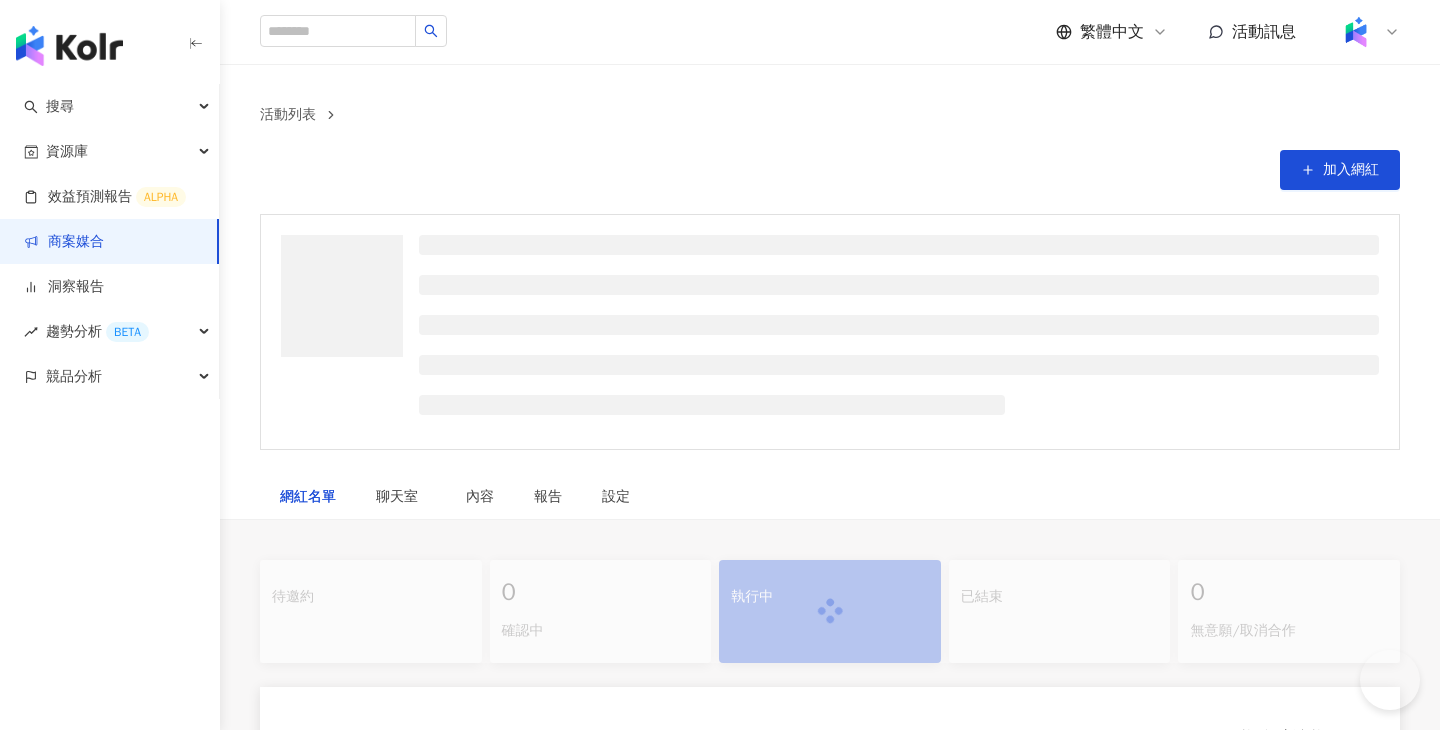 scroll, scrollTop: 0, scrollLeft: 0, axis: both 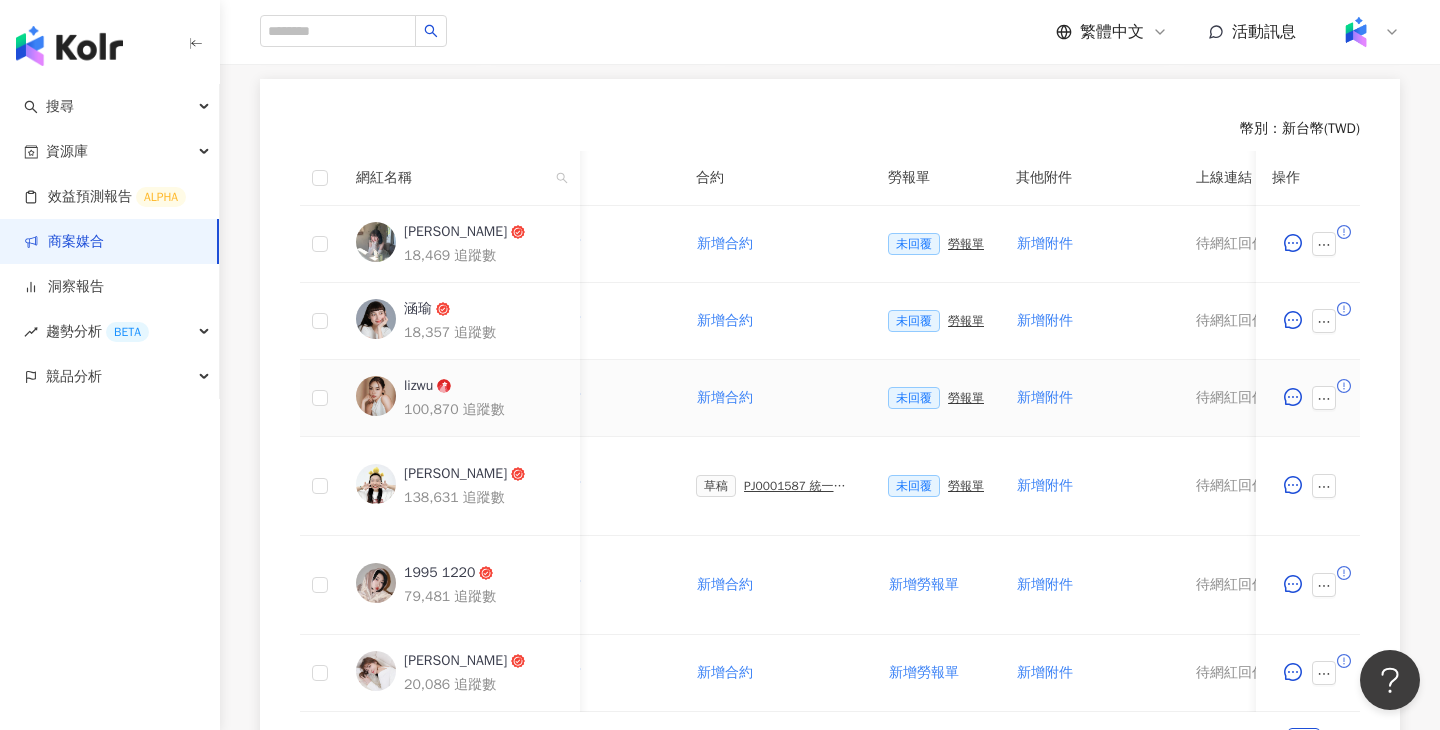 click on "勞報單" at bounding box center [966, 398] 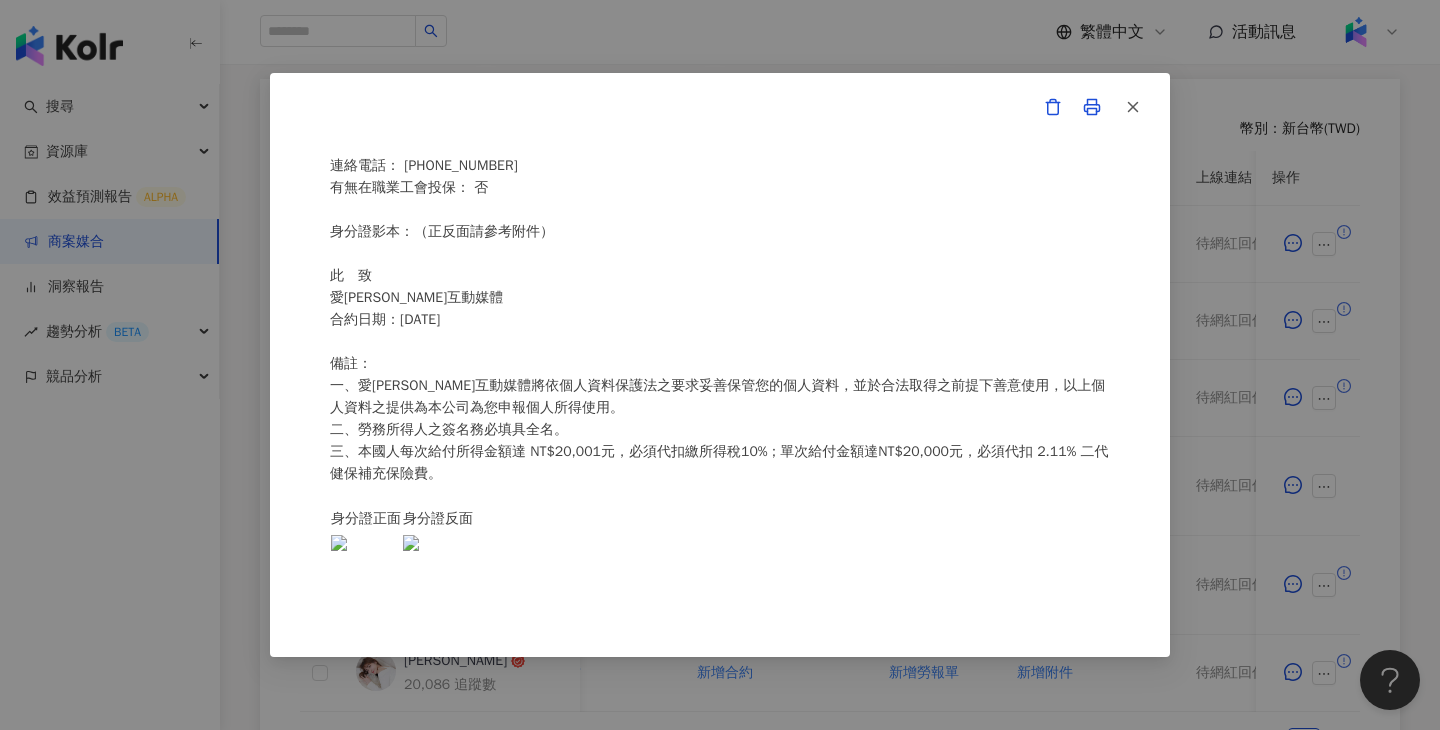 scroll, scrollTop: 0, scrollLeft: 0, axis: both 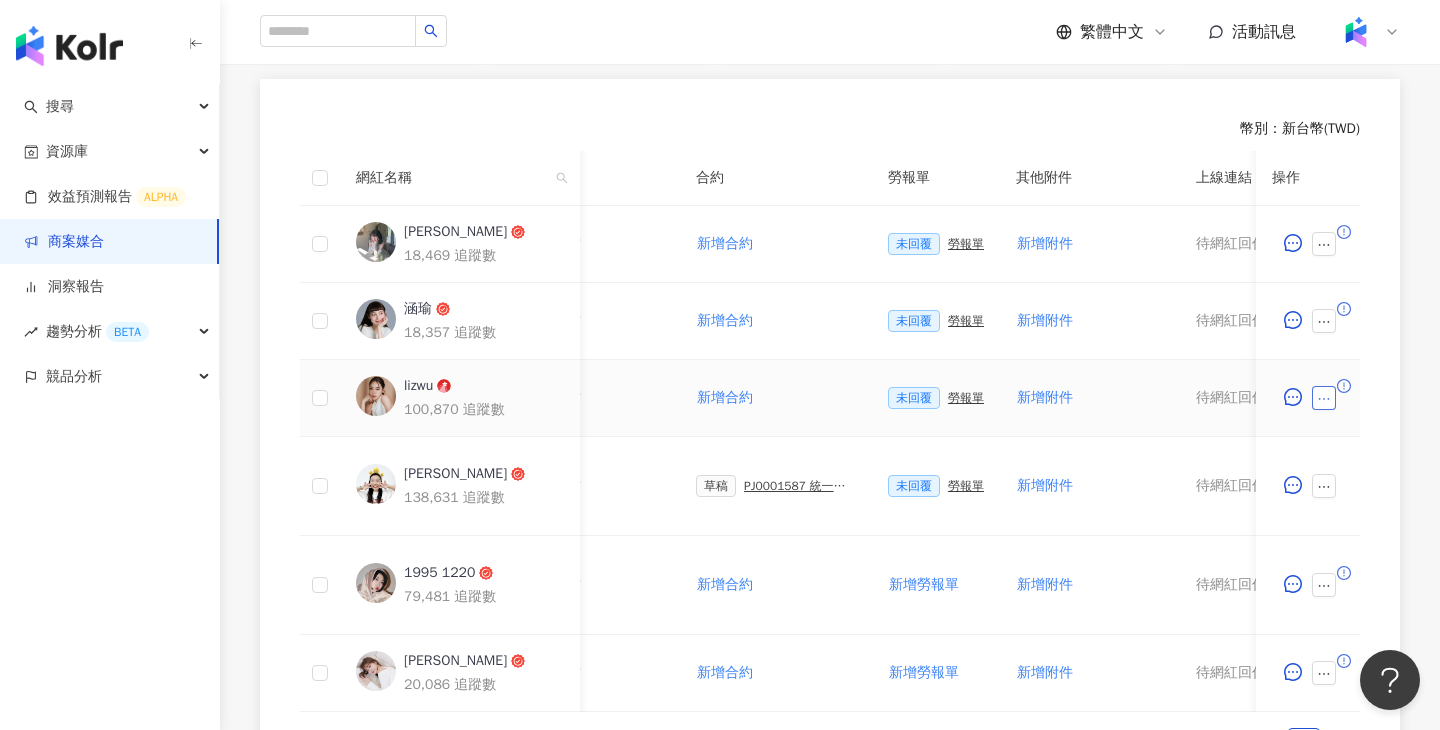 click 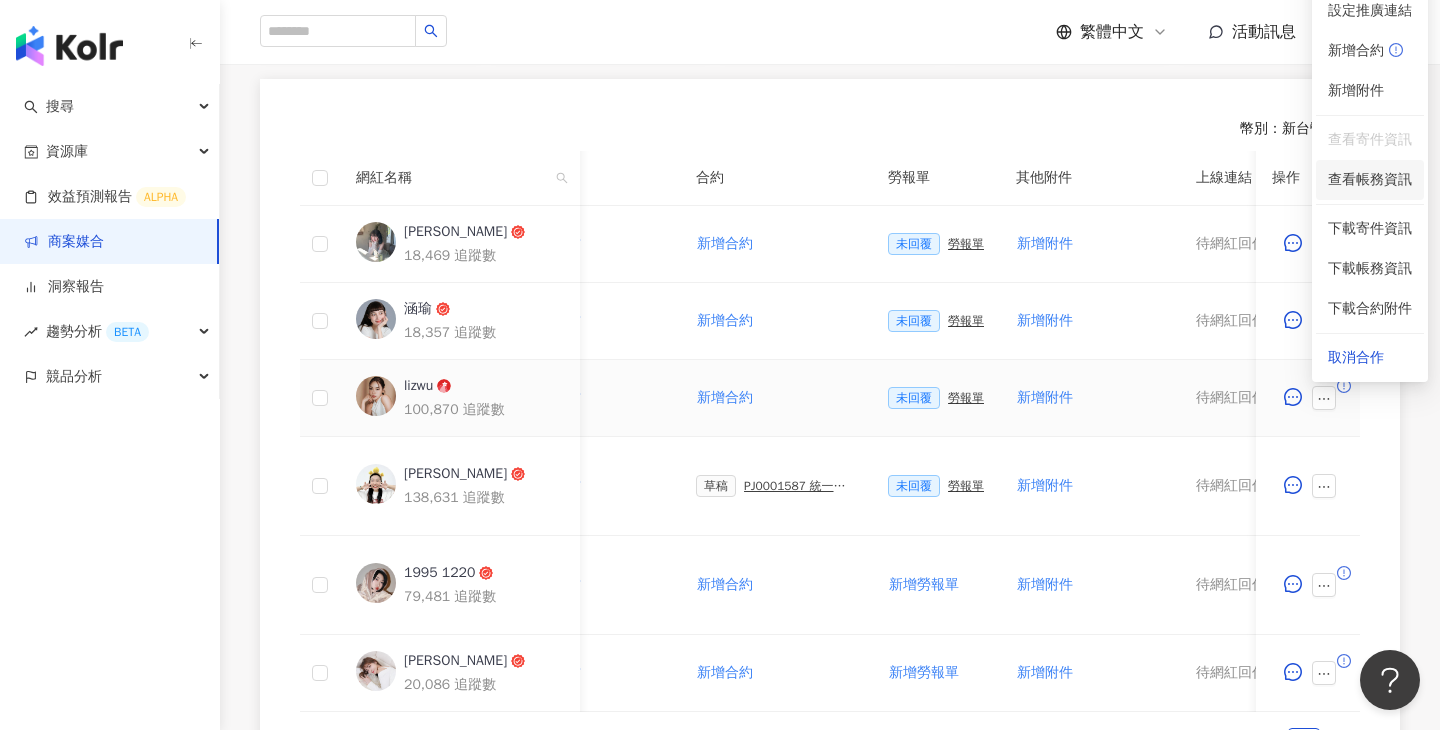 click on "查看帳務資訊" at bounding box center (1370, 180) 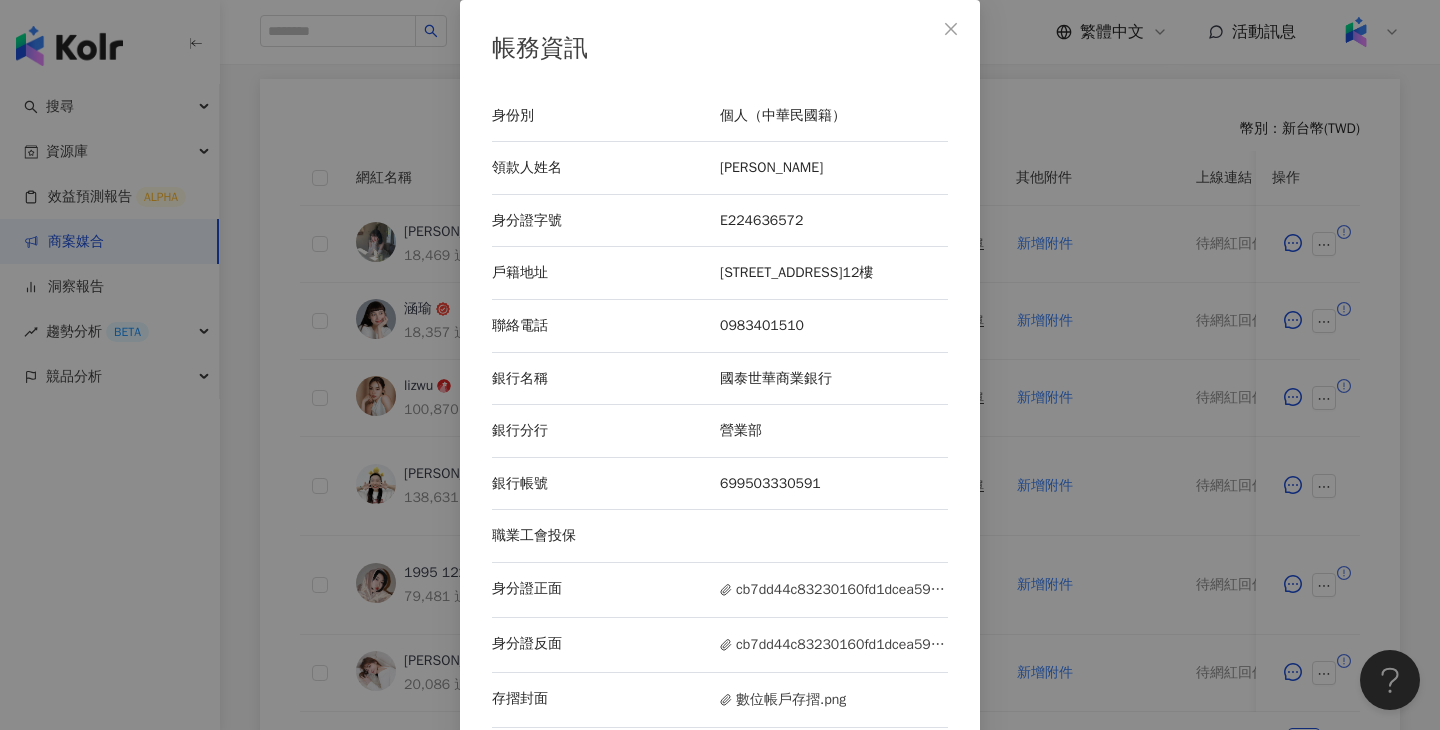 scroll, scrollTop: 41, scrollLeft: 0, axis: vertical 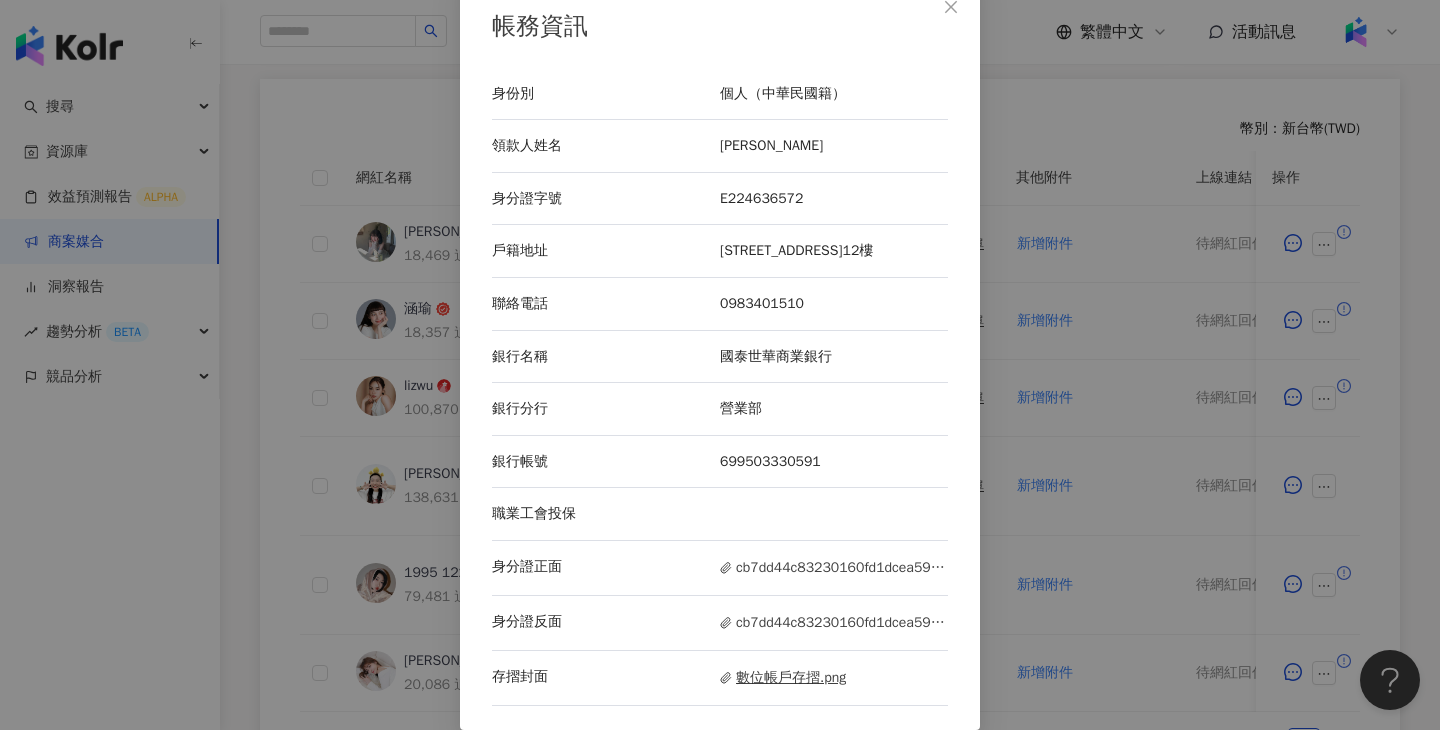 click on "數位帳戶存摺.png" at bounding box center (783, 678) 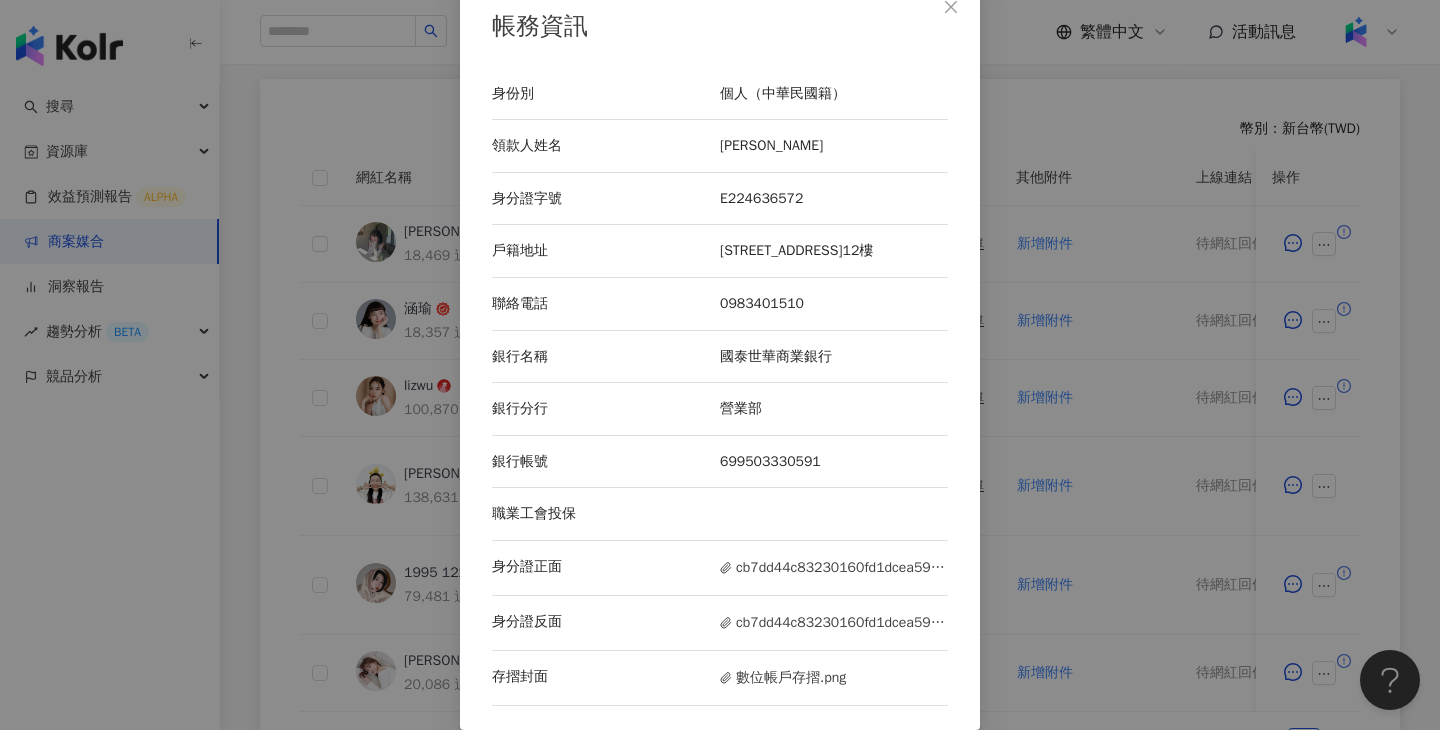 click on "帳務資訊 身份別 個人（中華民國籍） 領款人姓名 伍淯羚 身分證字號 E224636572 戶籍地址 新北市土城區學府路2段22巷21號12樓 聯絡電話 0983401510 銀行名稱 國泰世華商業銀行 銀行分行 營業部 銀行帳號 699503330591 職業工會投保 身分證正面 cb7dd44c83230160fd1dcea59811d0033_39748261_220125_0001.jpg 身分證反面 cb7dd44c83230160fd1dcea59811d0033_39748261_220125_0002_0.jpg 存摺封面 數位帳戶存摺.png" at bounding box center [720, 365] 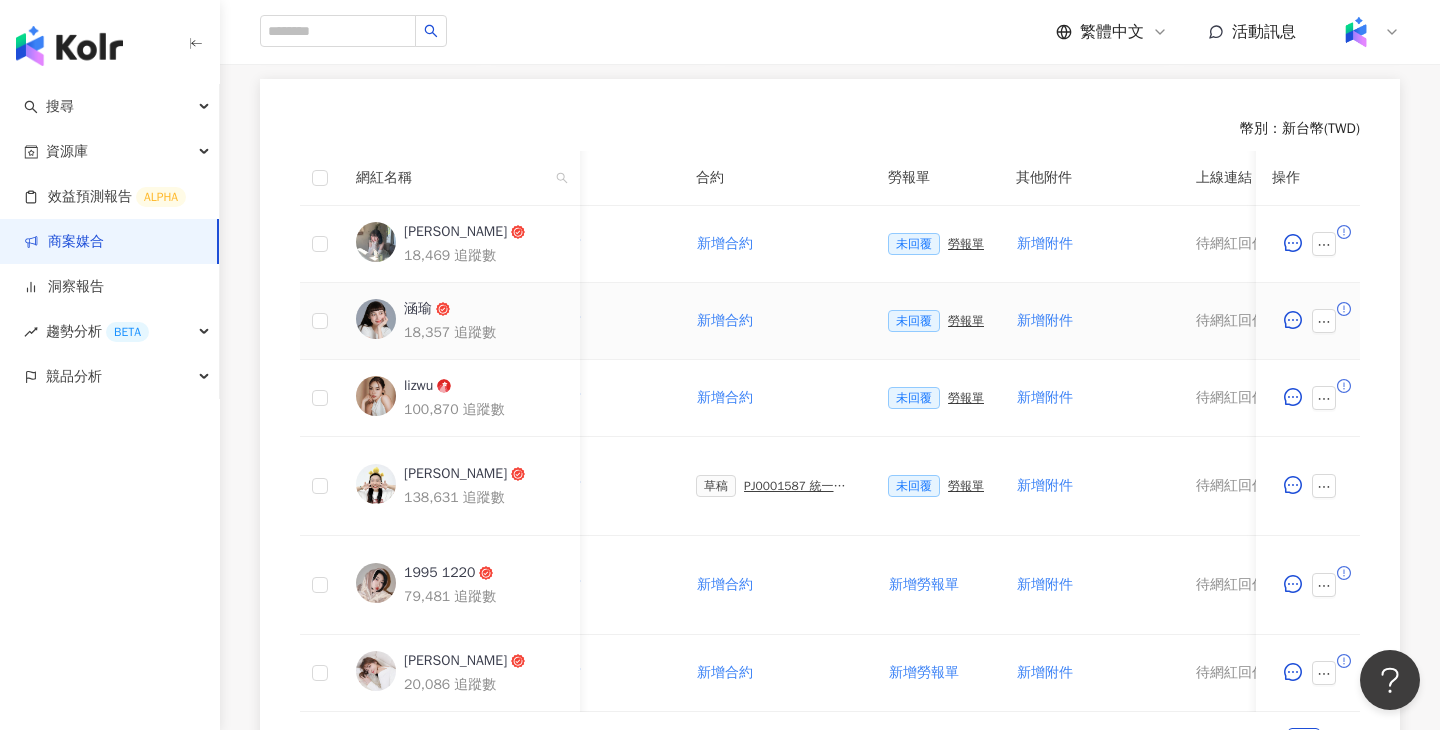 click on "勞報單" at bounding box center [966, 321] 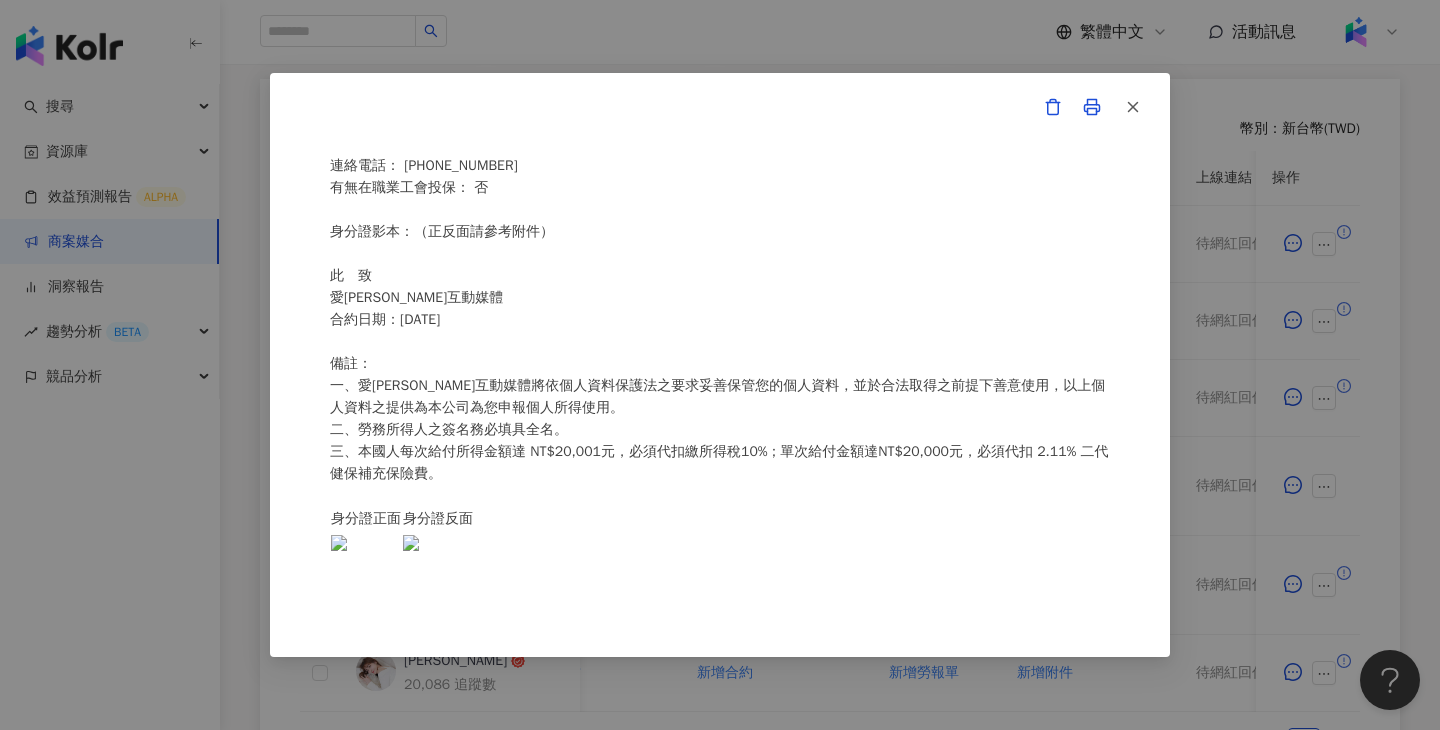 scroll, scrollTop: 0, scrollLeft: 0, axis: both 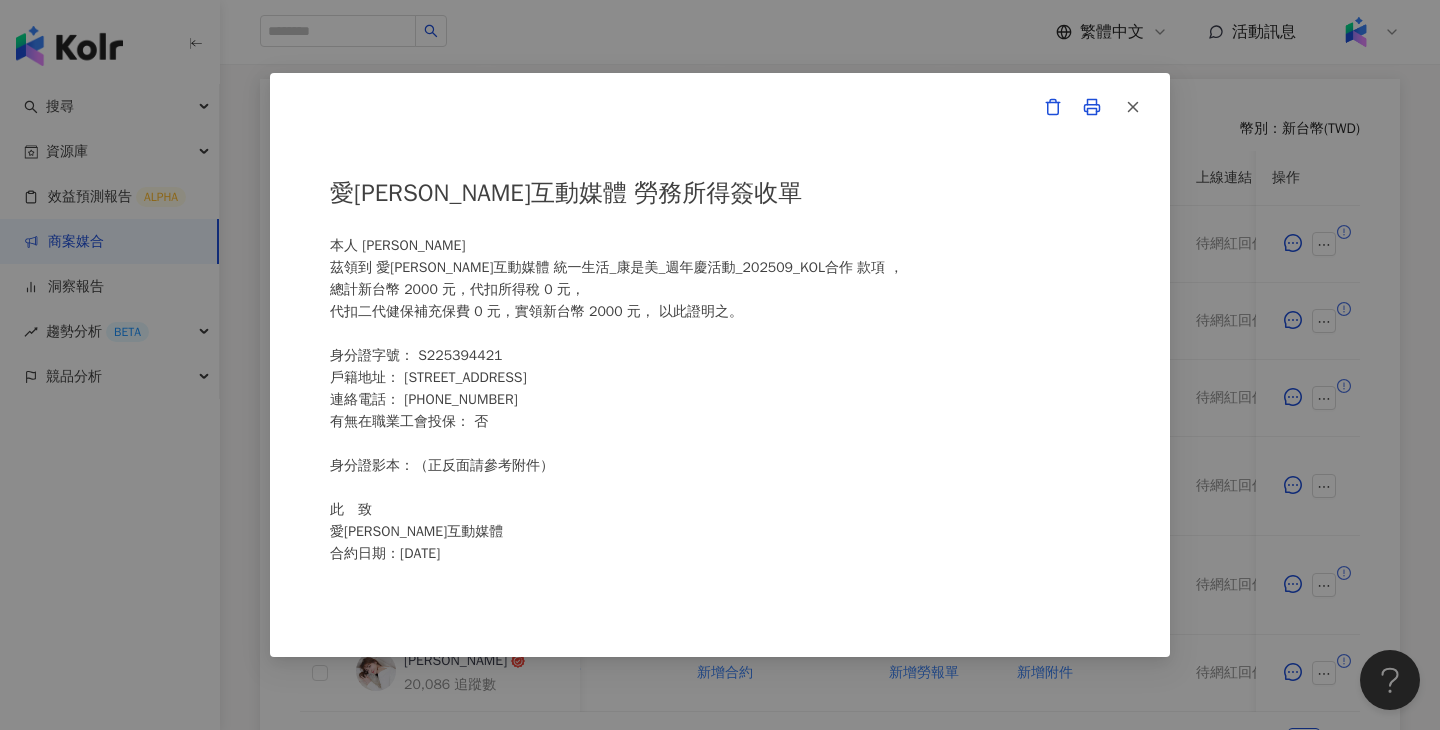 click on "愛卡拉互動媒體 勞務所得簽收單 本人 沈涵瑜 茲領到 愛卡拉互動媒體 統一生活_康是美_週年慶活動_202509_KOL合作 款項 ，  總計新台幣 2000 元，代扣所得稅 0 元， 代扣二代健保補充保費 0 元，實領新台幣 2000 元， 以此證明之。 身分證字號： S225394421 戶籍地址： 高雄市鼓山區美術北一街7號六樓 連絡電話： 0955196818 有無在職業工會投保： 否 身分證影本：（正反面請參考附件） 此　致 愛卡拉互動媒體 合約日期：114 年 7 月 21 日 備註： 一、愛卡拉互動媒體將依個人資料保護法之要求妥善保管您的個人資料，並於合法取得之前提下善意使用，以上個人資料之提供為本公司為您申報個人所得使用。 二、勞務所得人之簽名務必填具全名。 三、本國人每次給付所得金額達 NT$20,001元，必須代扣繳所得稅10% ; 單次給付金額達NT$20,000元，必須代扣 2.11% 二代健保補充保險費。" at bounding box center (720, 365) 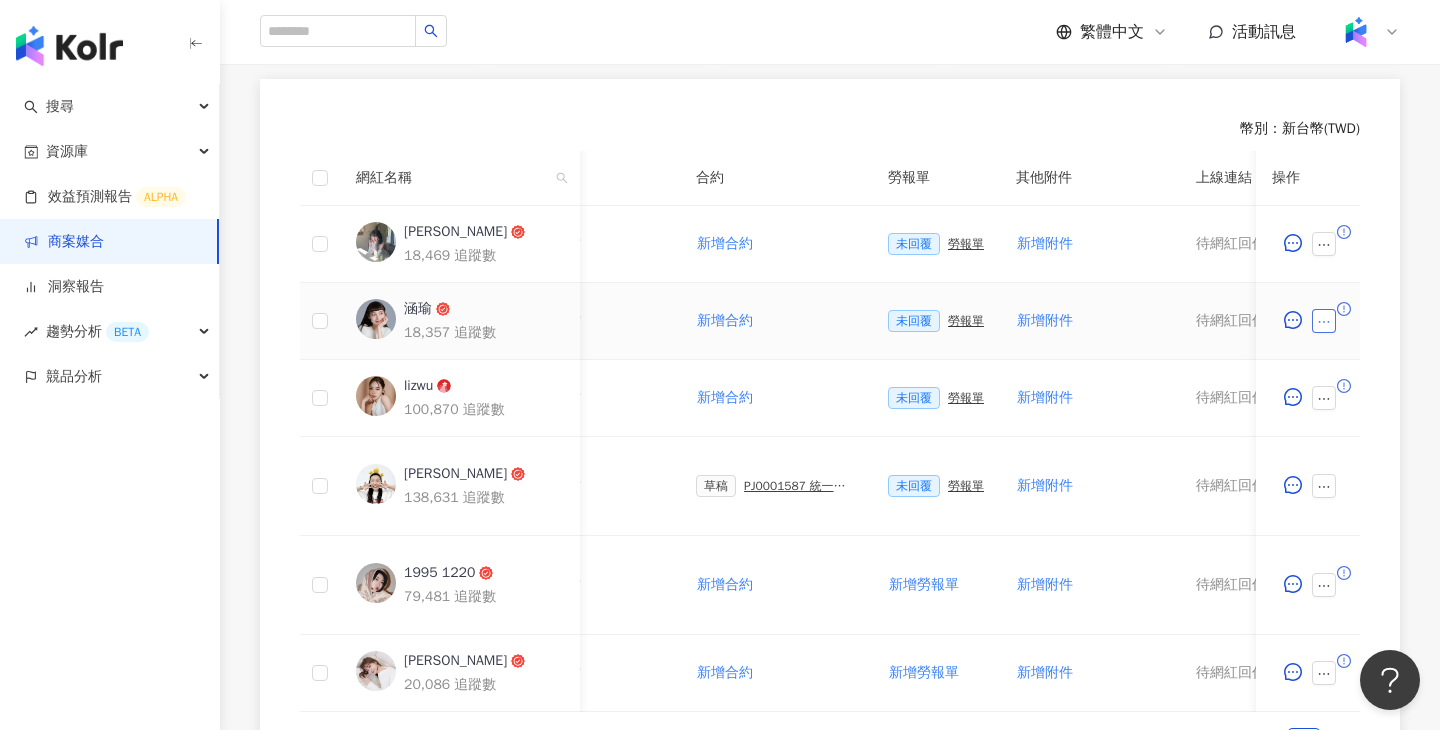click 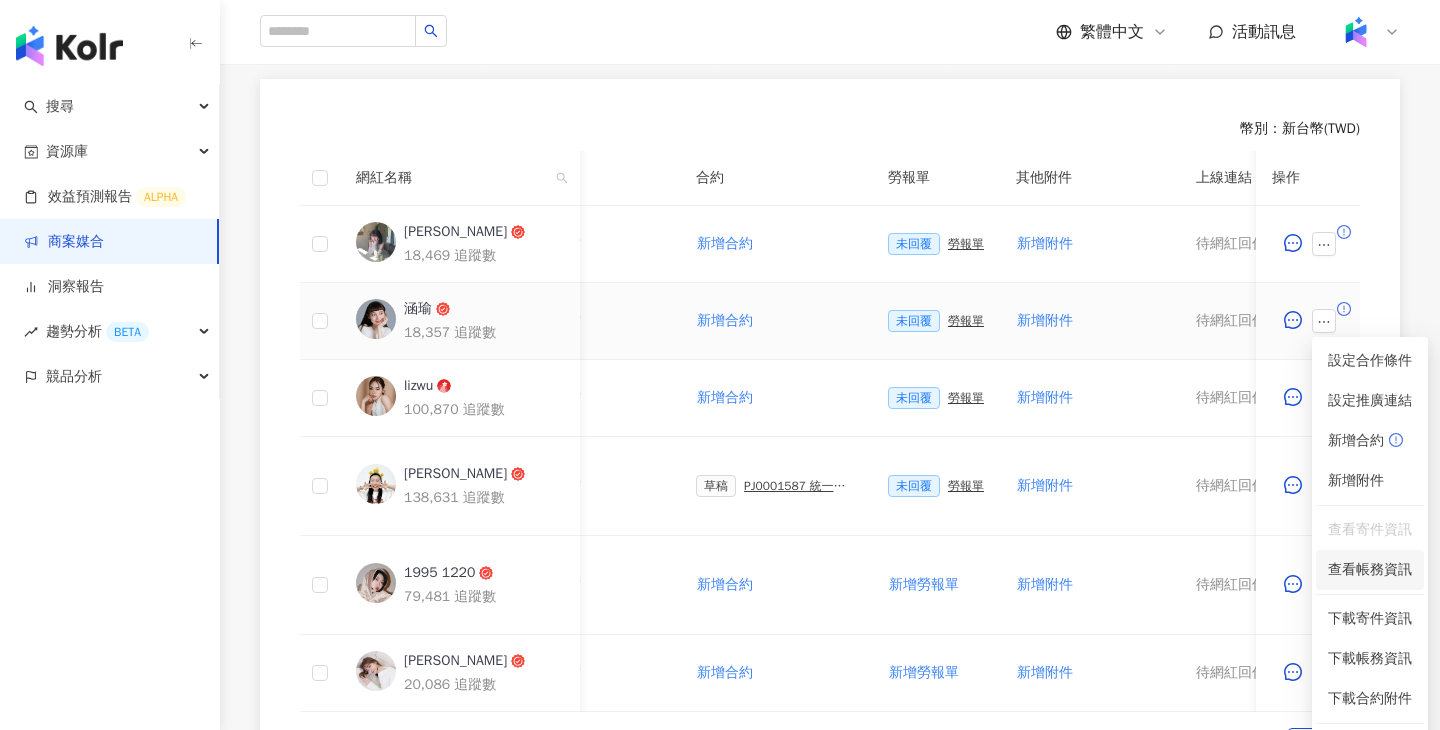 click on "查看帳務資訊" at bounding box center (1370, 570) 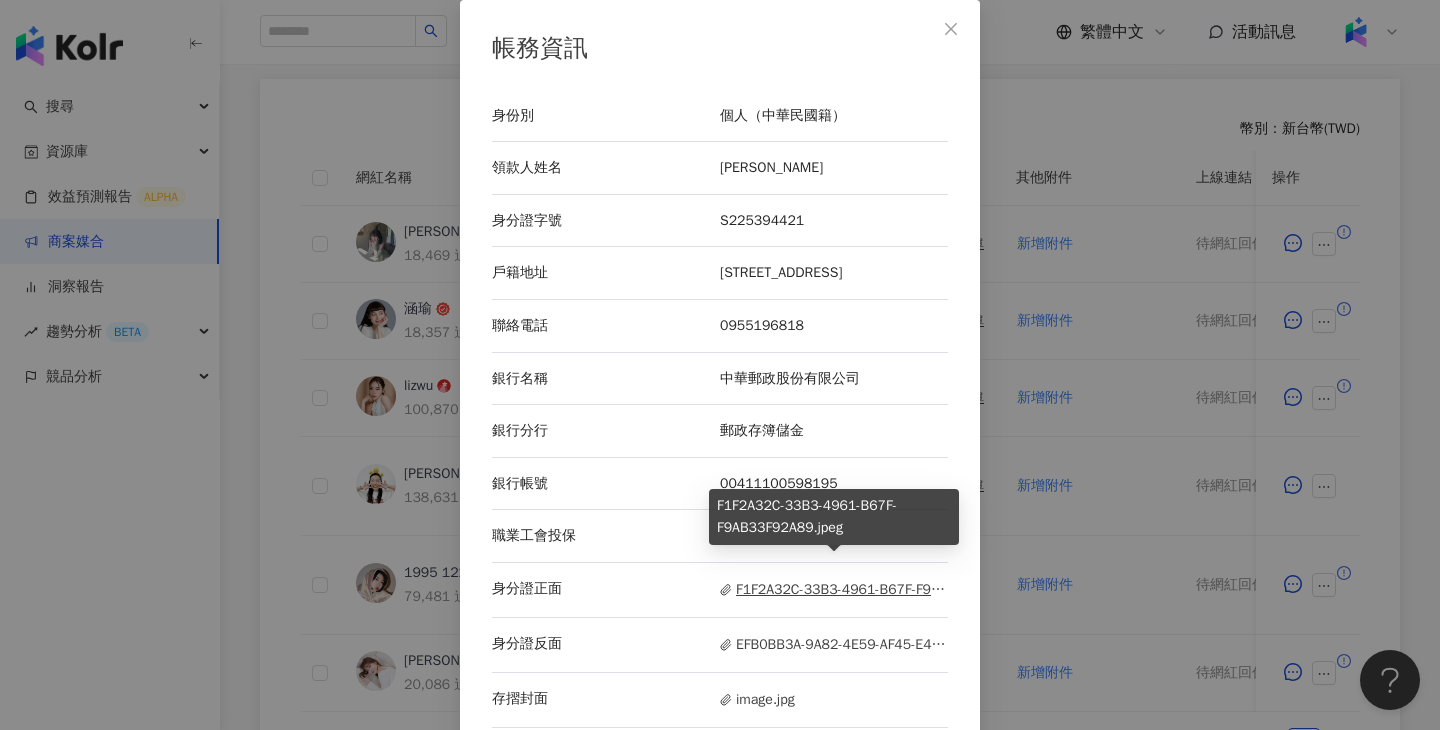 scroll, scrollTop: 22, scrollLeft: 0, axis: vertical 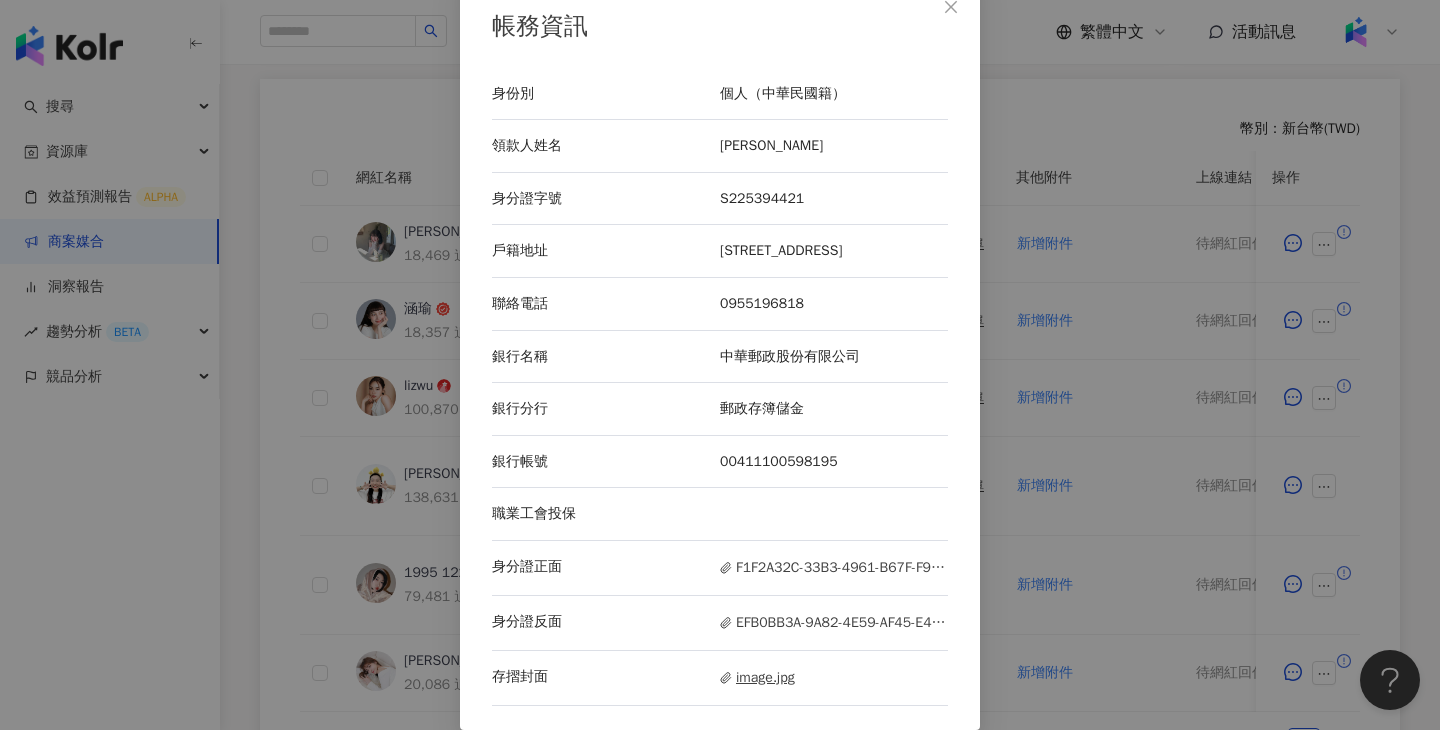 click on "image.jpg" at bounding box center (757, 678) 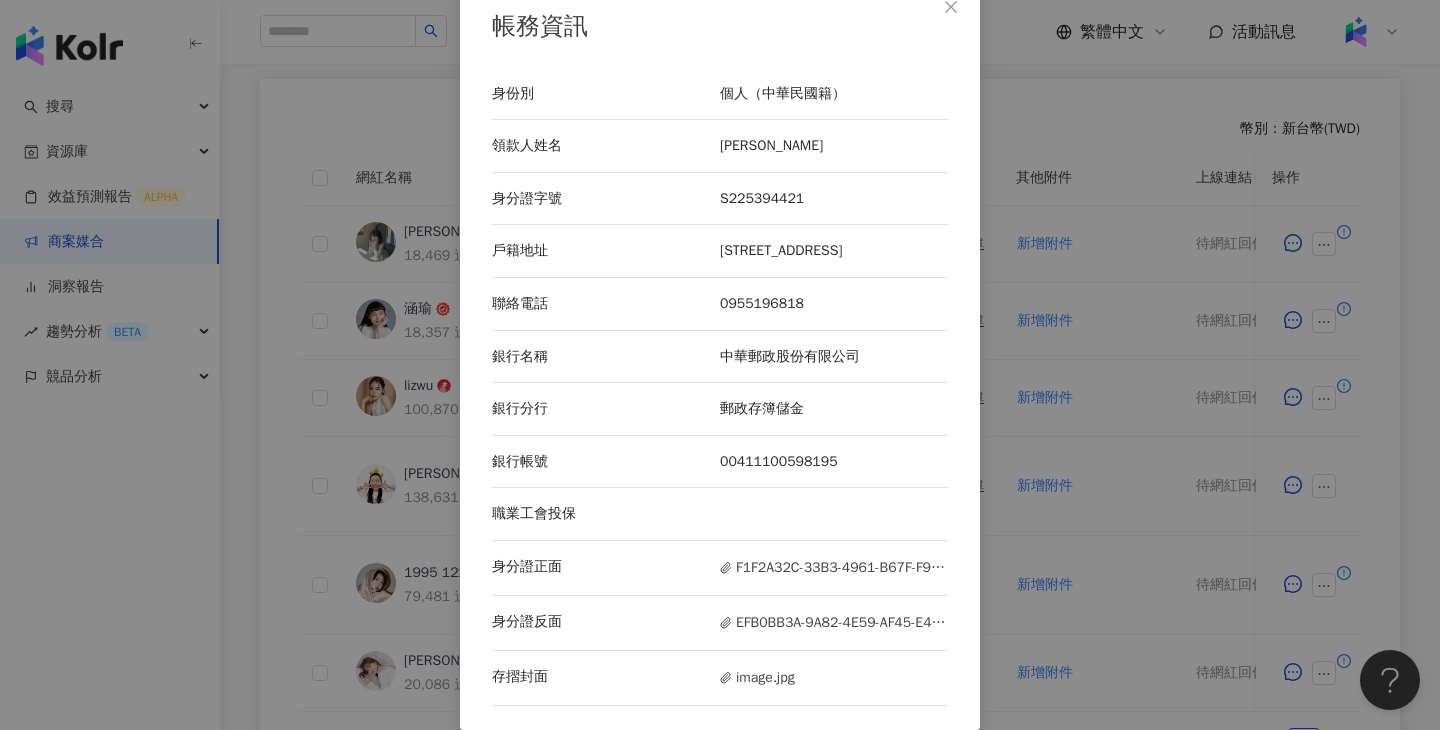 click on "帳務資訊 身份別 個人（中華民國籍） 領款人姓名 沈涵瑜 身分證字號 S225394421 戶籍地址 高雄市鼓山區美術北一街7號六樓 聯絡電話 0955196818 銀行名稱 中華郵政股份有限公司 銀行分行 郵政存簿儲金 銀行帳號 00411100598195 職業工會投保 身分證正面 F1F2A32C-33B3-4961-B67F-F9AB33F92A89.jpeg 身分證反面 EFB0BB3A-9A82-4E59-AF45-E41A80E1A82C.jpeg 存摺封面 image.jpg" at bounding box center (720, 365) 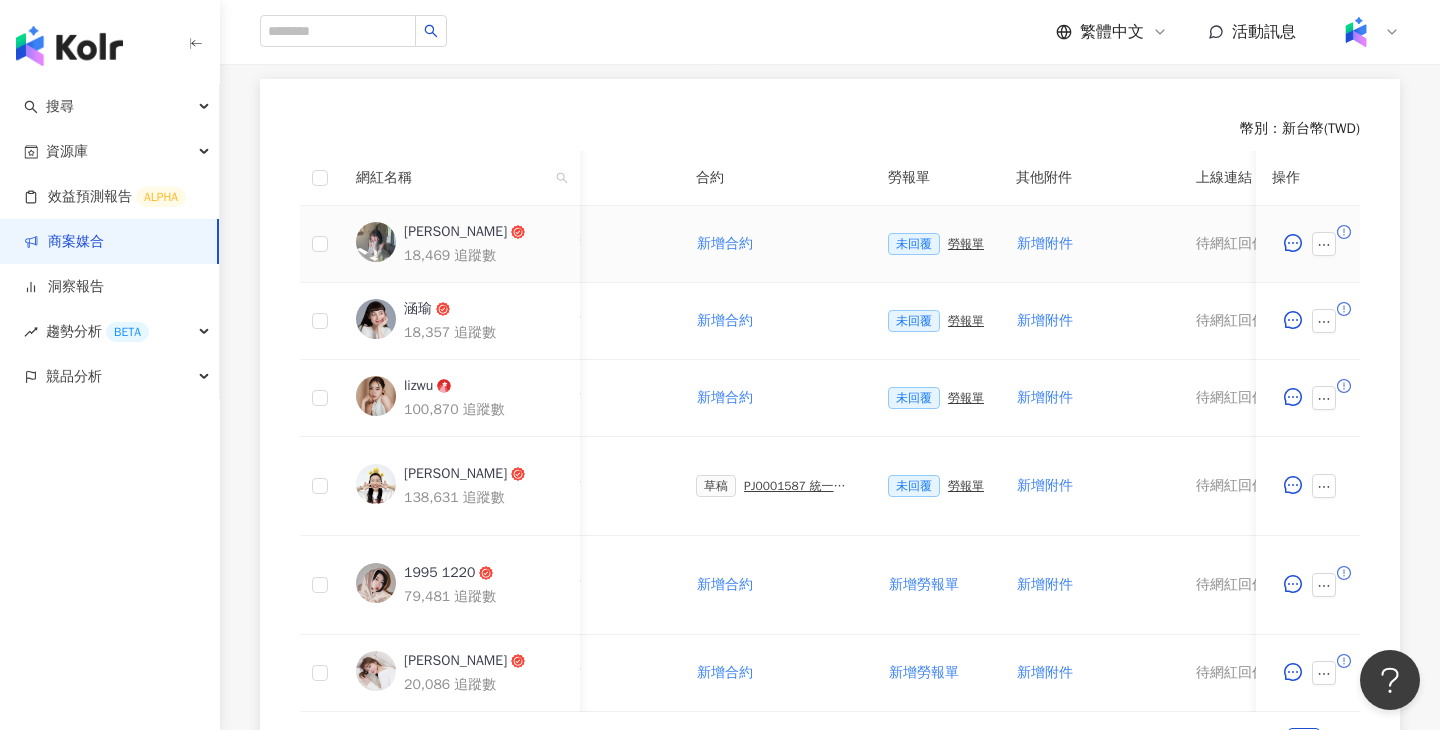 click on "勞報單" at bounding box center [966, 244] 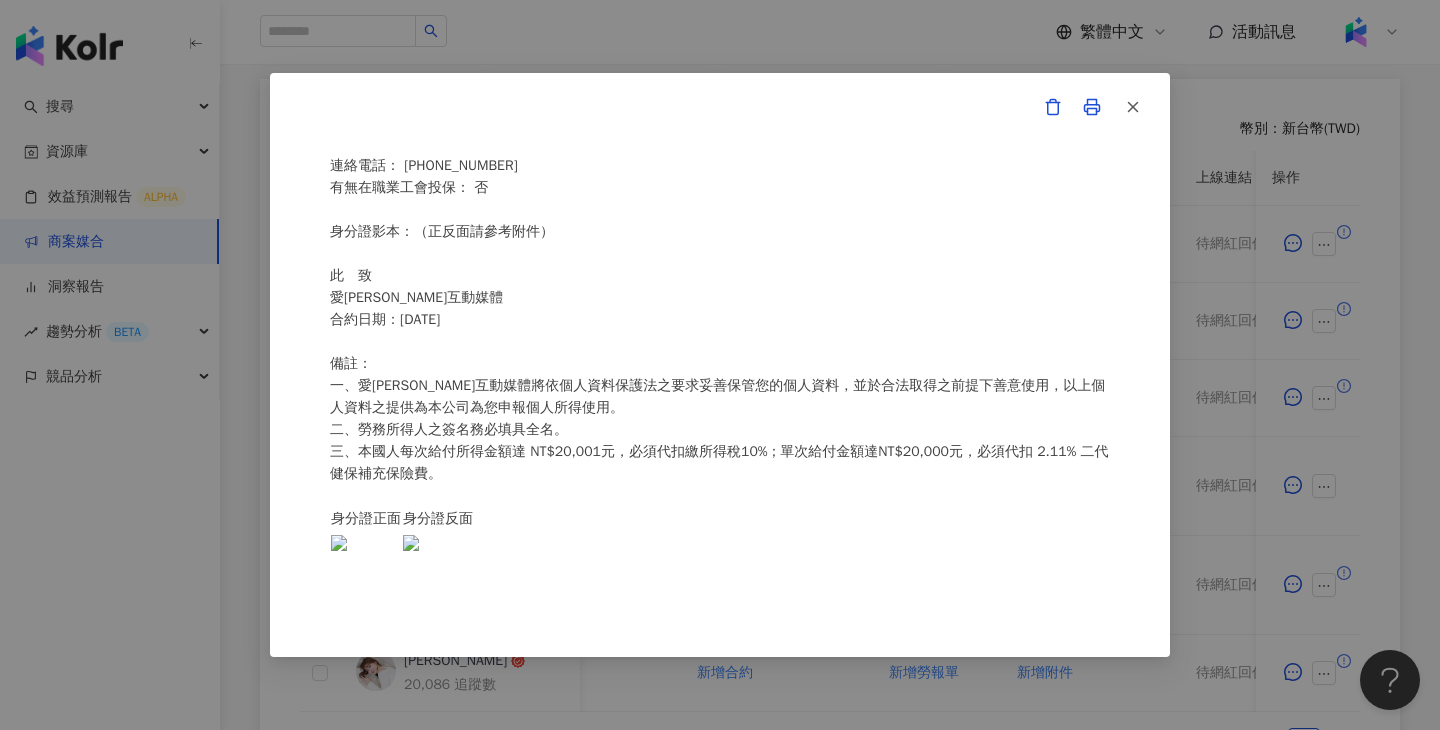 scroll, scrollTop: 512, scrollLeft: 0, axis: vertical 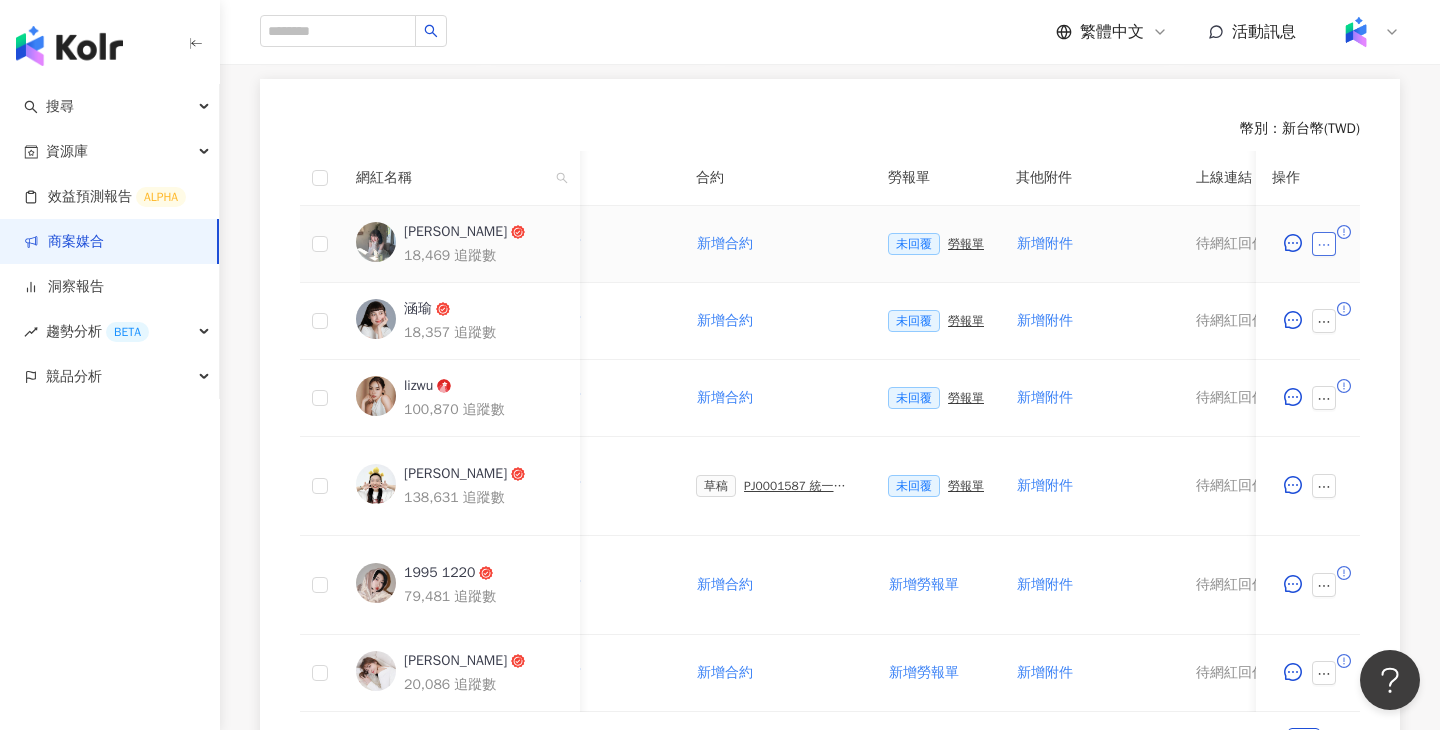 click 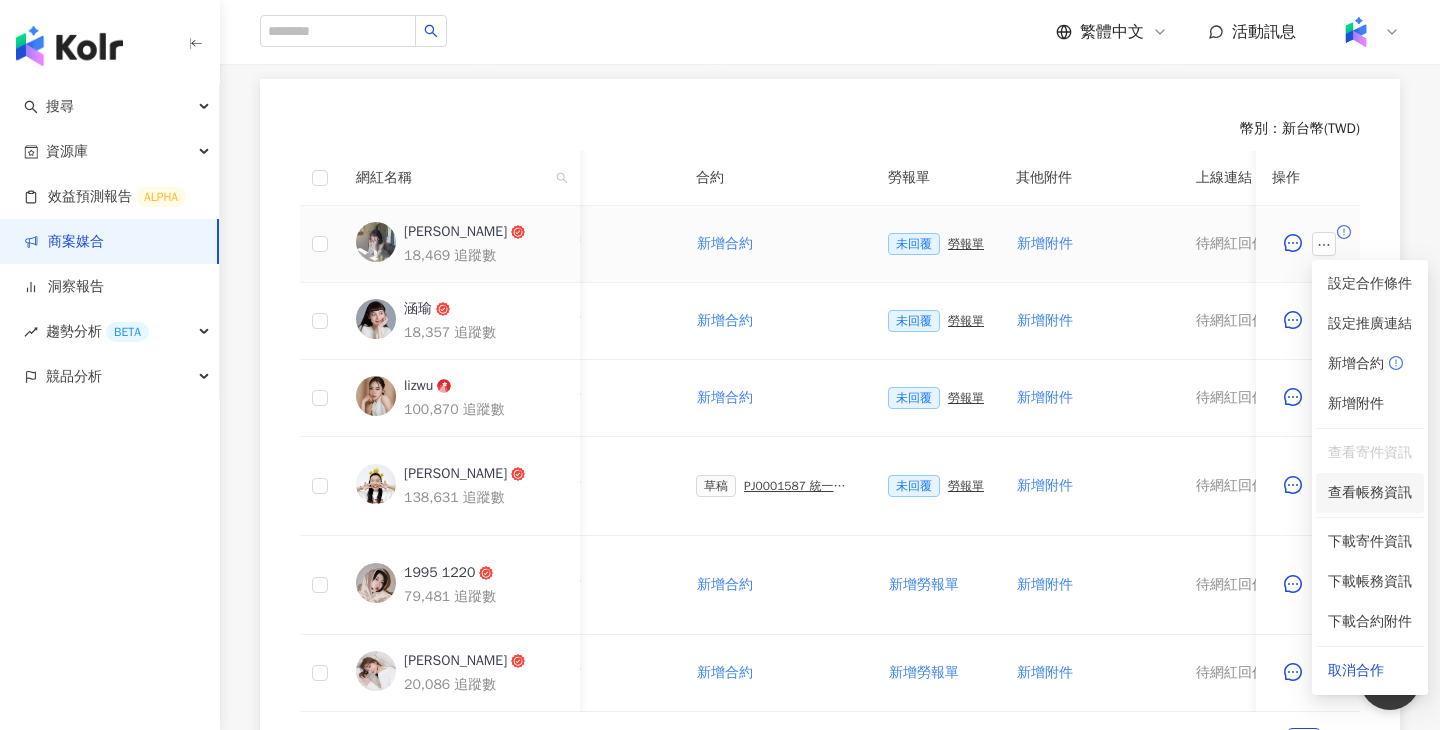 click on "查看帳務資訊" at bounding box center (1370, 493) 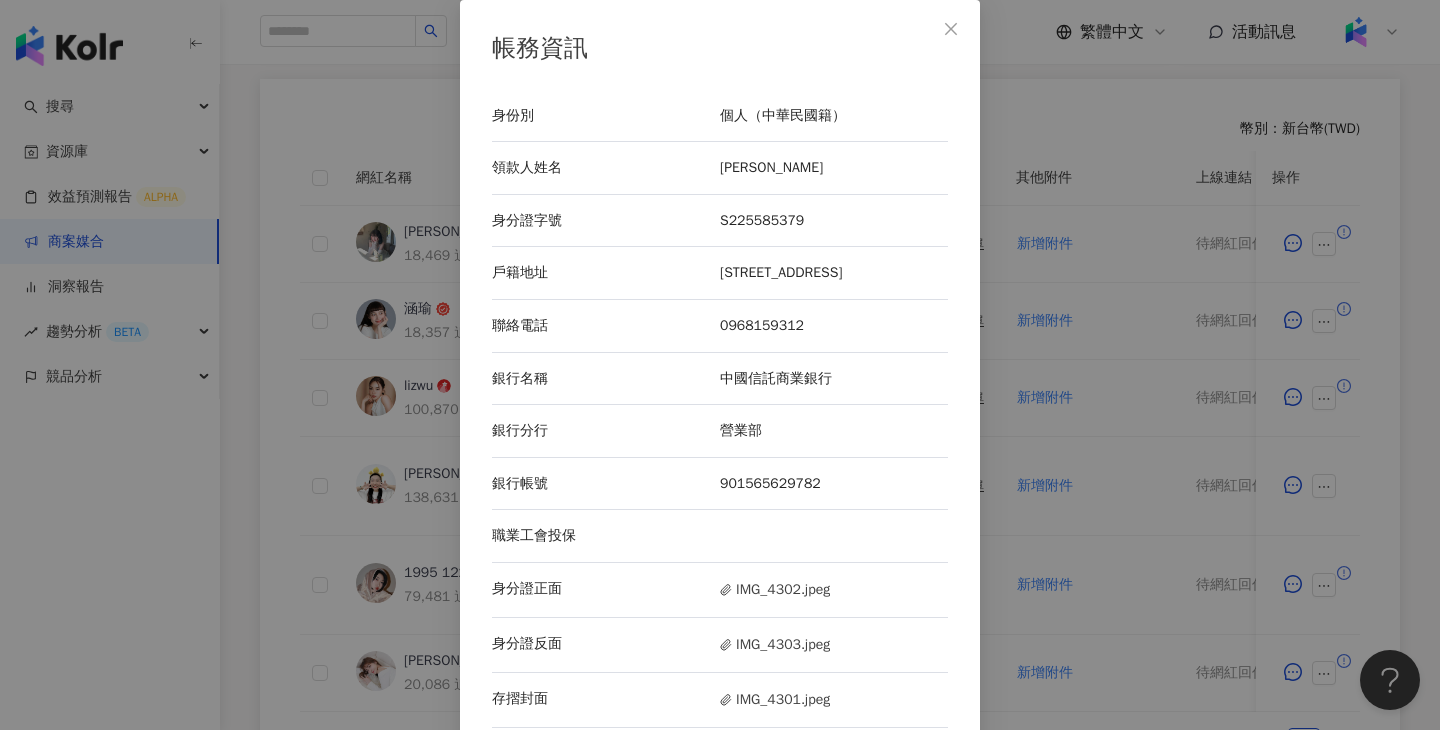 scroll, scrollTop: 22, scrollLeft: 0, axis: vertical 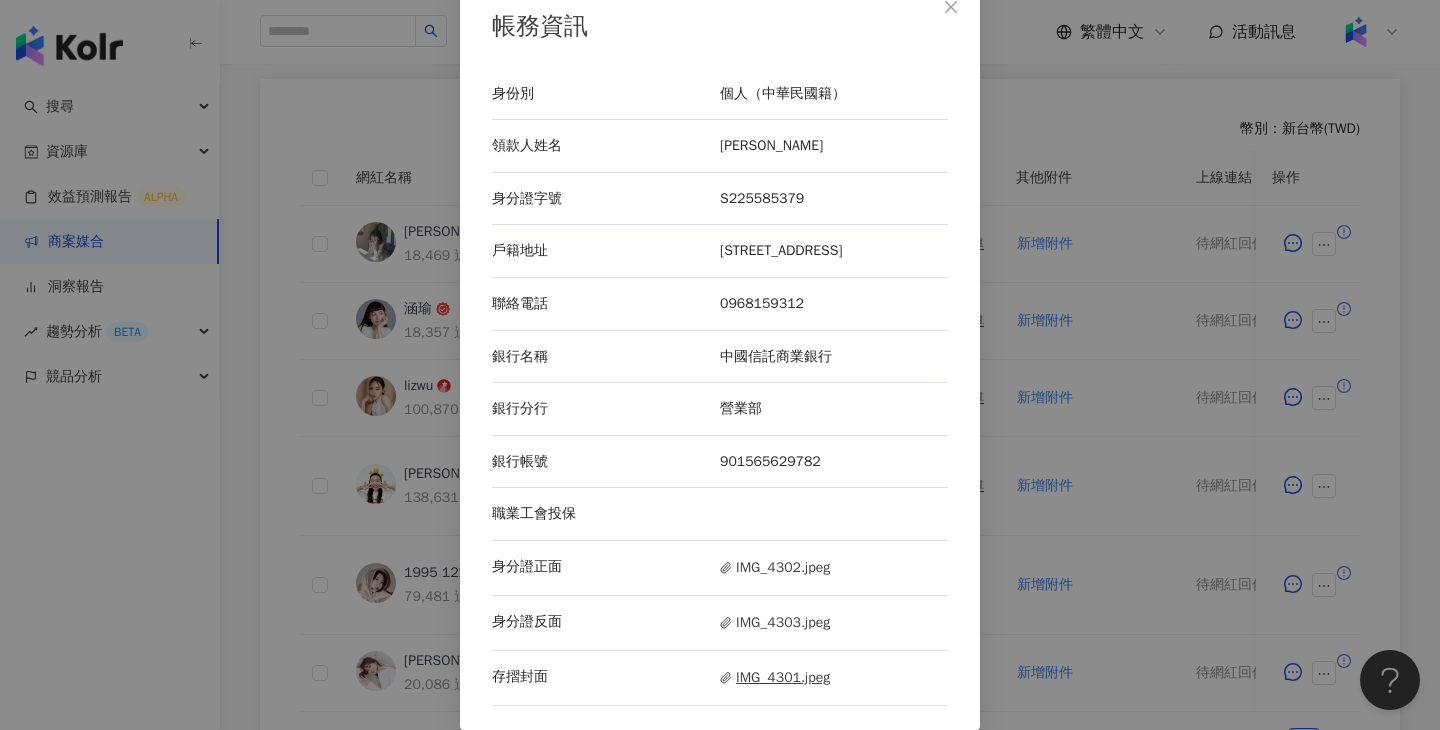 click on "IMG_4301.jpeg" at bounding box center (775, 678) 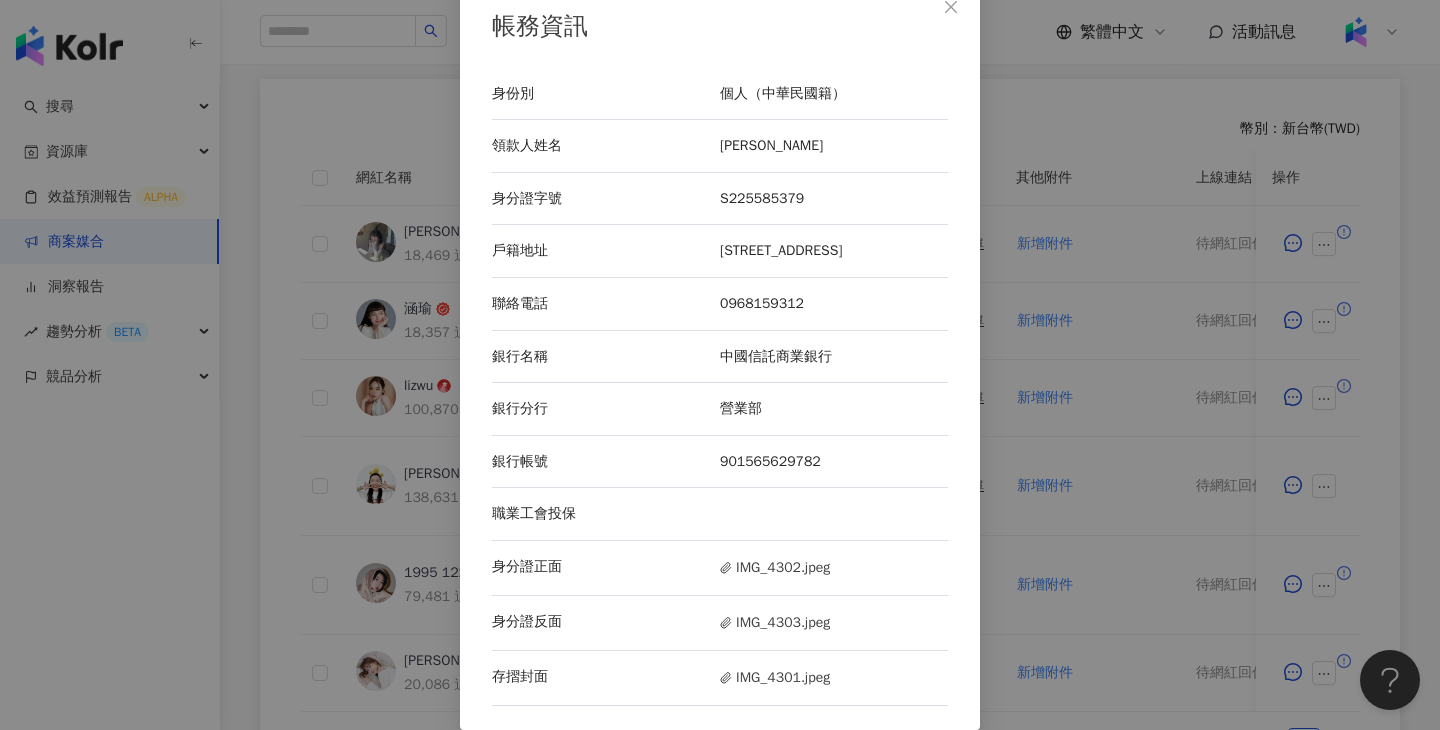click on "帳務資訊 身份別 個人（中華民國籍） 領款人姓名 吳侑蓁 身分證字號 S225585379 戶籍地址 台中市北屯區山西路二段240號7樓 聯絡電話 0968159312 銀行名稱 中國信託商業銀行 銀行分行 營業部 銀行帳號 901565629782 職業工會投保 身分證正面 IMG_4302.jpeg 身分證反面 IMG_4303.jpeg 存摺封面 IMG_4301.jpeg" at bounding box center [720, 365] 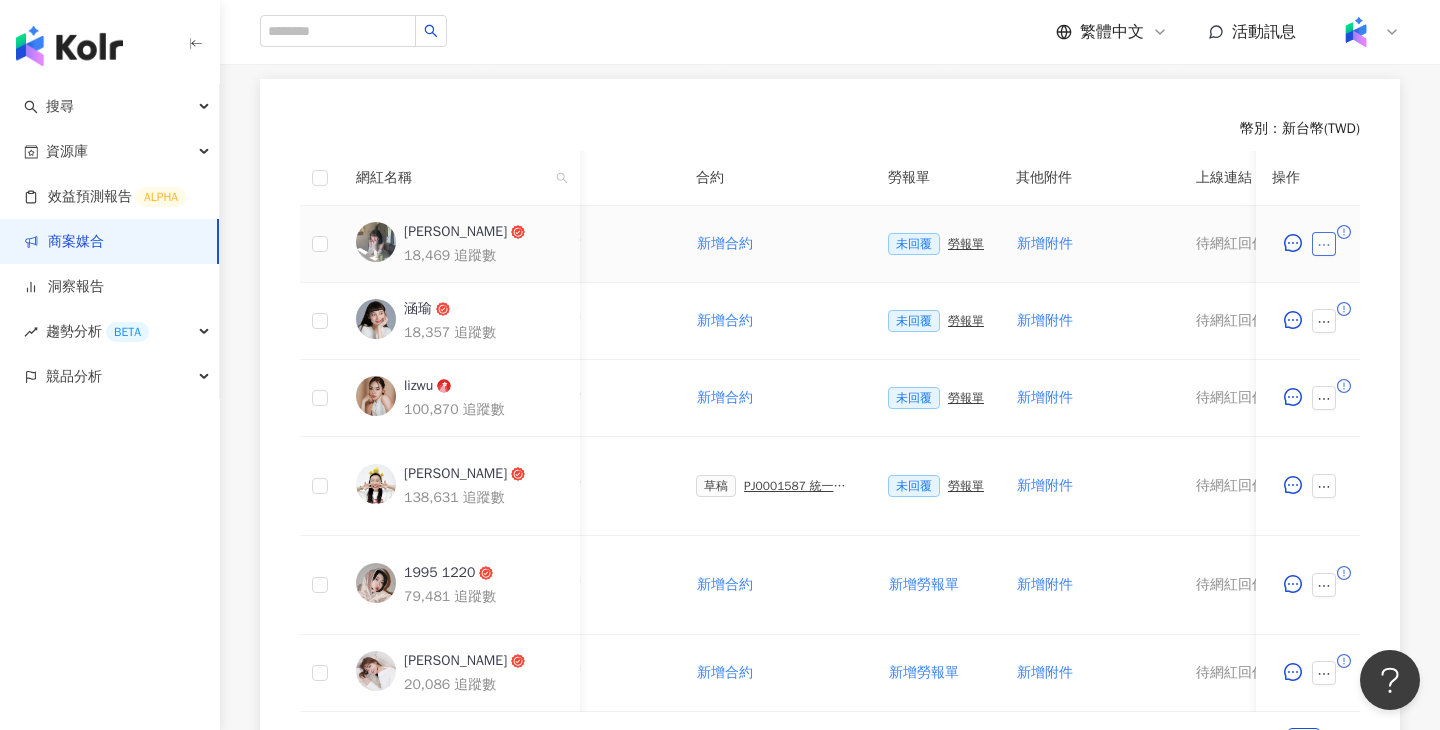 click 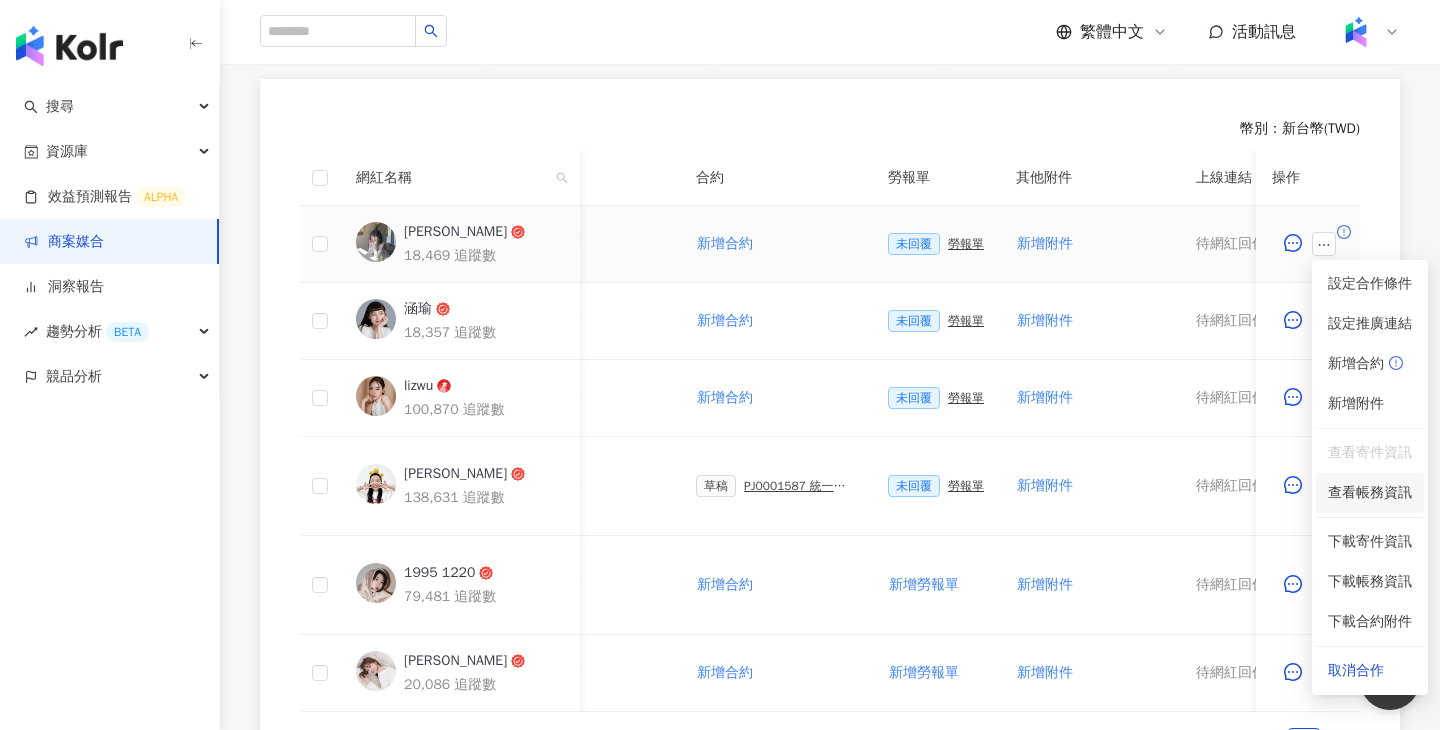 click on "查看帳務資訊" at bounding box center [1370, 493] 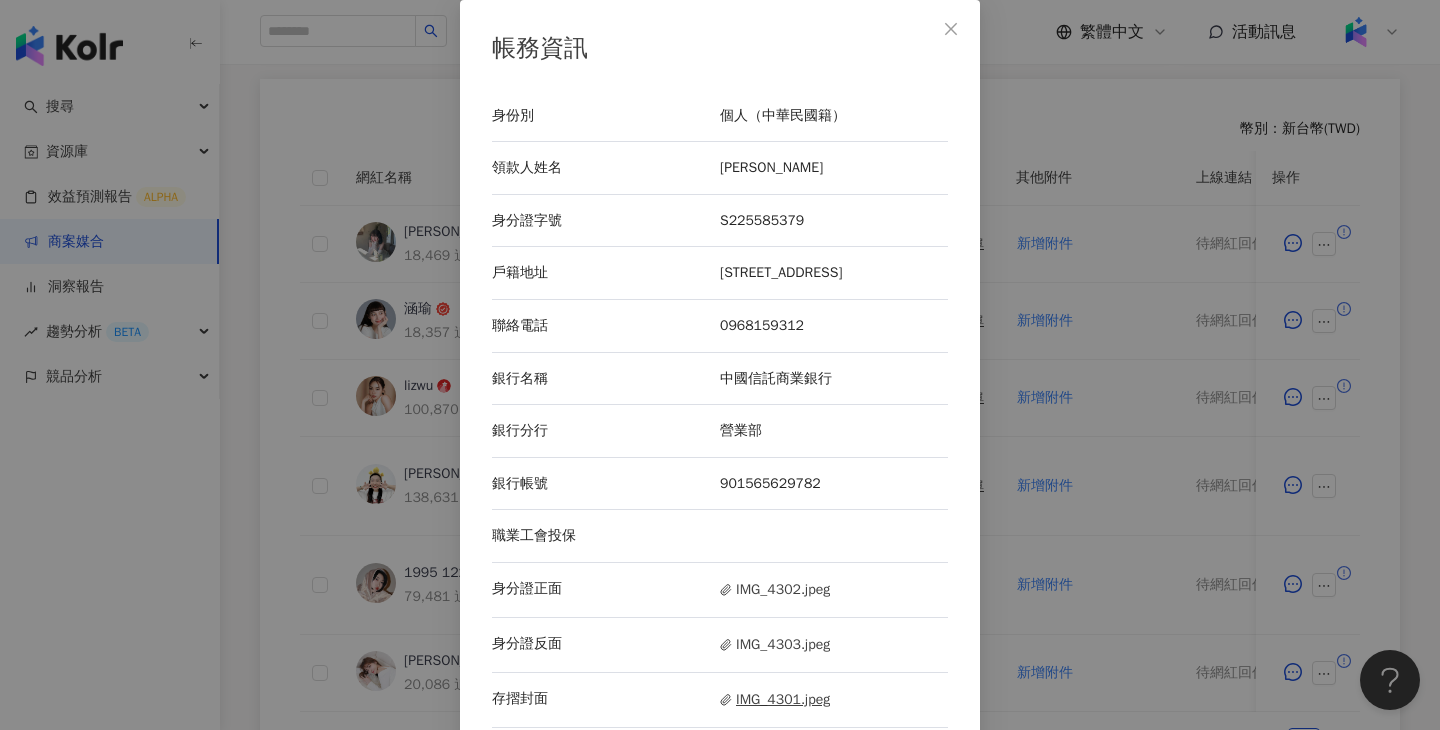 click on "IMG_4301.jpeg" at bounding box center (775, 700) 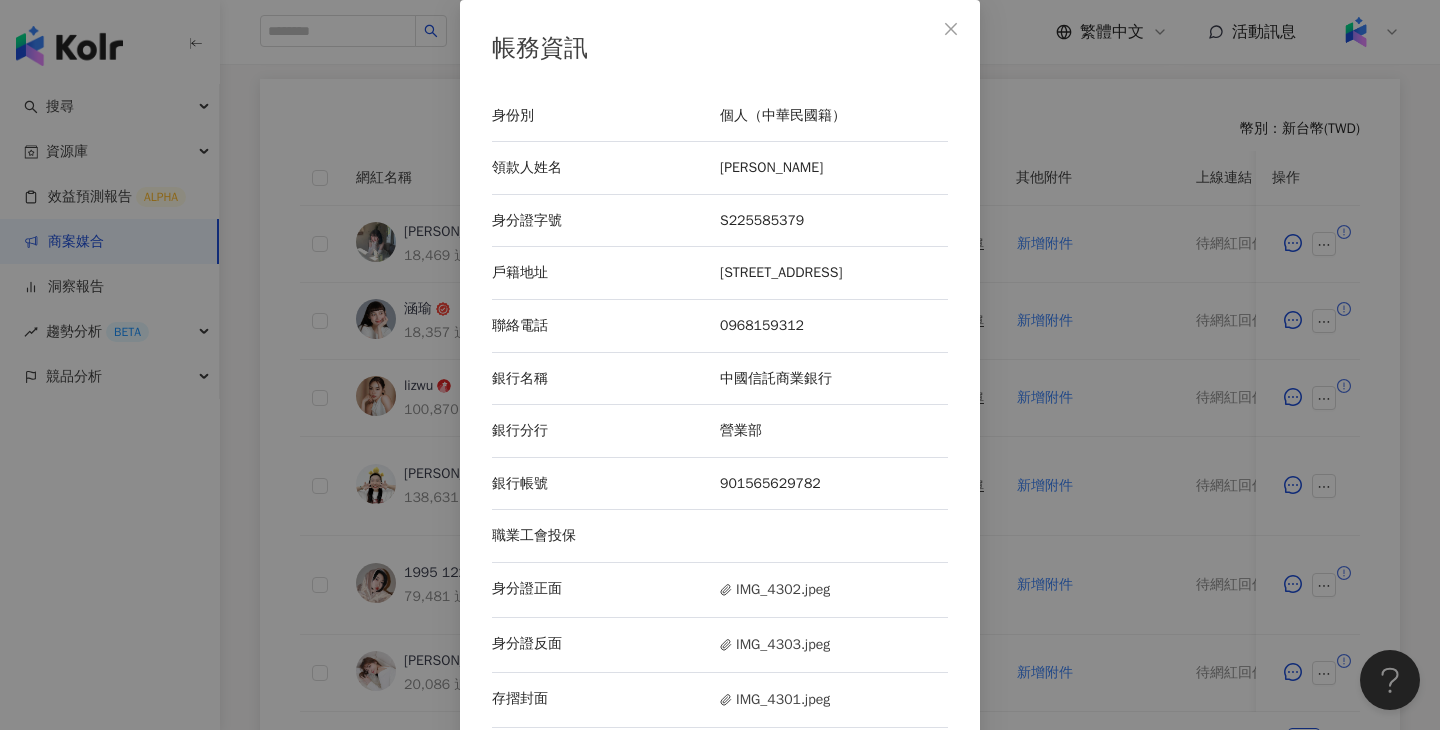 click on "帳務資訊 身份別 個人（中華民國籍） 領款人姓名 吳侑蓁 身分證字號 S225585379 戶籍地址 台中市北屯區山西路二段240號7樓 聯絡電話 0968159312 銀行名稱 中國信託商業銀行 銀行分行 營業部 銀行帳號 901565629782 職業工會投保 身分證正面 IMG_4302.jpeg 身分證反面 IMG_4303.jpeg 存摺封面 IMG_4301.jpeg" at bounding box center [720, 365] 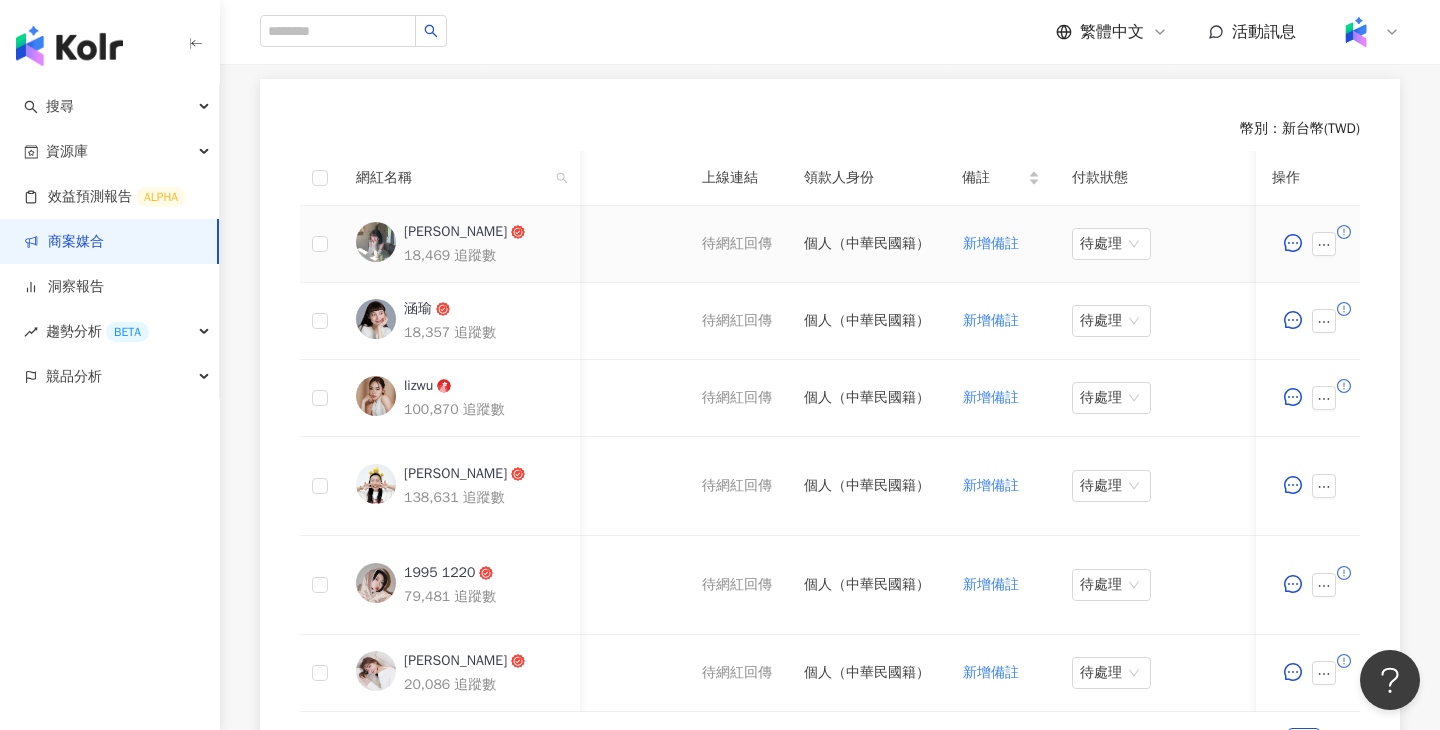 scroll, scrollTop: 0, scrollLeft: 0, axis: both 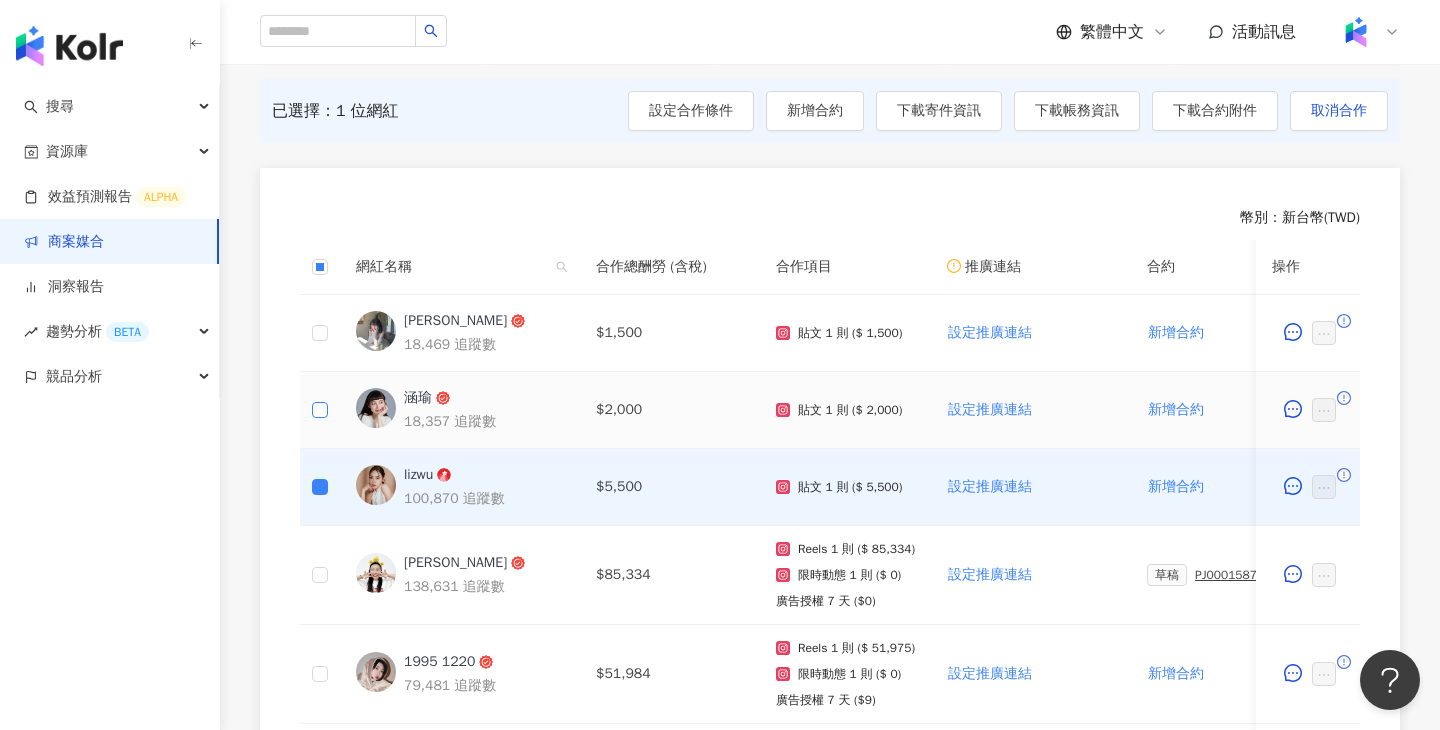 click at bounding box center [320, 410] 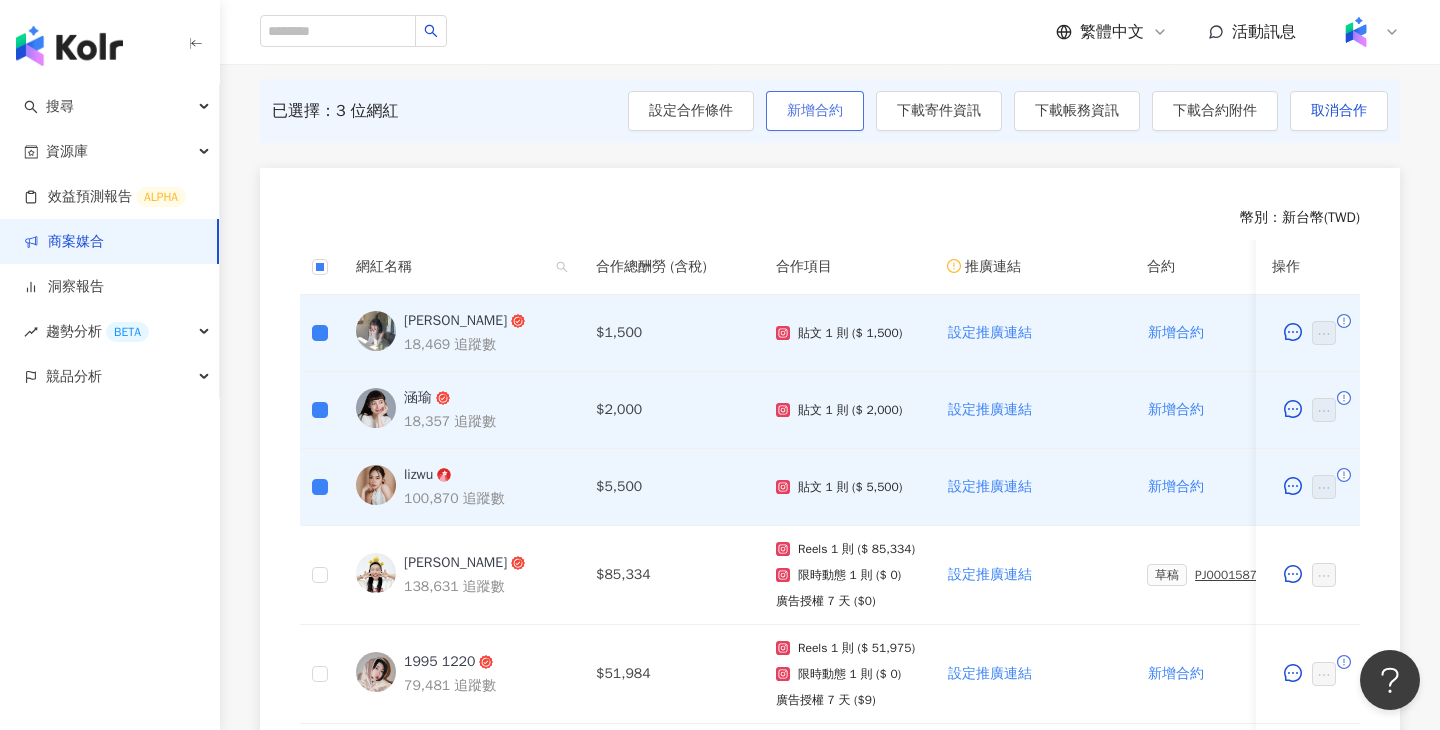 click on "新增合約" at bounding box center [815, 111] 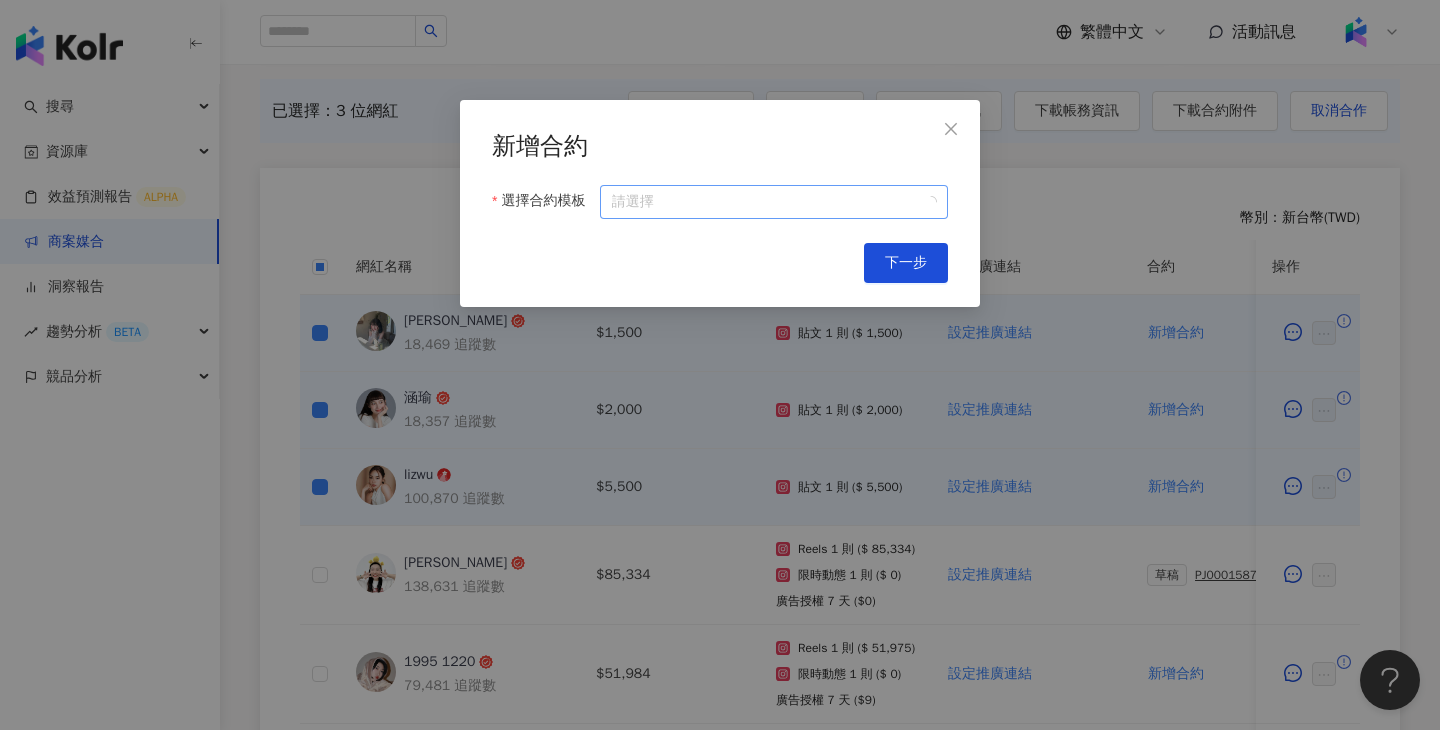 click on "選擇合約模板" at bounding box center (774, 202) 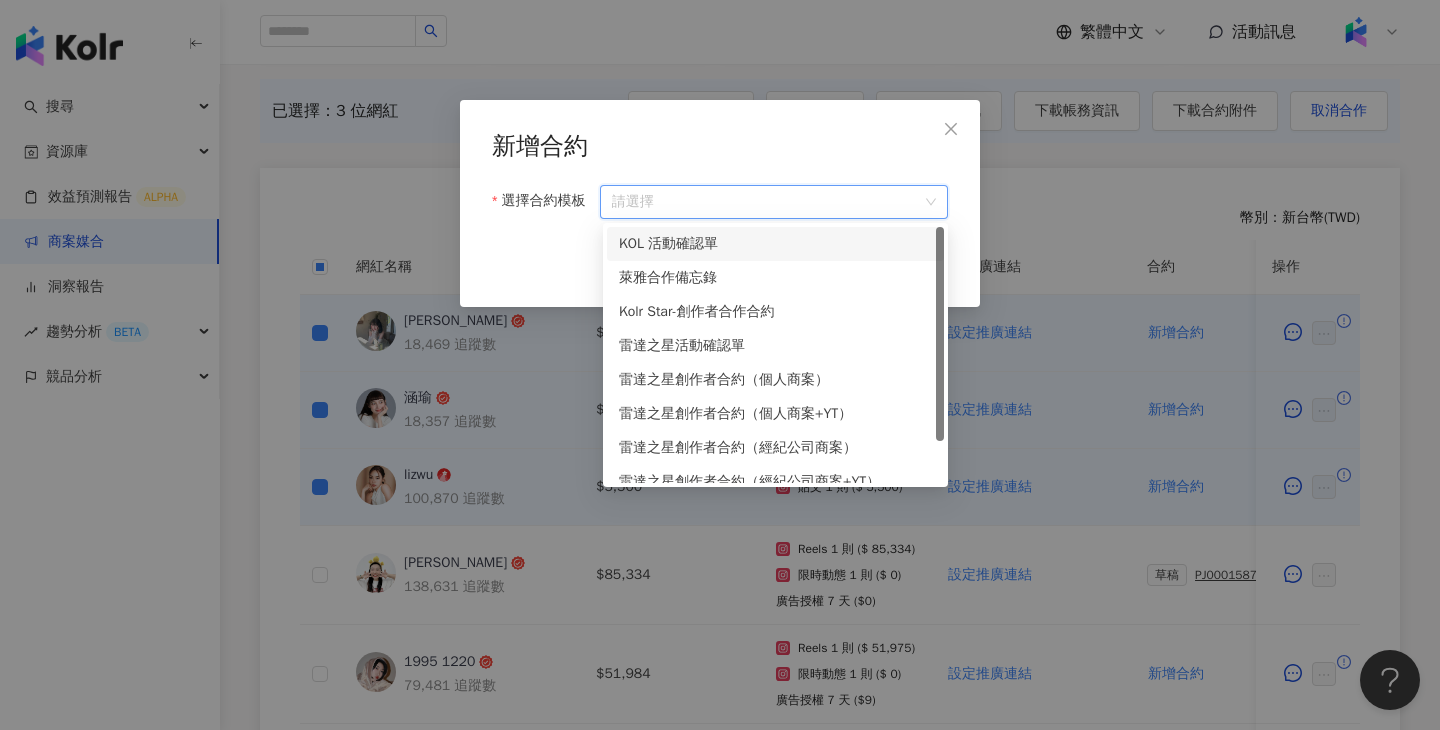 click on "KOL 活動確認單" at bounding box center (775, 244) 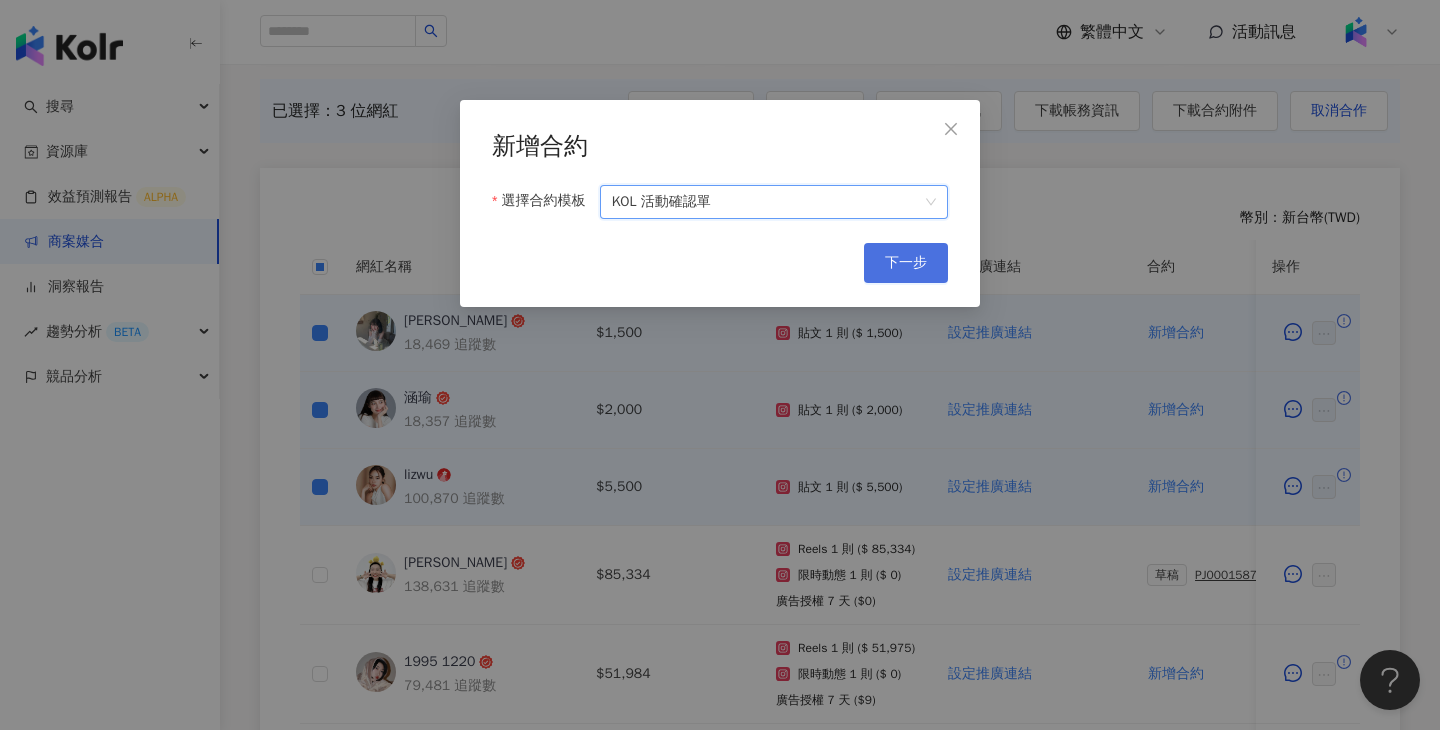 click on "下一步" at bounding box center [906, 263] 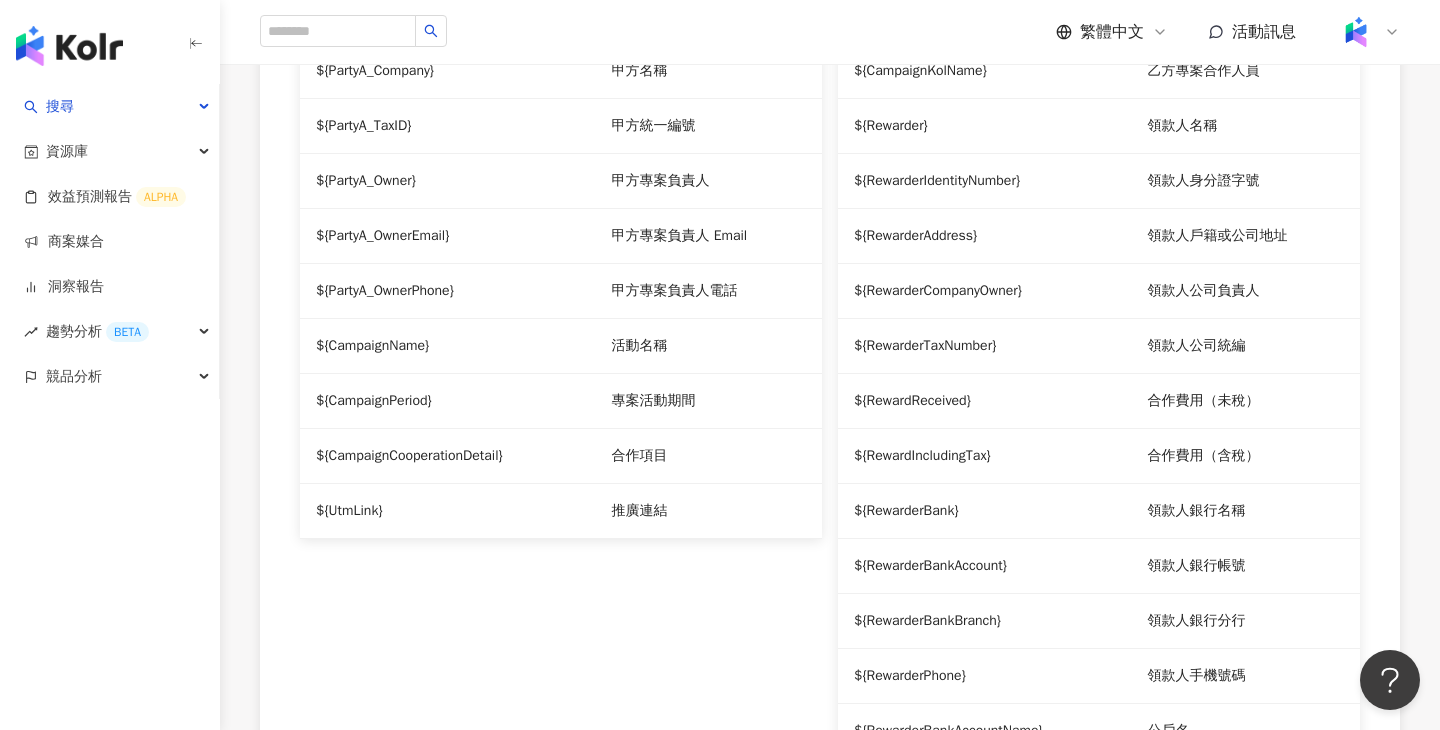 scroll, scrollTop: 0, scrollLeft: 0, axis: both 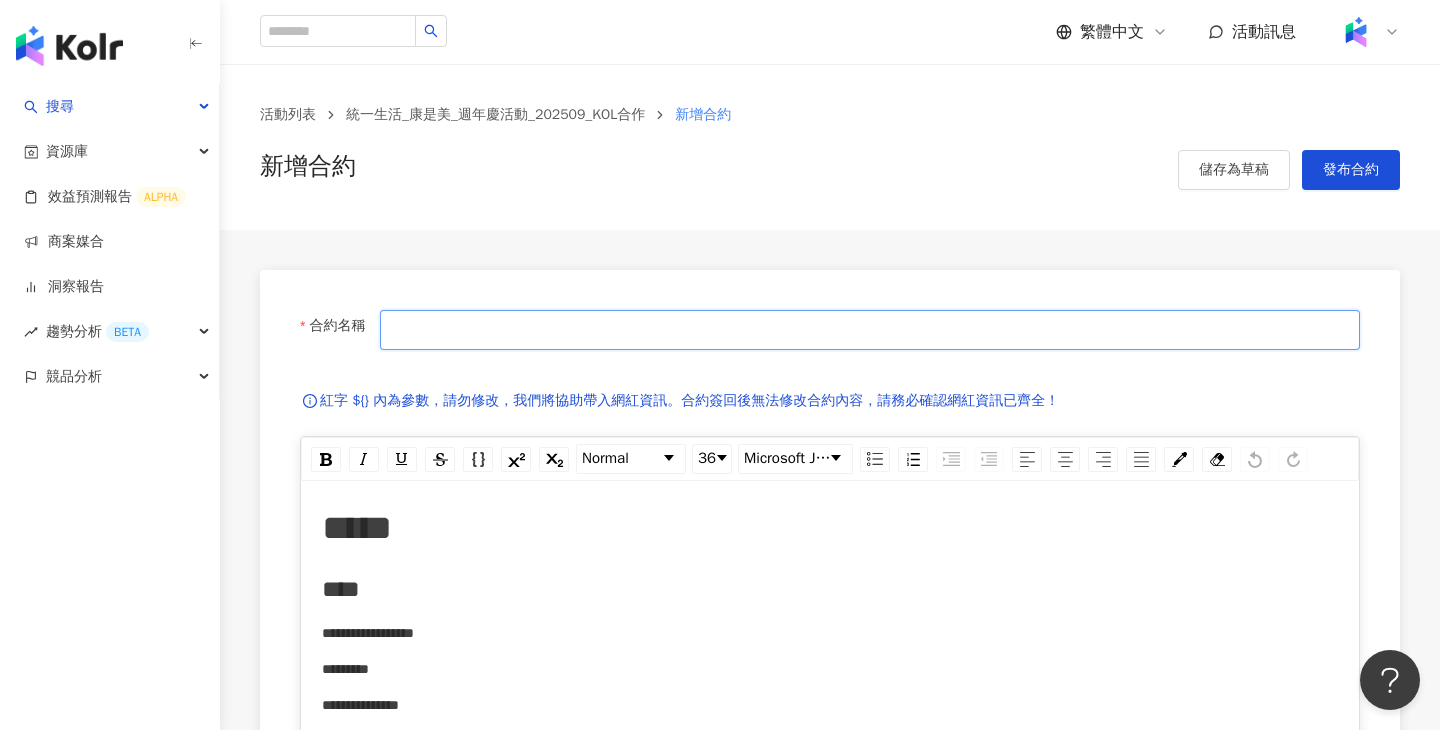 click on "合約名稱" at bounding box center (870, 330) 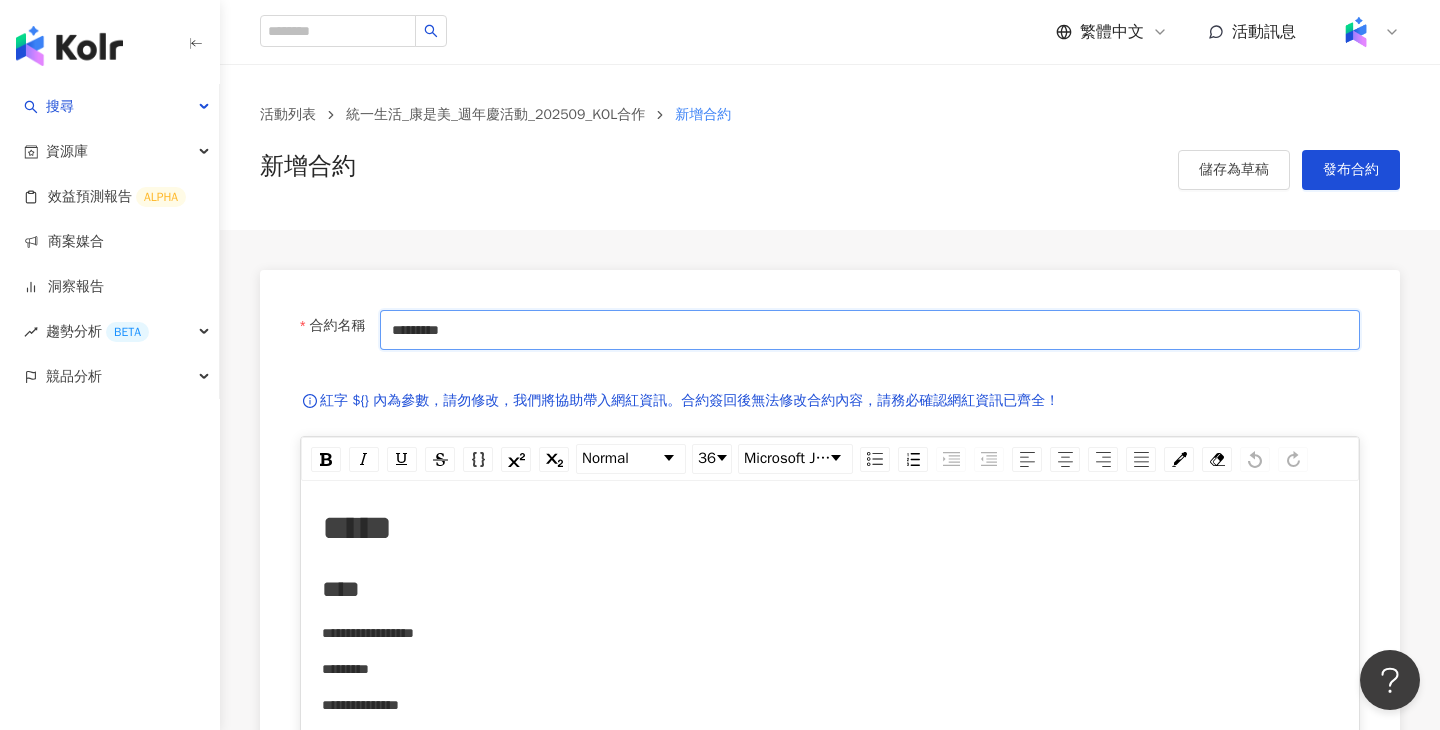 type on "**********" 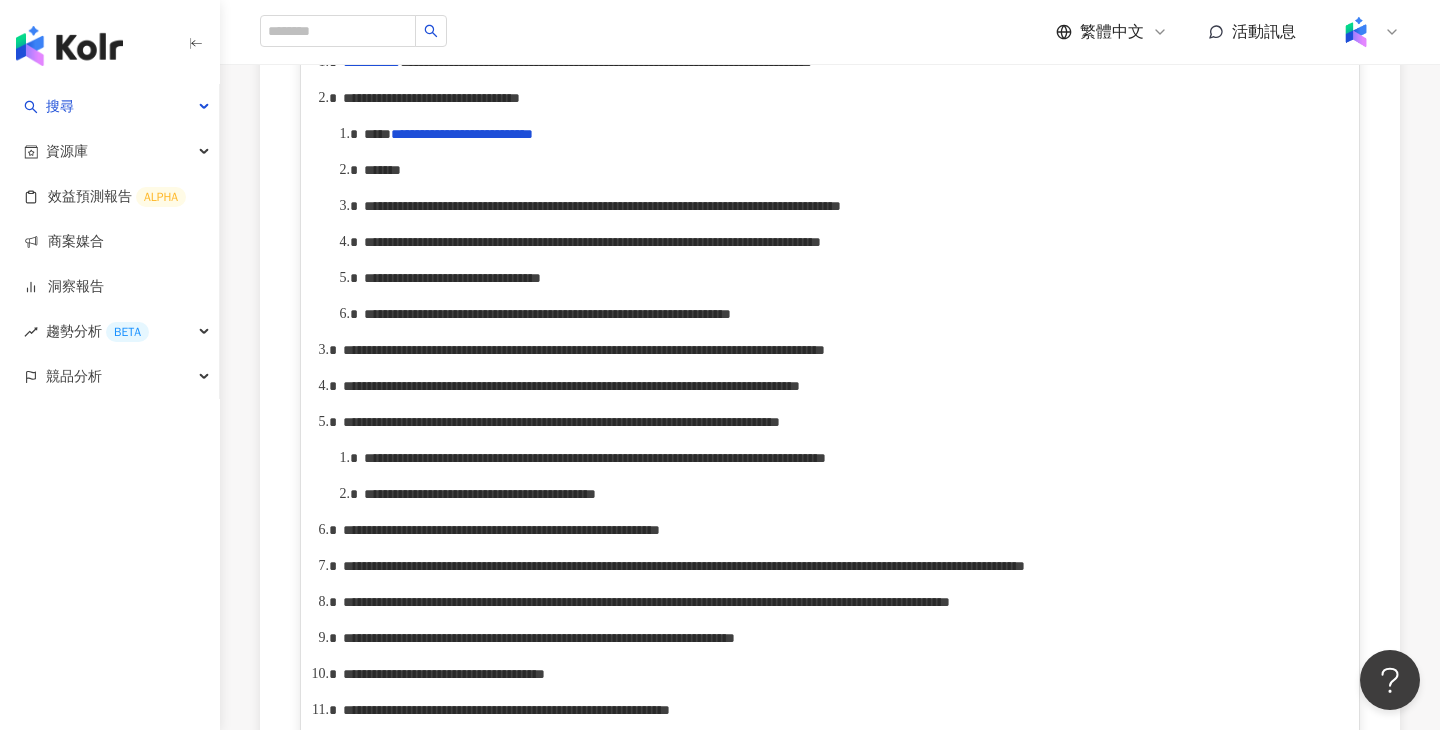 scroll, scrollTop: 1046, scrollLeft: 0, axis: vertical 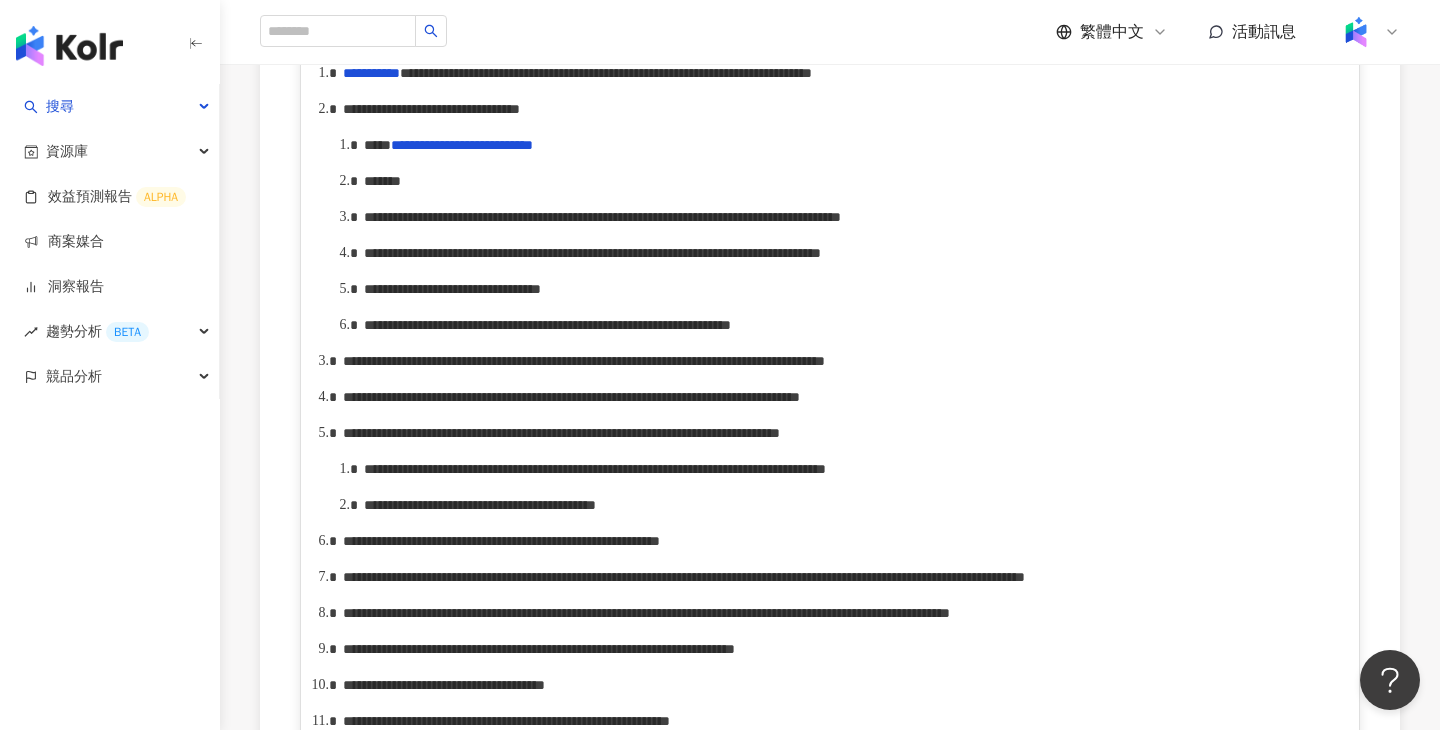 click on "**********" at bounding box center [841, 109] 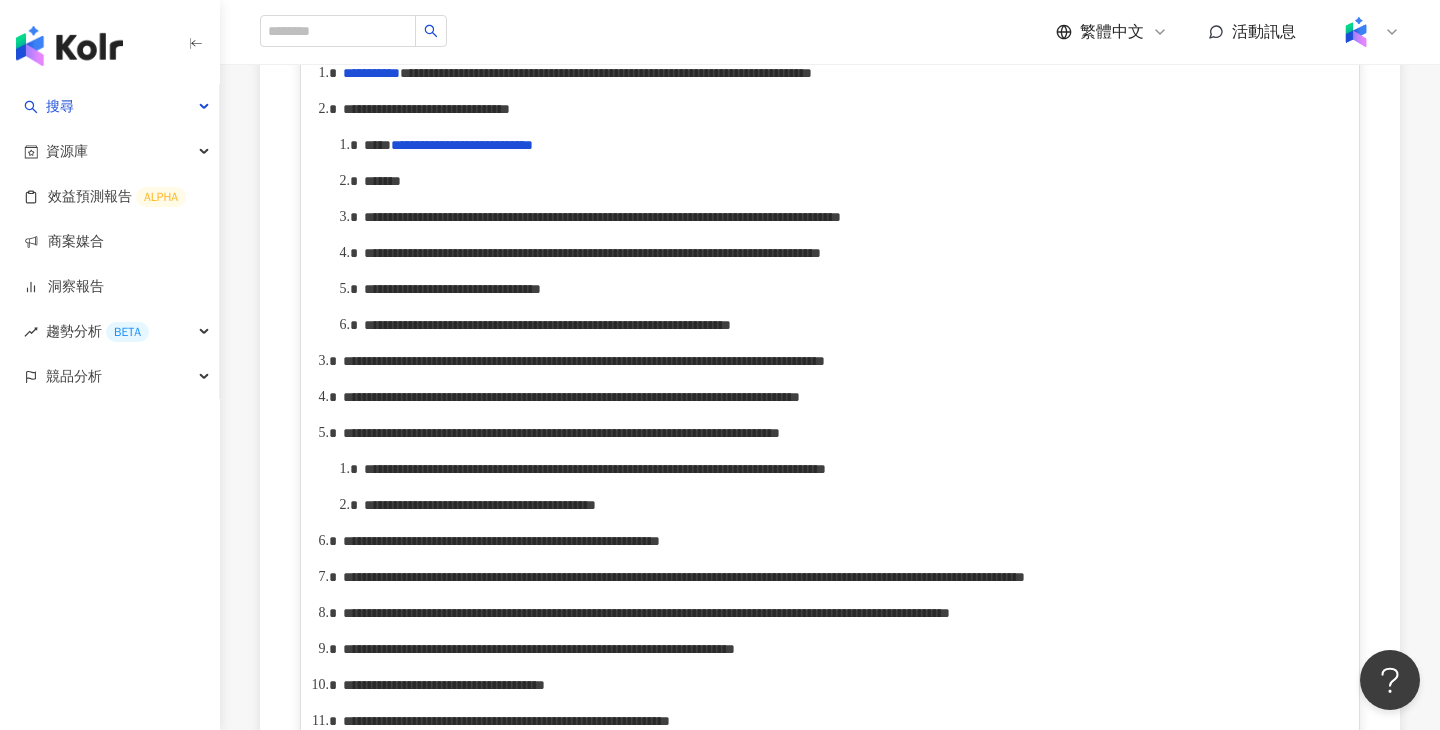 click on "**********" at bounding box center (426, 109) 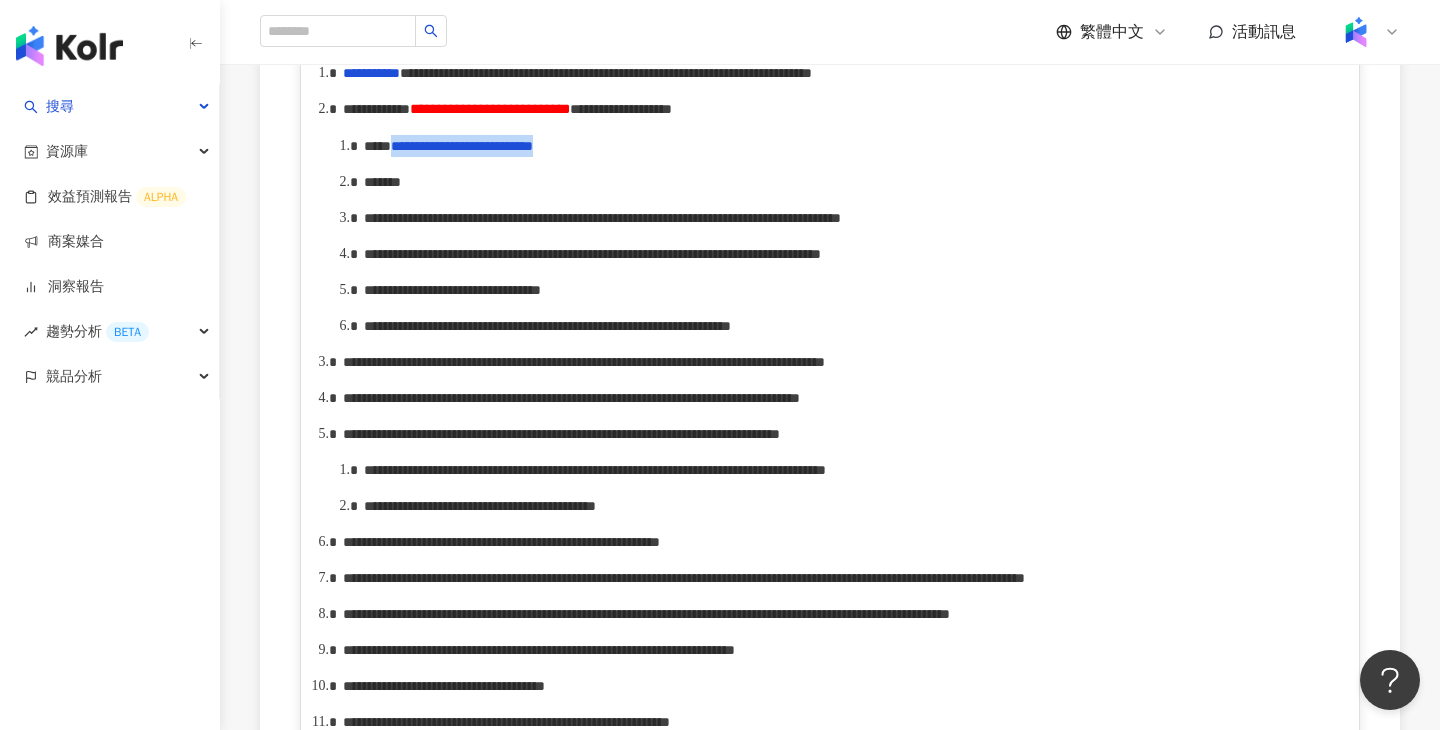 drag, startPoint x: 694, startPoint y: 168, endPoint x: 429, endPoint y: 177, distance: 265.15277 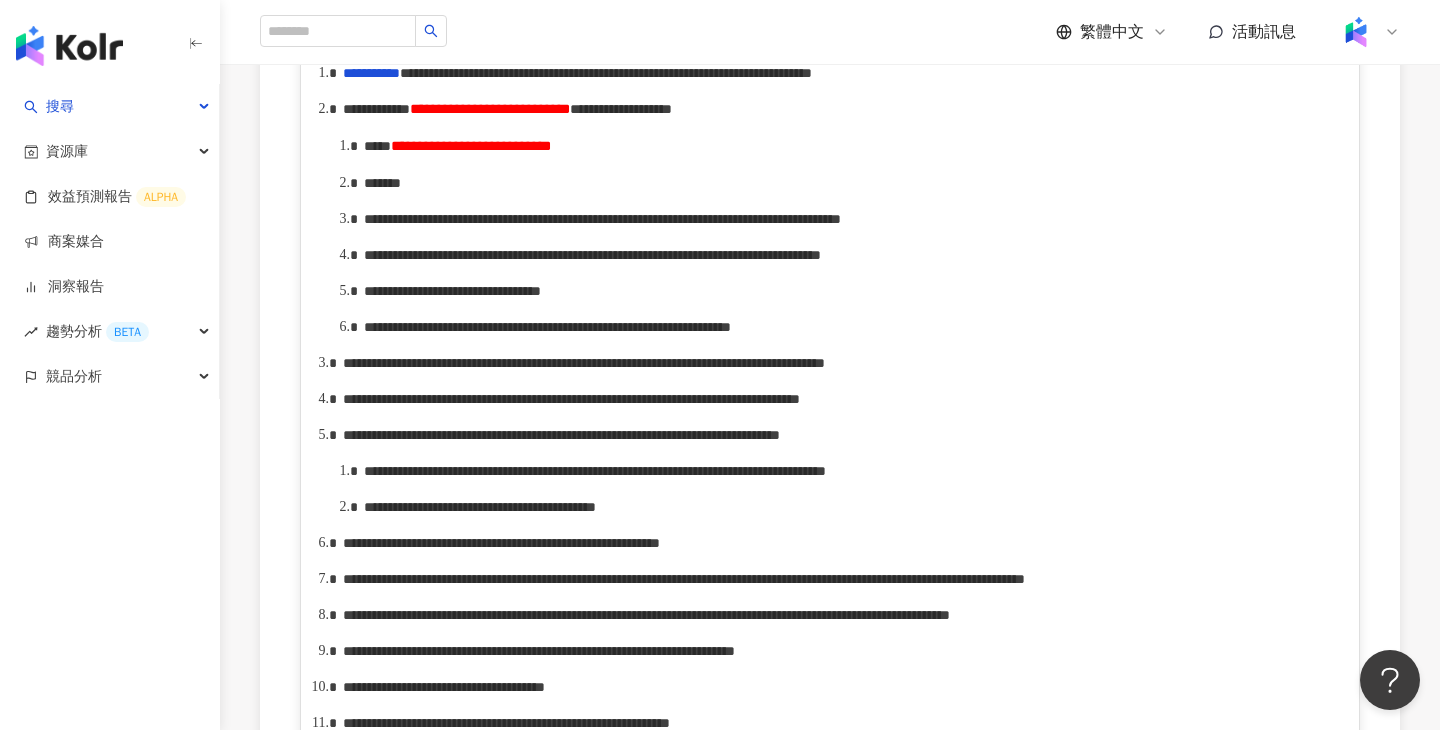 click on "**********" at bounding box center (851, 146) 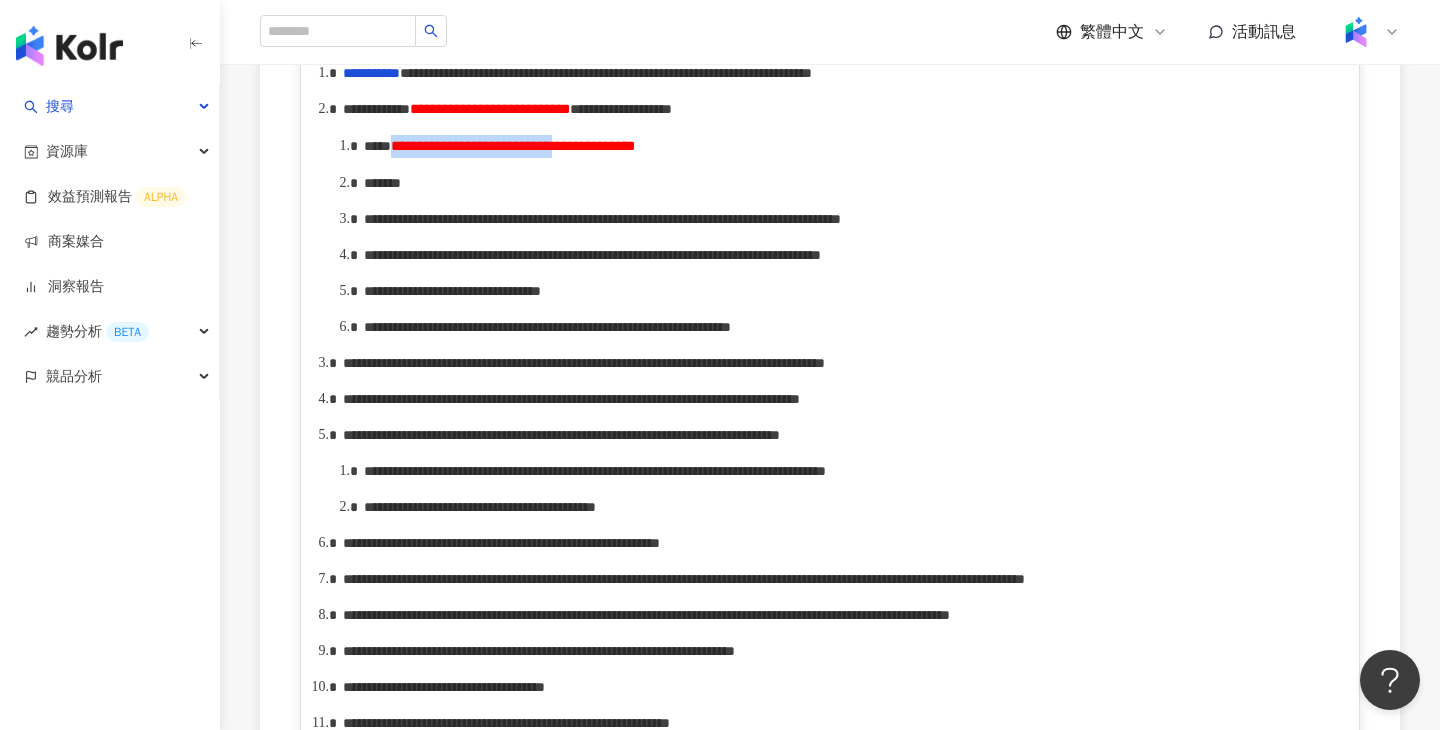 drag, startPoint x: 754, startPoint y: 170, endPoint x: 440, endPoint y: 163, distance: 314.078 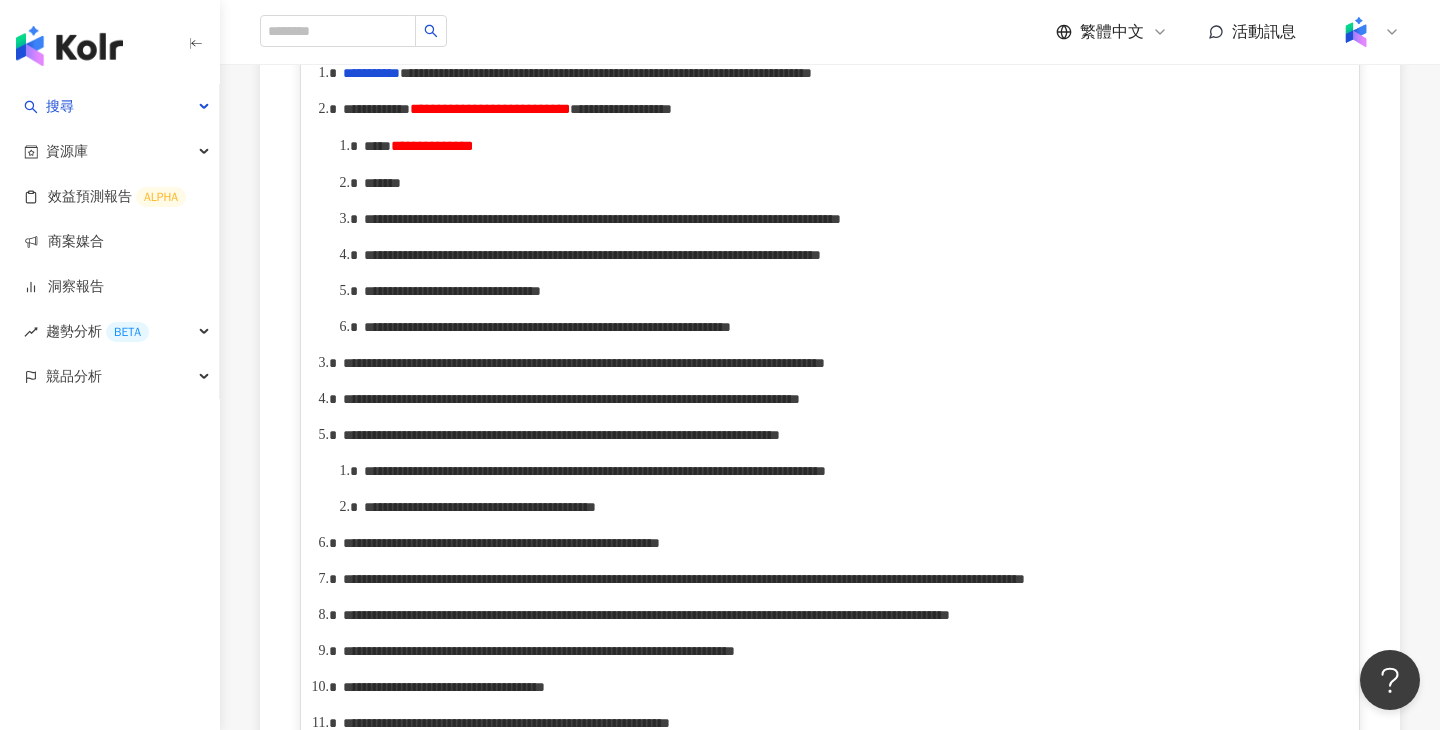 click on "*******" at bounding box center (851, 183) 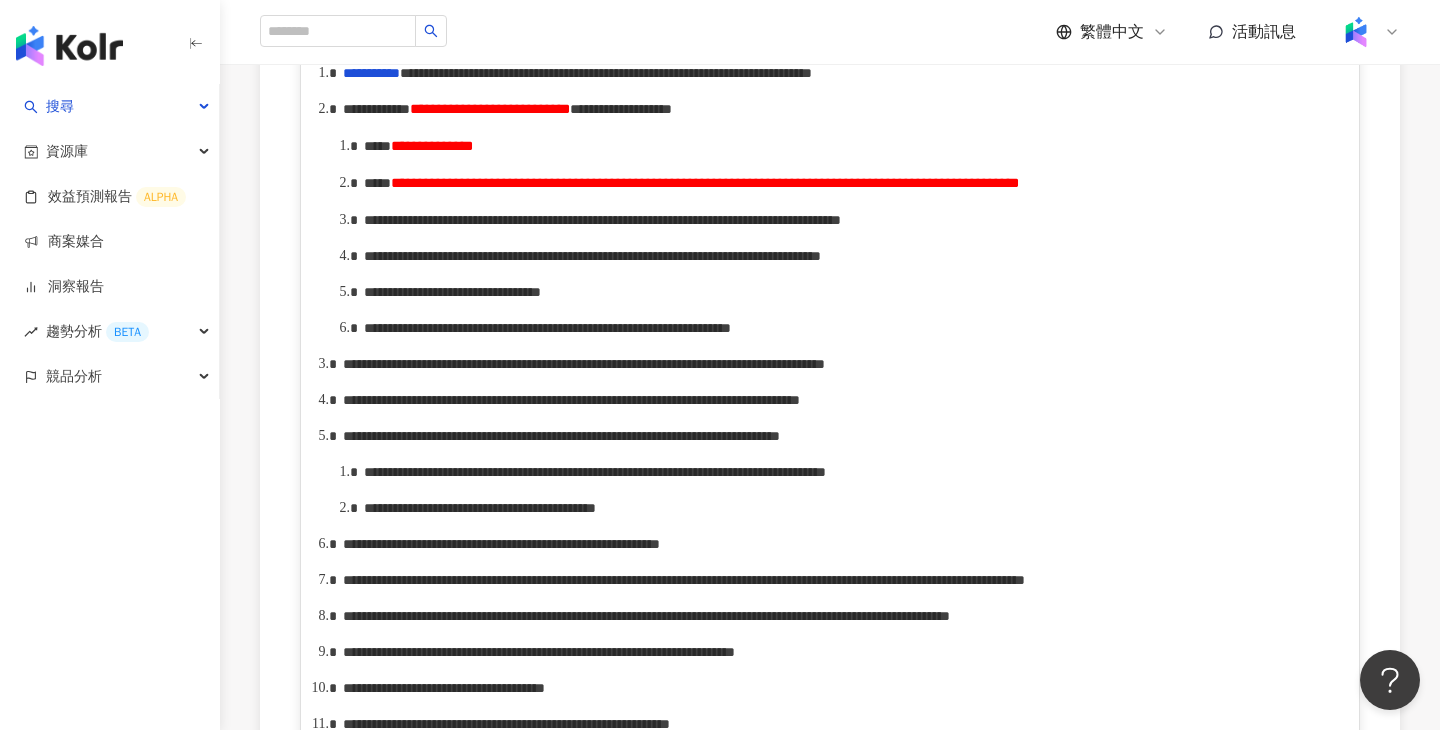 click on "**********" at bounding box center [705, 183] 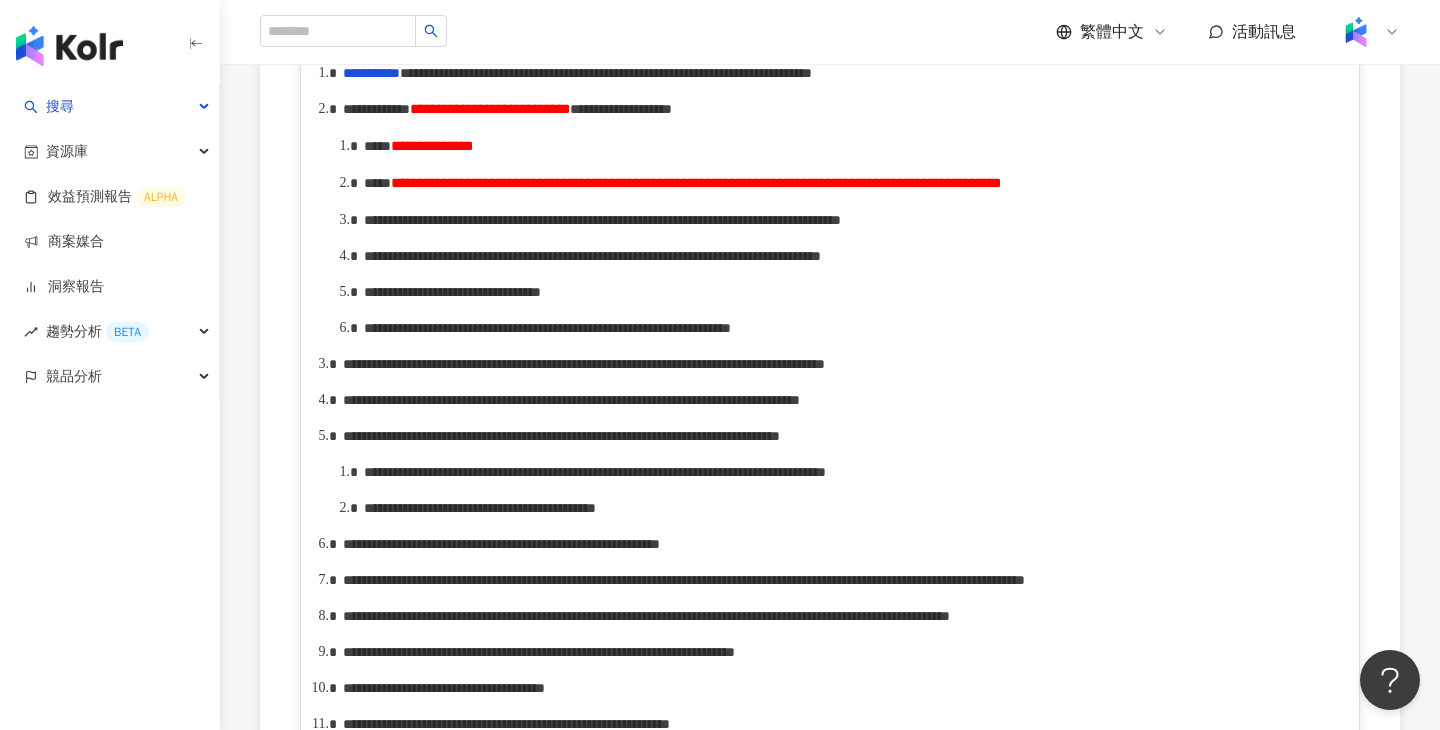 click on "**********" at bounding box center [696, 183] 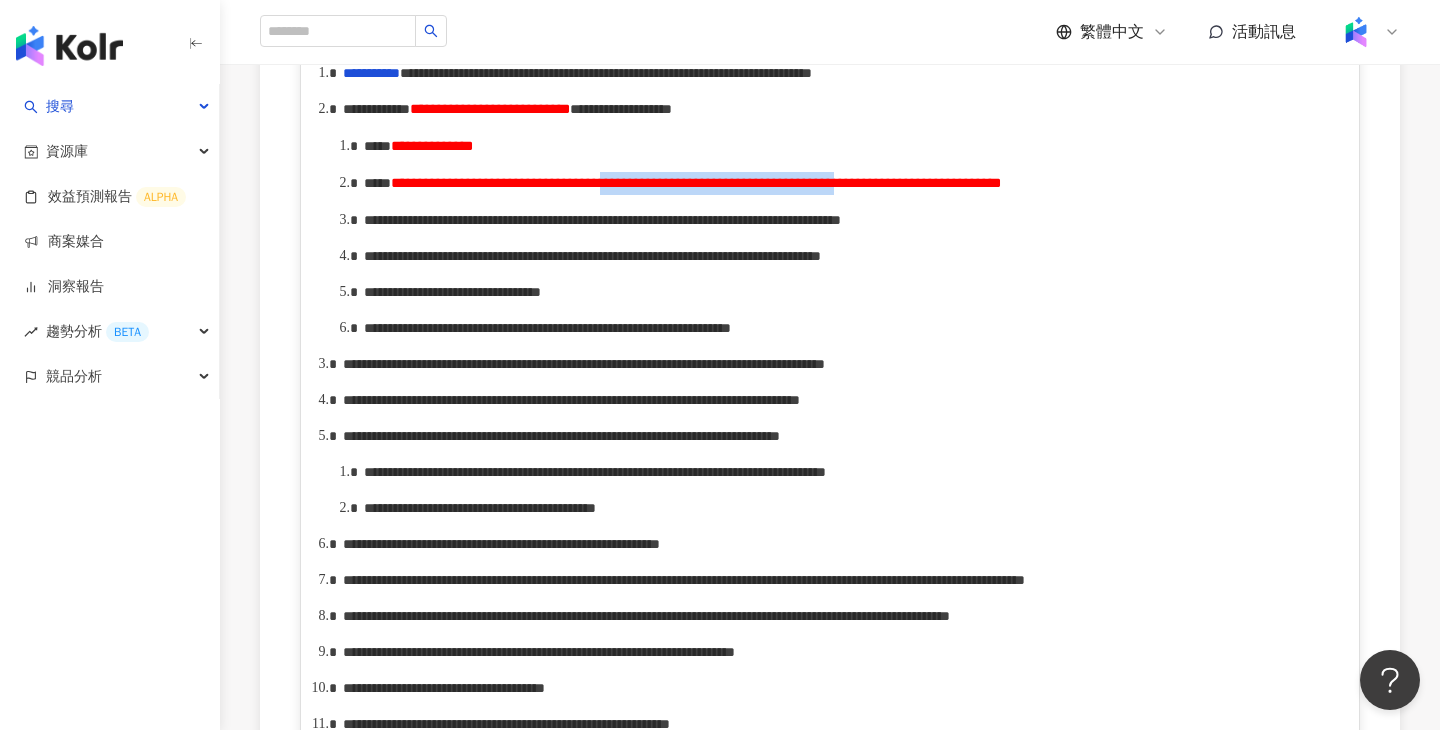 click on "**********" at bounding box center [696, 183] 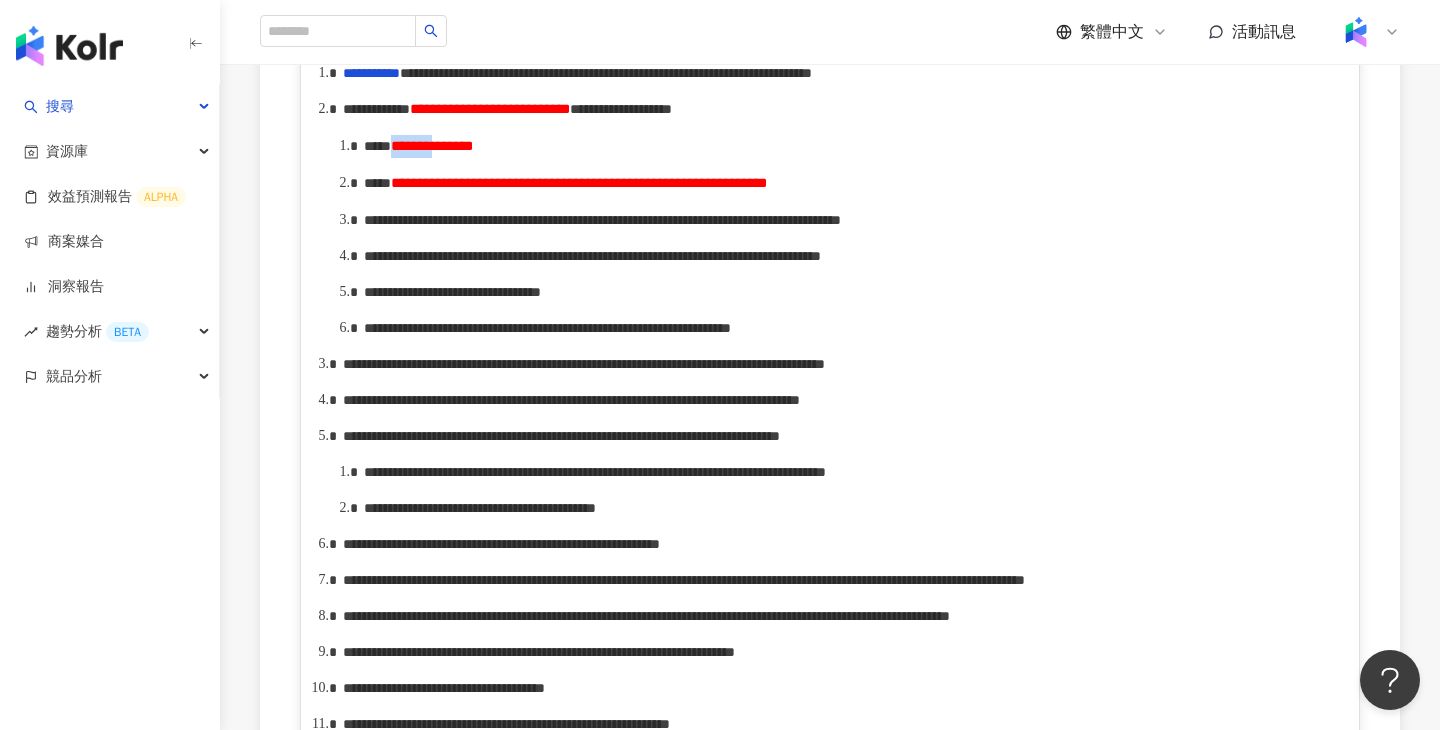 drag, startPoint x: 486, startPoint y: 170, endPoint x: 430, endPoint y: 169, distance: 56.008926 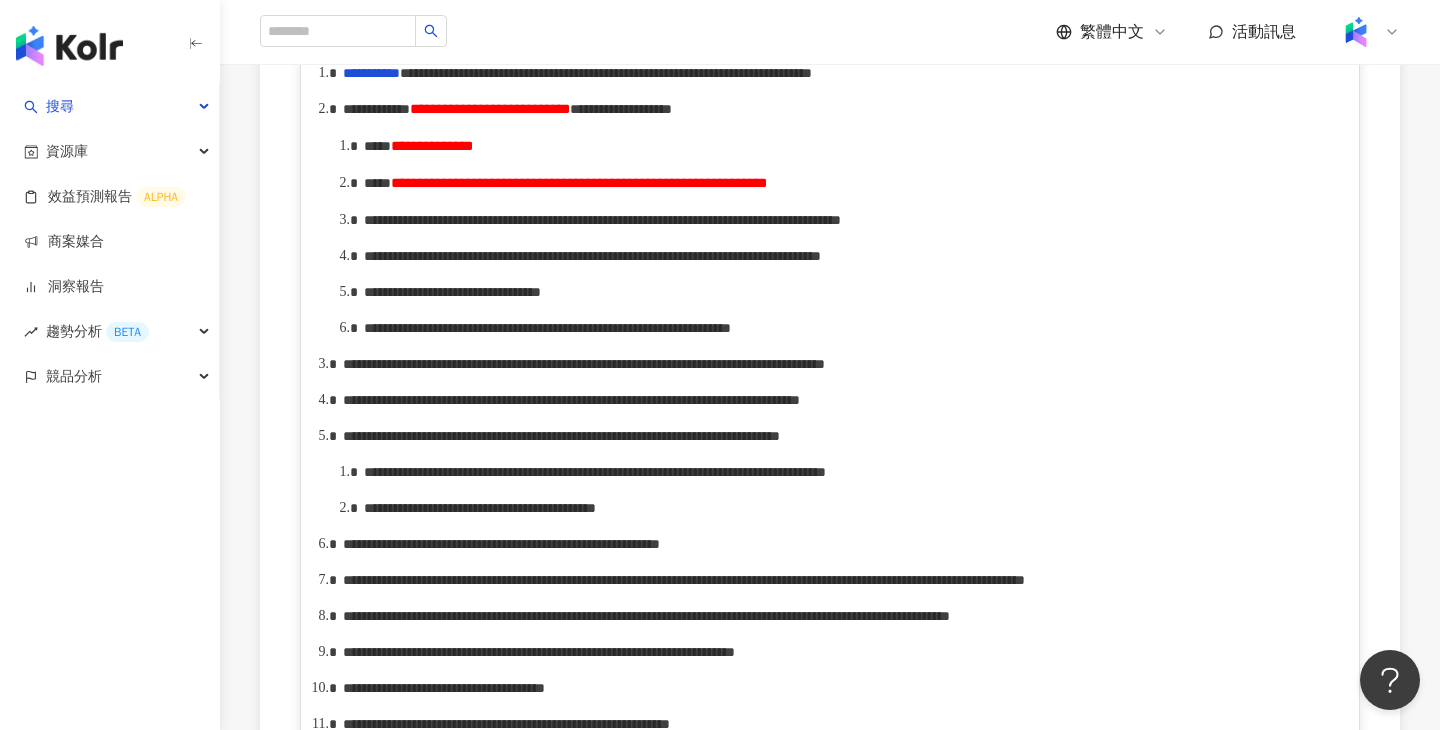 click on "**********" at bounding box center (579, 183) 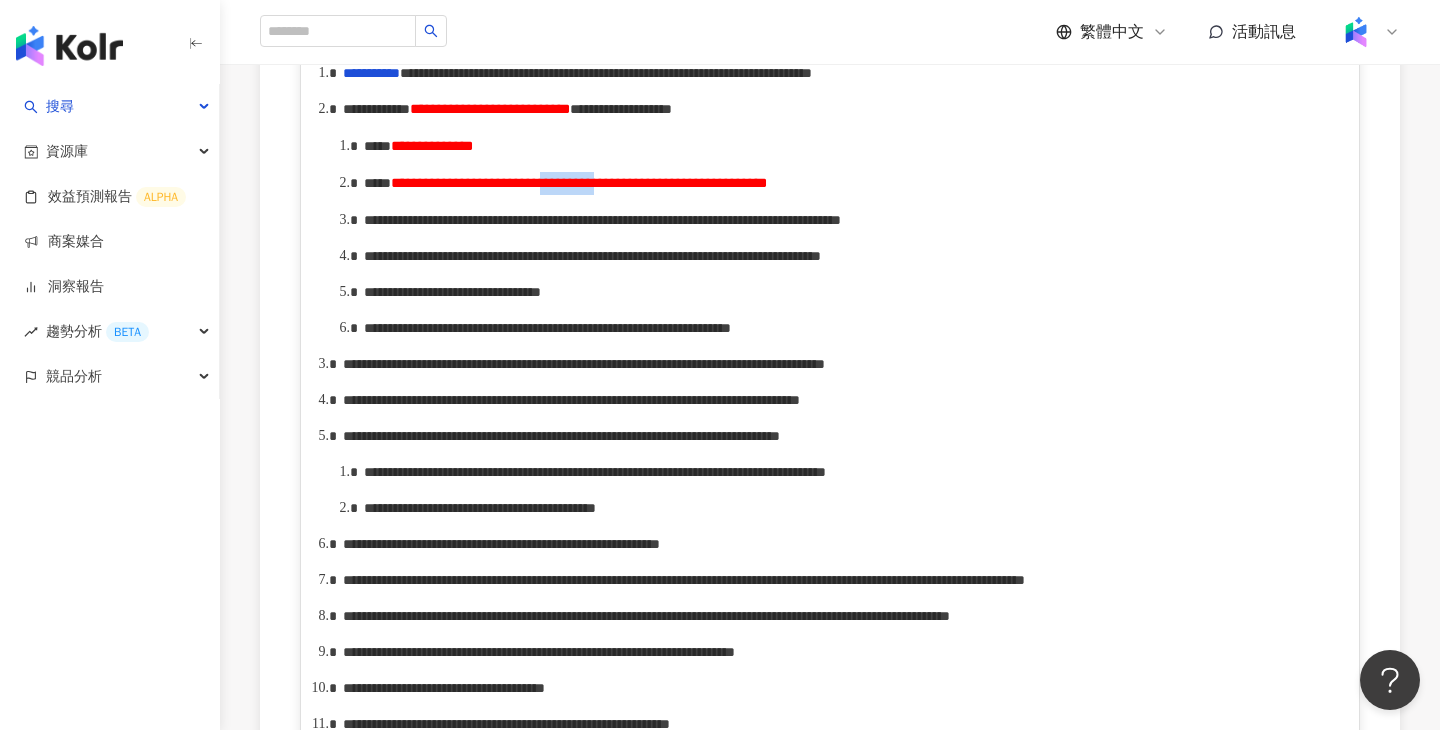 click on "**********" at bounding box center [579, 183] 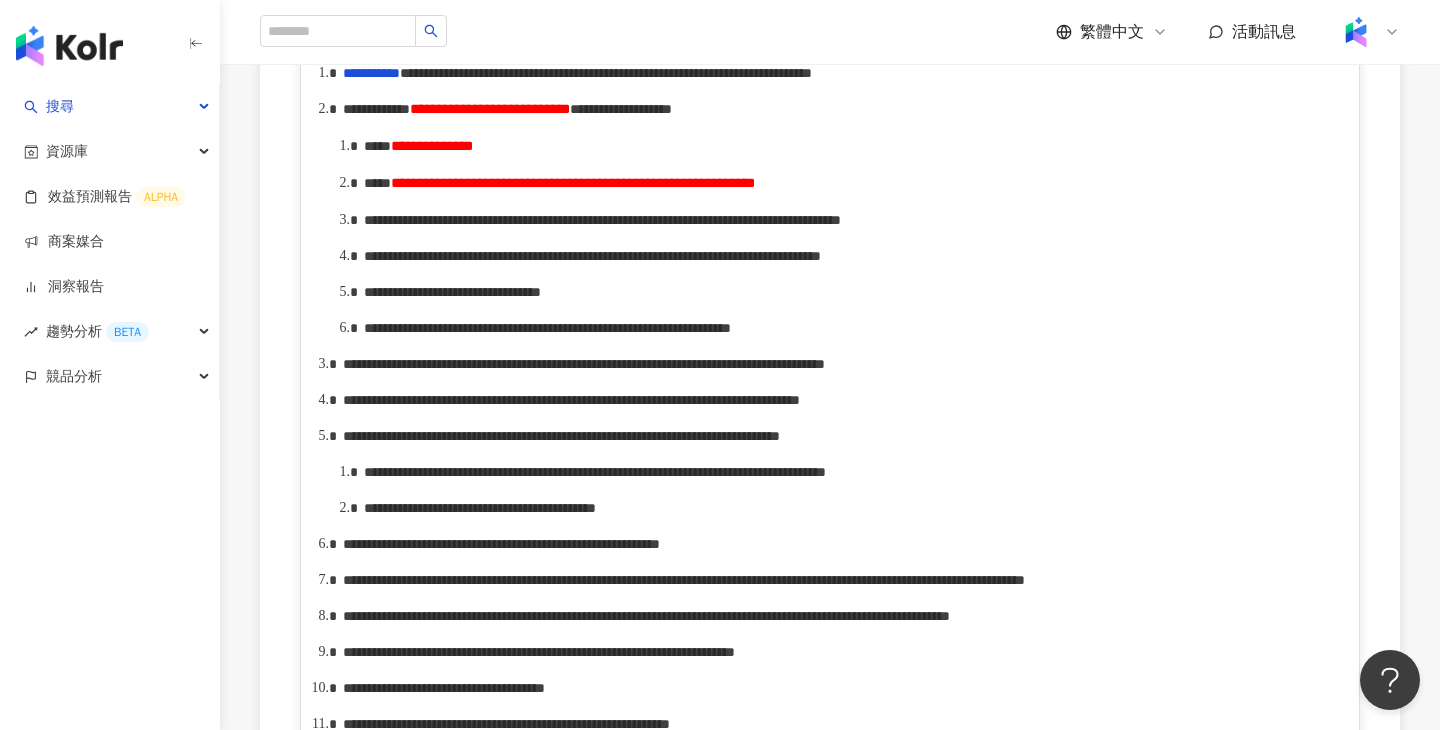 click on "**********" at bounding box center (432, 146) 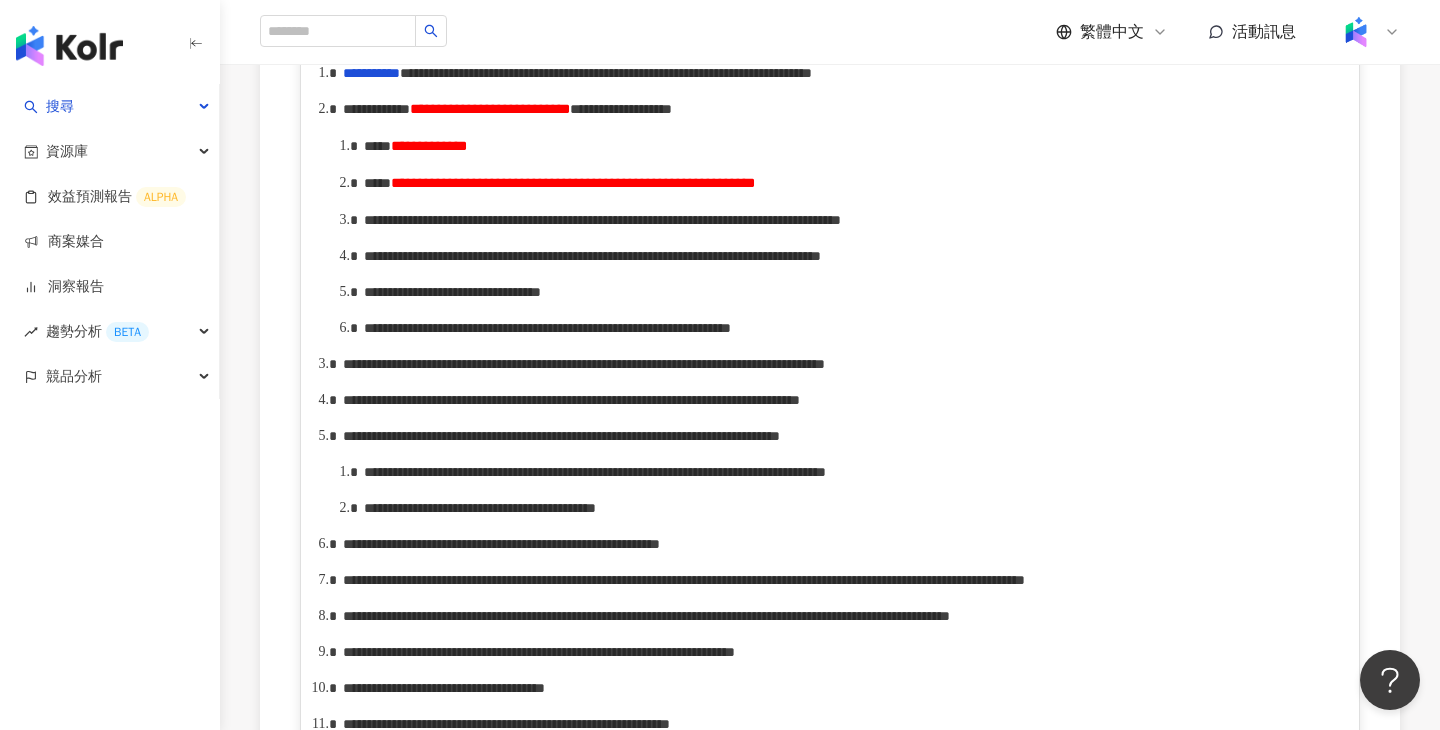 type 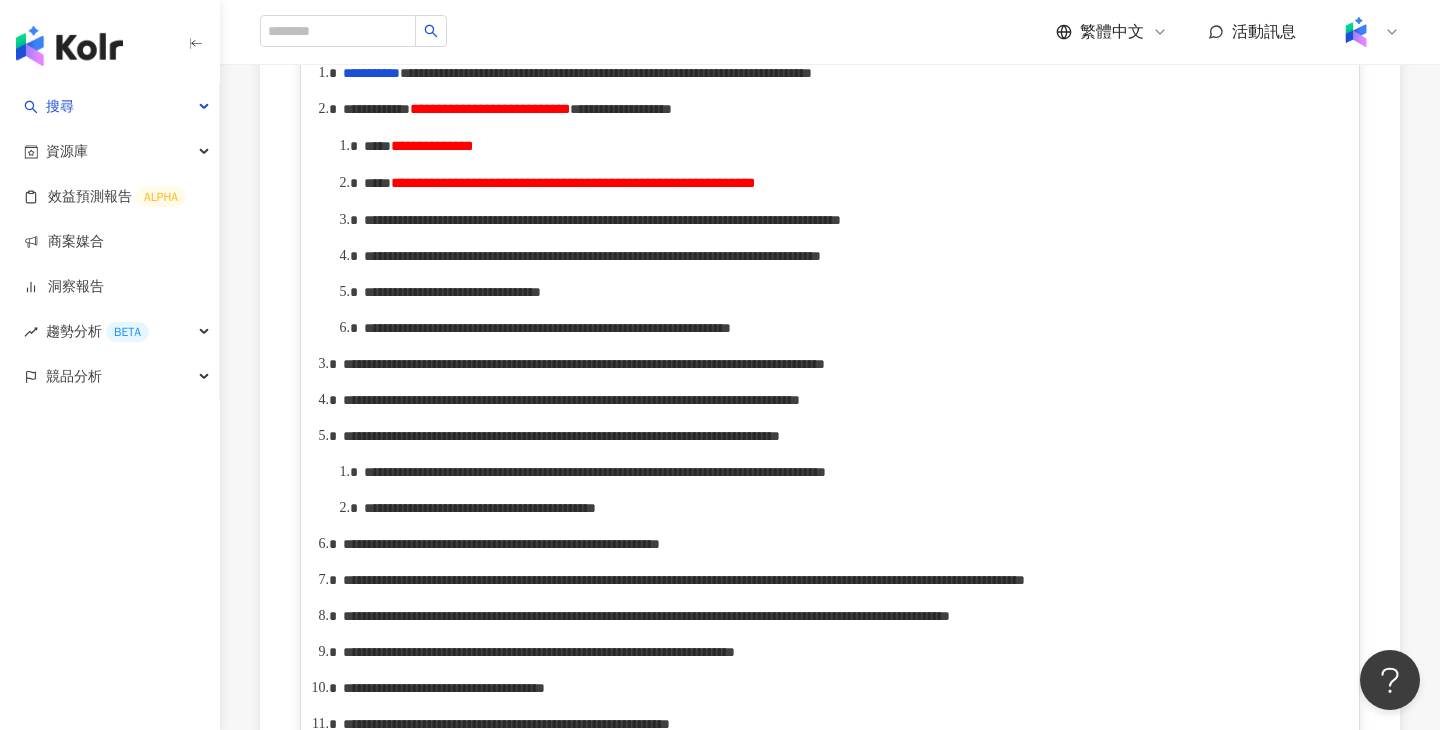 click on "**********" at bounding box center (851, 146) 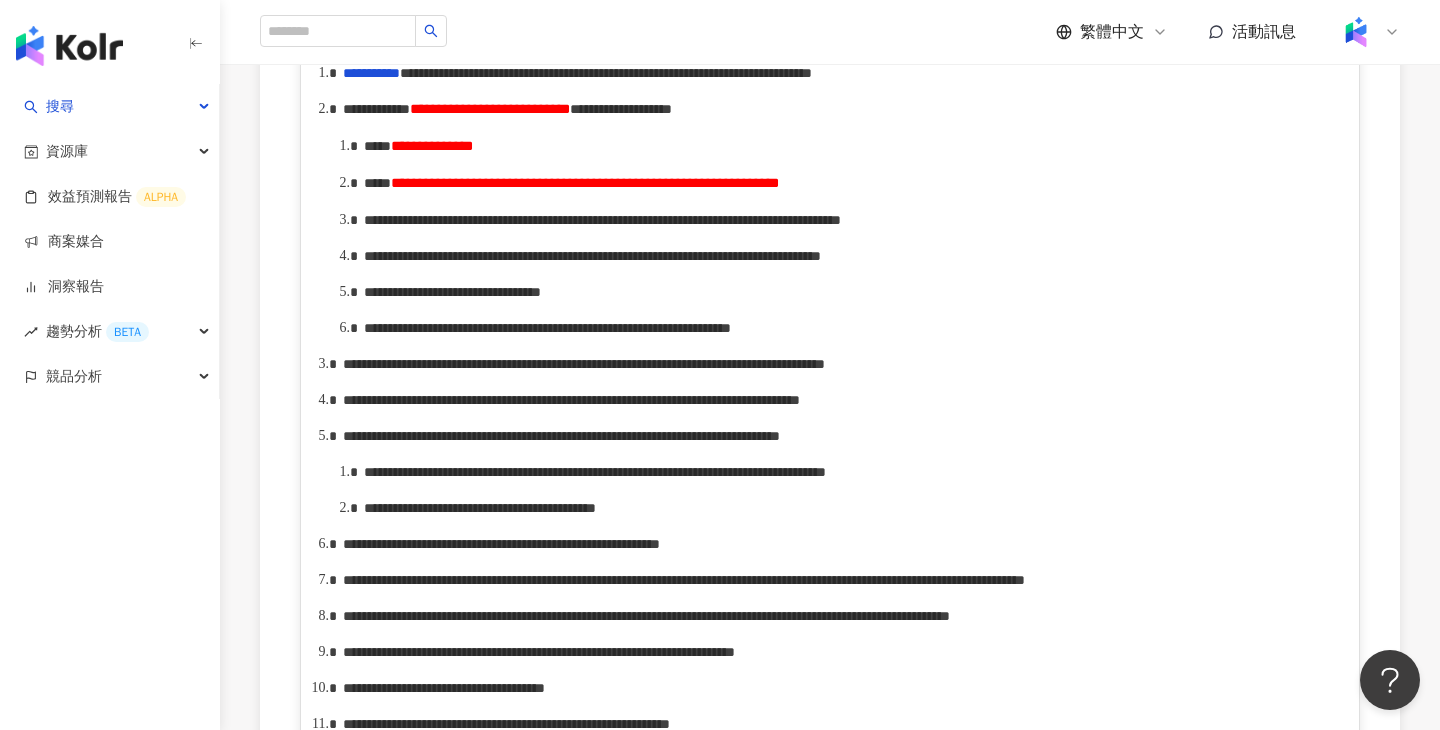 click on "**********" at bounding box center (585, 183) 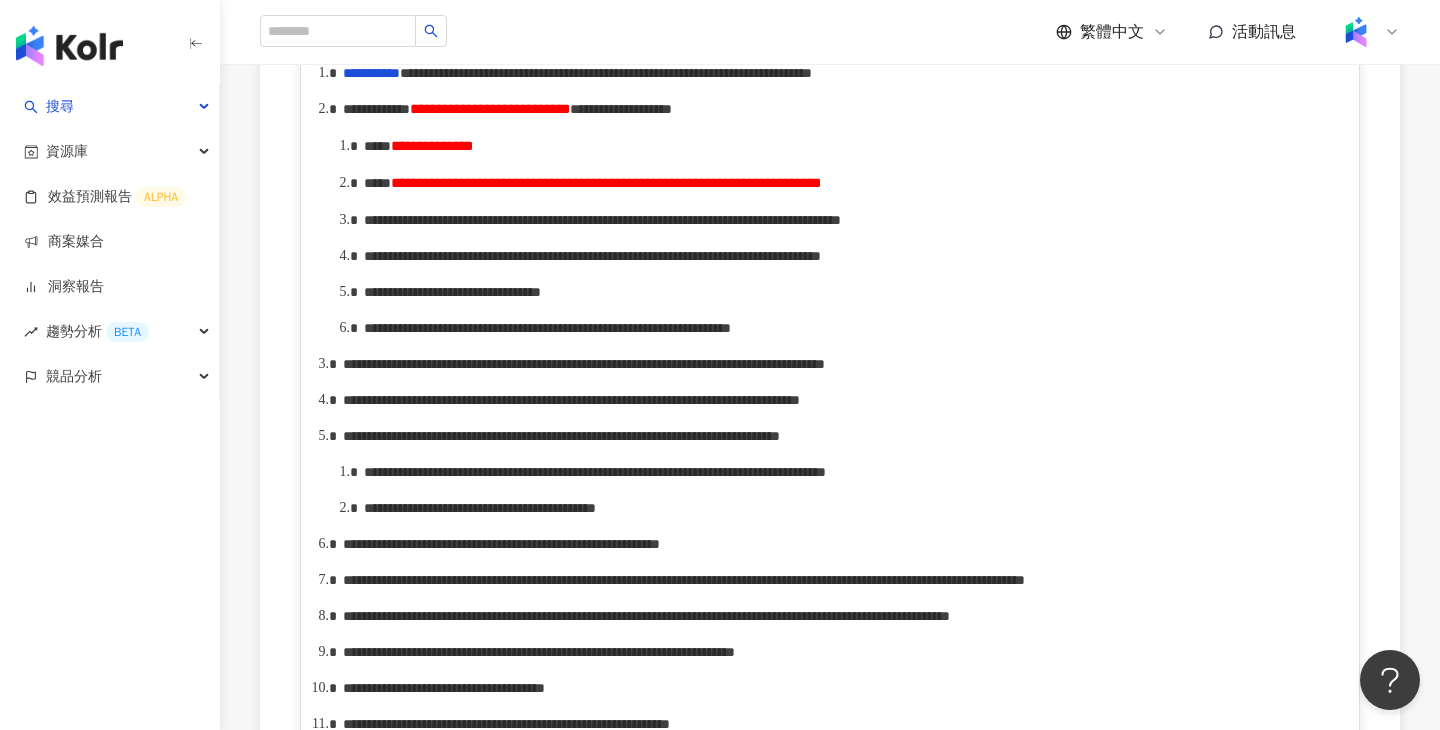 click on "**********" at bounding box center (851, 183) 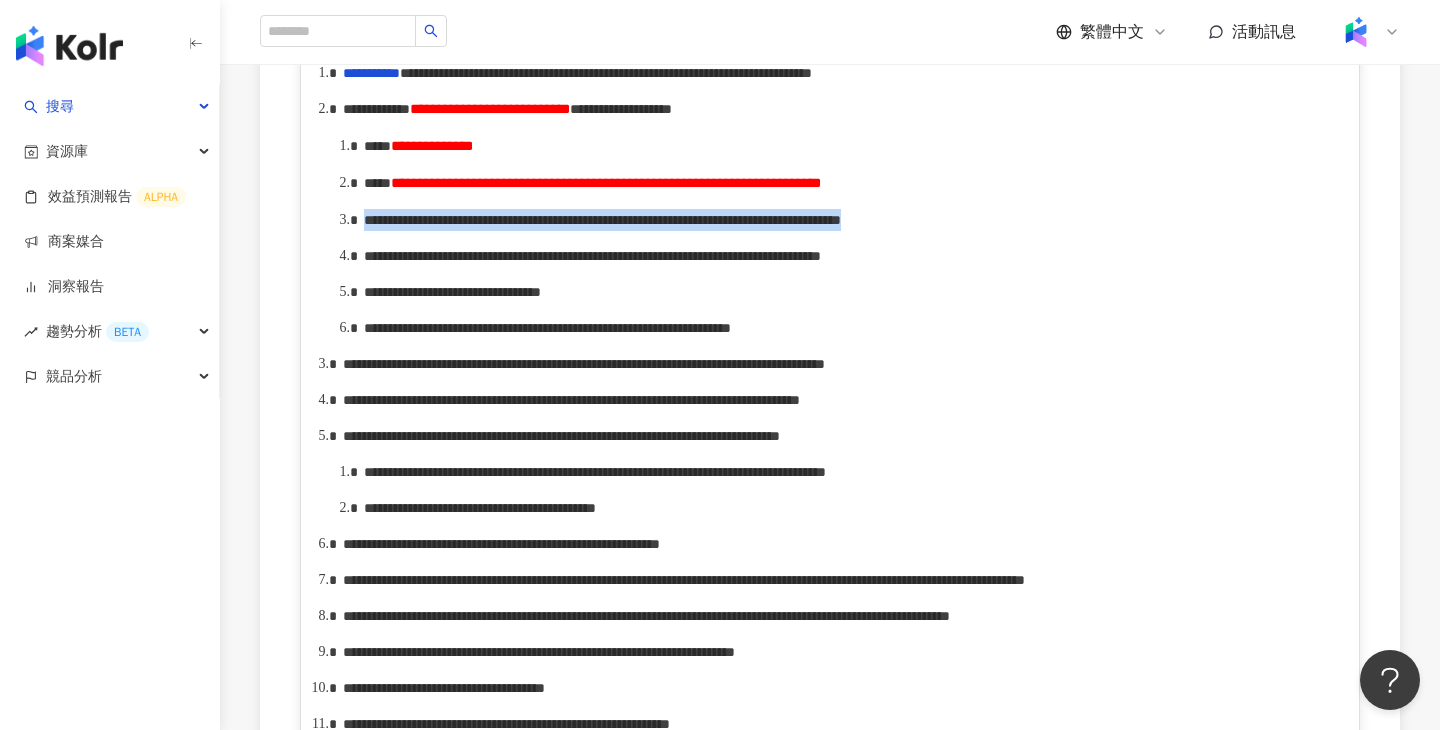 drag, startPoint x: 674, startPoint y: 287, endPoint x: 362, endPoint y: 267, distance: 312.64038 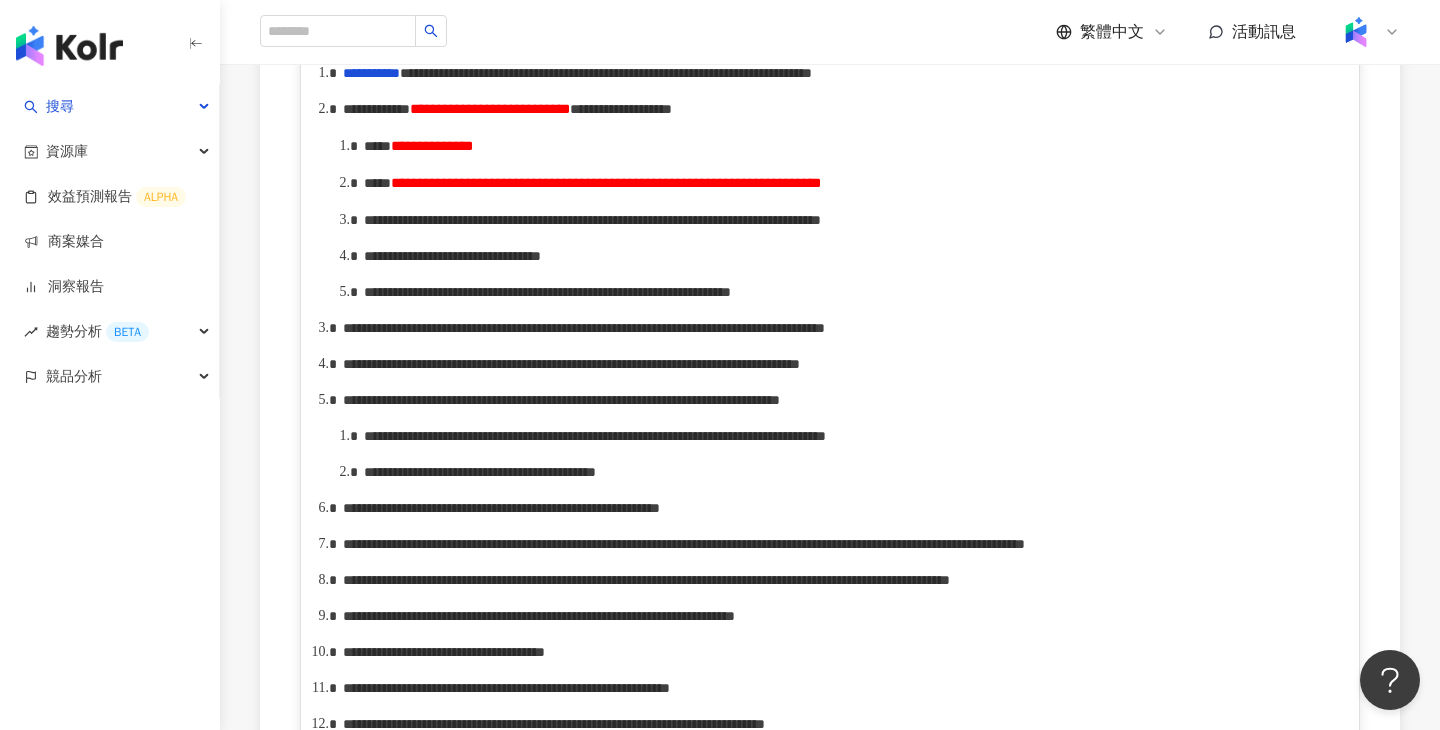 click on "**********" at bounding box center [432, 146] 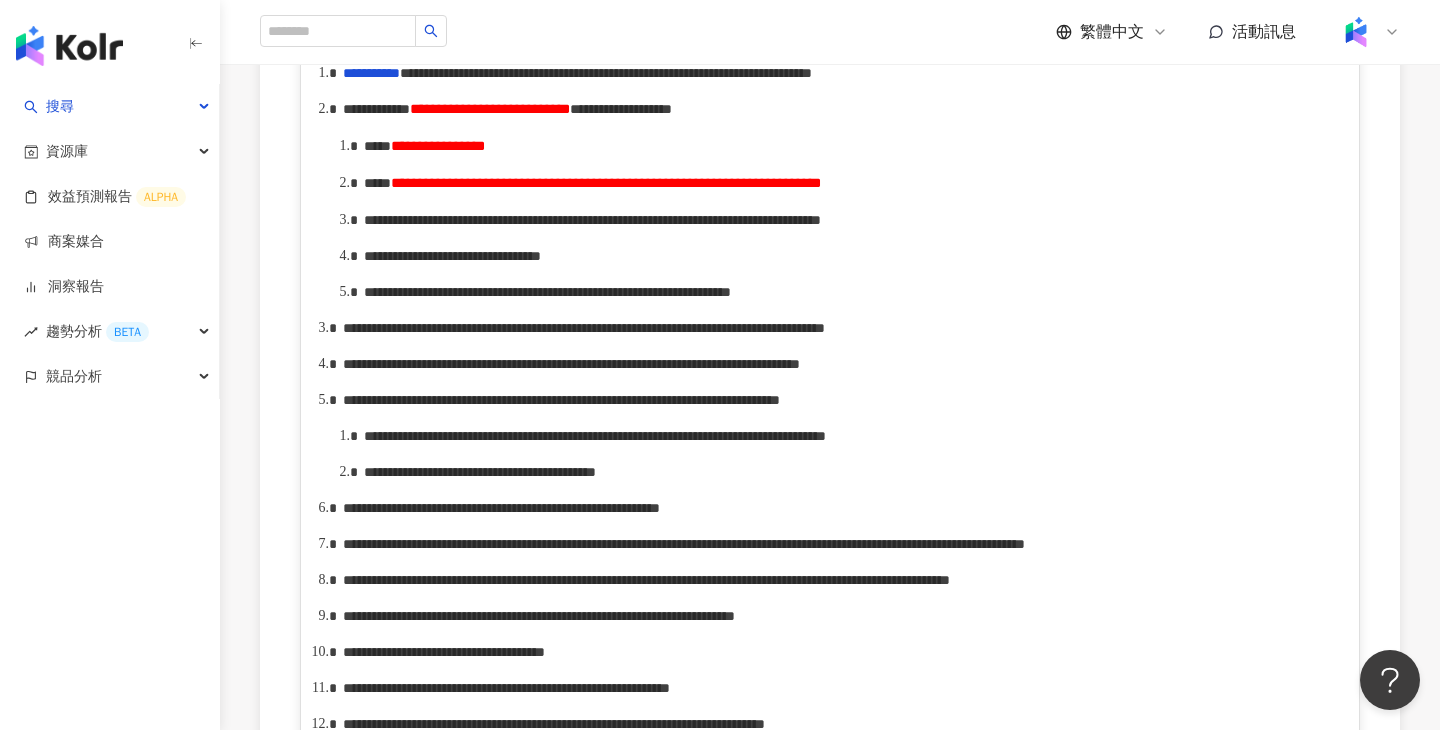 scroll, scrollTop: 1057, scrollLeft: 0, axis: vertical 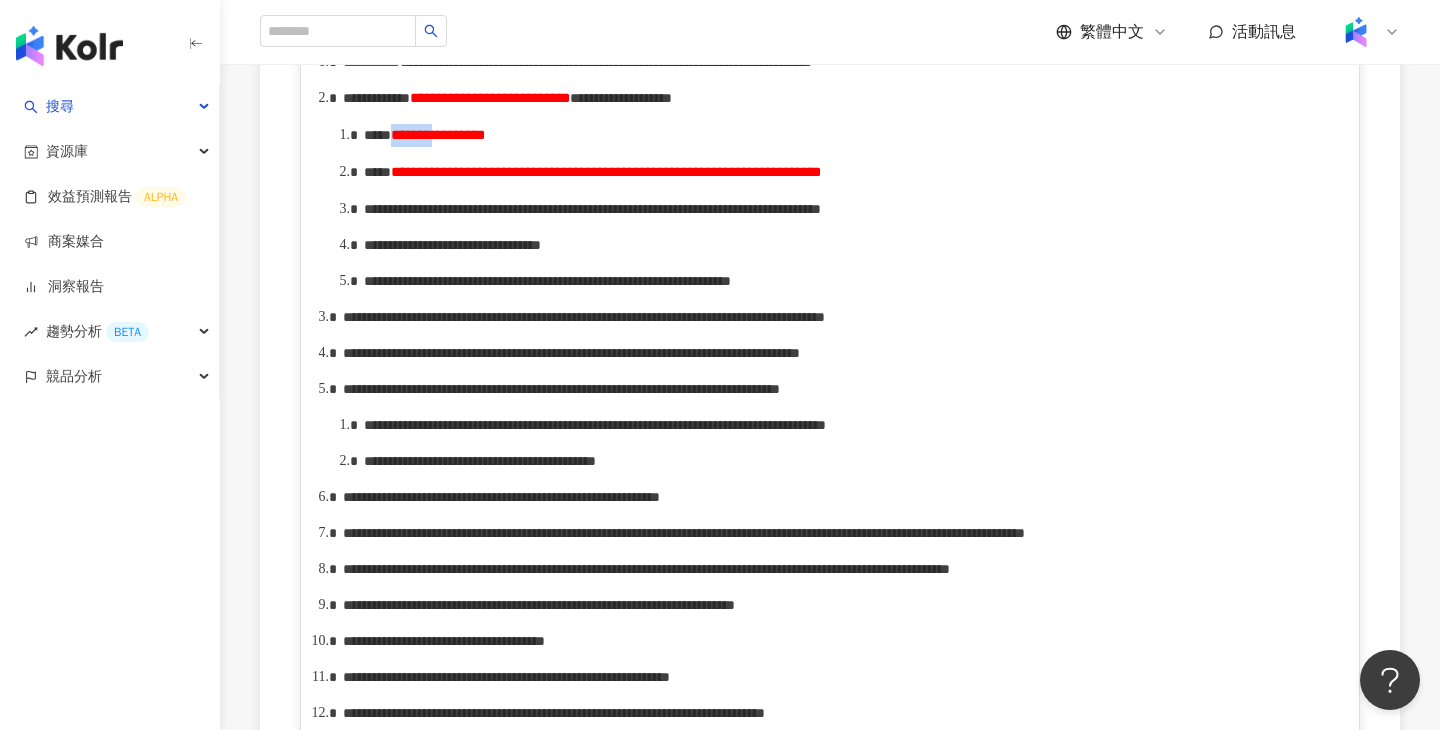 drag, startPoint x: 488, startPoint y: 158, endPoint x: 433, endPoint y: 158, distance: 55 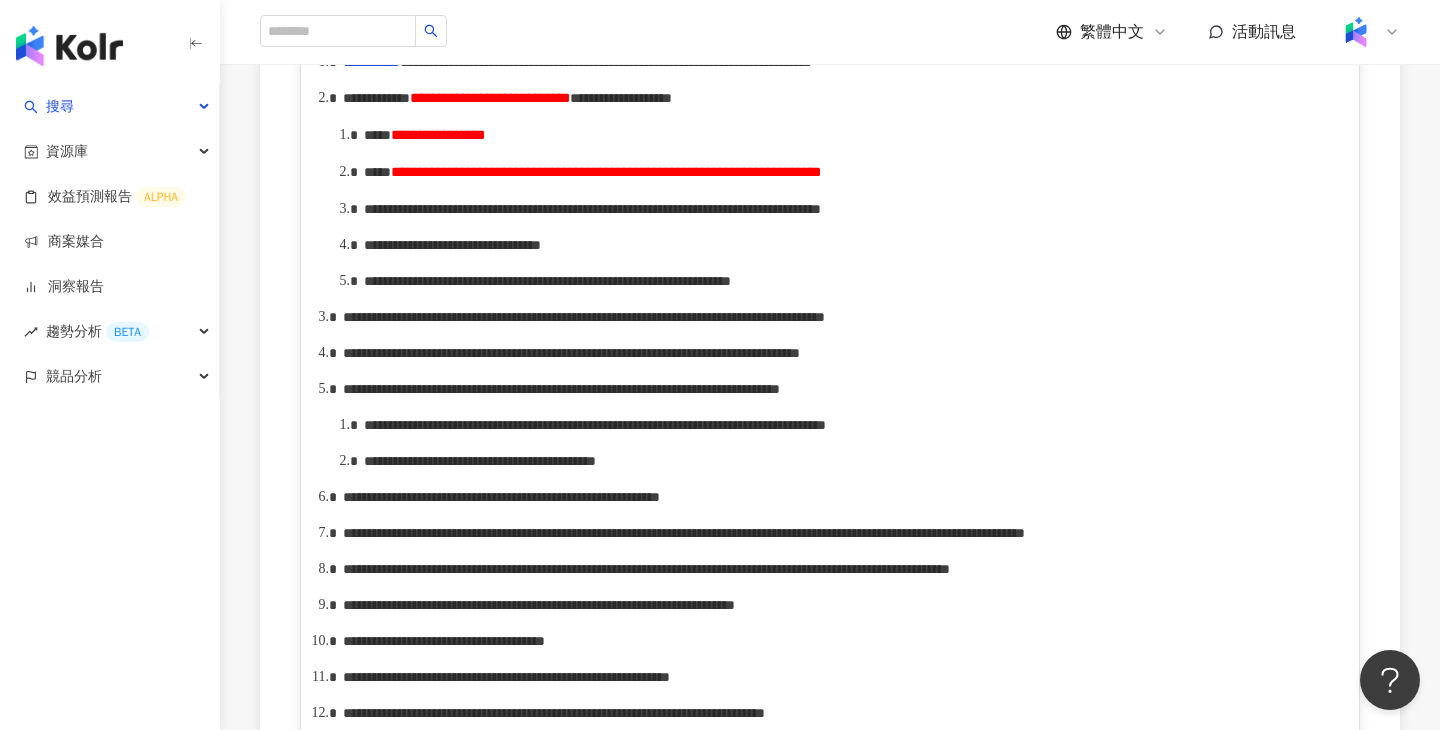 click on "**********" at bounding box center [452, 245] 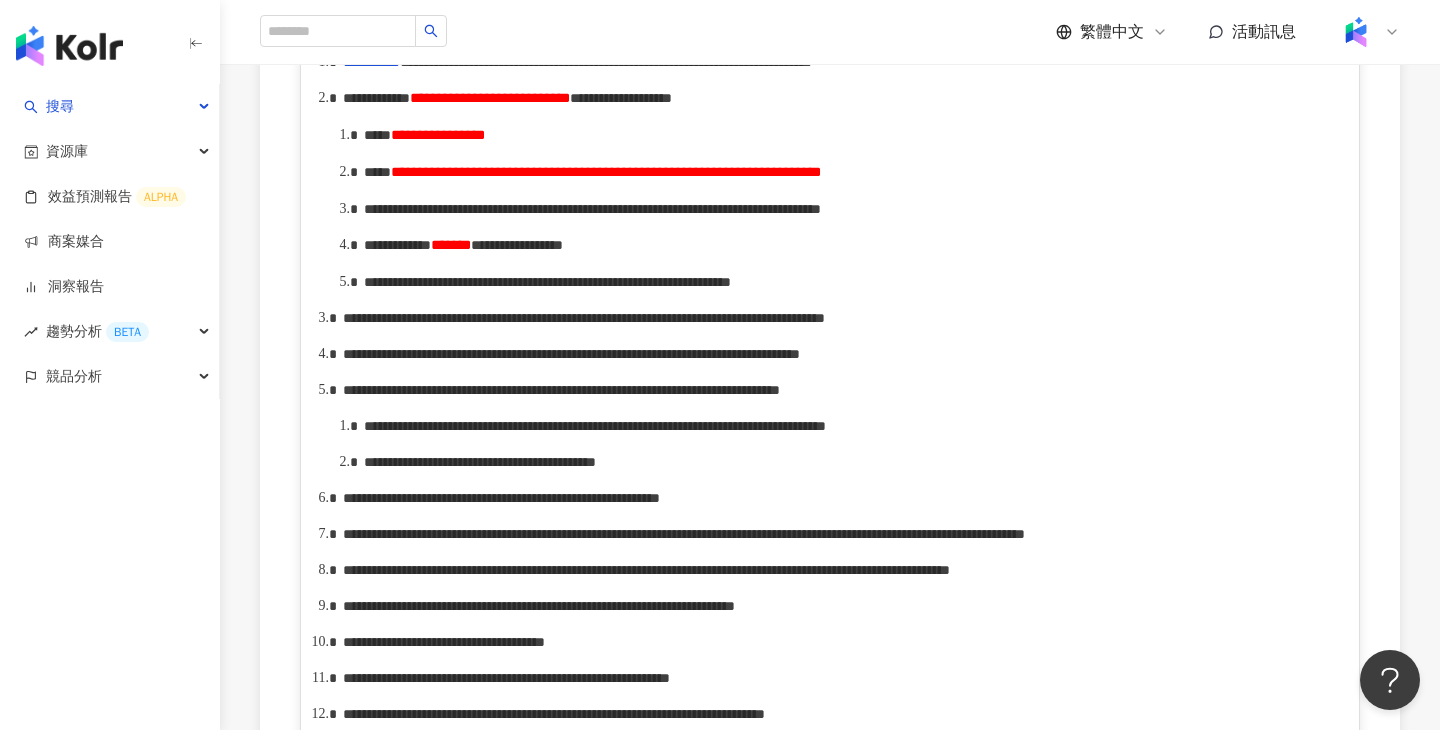 click on "**********" at bounding box center [547, 282] 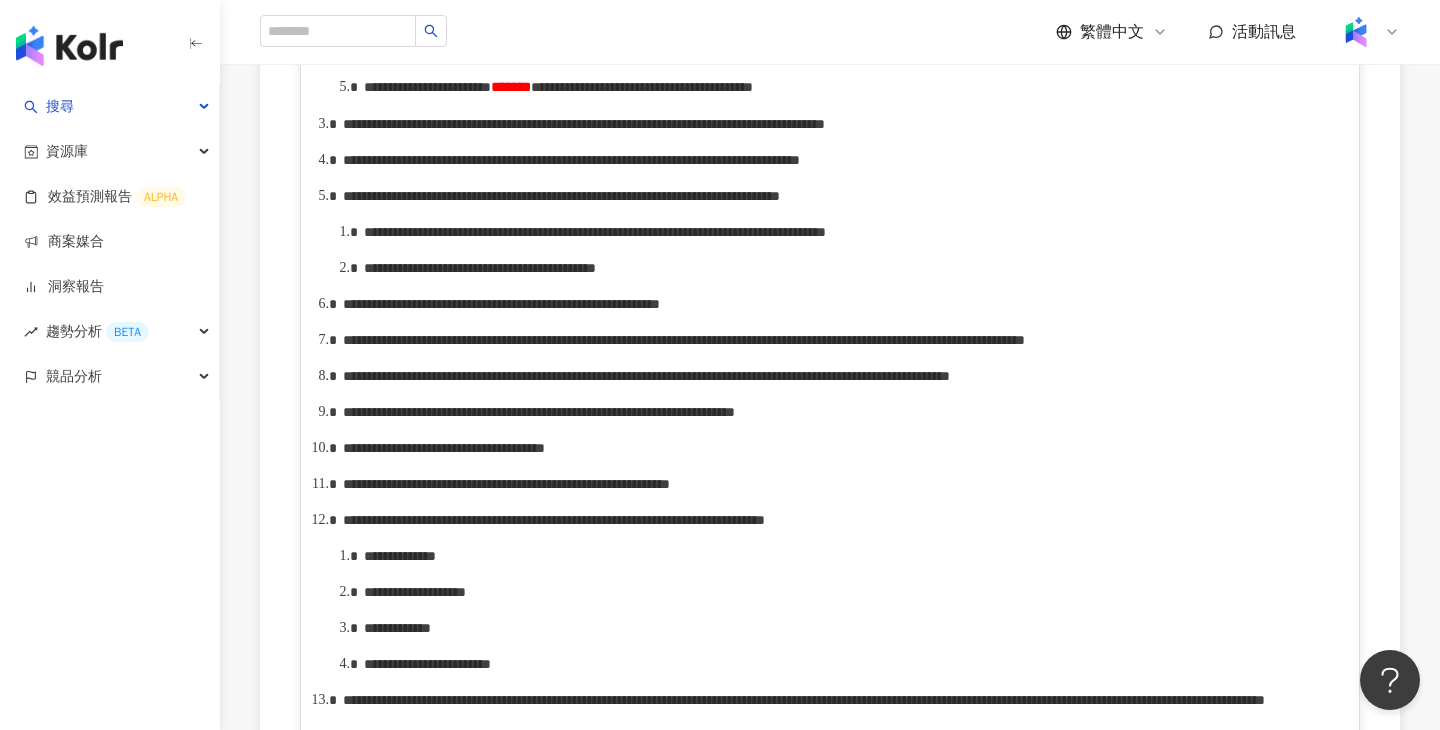 scroll, scrollTop: 1253, scrollLeft: 0, axis: vertical 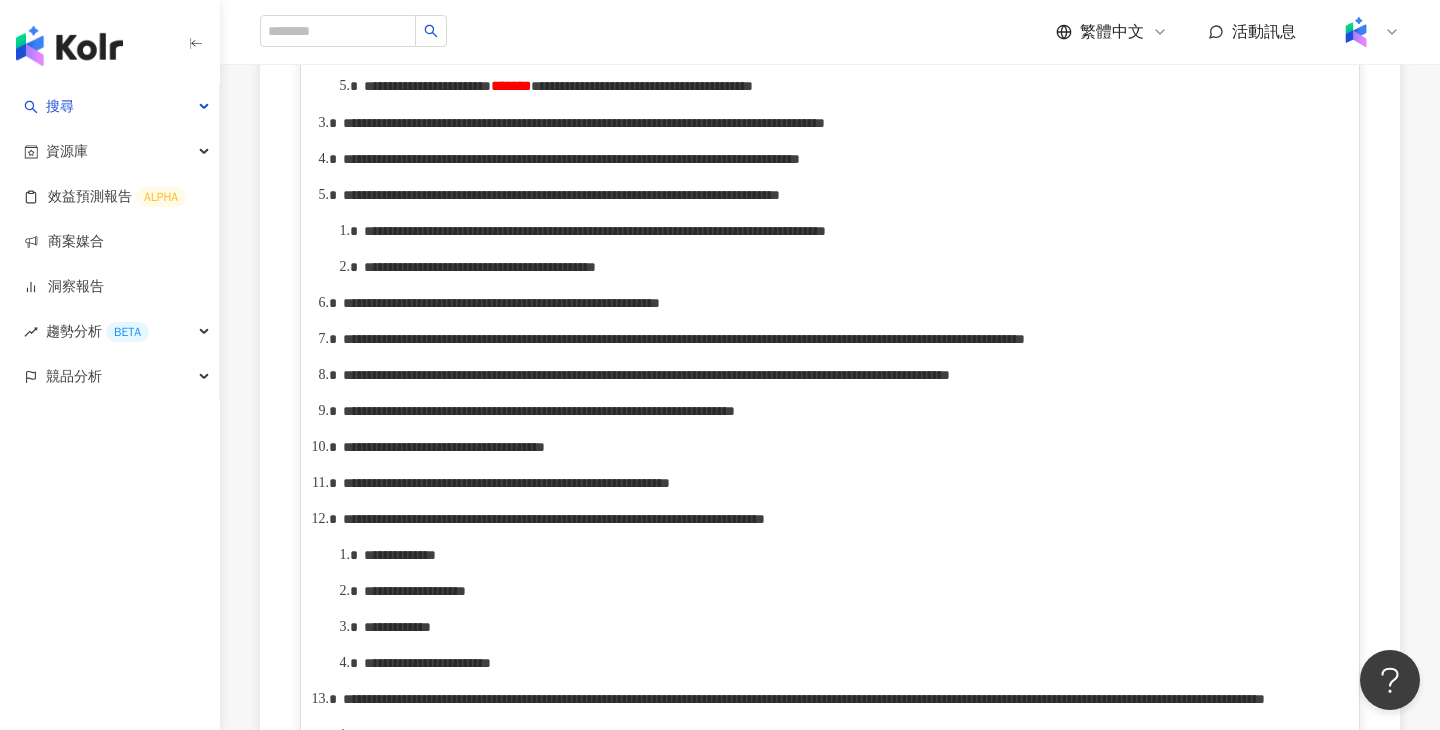 click on "**********" at bounding box center [841, 195] 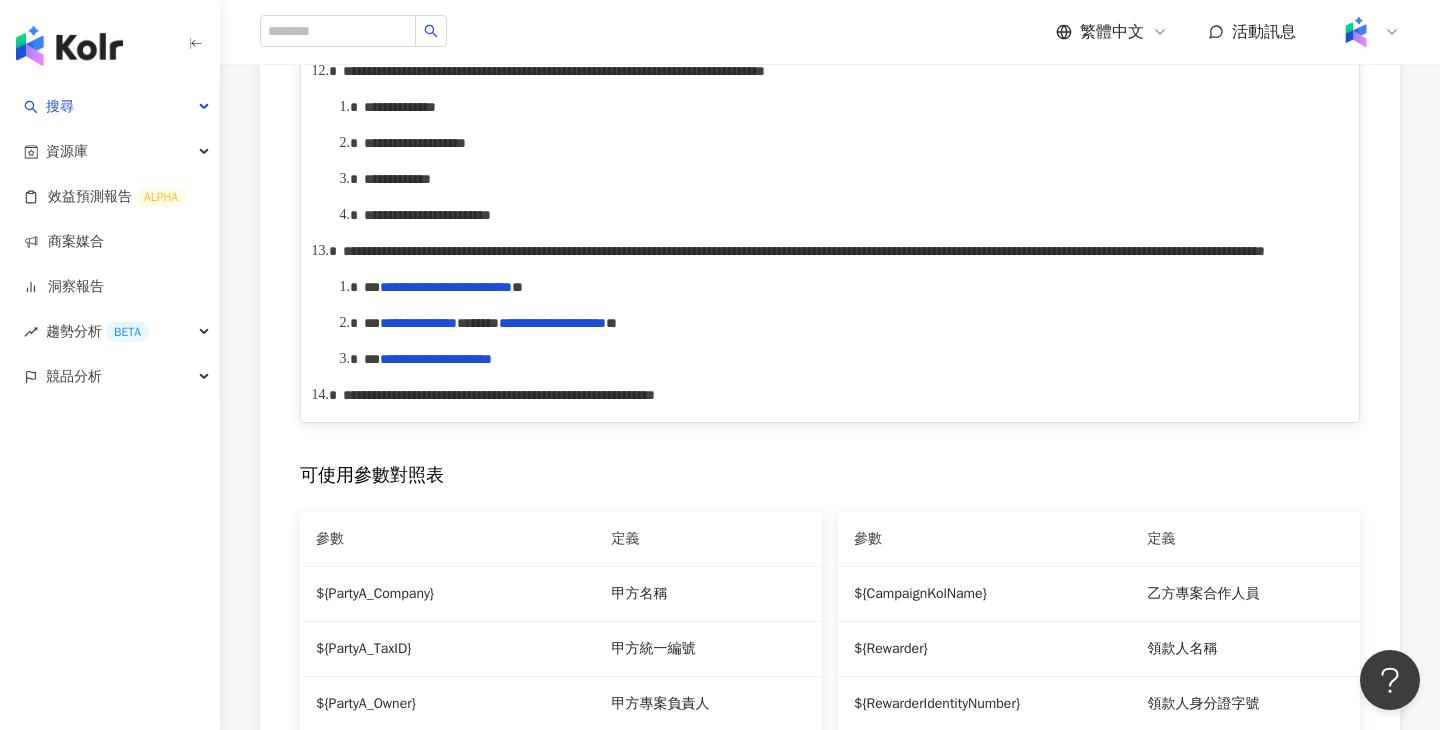scroll, scrollTop: 1704, scrollLeft: 0, axis: vertical 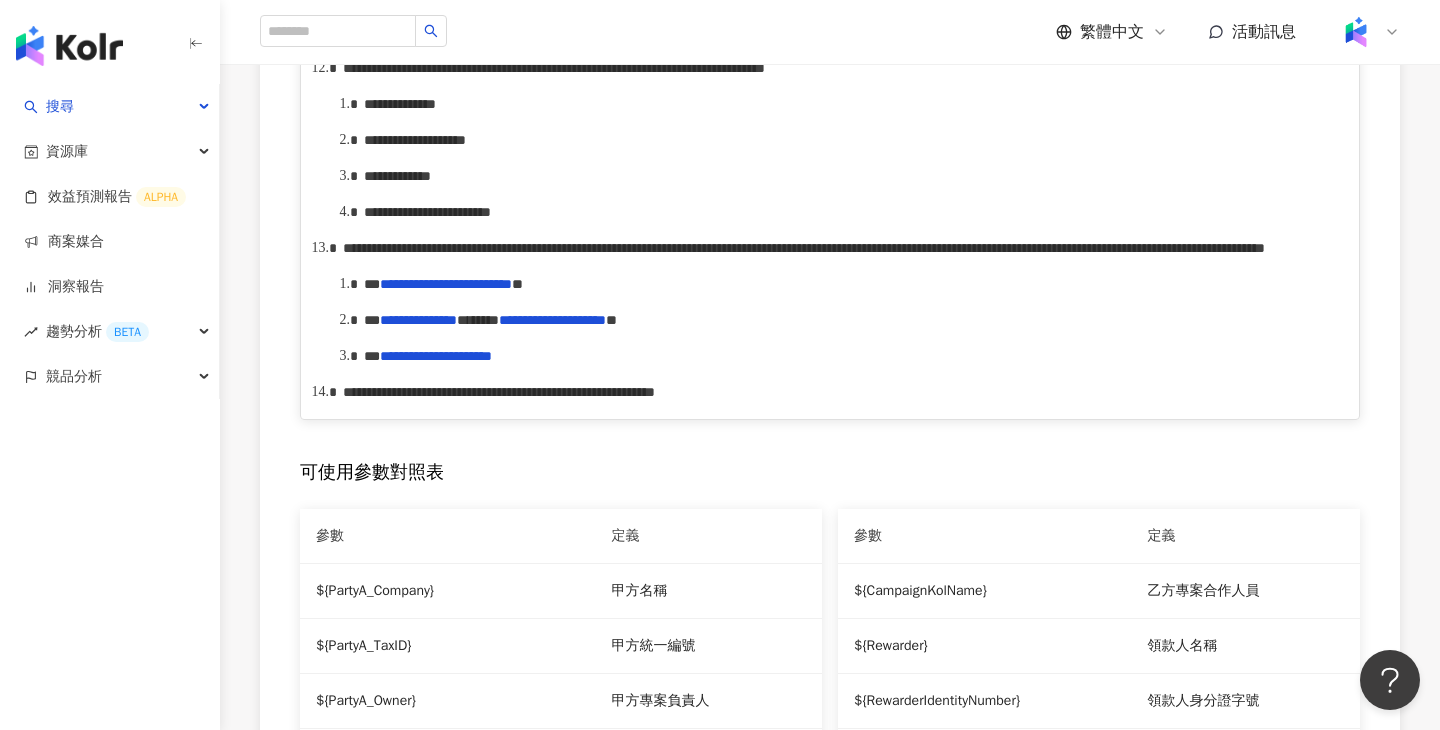 click on "**********" at bounding box center (841, 68) 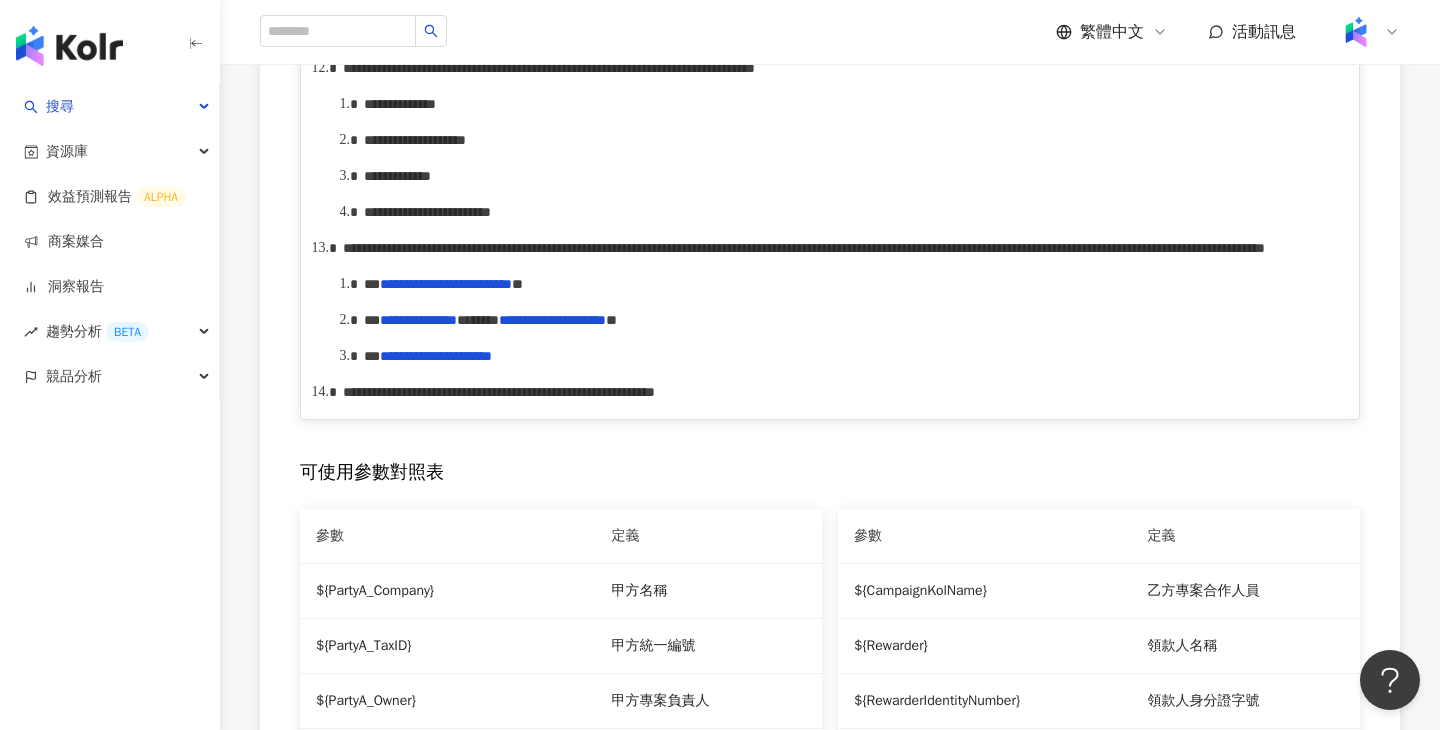 click on "**********" at bounding box center [549, 68] 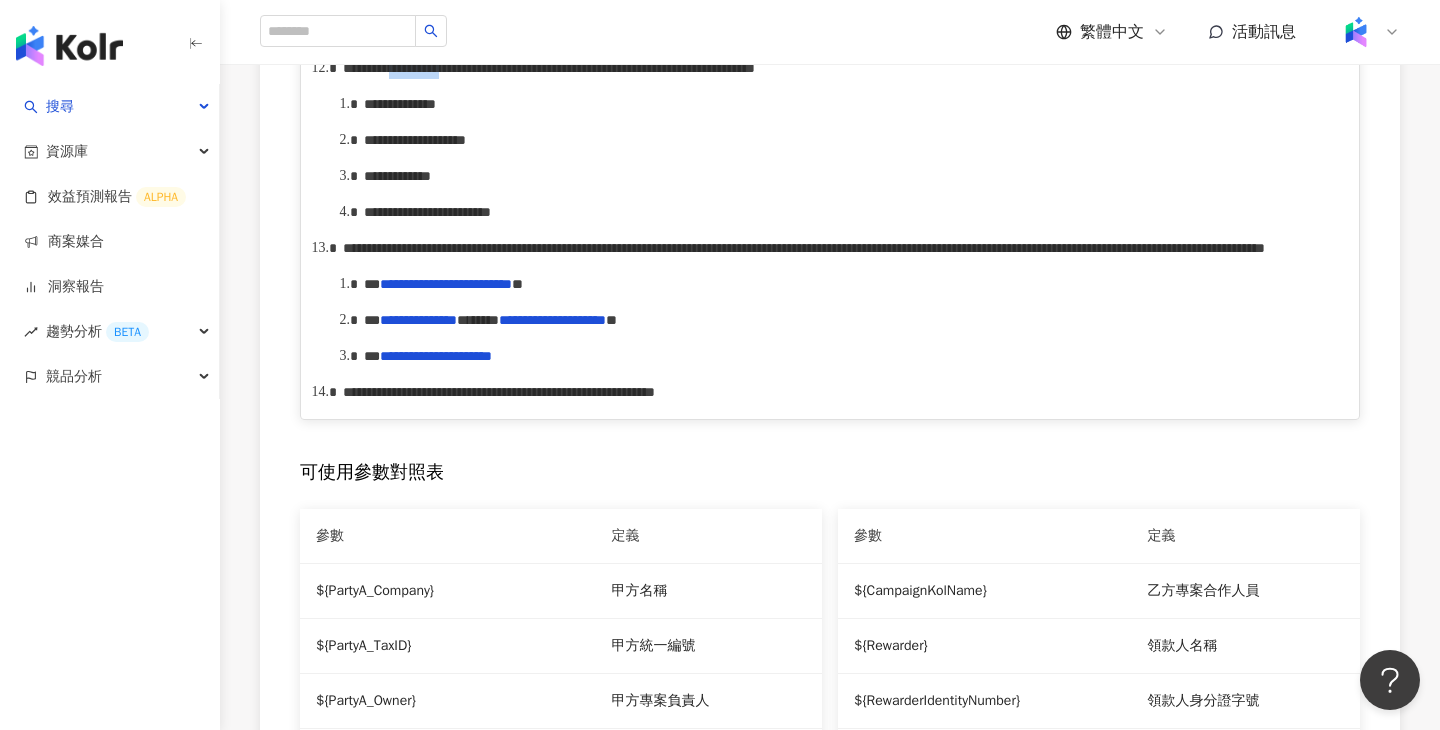 click on "**********" at bounding box center (549, 68) 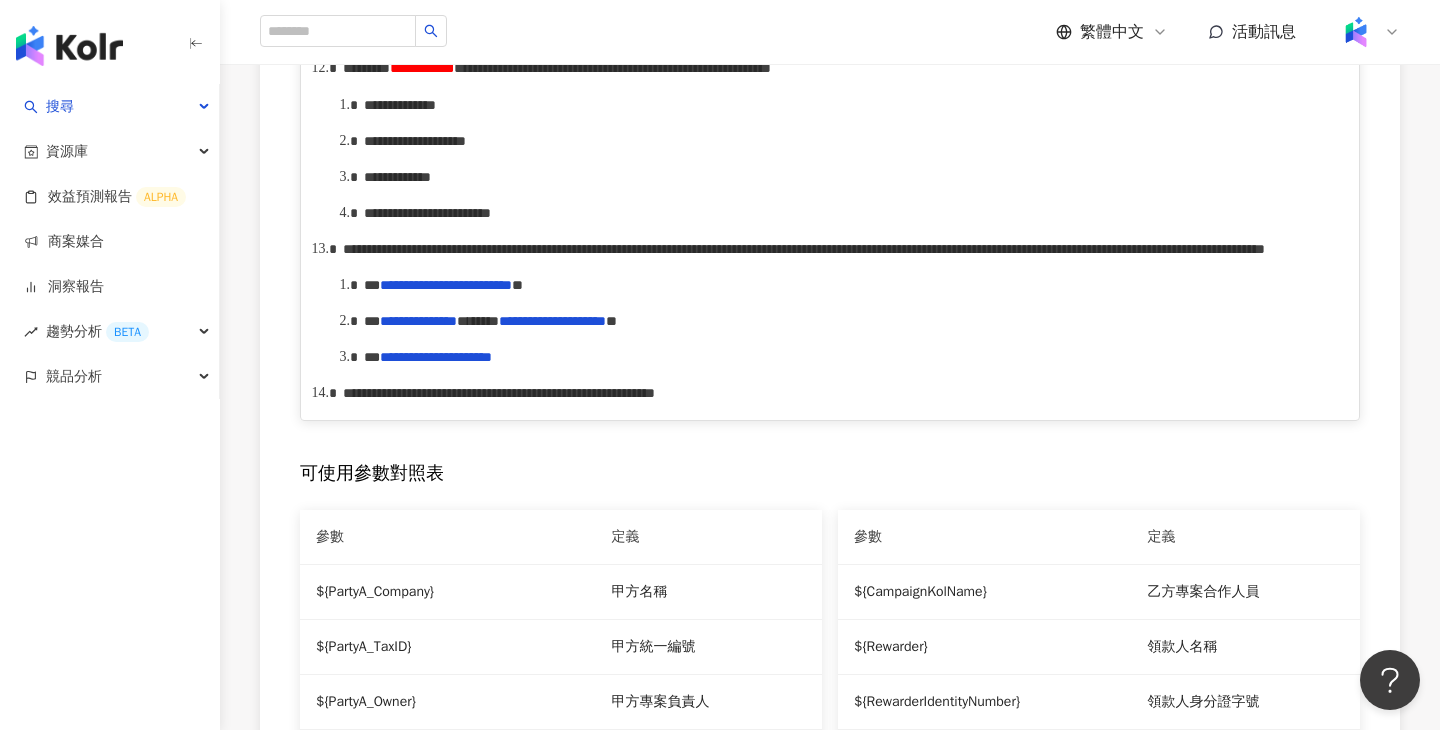 click on "**********" at bounding box center (422, 68) 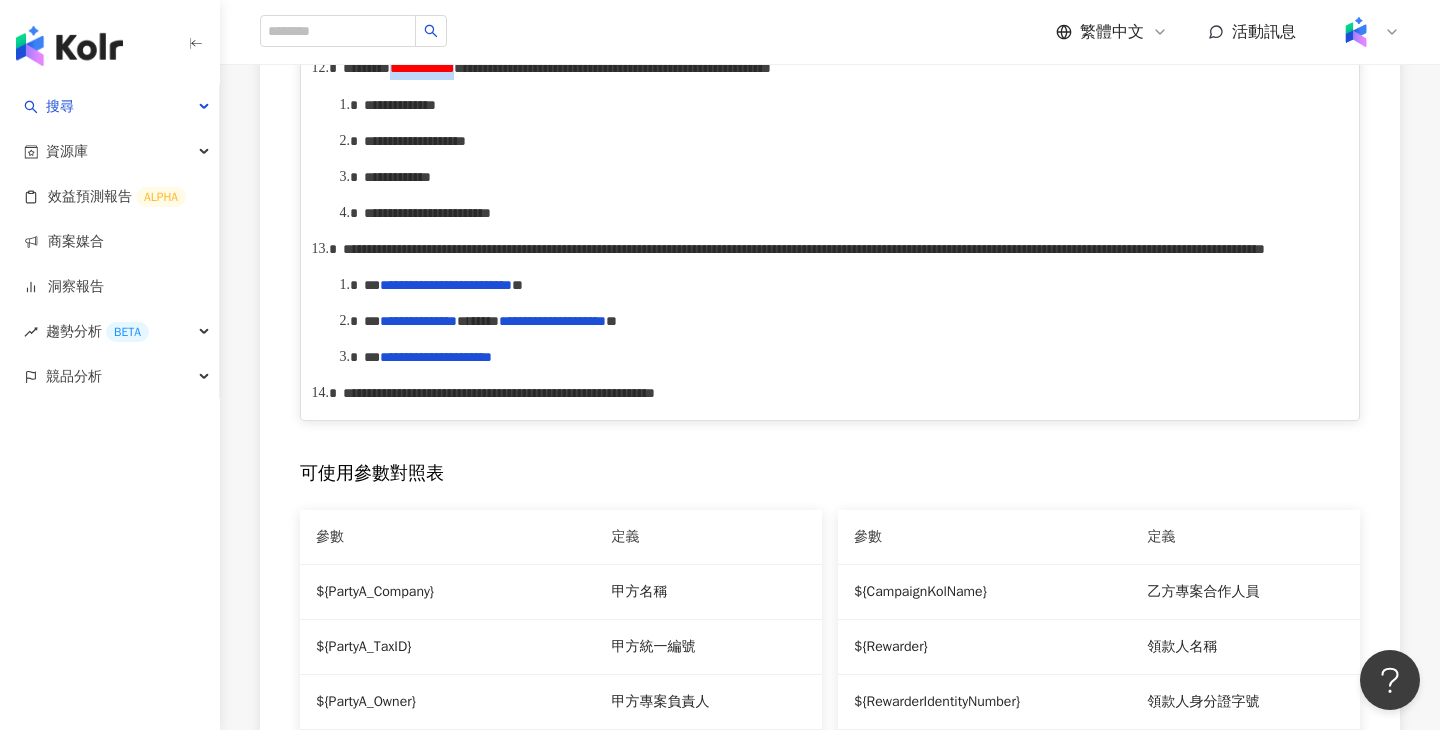 drag, startPoint x: 587, startPoint y: 308, endPoint x: 465, endPoint y: 307, distance: 122.0041 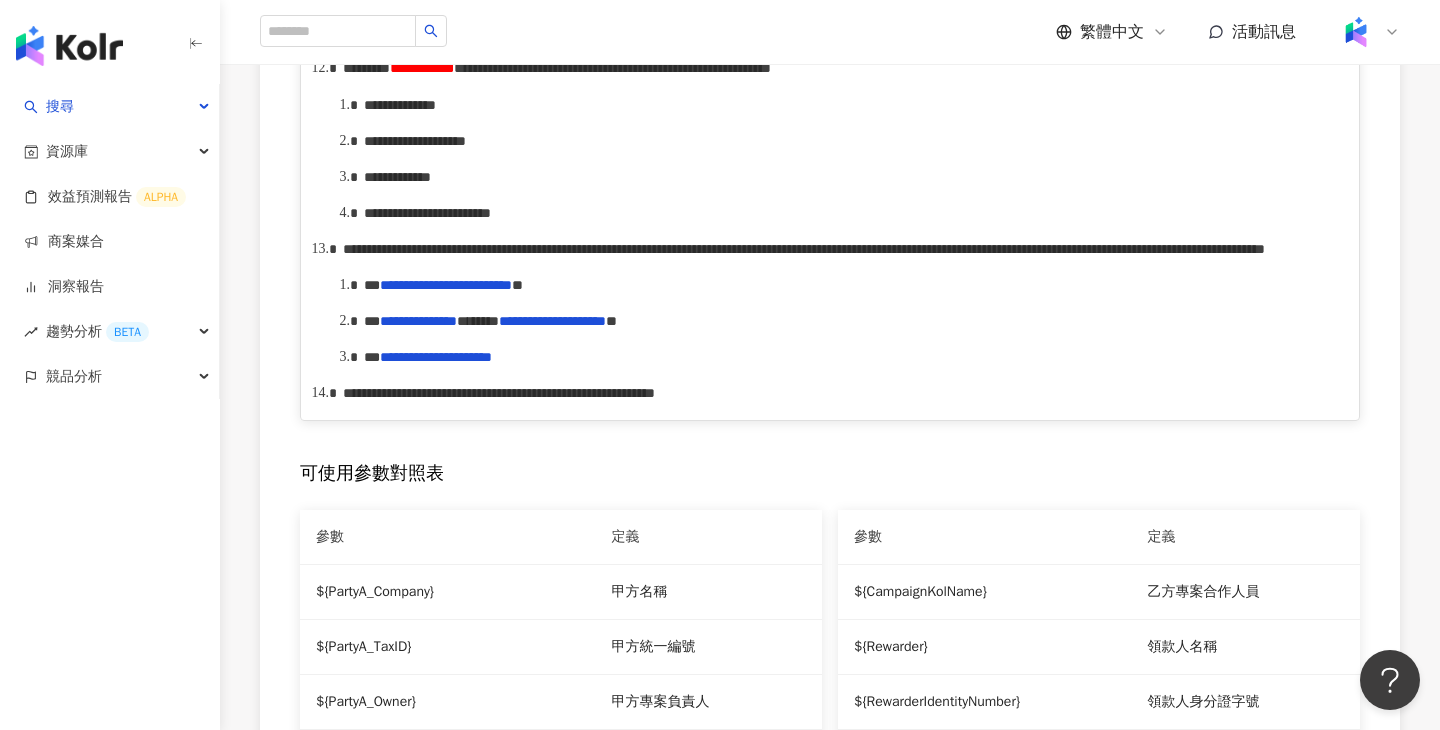 click on "**********" at bounding box center (612, 68) 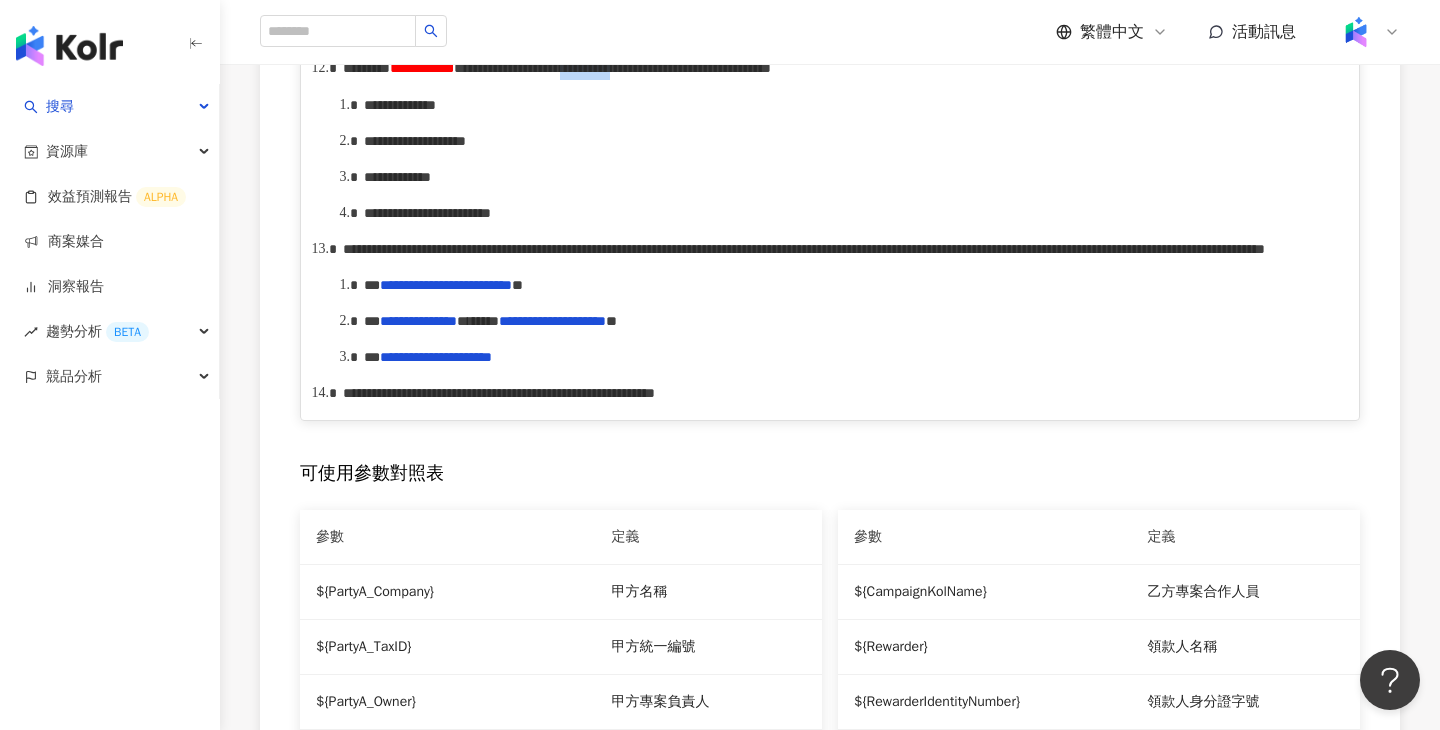 click on "**********" at bounding box center [612, 68] 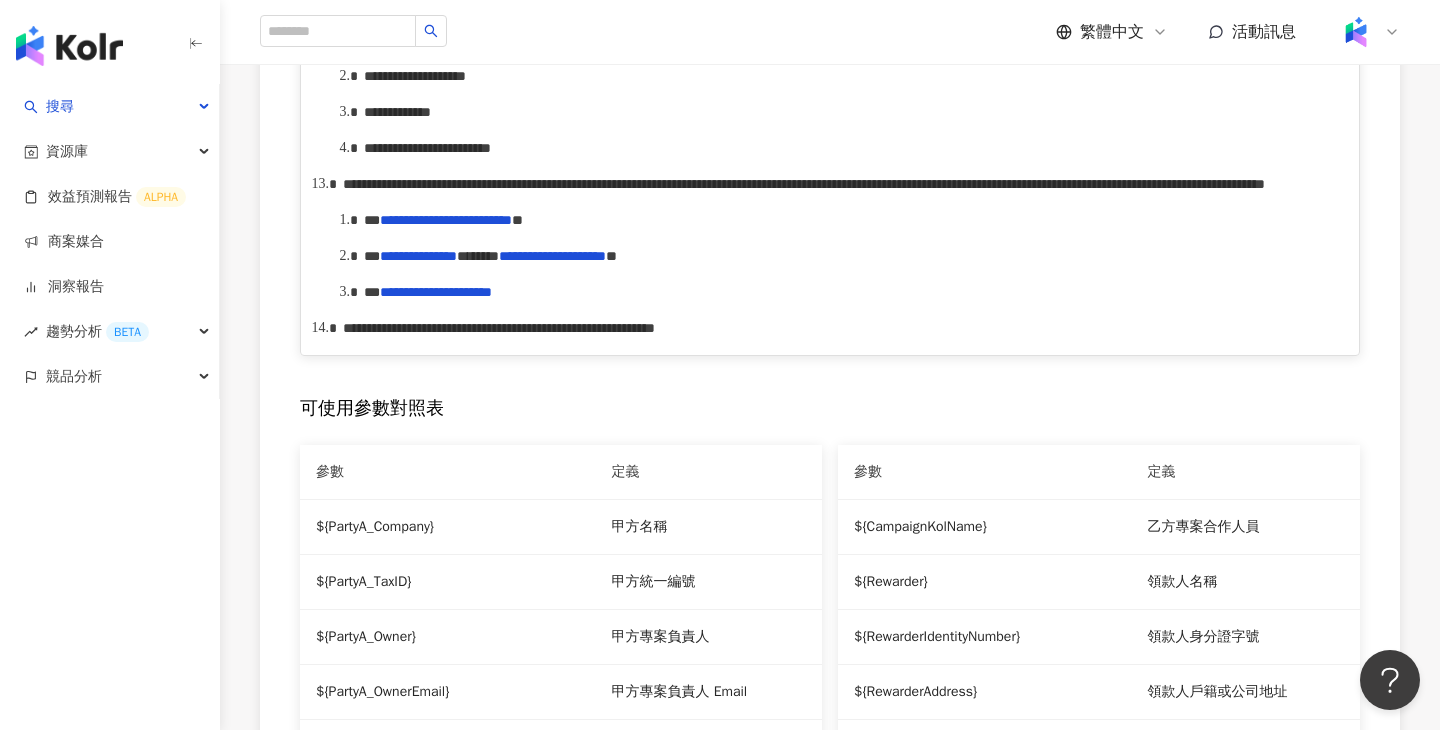 scroll, scrollTop: 1800, scrollLeft: 0, axis: vertical 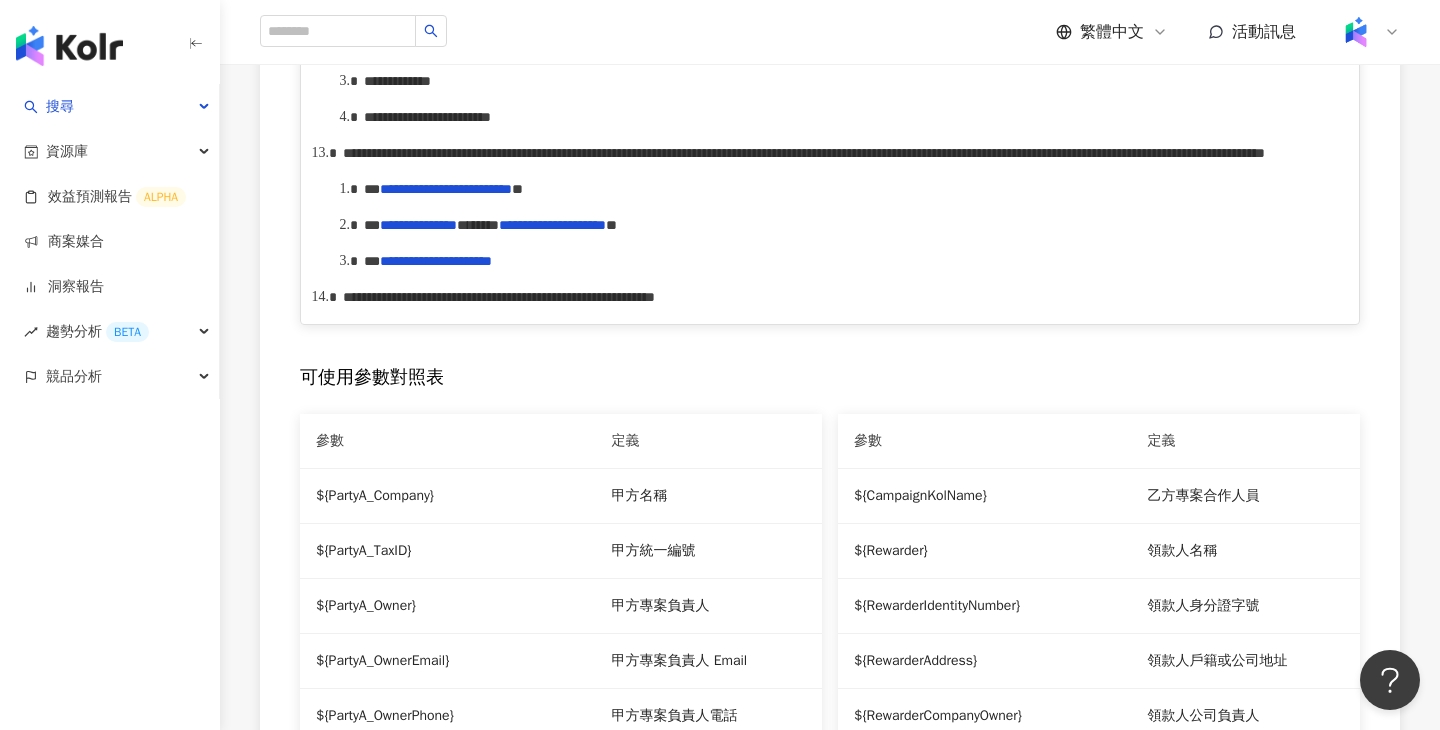 click on "**********" at bounding box center (804, 153) 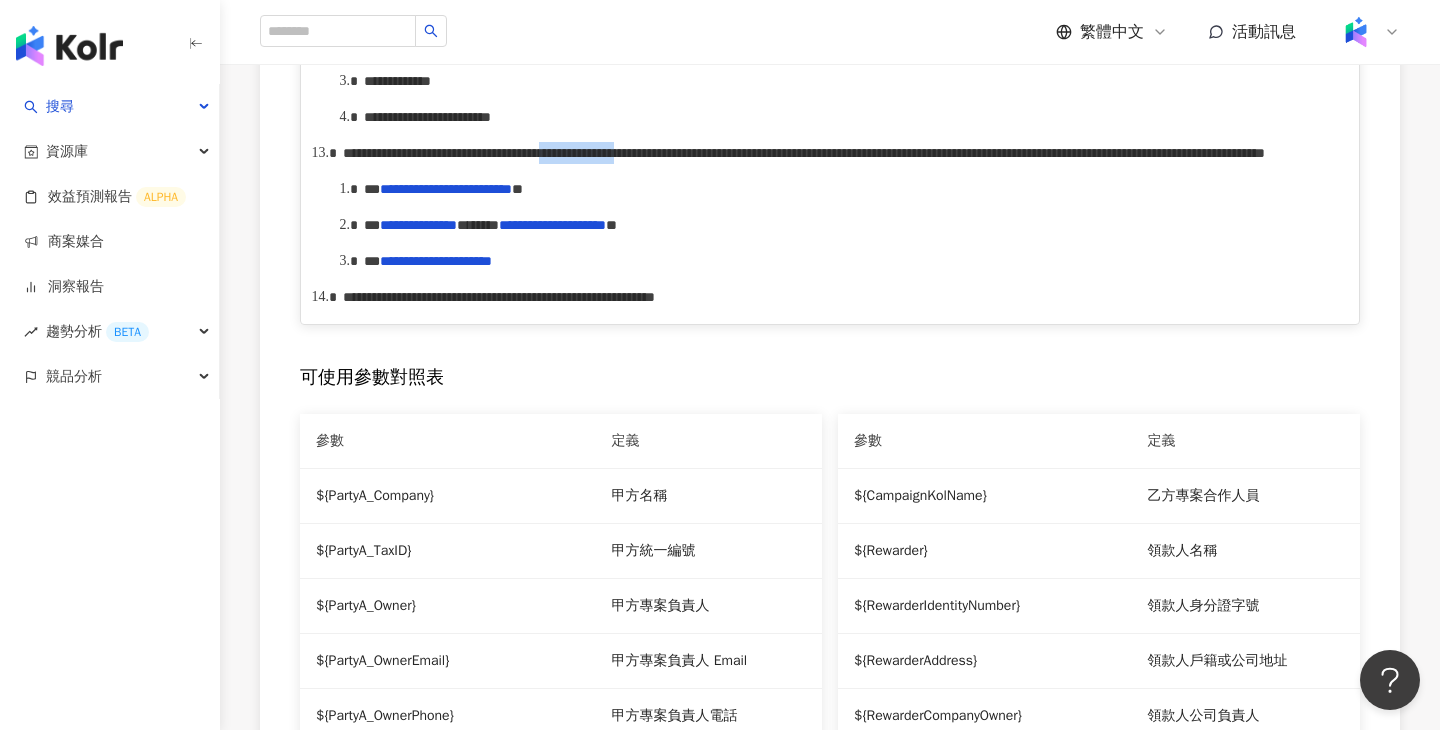 click on "**********" at bounding box center (804, 153) 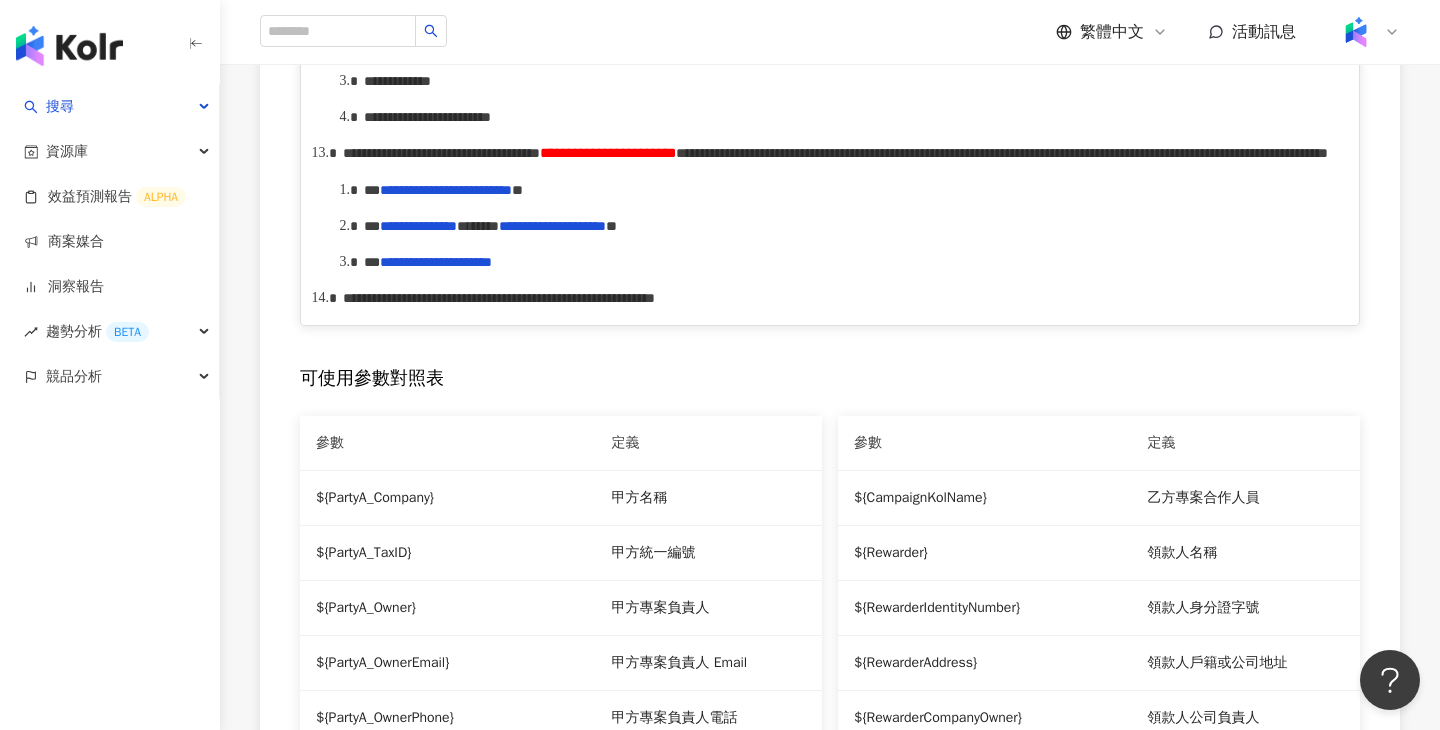 click on "**********" at bounding box center [608, 153] 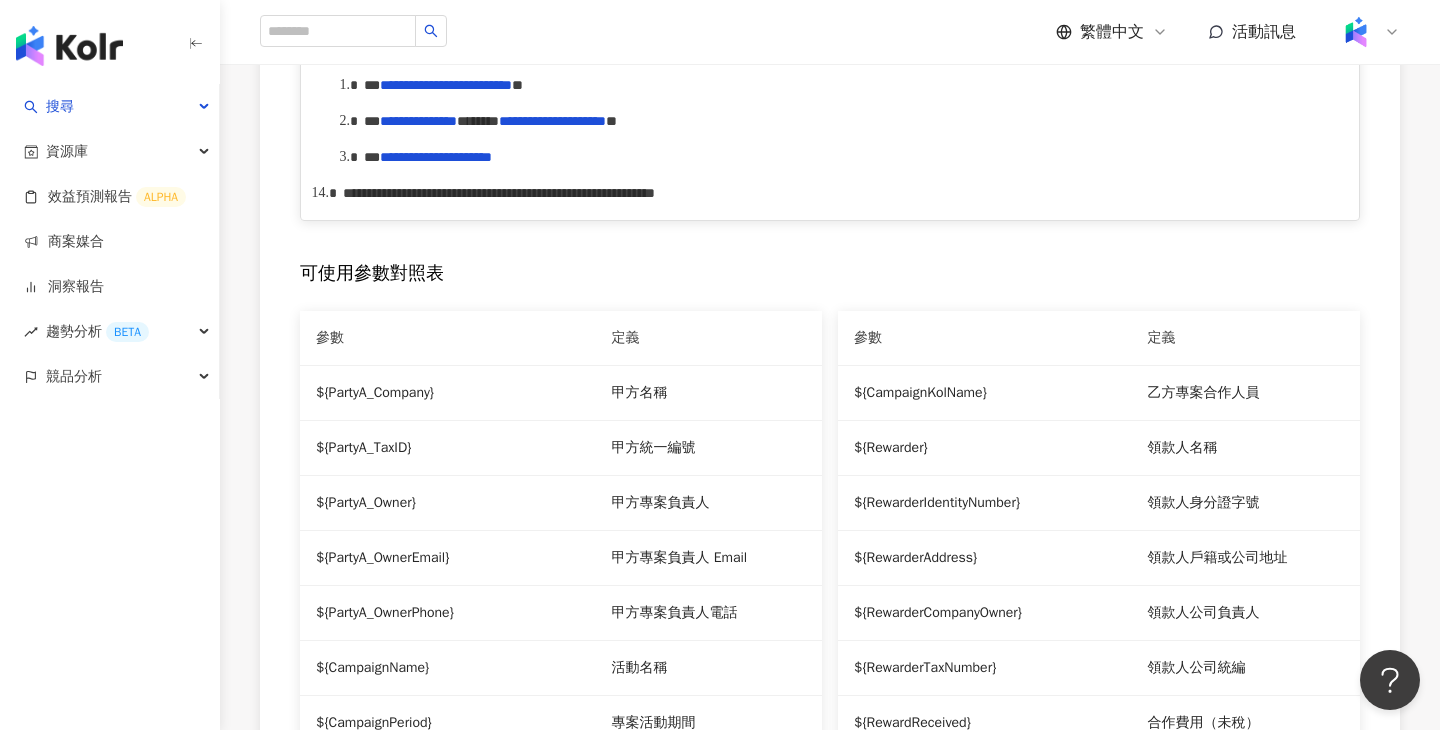 scroll, scrollTop: 1923, scrollLeft: 0, axis: vertical 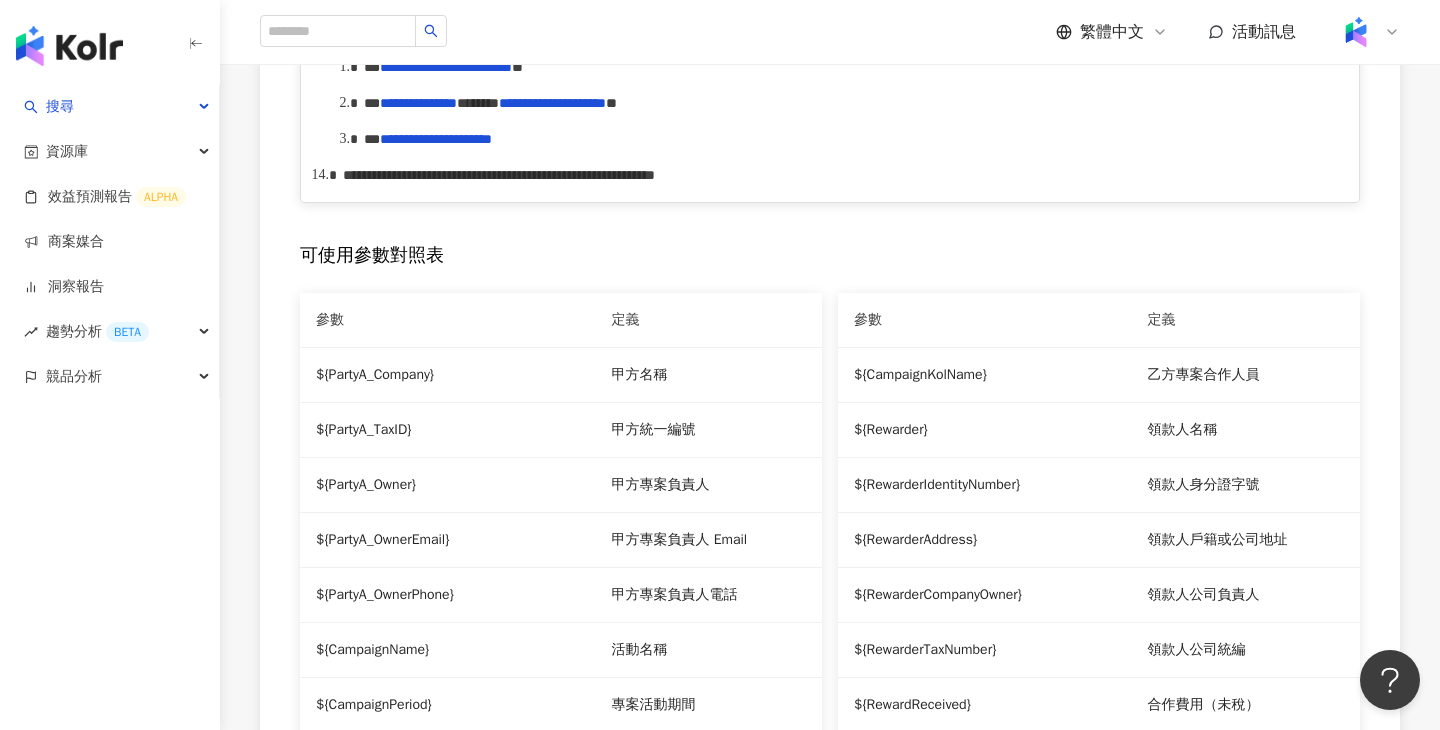 click on "**********" at bounding box center (841, 30) 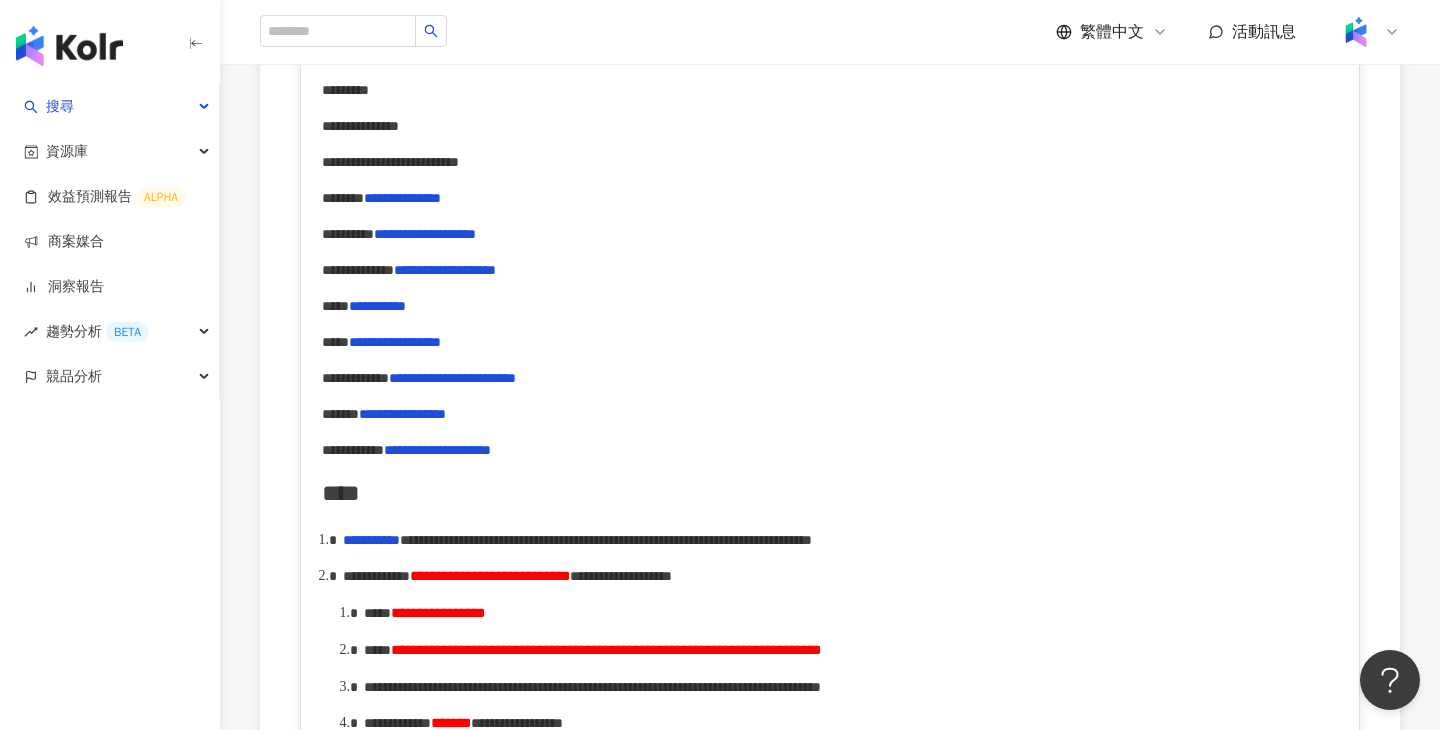 scroll, scrollTop: 0, scrollLeft: 0, axis: both 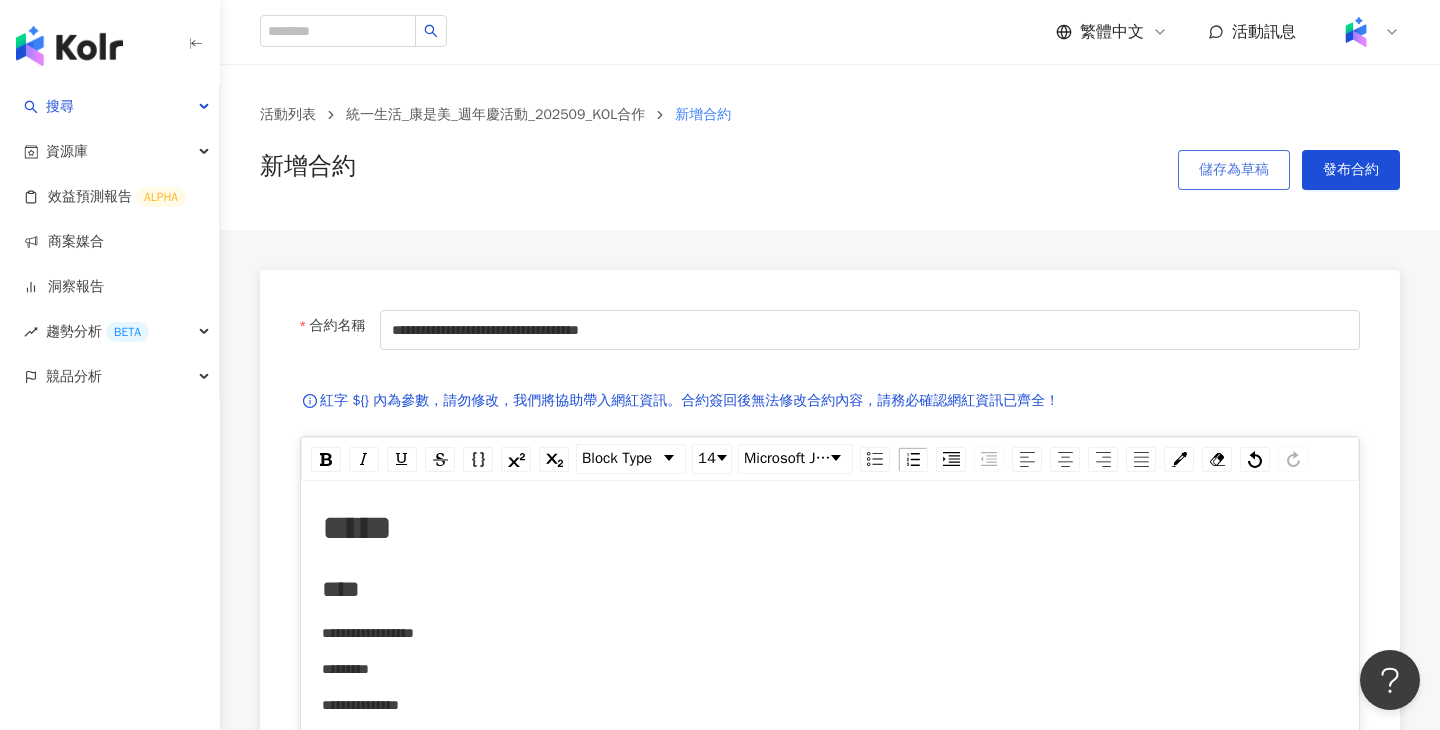 click on "儲存為草稿" at bounding box center (1234, 170) 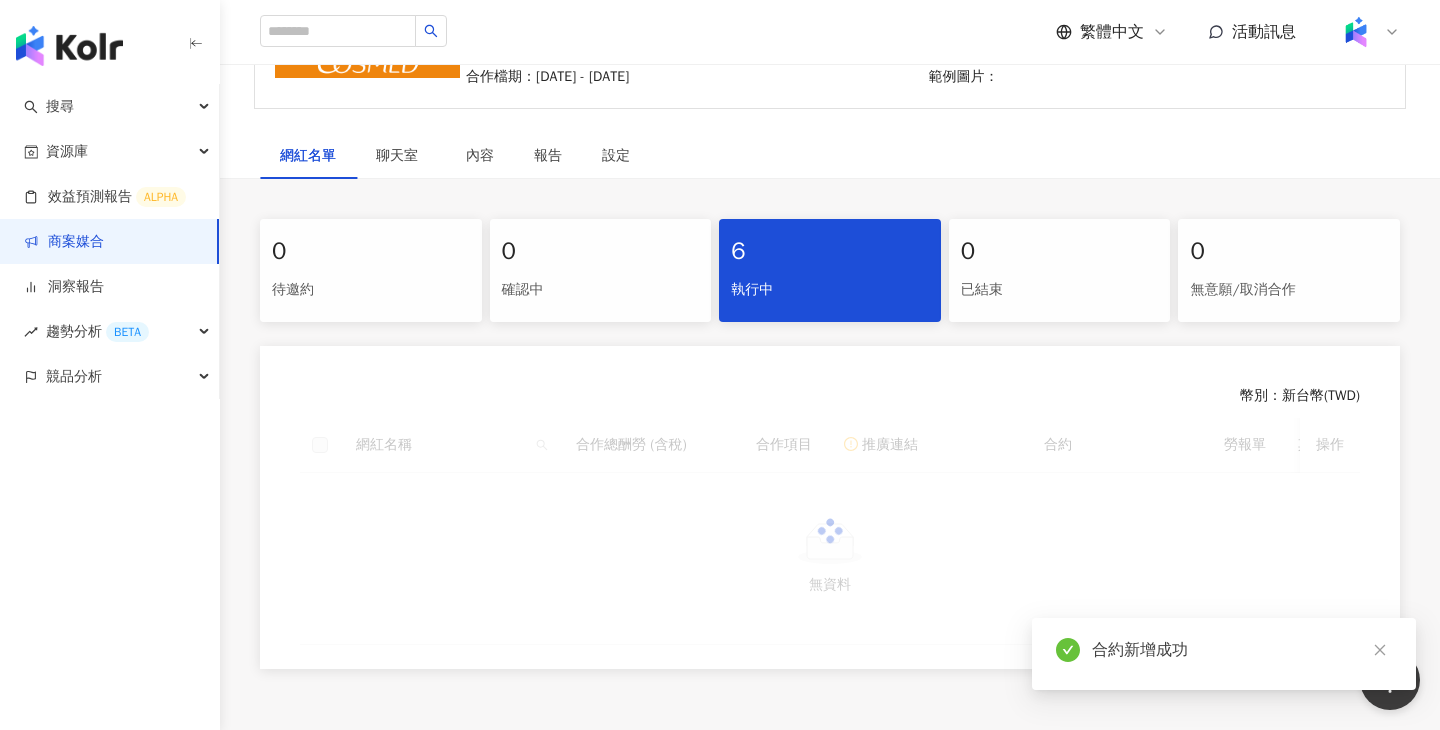 scroll, scrollTop: 442, scrollLeft: 0, axis: vertical 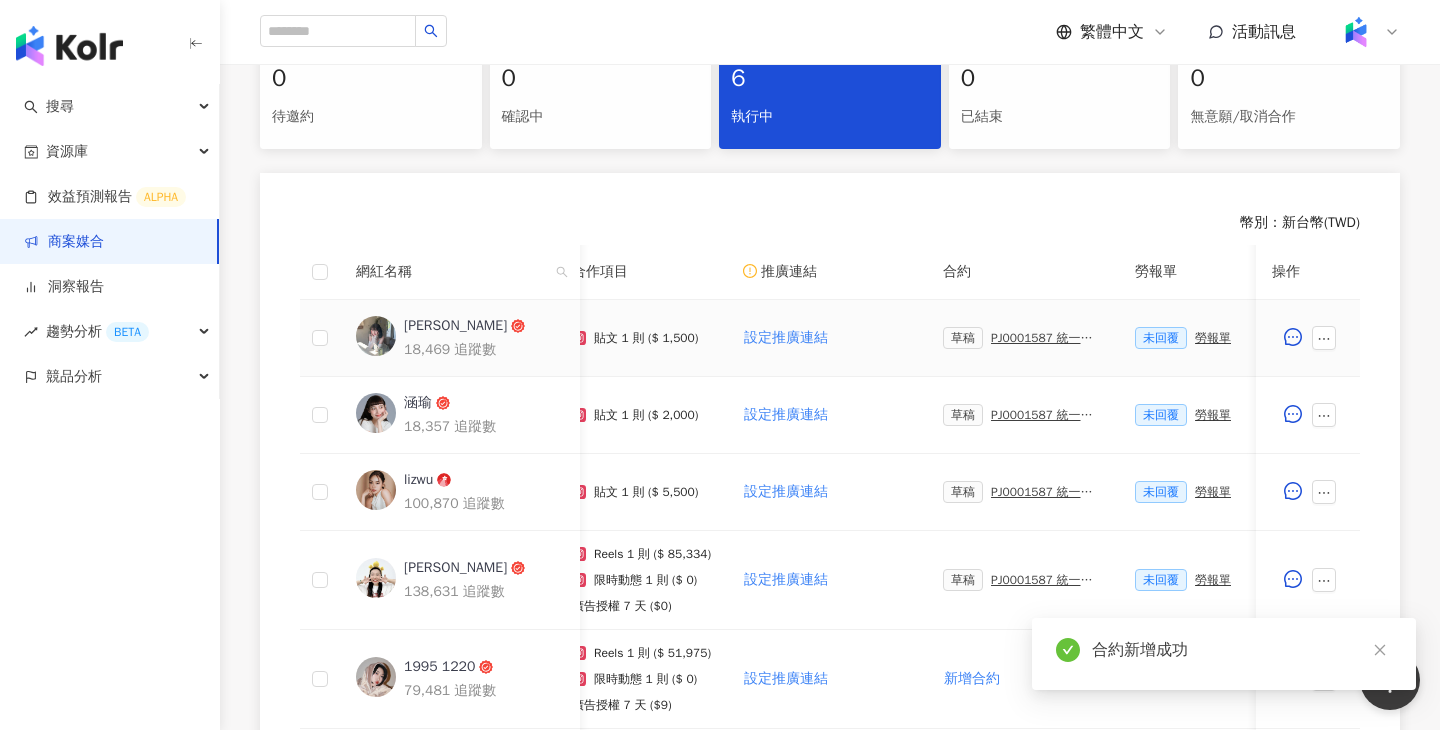 click on "PJ0001587 統一生活_康是美_週年慶活動_202509_活動確認單" at bounding box center (1047, 338) 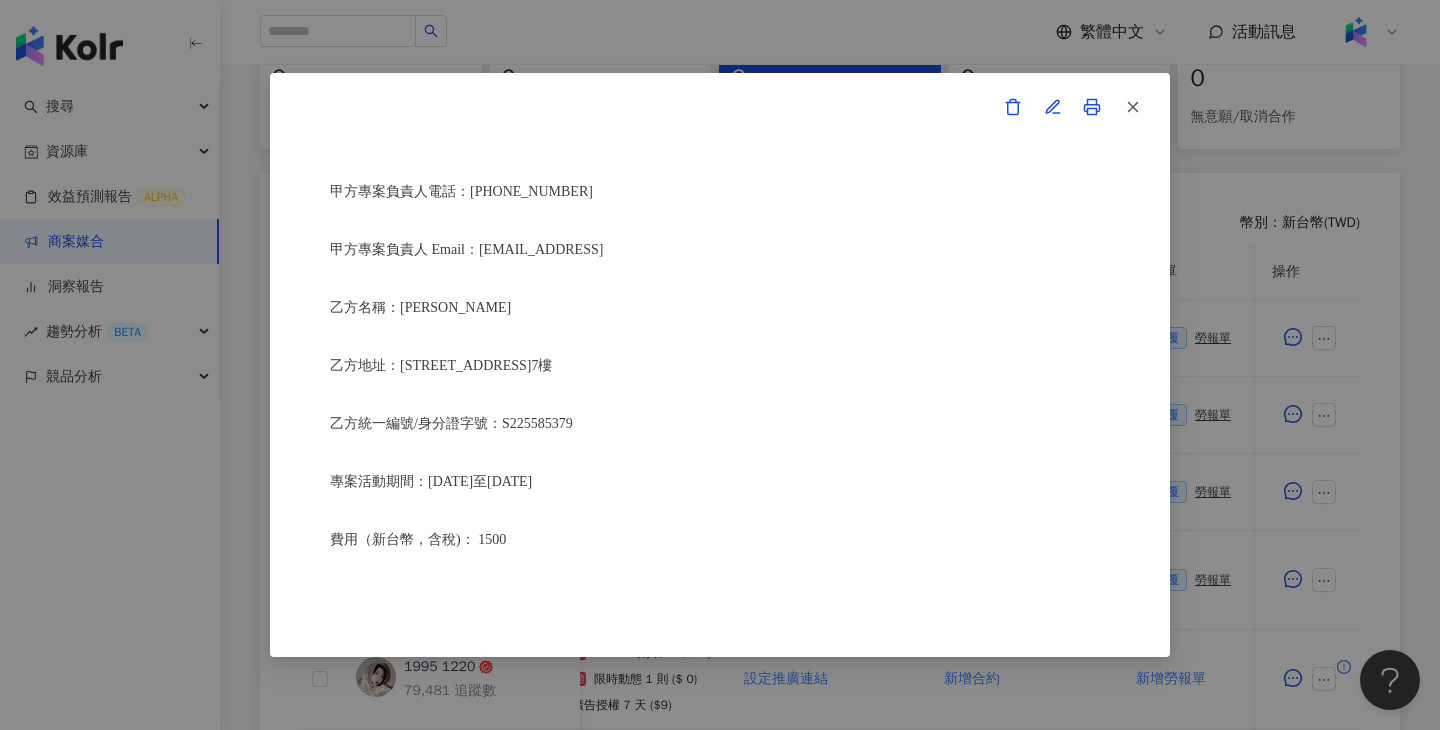 scroll, scrollTop: 433, scrollLeft: 0, axis: vertical 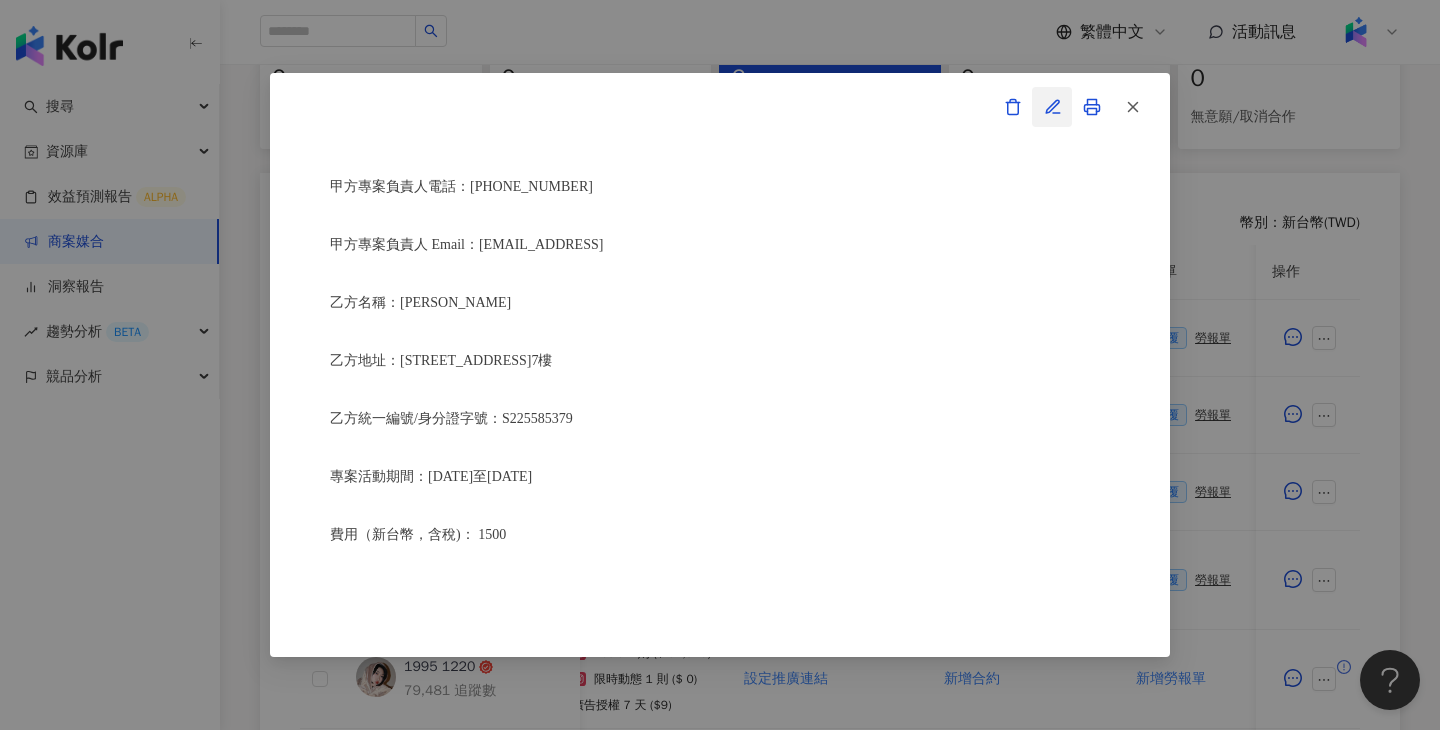 click 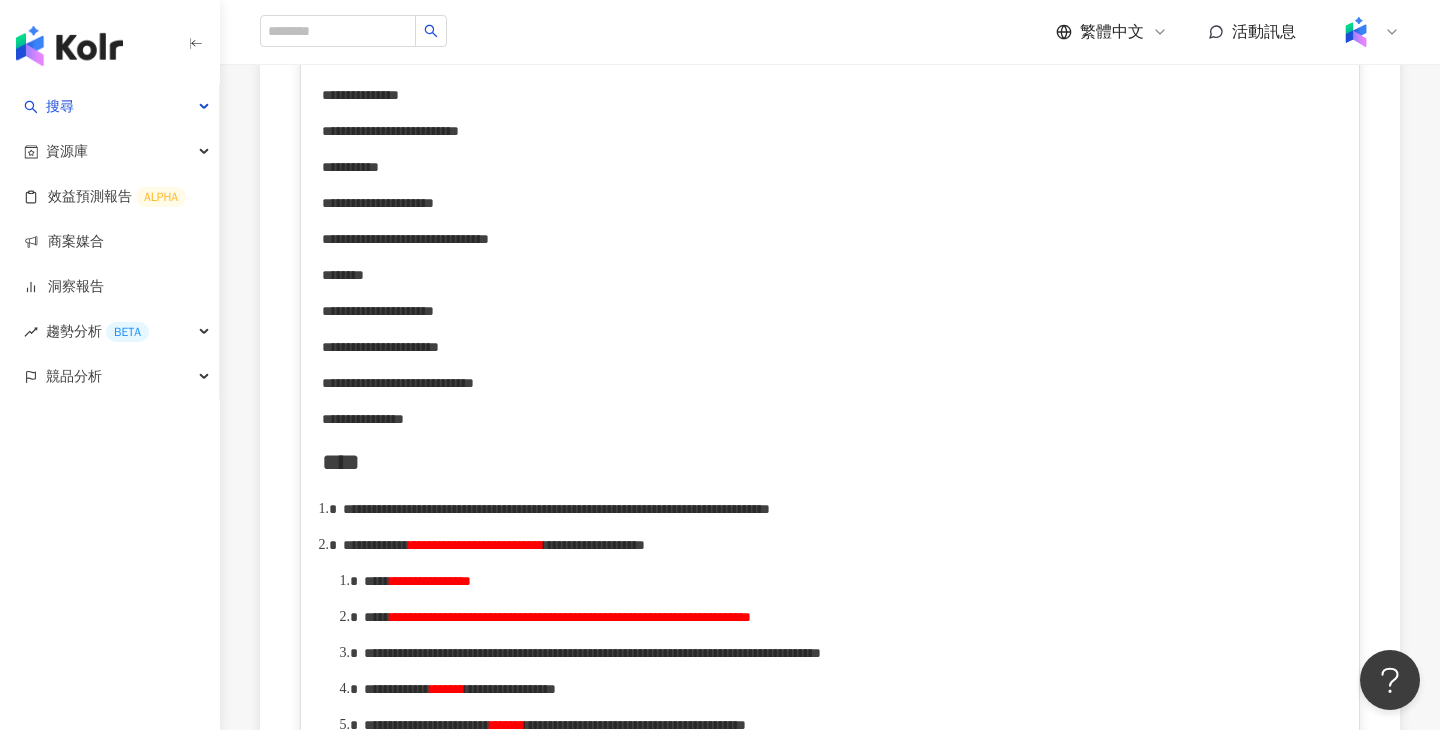 scroll, scrollTop: 612, scrollLeft: 0, axis: vertical 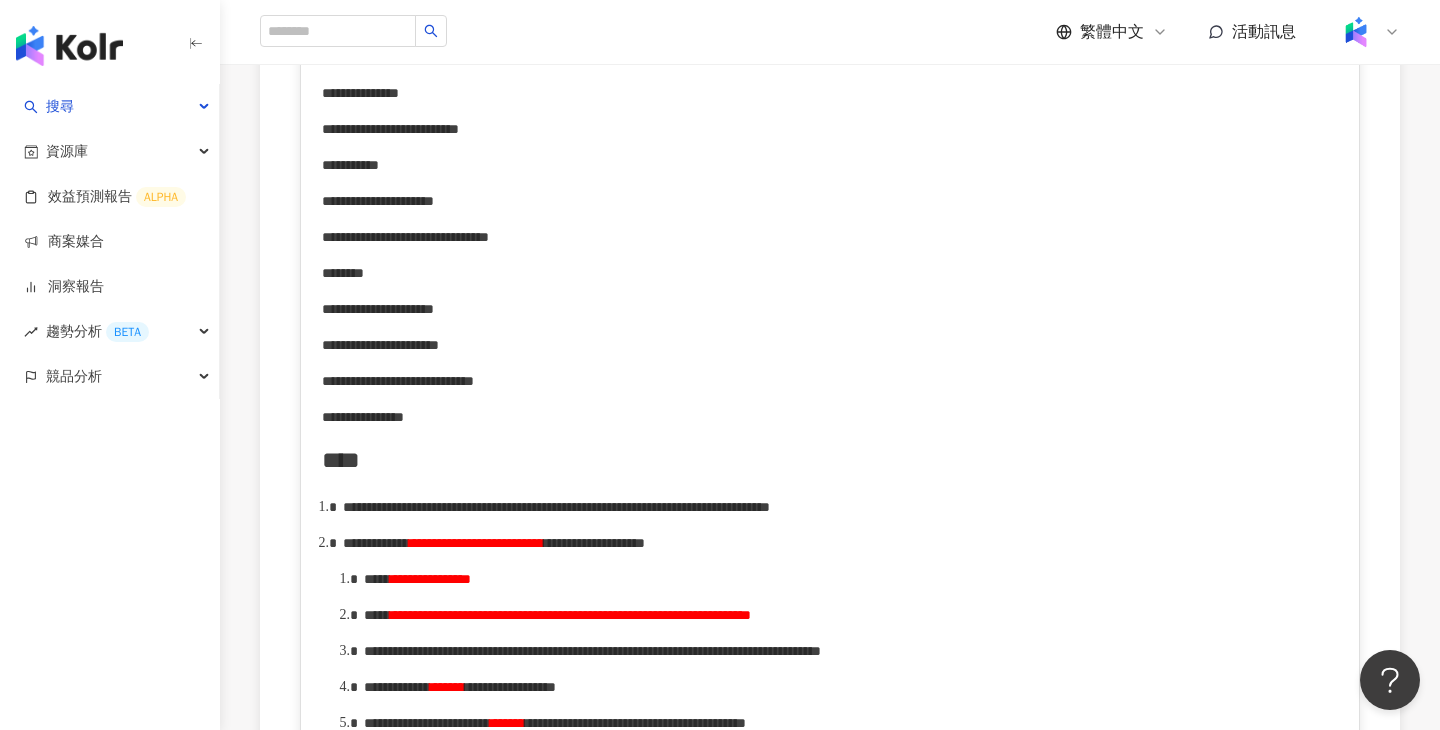 click on "**********" at bounding box center (570, 615) 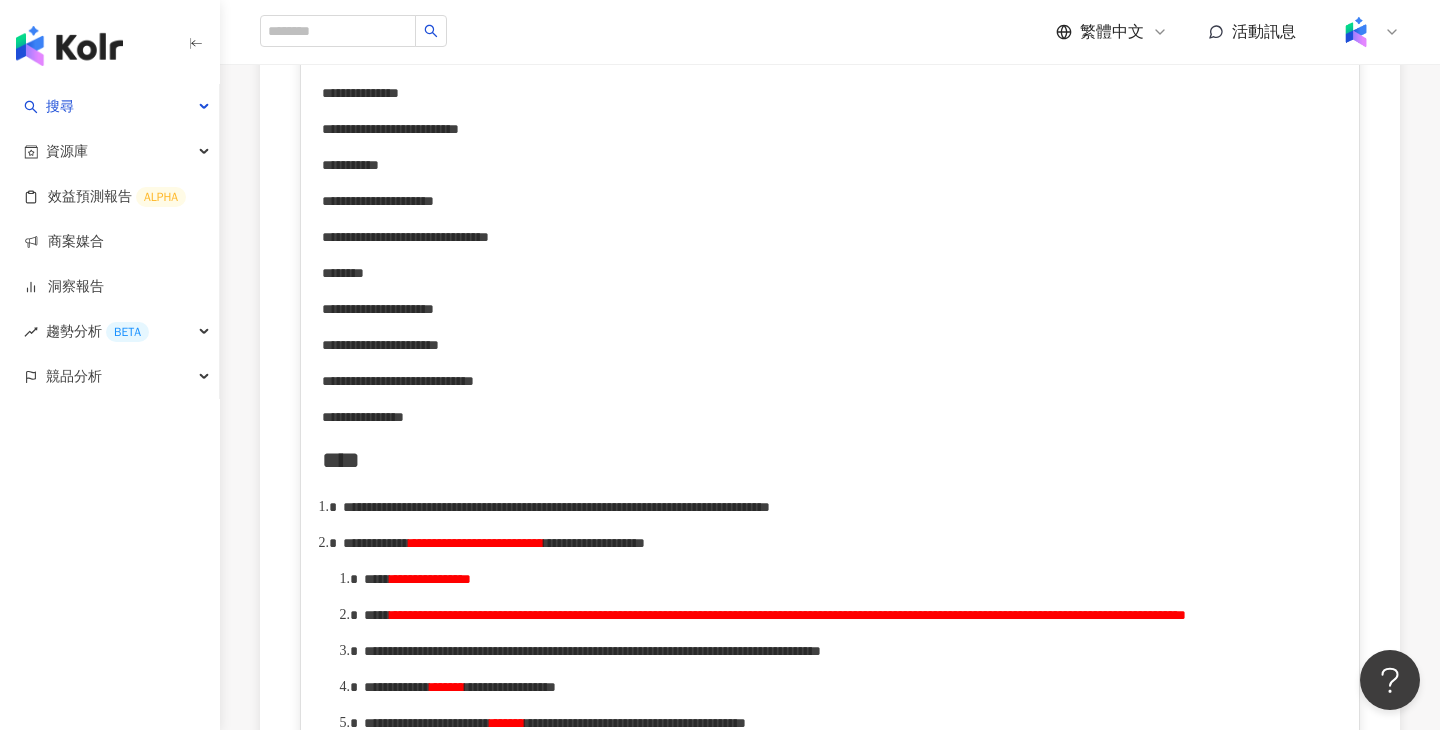 scroll, scrollTop: 0, scrollLeft: 0, axis: both 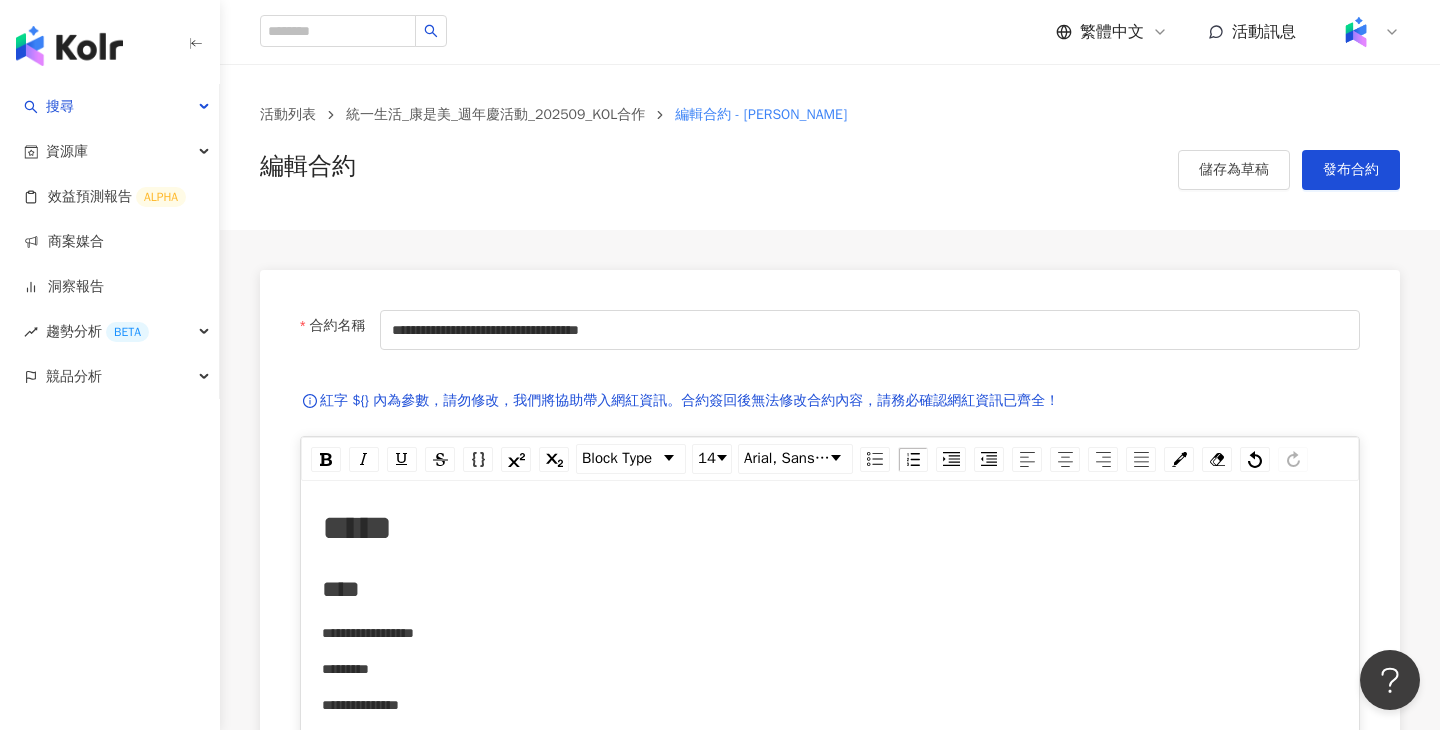 click on "活動列表 統一生活_康是美_週年慶活動_202509_KOL合作 編輯合約 - Amy 編輯合約 儲存為草稿 發布合約" at bounding box center (830, 147) 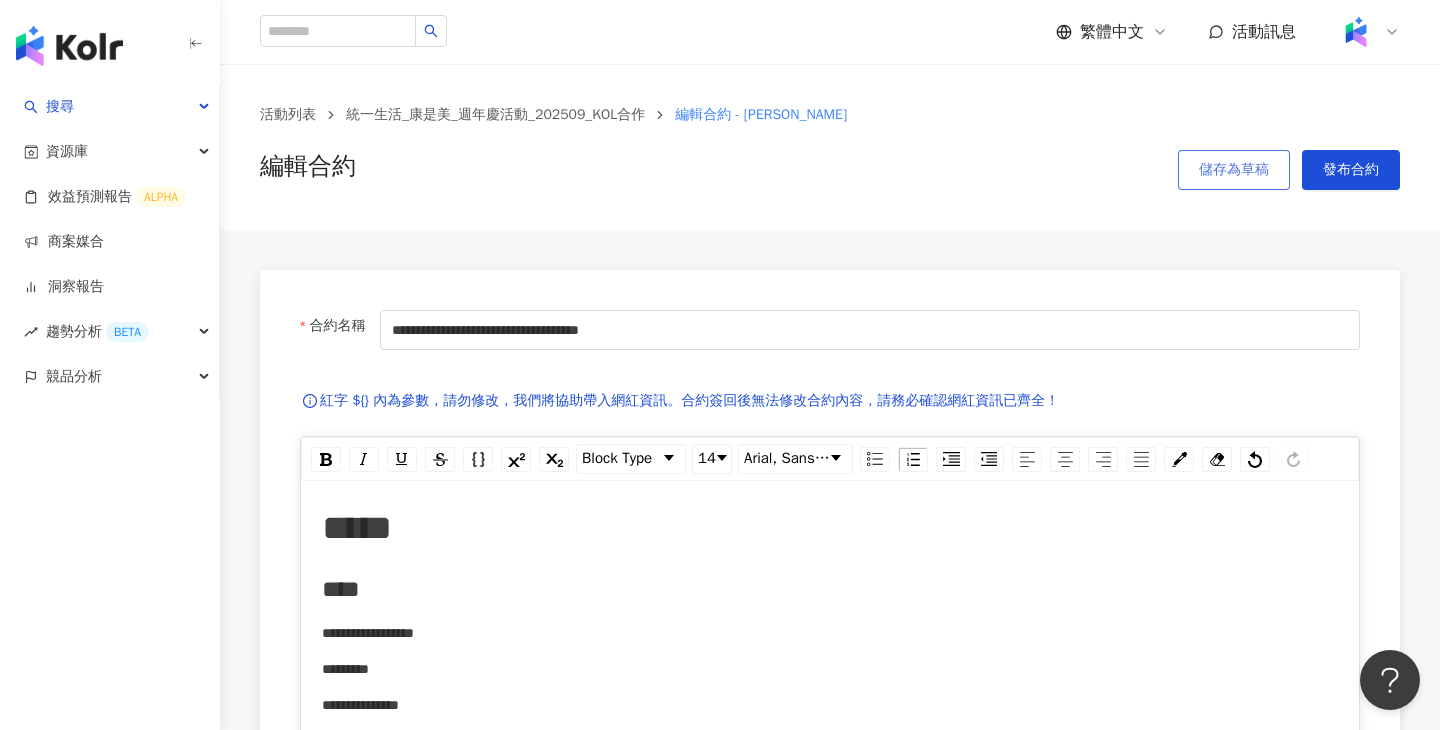click on "儲存為草稿" at bounding box center (1234, 170) 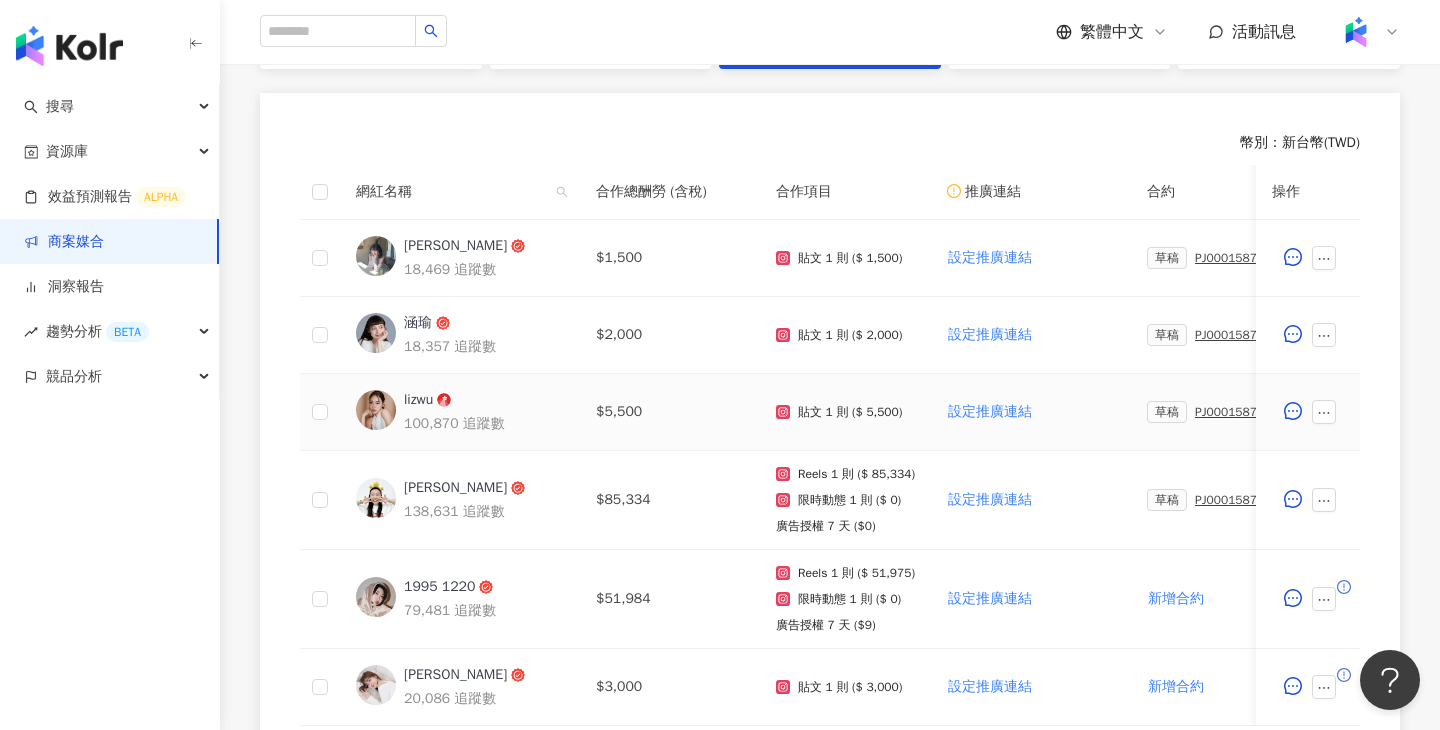 scroll, scrollTop: 527, scrollLeft: 0, axis: vertical 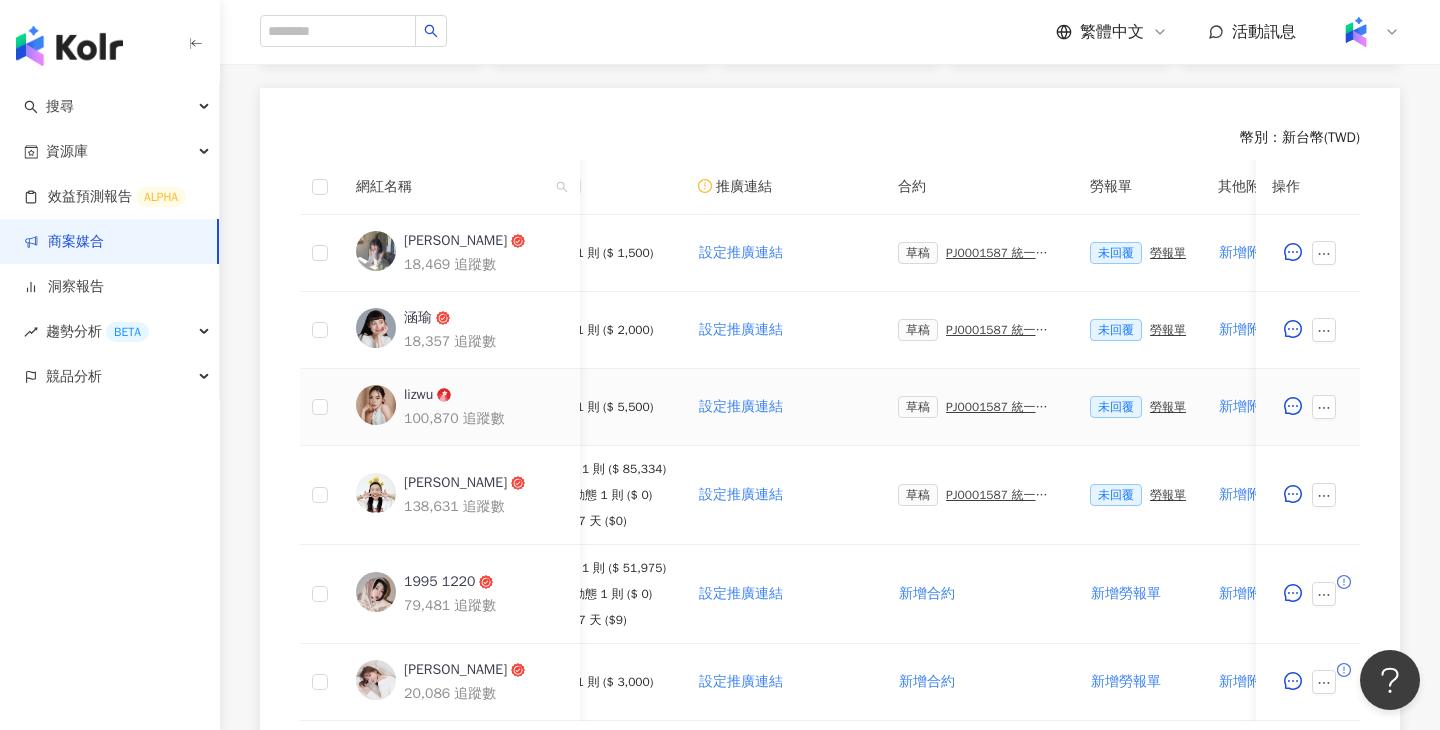click on "PJ0001587 統一生活_康是美_週年慶活動_202509_活動確認單" at bounding box center [1002, 407] 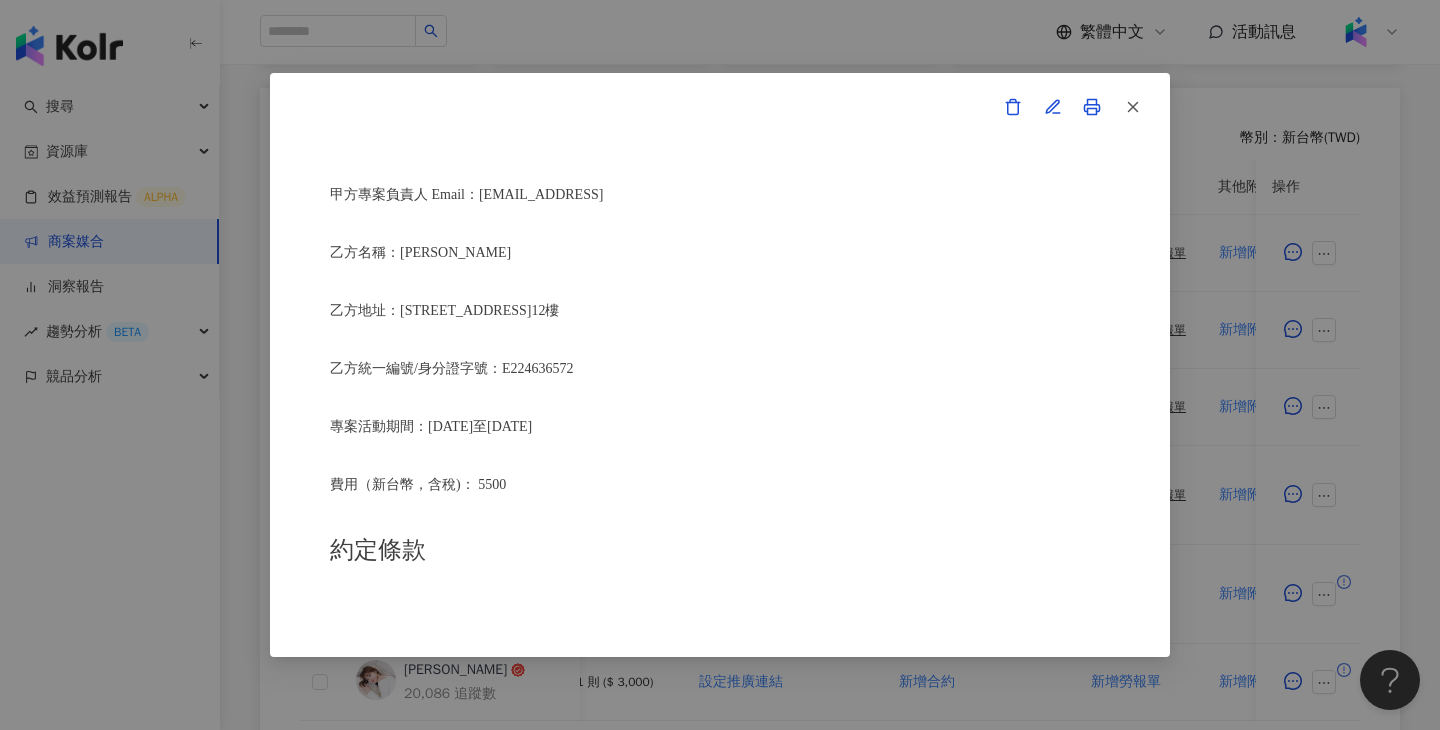 scroll, scrollTop: 491, scrollLeft: 0, axis: vertical 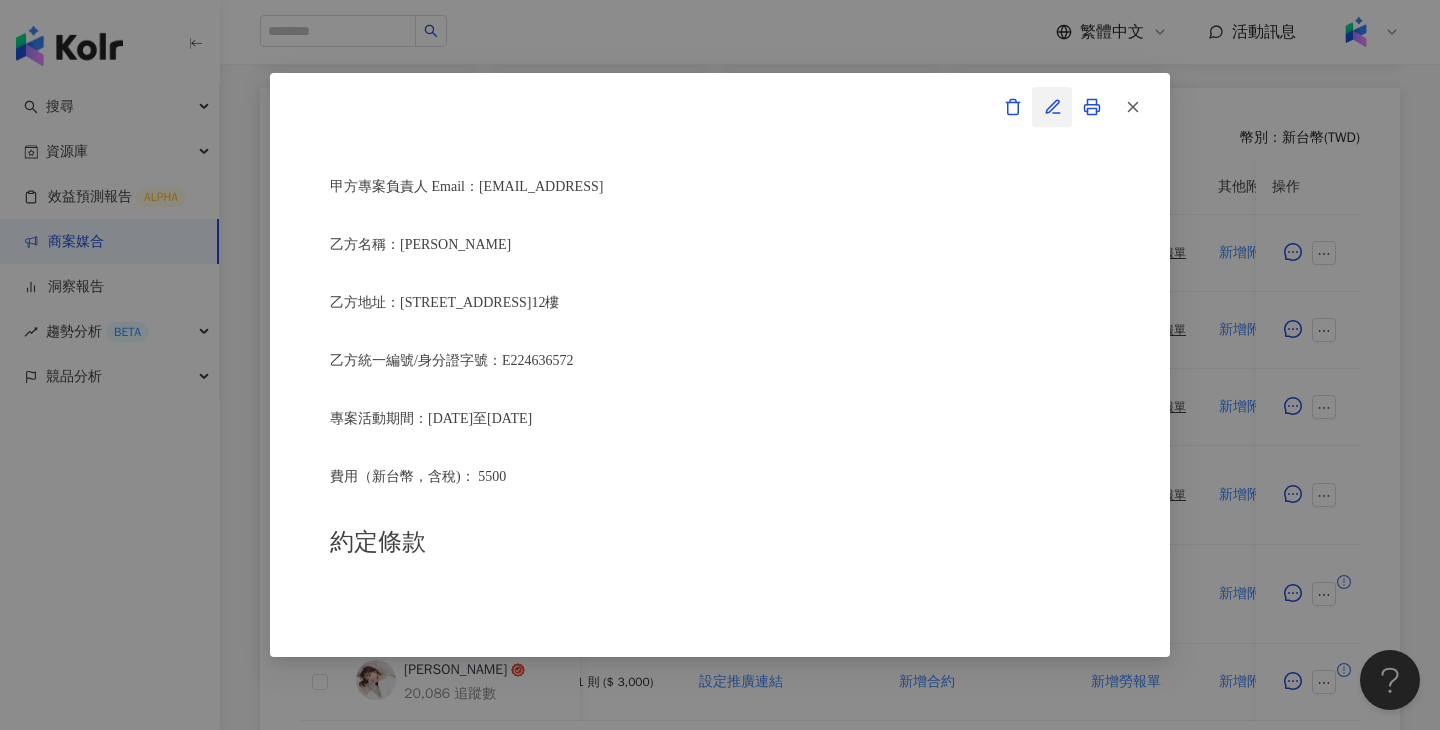 click 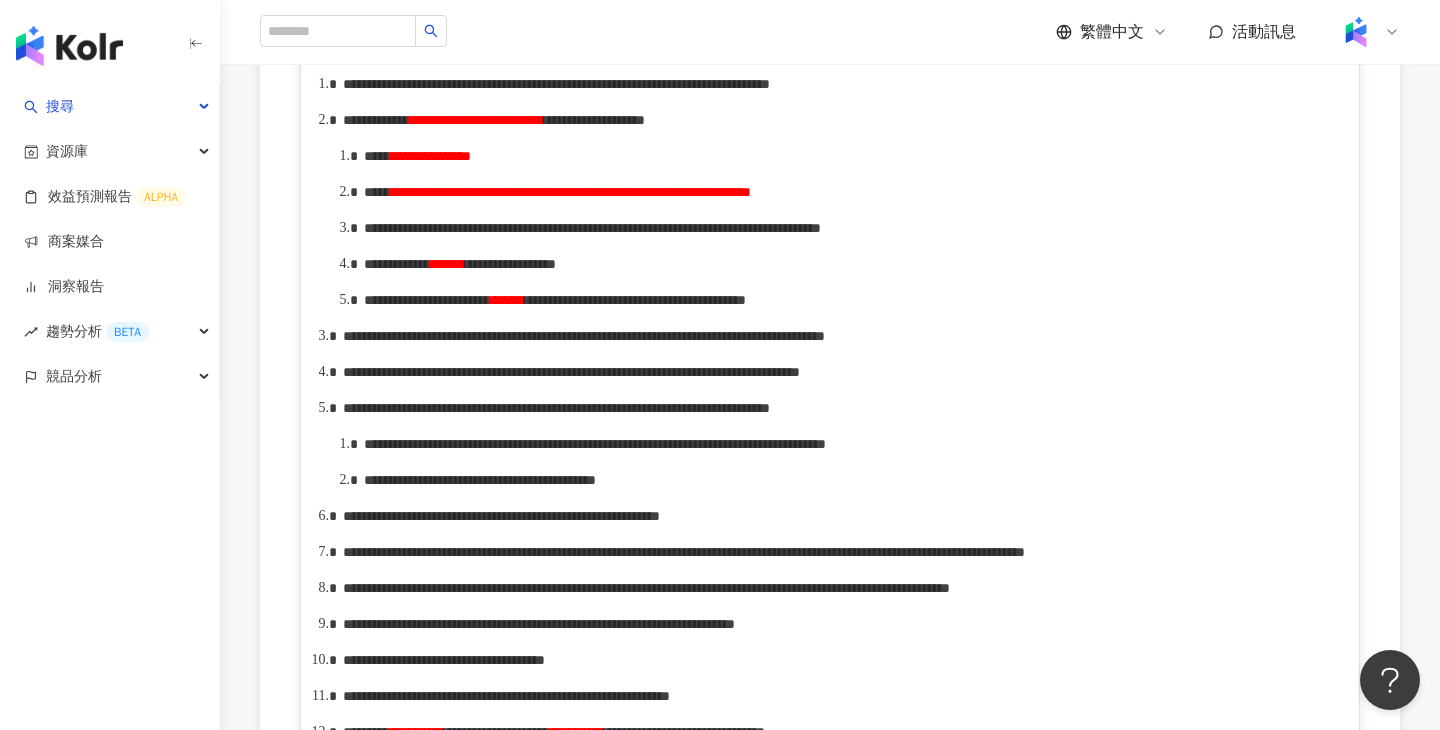 scroll, scrollTop: 1033, scrollLeft: 0, axis: vertical 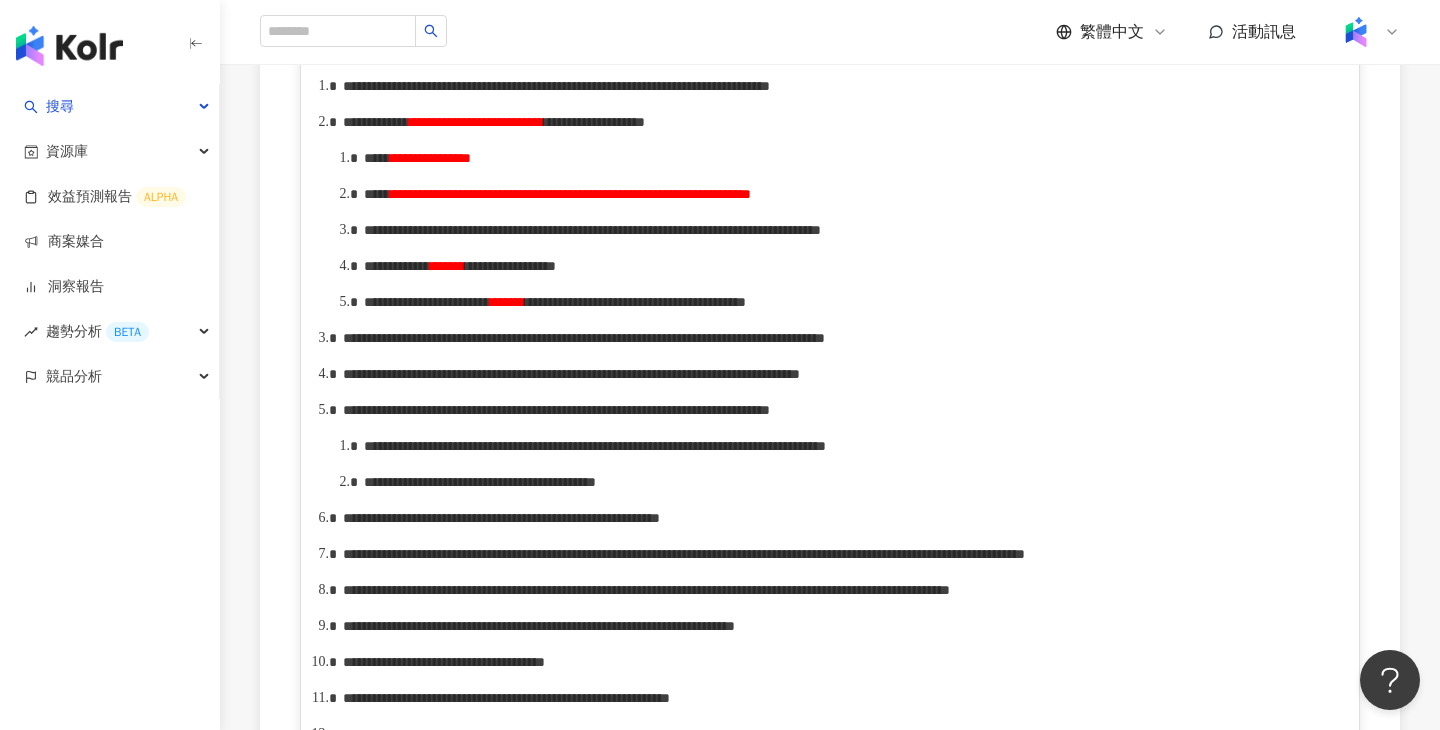 click on "**********" at bounding box center (570, 194) 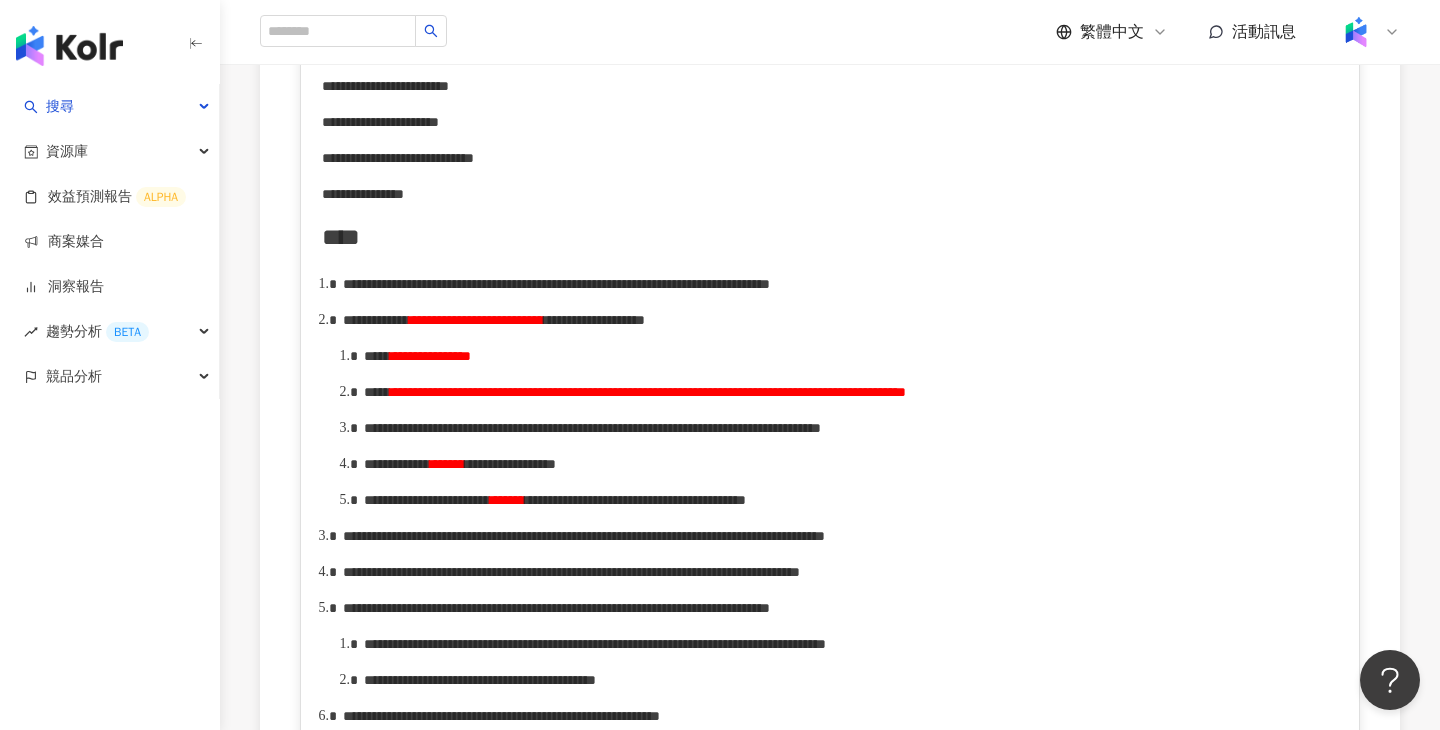 scroll, scrollTop: 836, scrollLeft: 0, axis: vertical 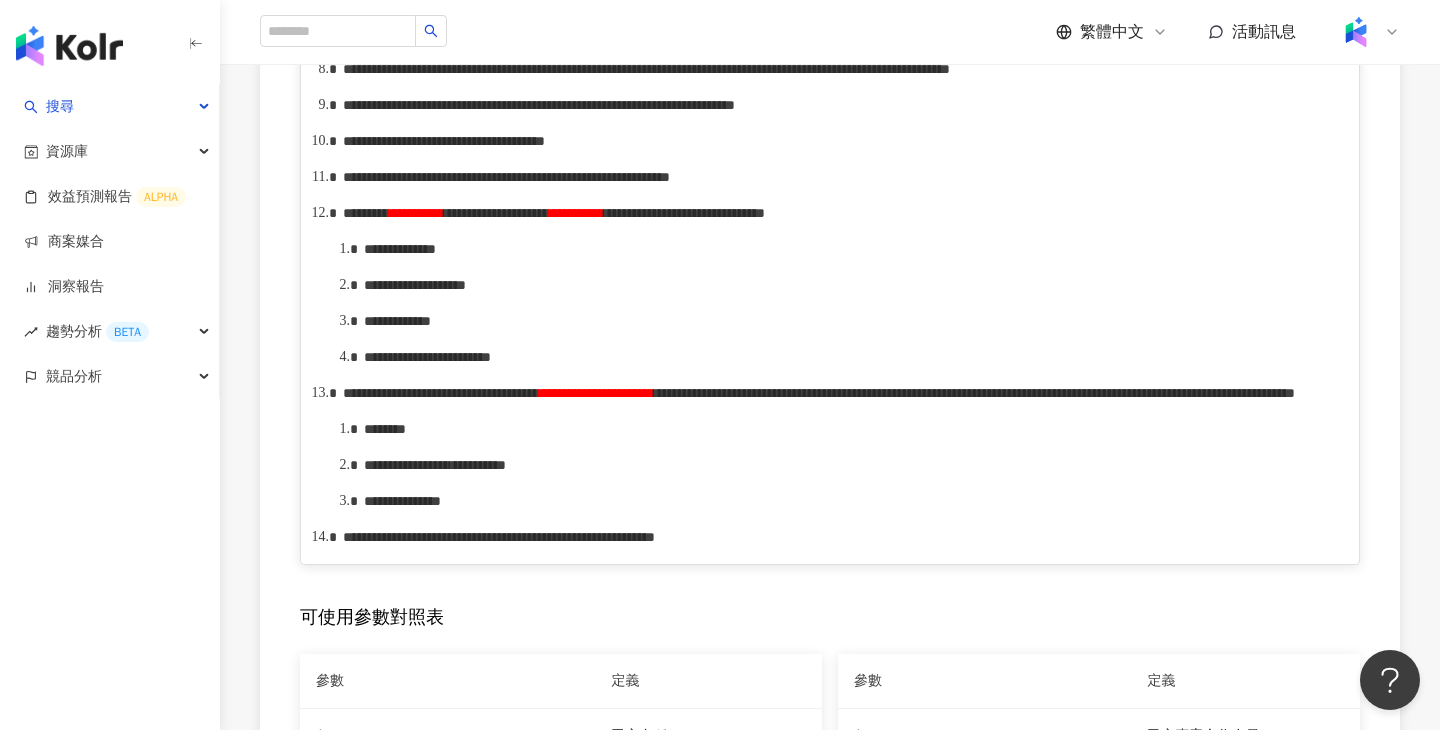 click on "*********" at bounding box center (366, 213) 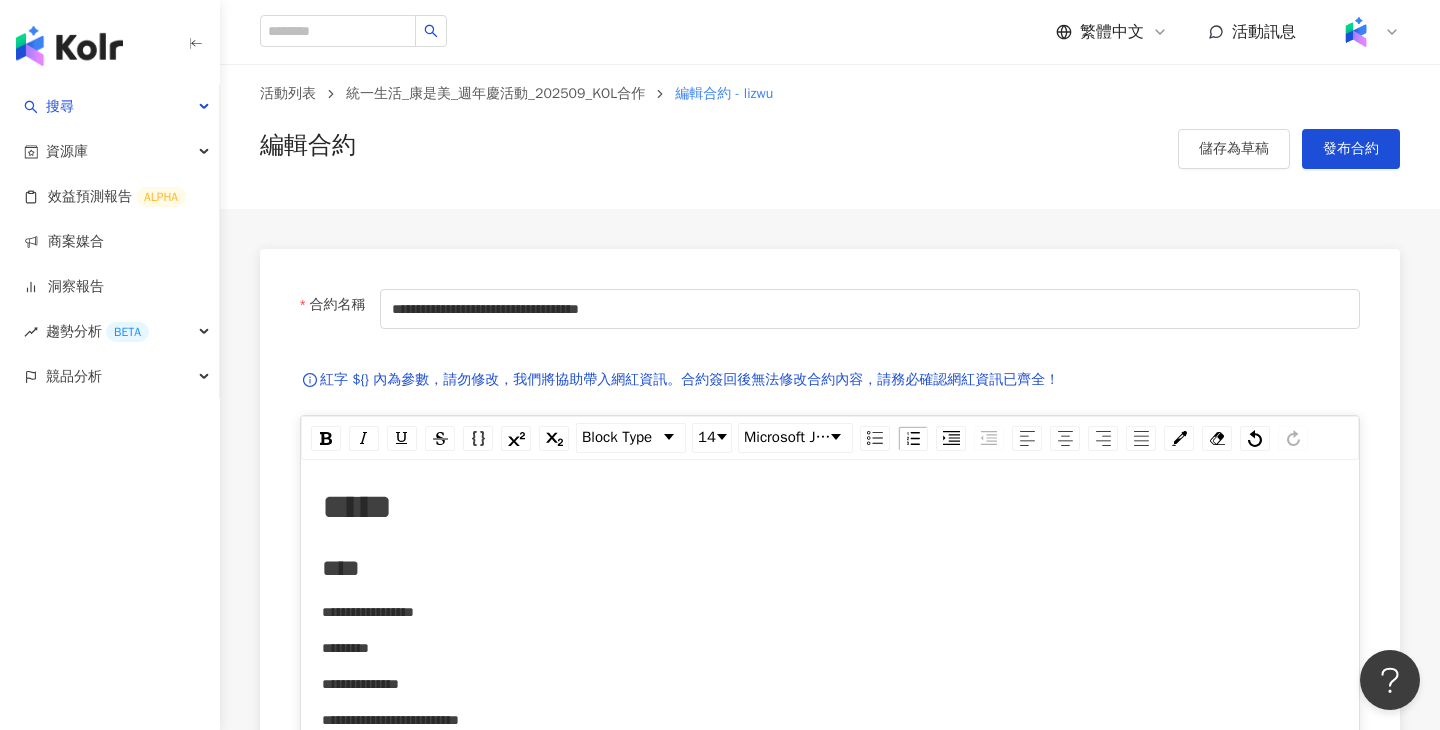 scroll, scrollTop: 0, scrollLeft: 0, axis: both 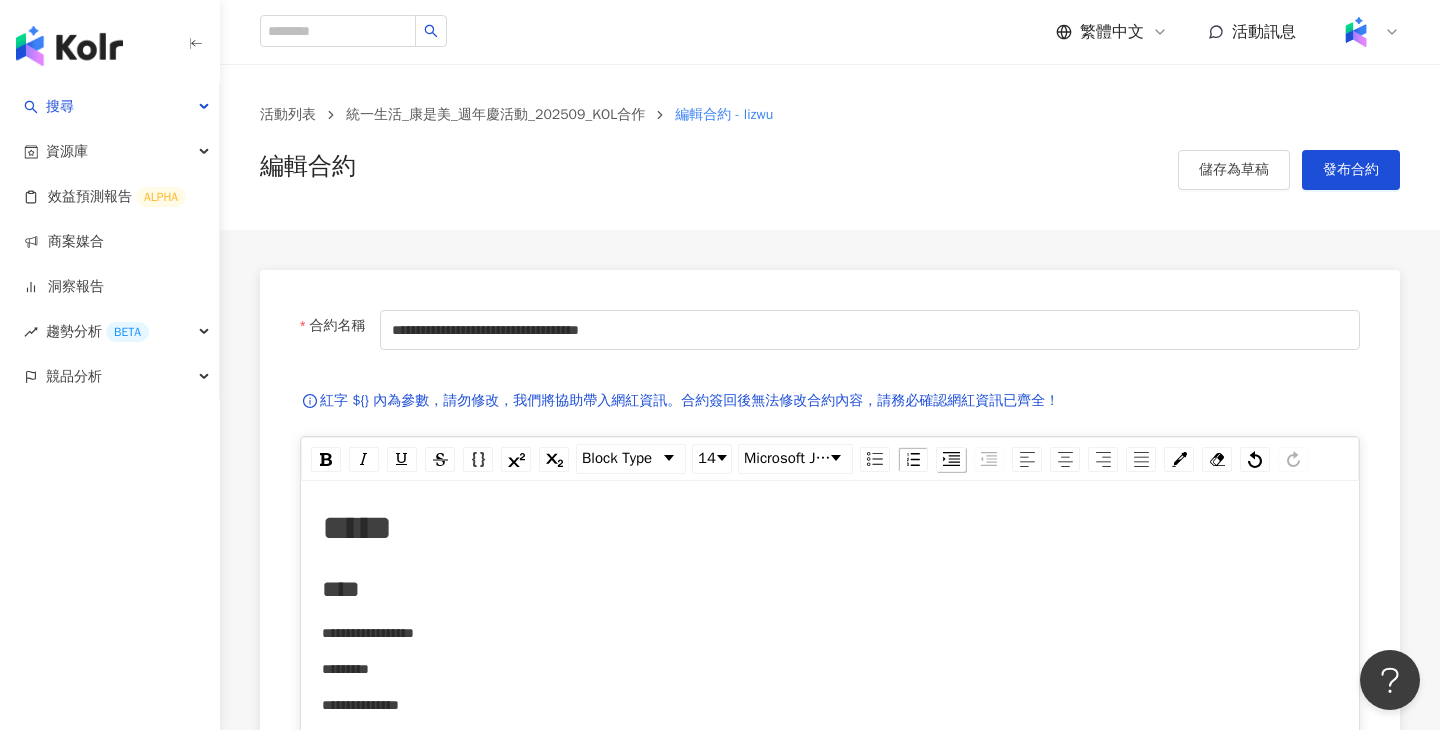 click at bounding box center (951, 459) 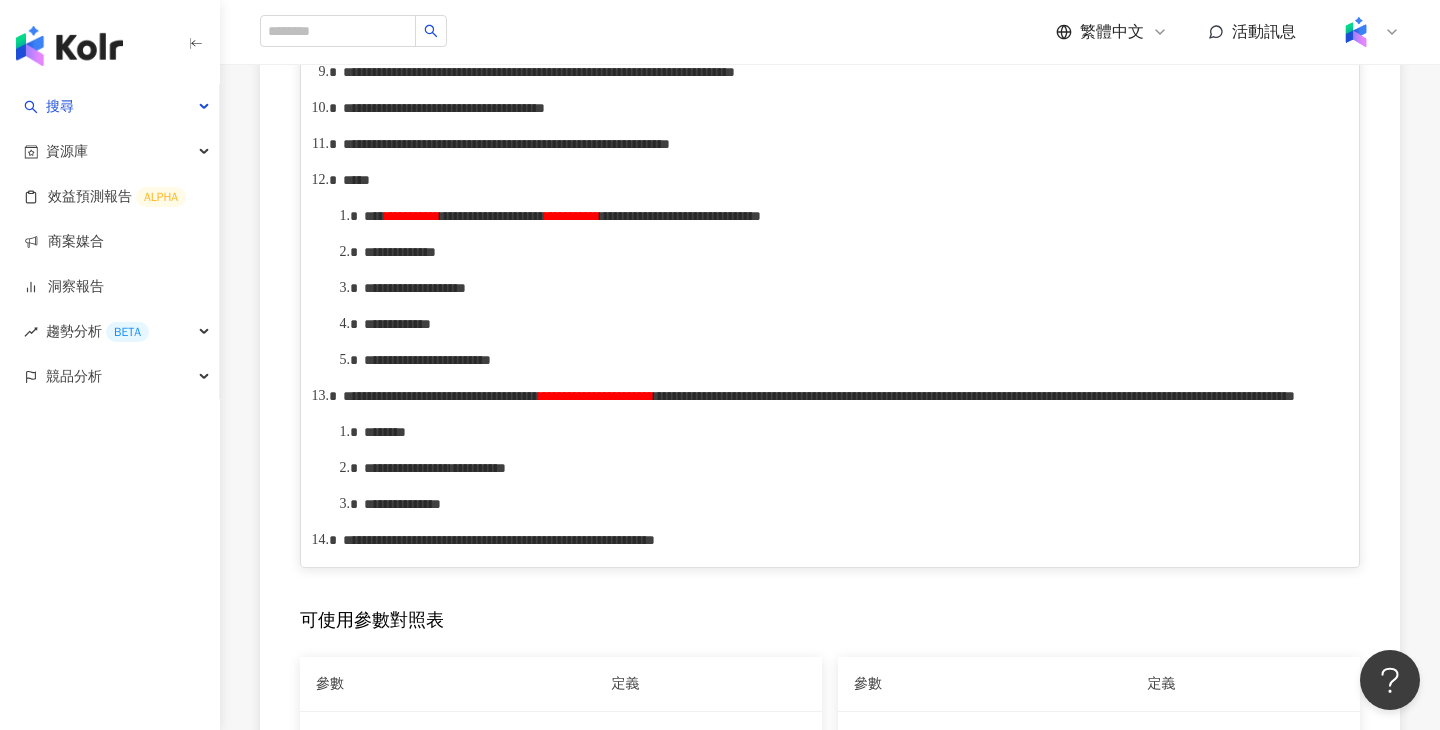 scroll, scrollTop: 1591, scrollLeft: 0, axis: vertical 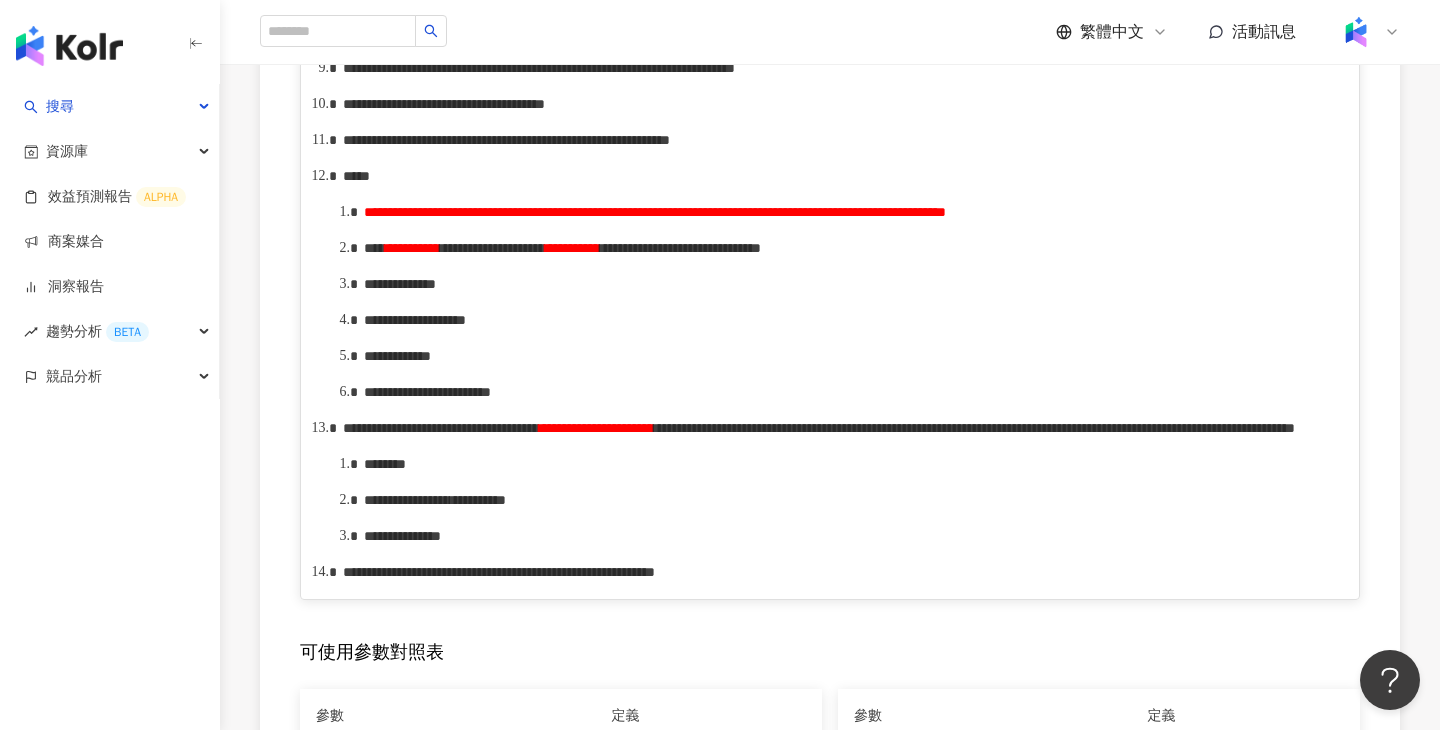 click on "**********" at bounding box center (655, 212) 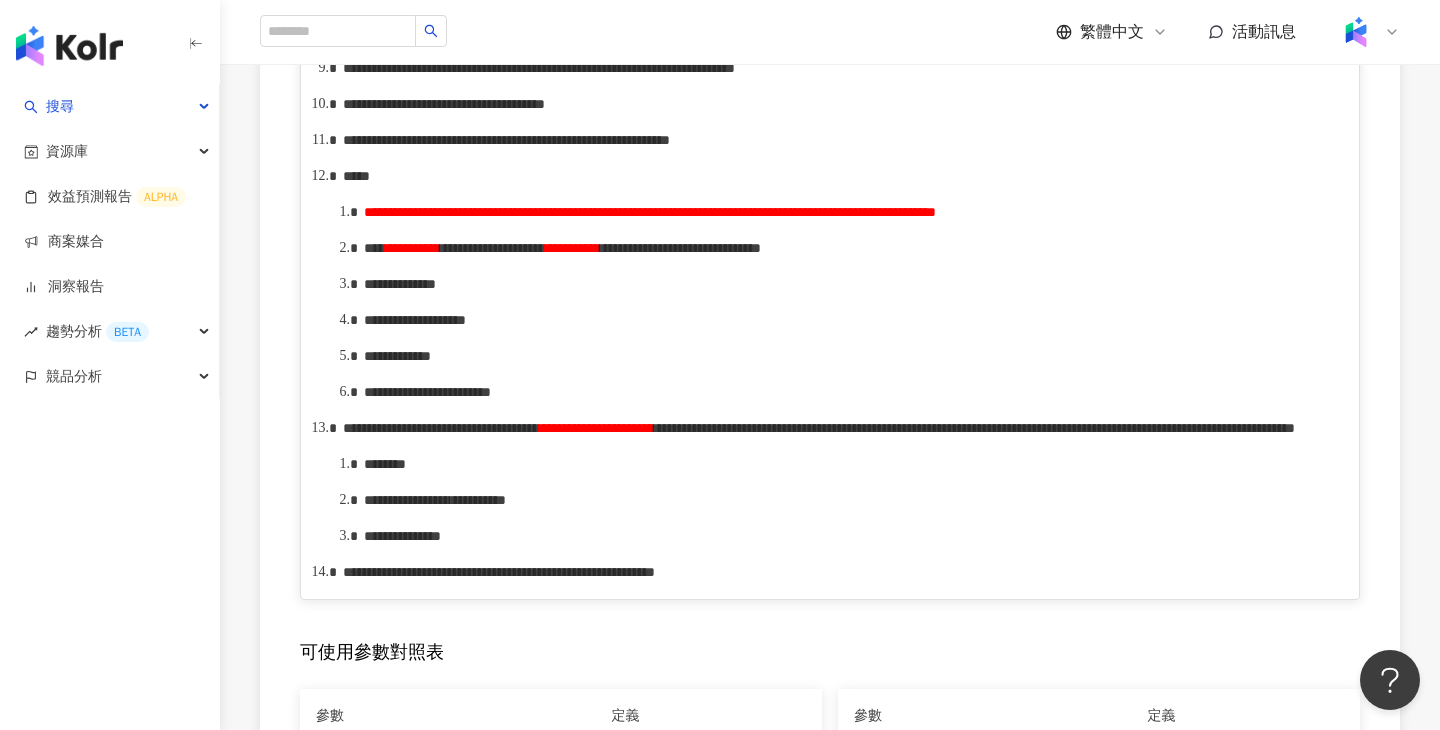 type 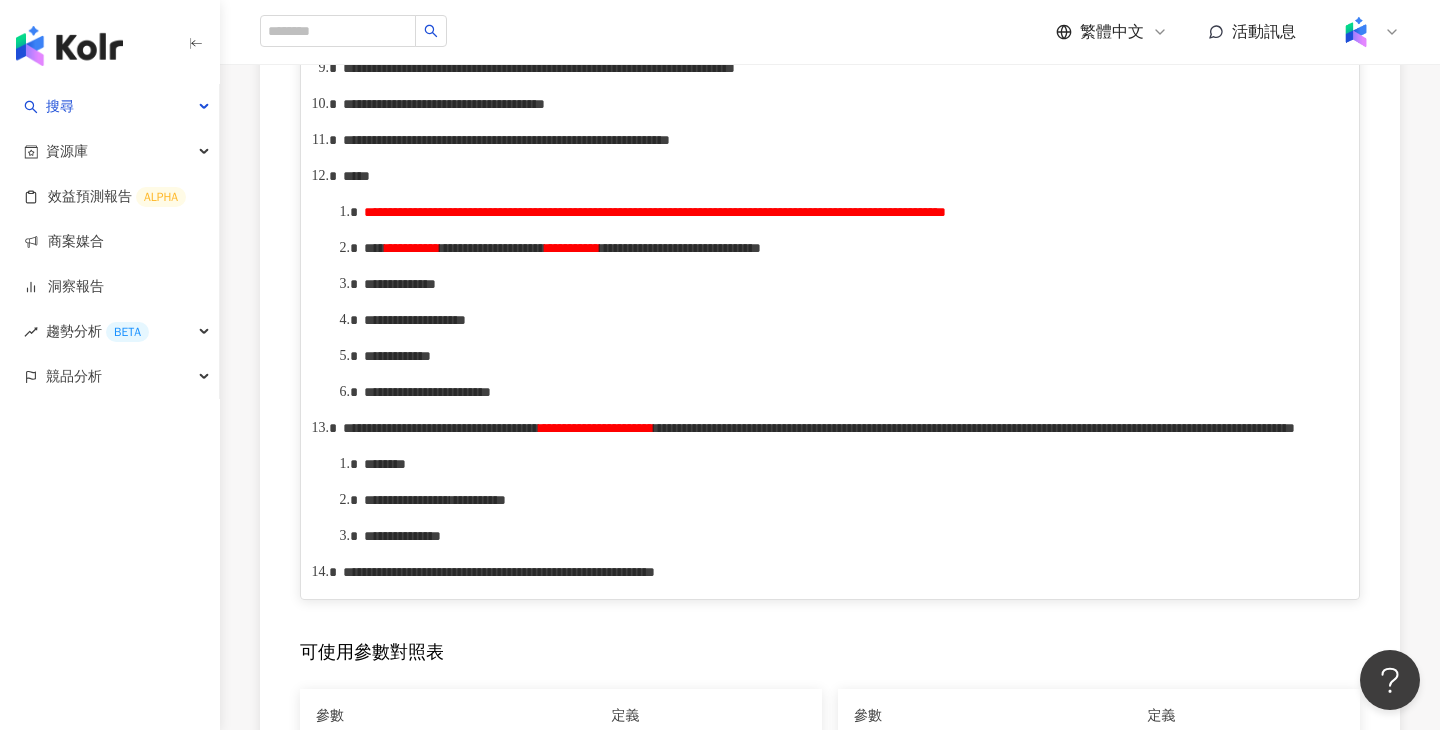 click on "**********" at bounding box center (655, 212) 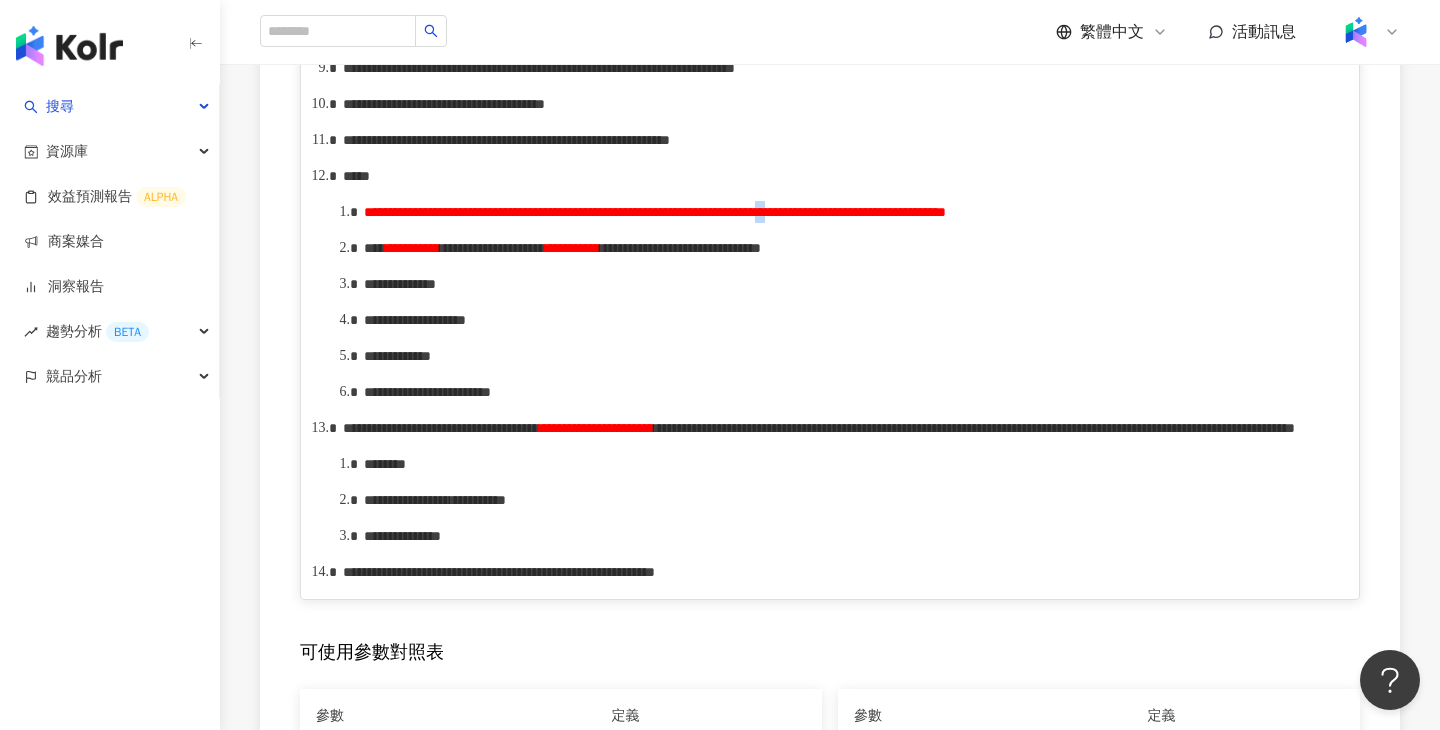 click on "**********" at bounding box center [655, 212] 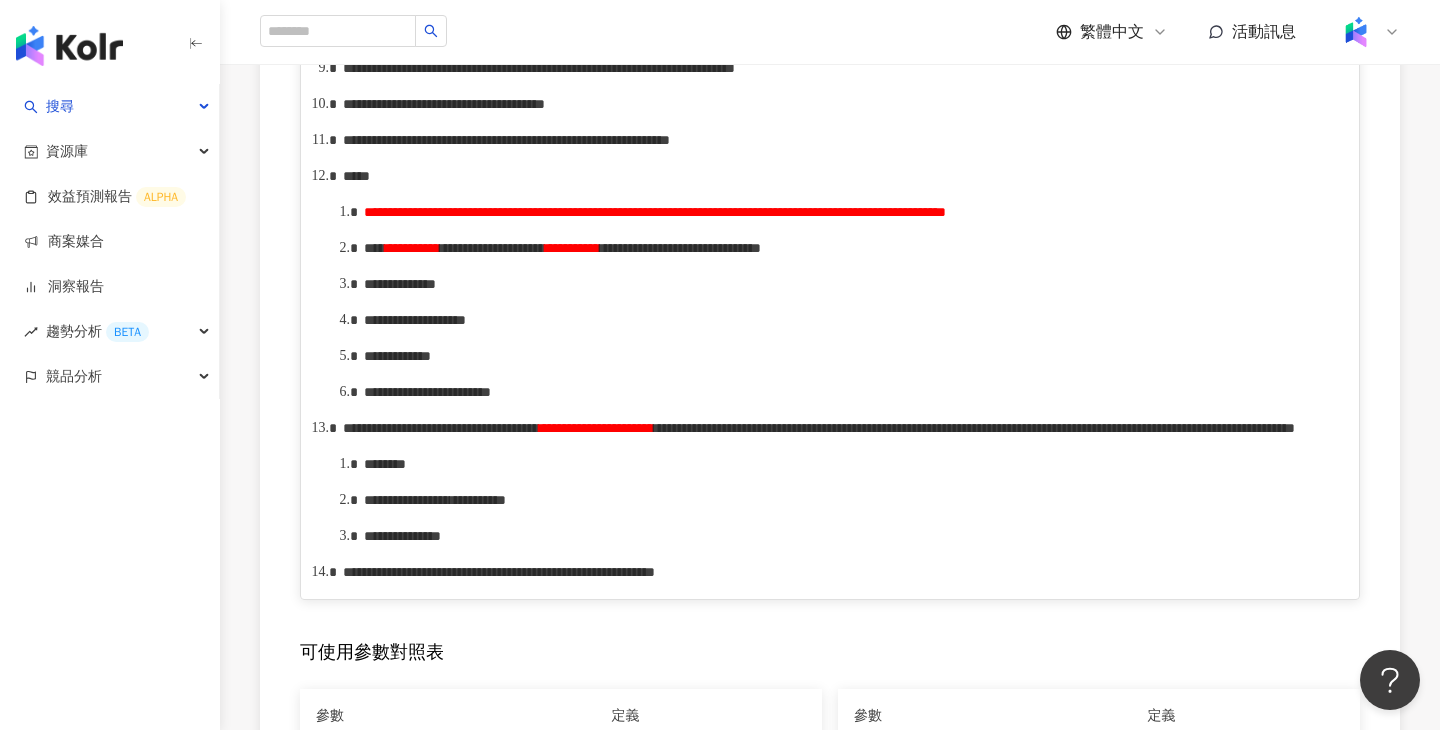 click on "**********" at bounding box center (655, 212) 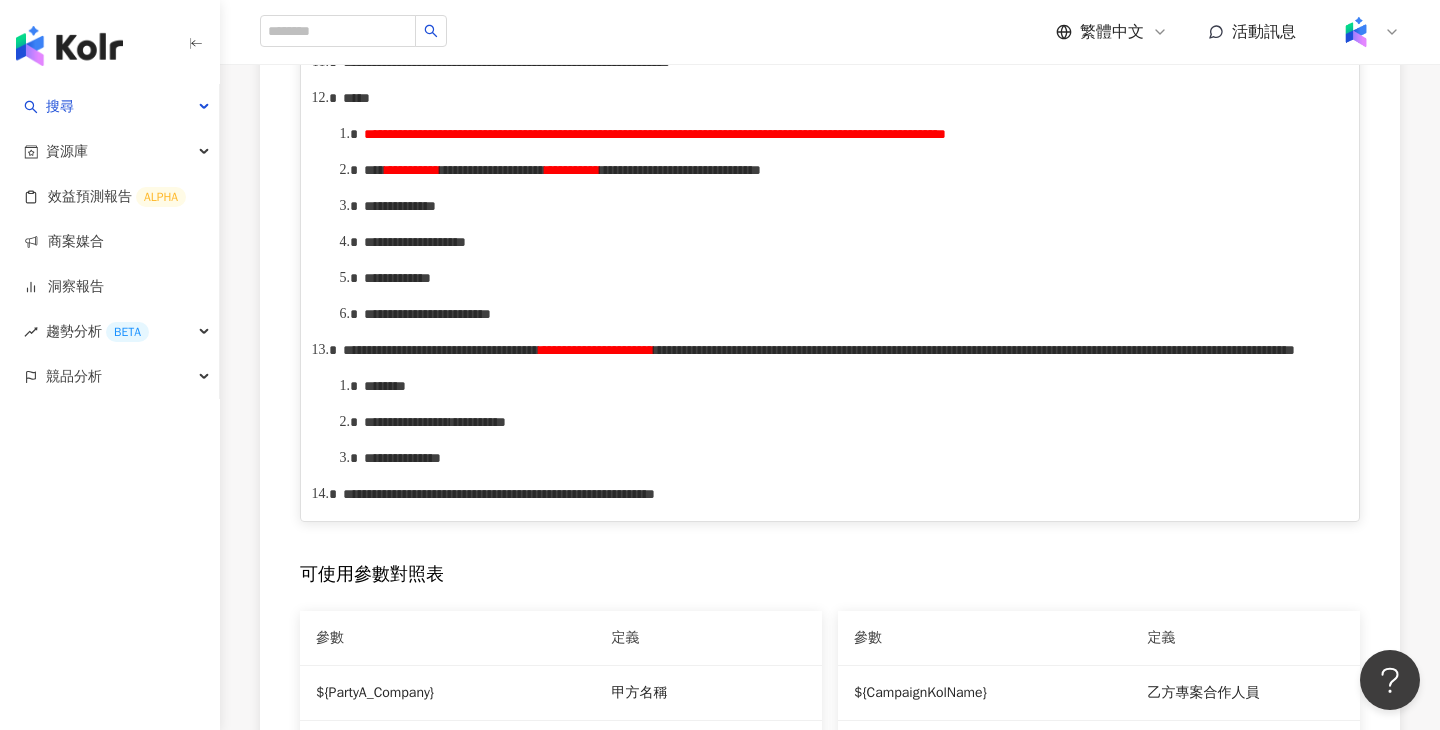 scroll, scrollTop: 1677, scrollLeft: 0, axis: vertical 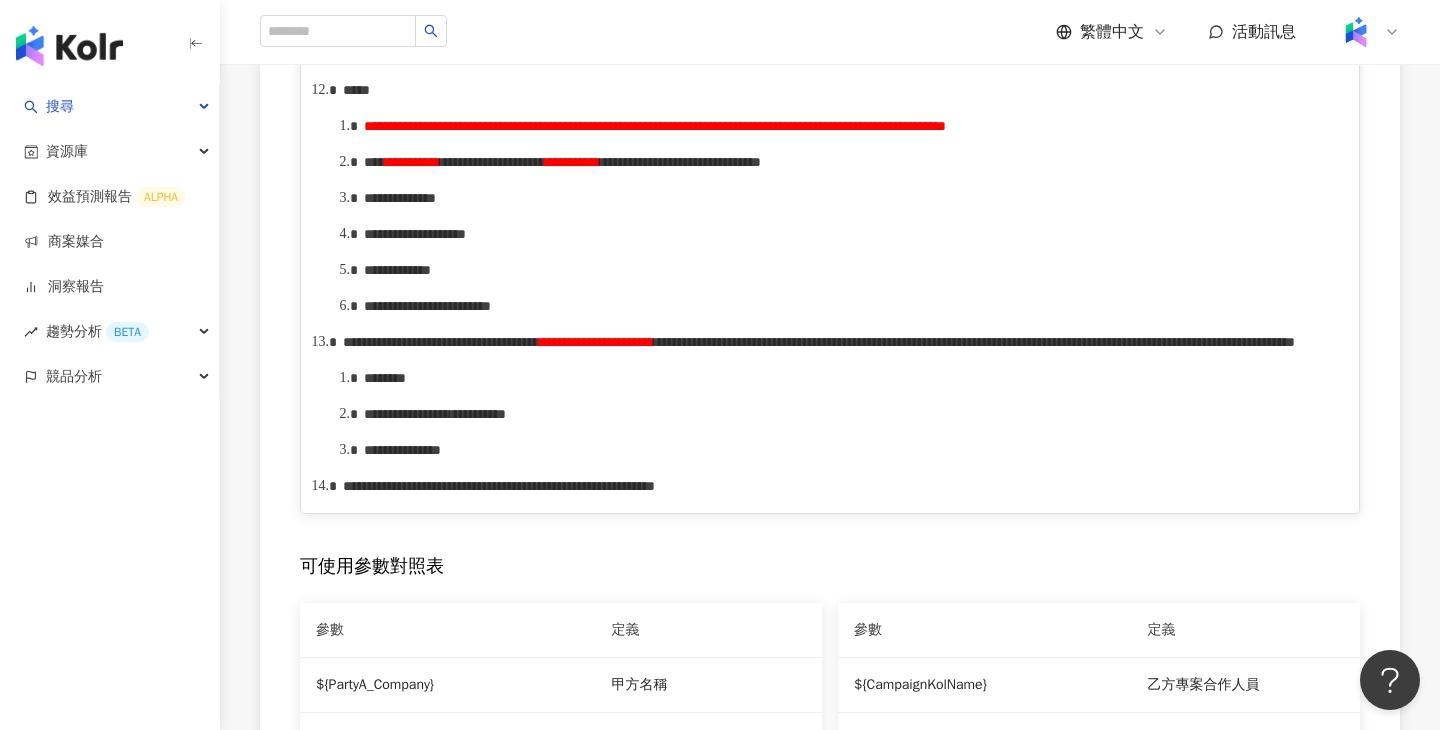 click on "**********" at bounding box center [655, 126] 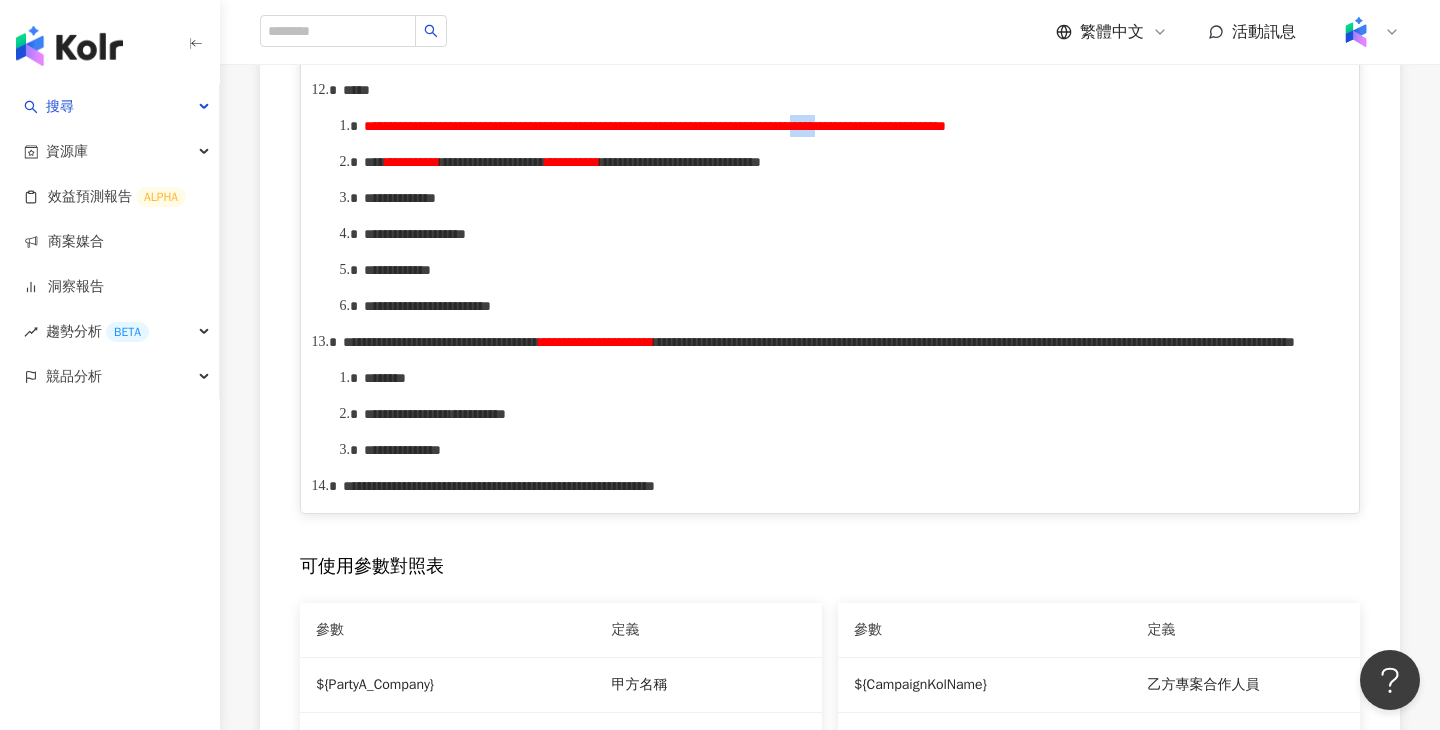click on "**********" at bounding box center [655, 126] 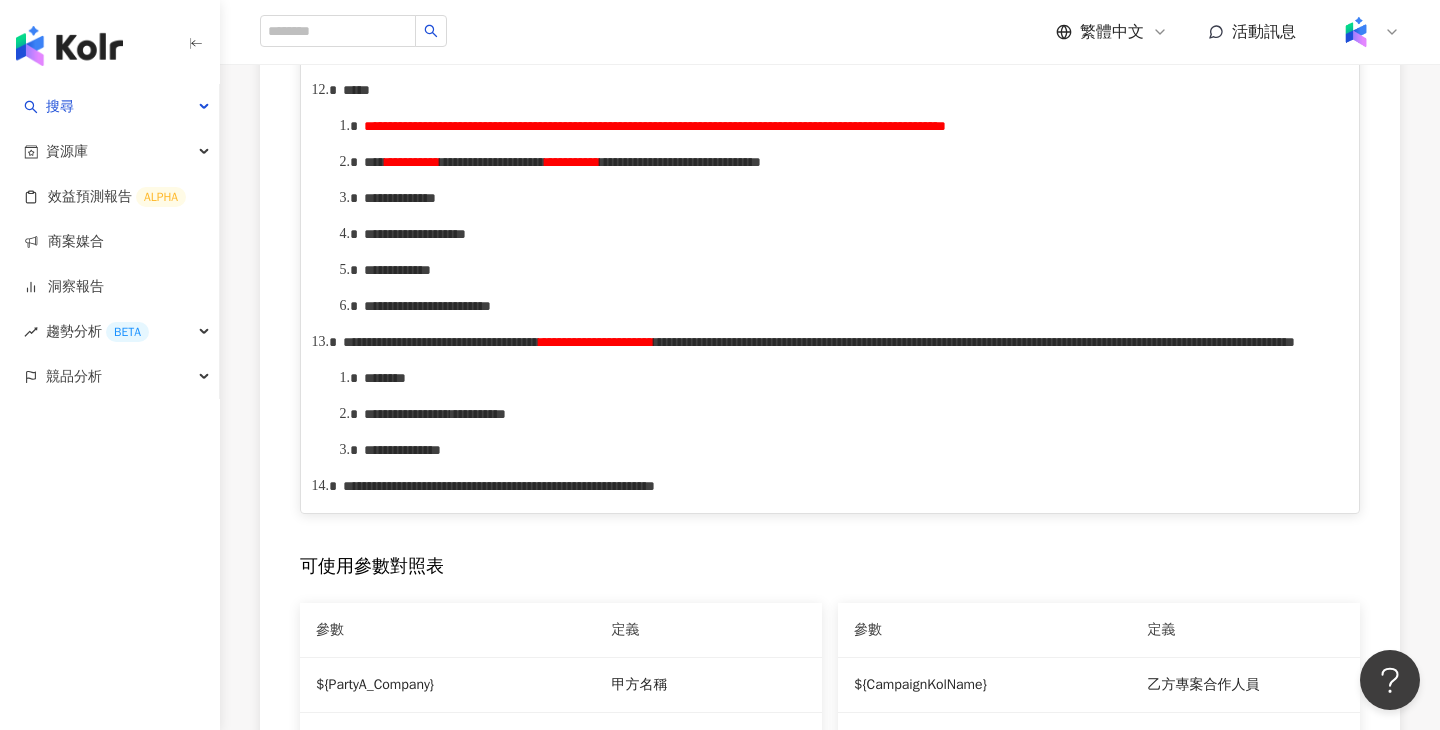 click on "**********" at bounding box center [655, 126] 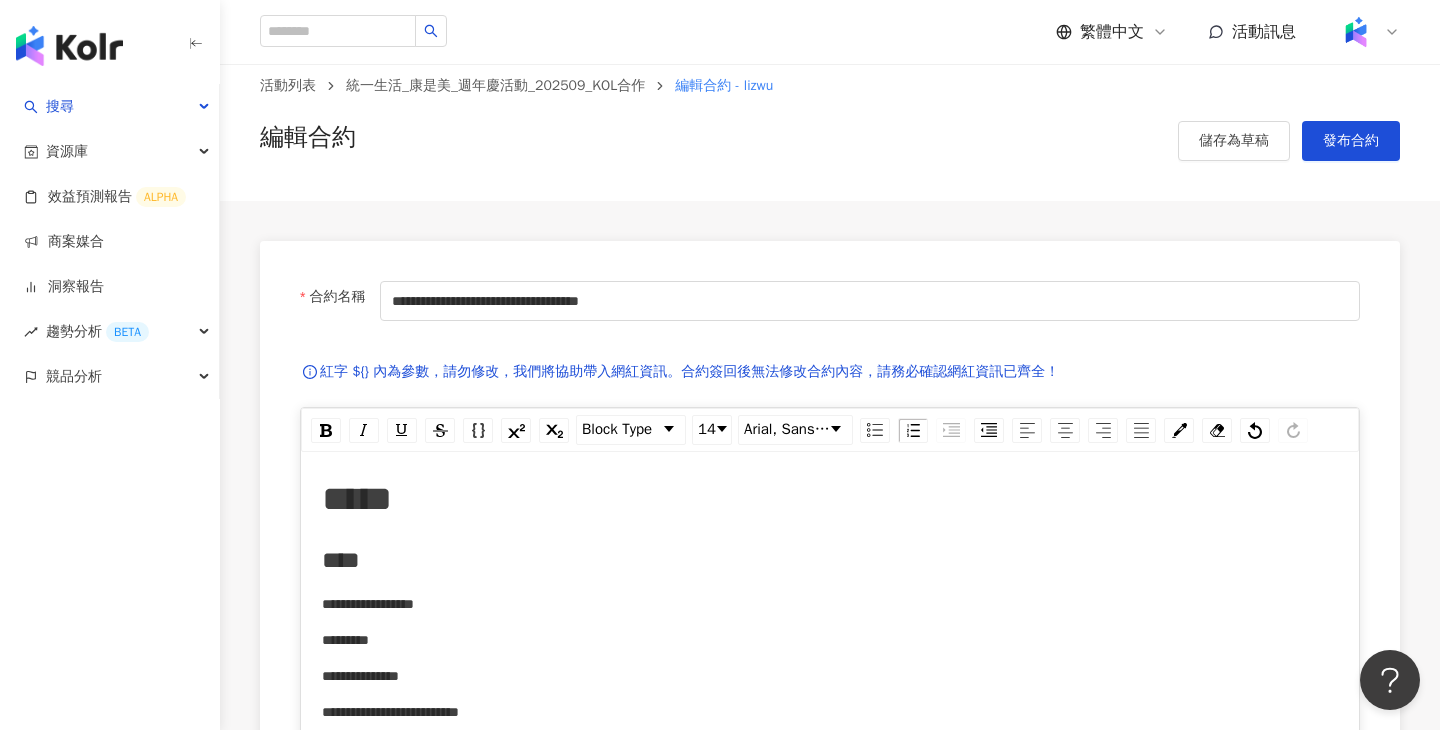 scroll, scrollTop: 0, scrollLeft: 0, axis: both 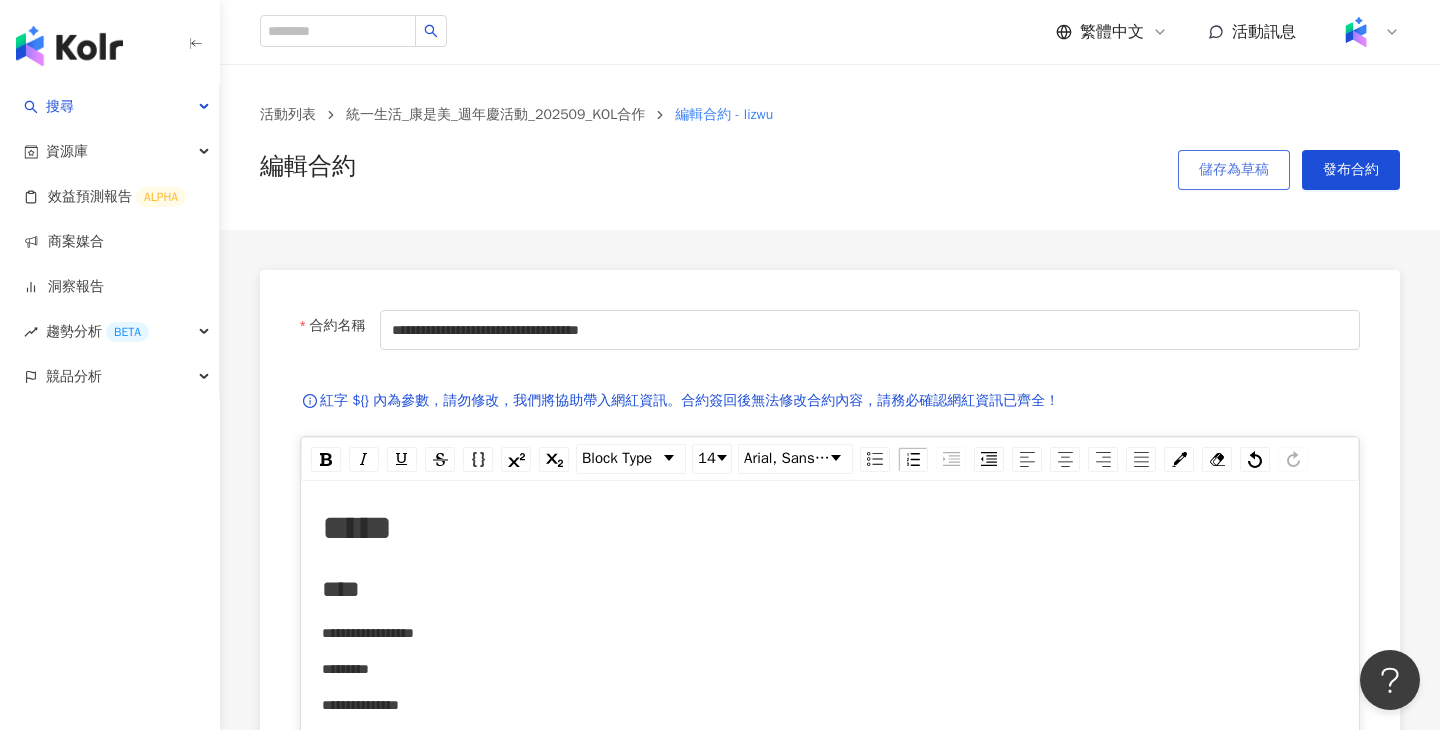 click on "儲存為草稿" at bounding box center (1234, 170) 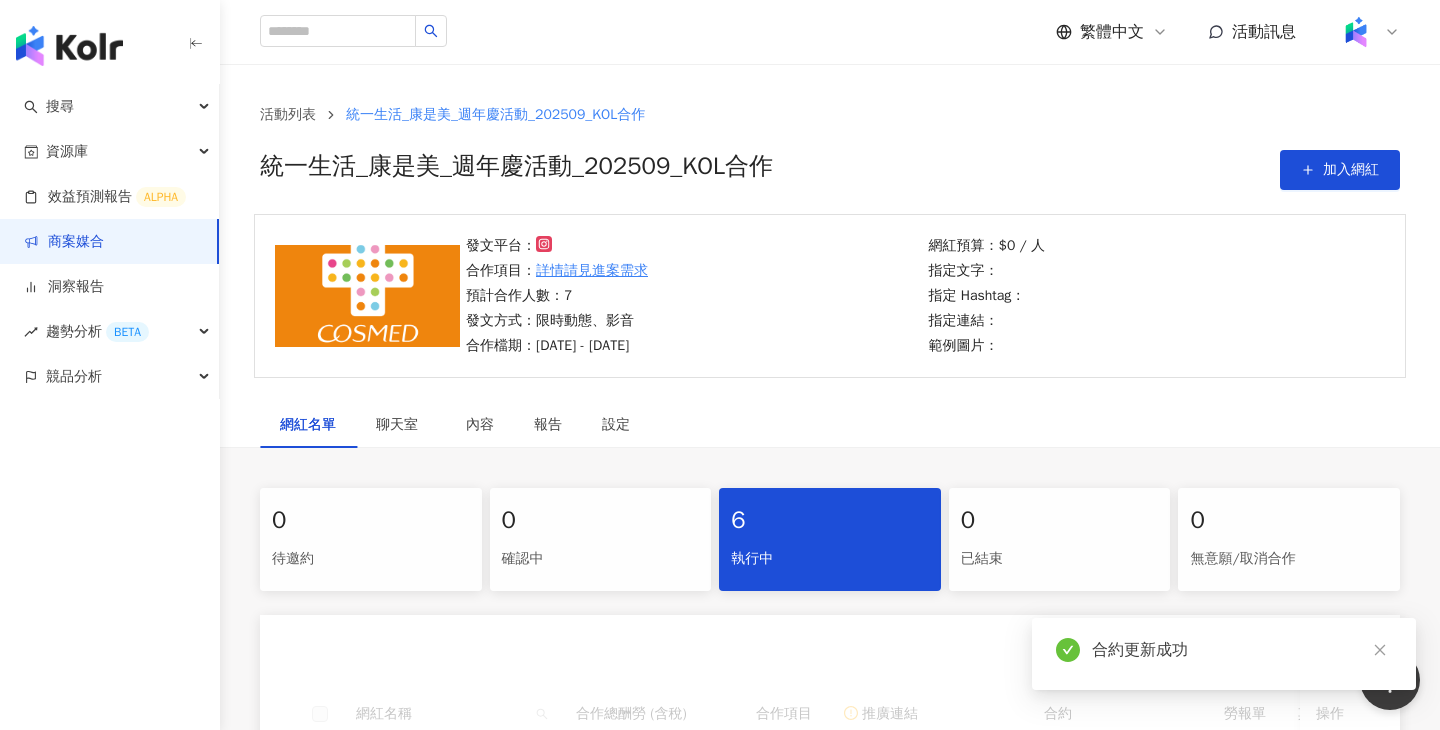 scroll, scrollTop: 431, scrollLeft: 0, axis: vertical 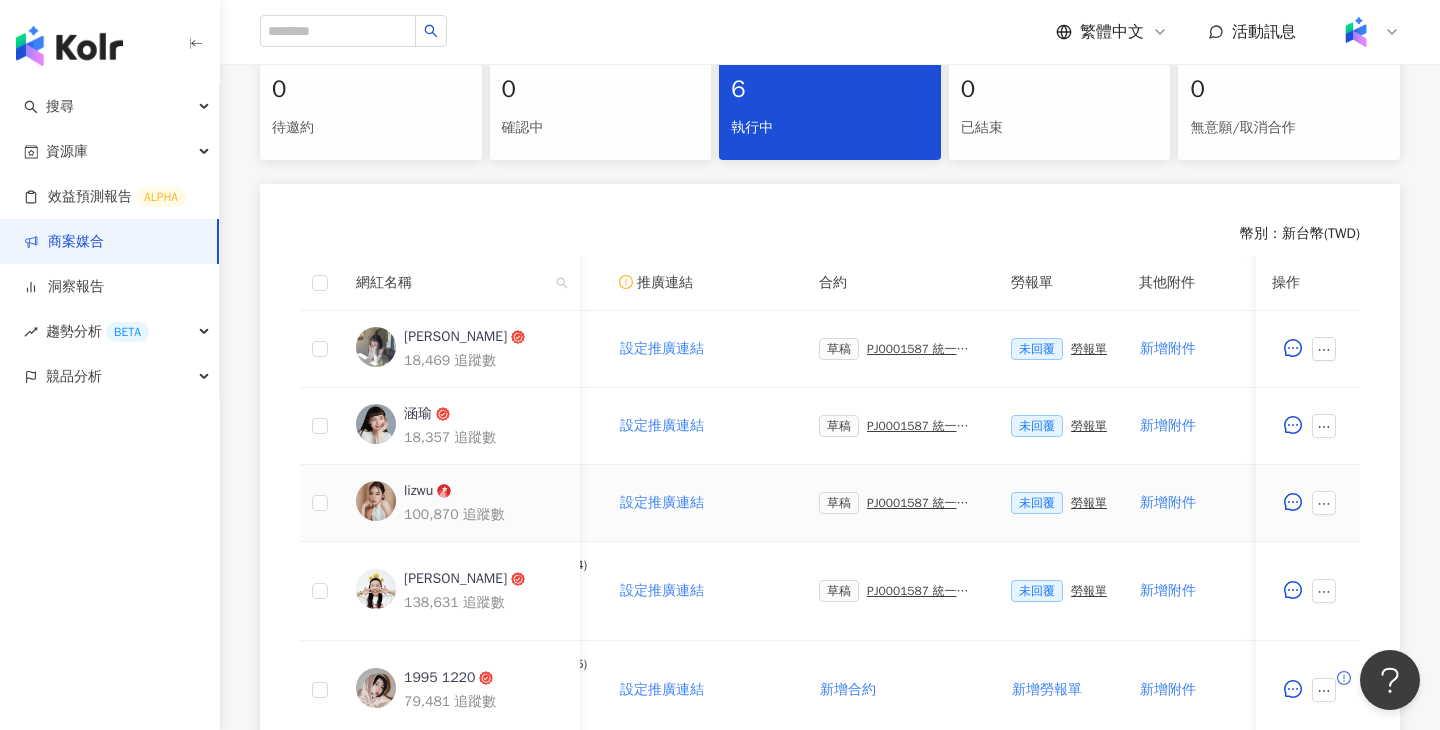 click on "草稿 PJ0001587 統一生活_康是美_週年慶活動_202509_活動確認單" at bounding box center (899, 503) 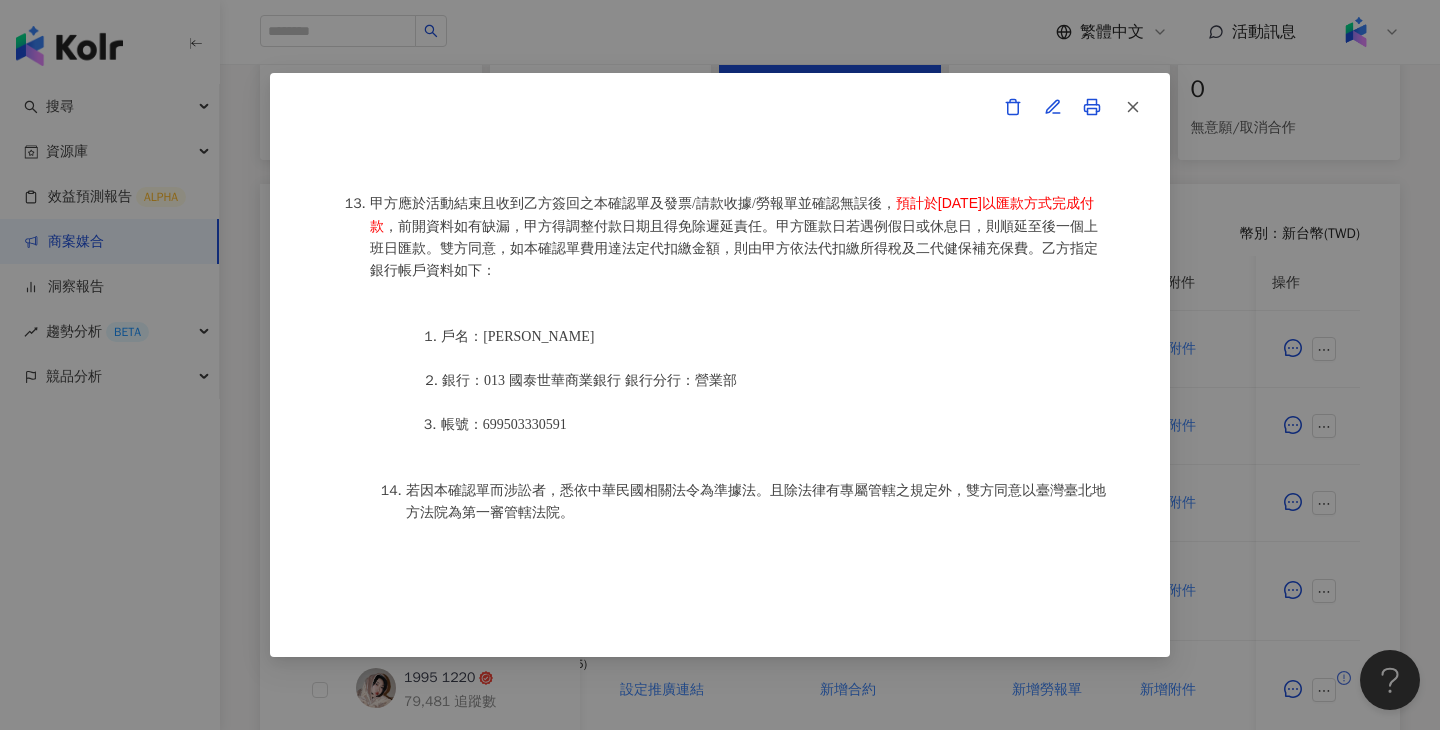 scroll, scrollTop: 2369, scrollLeft: 0, axis: vertical 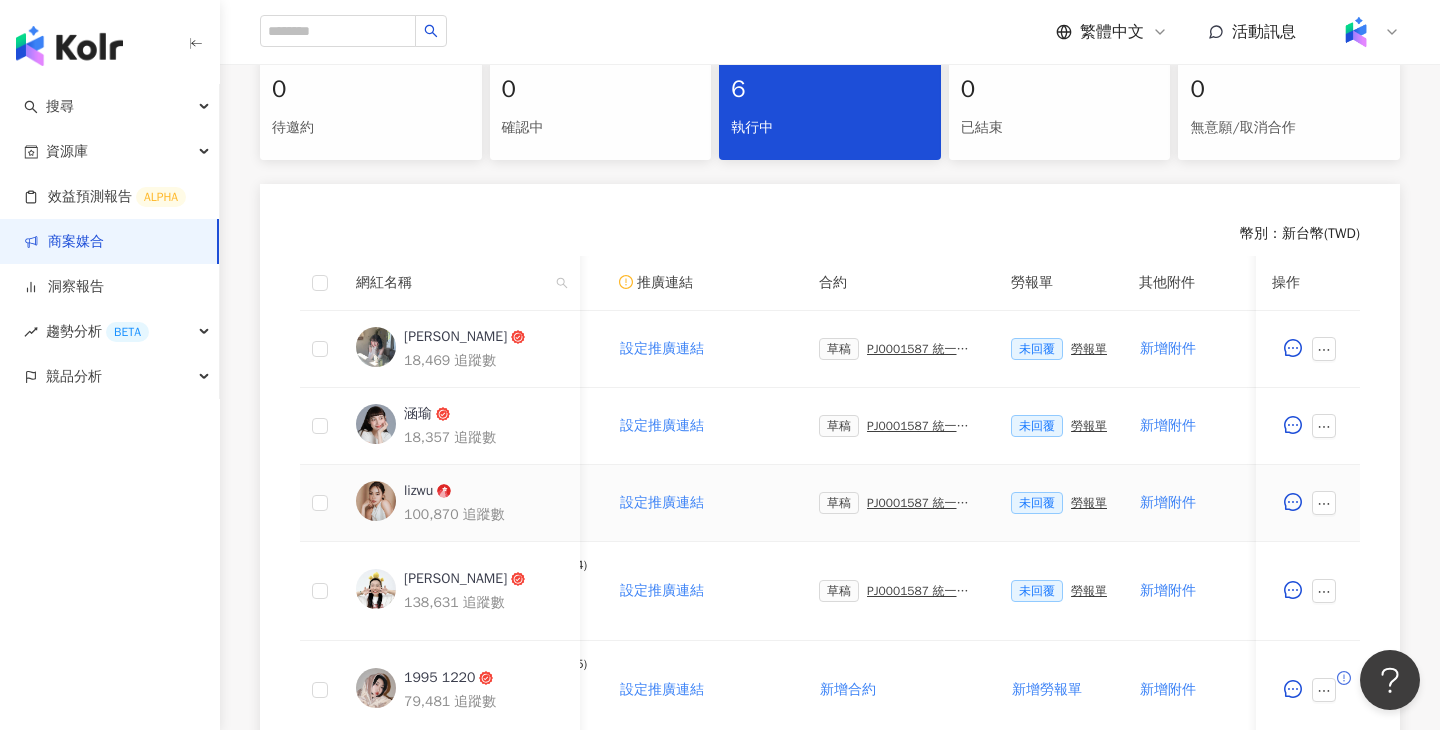 click on "勞報單" at bounding box center (1089, 503) 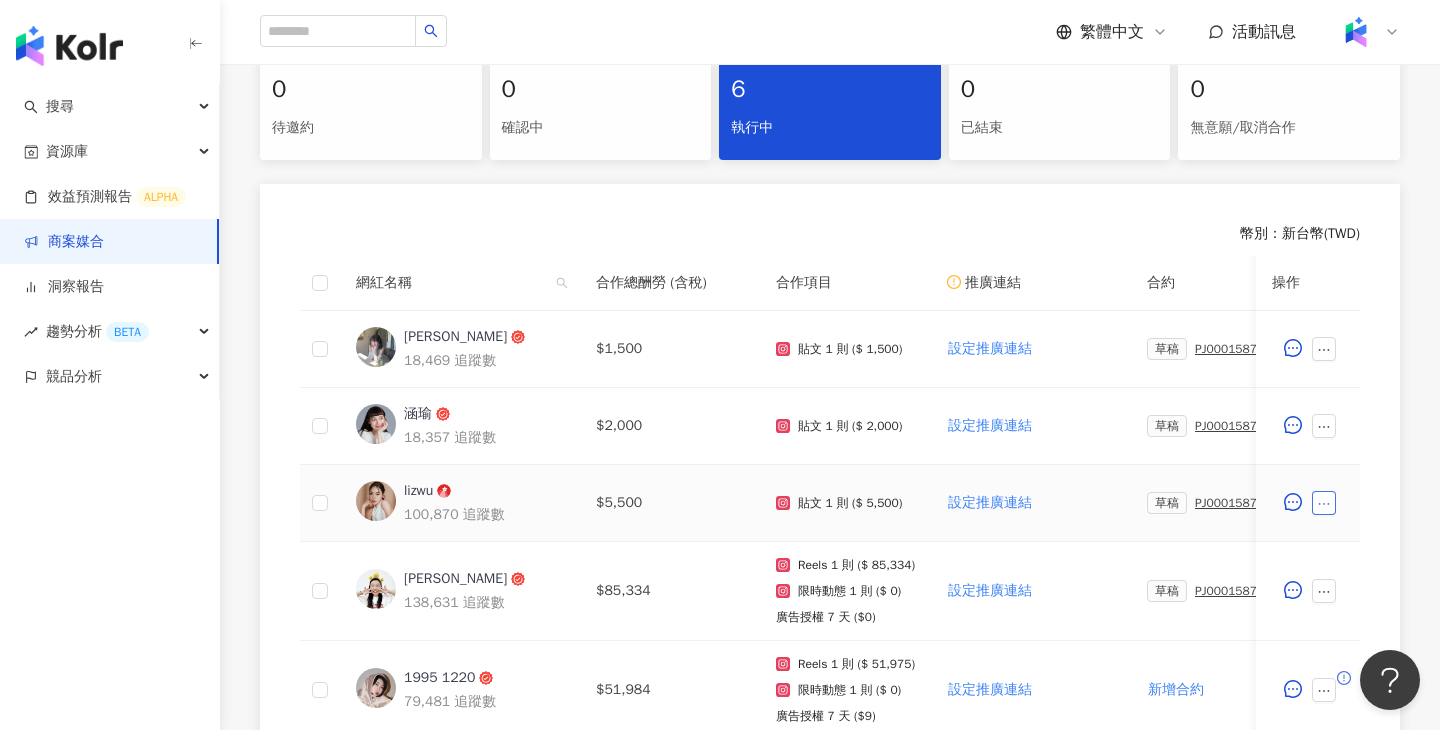 click 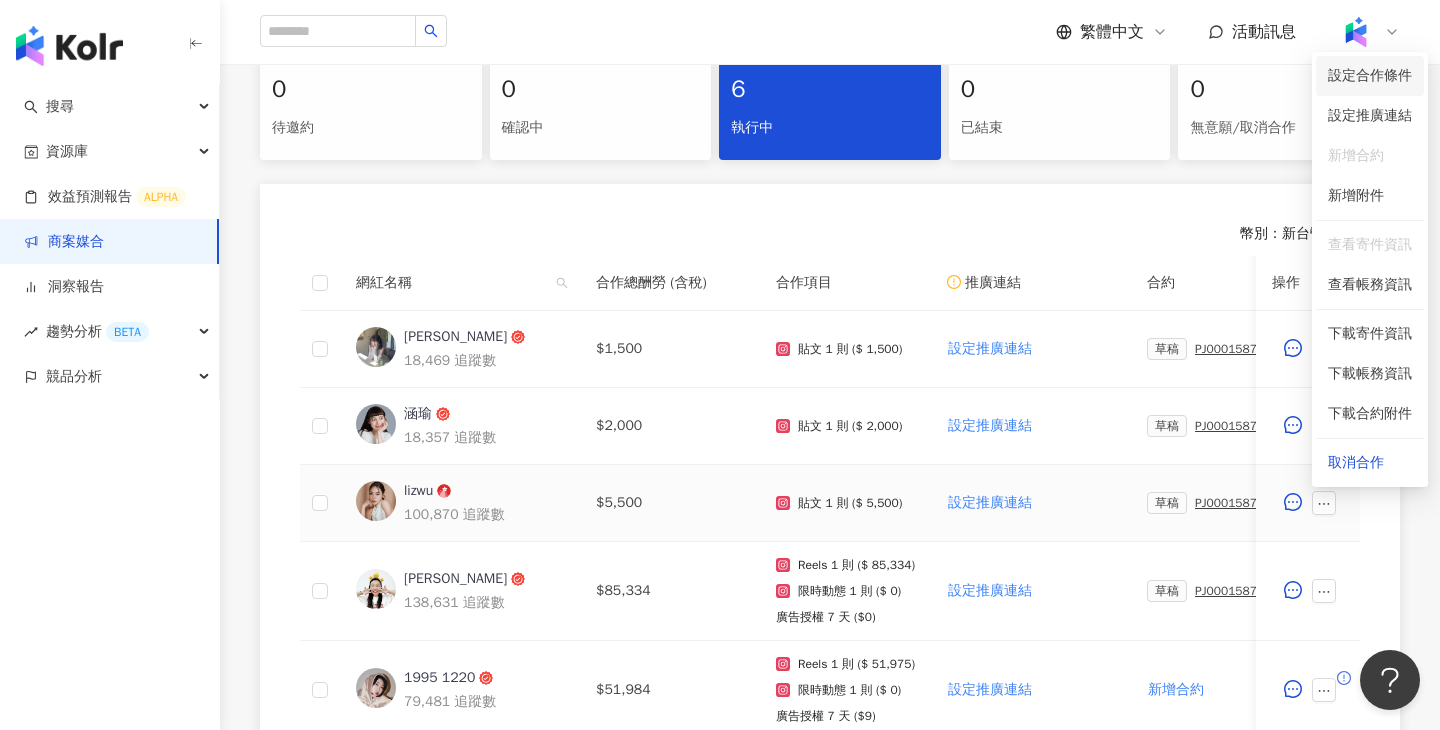 click on "設定合作條件" at bounding box center (1370, 76) 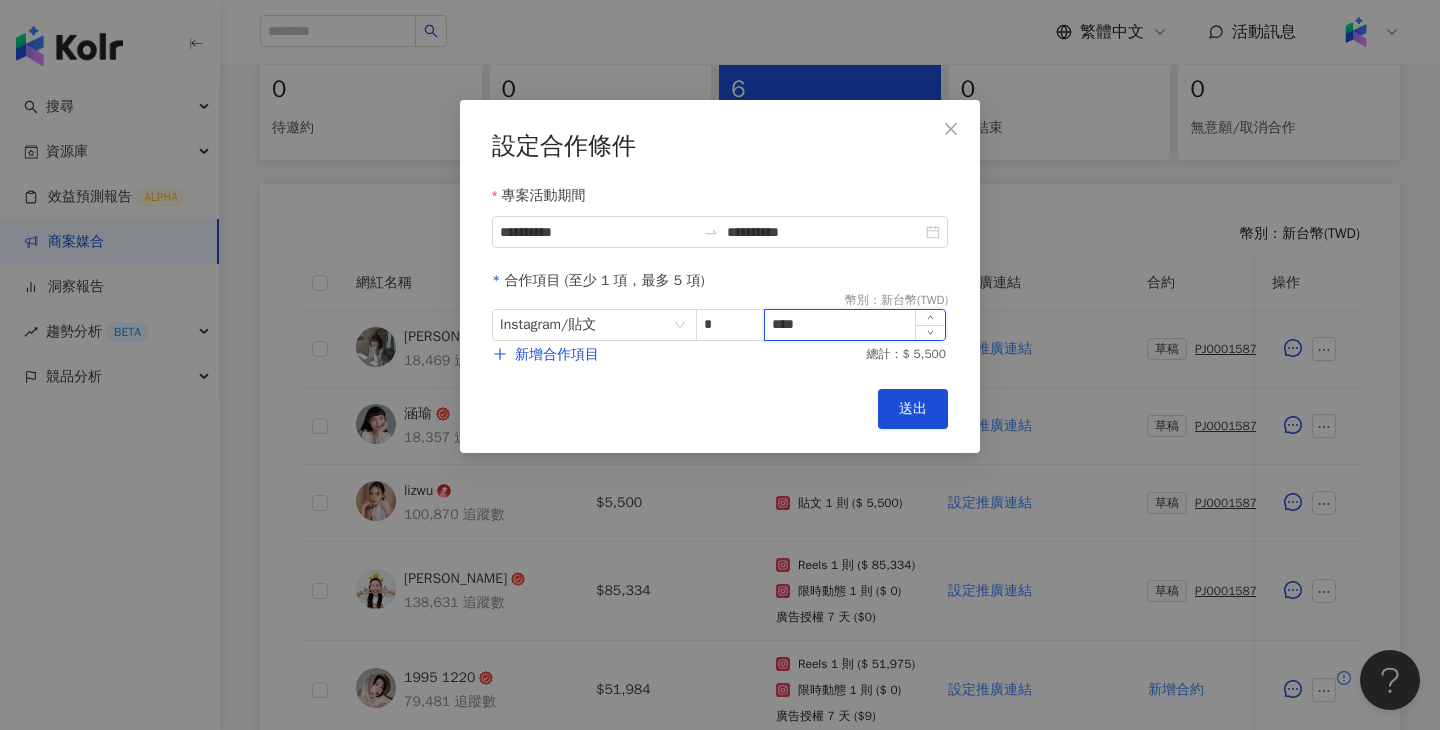 click on "****" at bounding box center (855, 325) 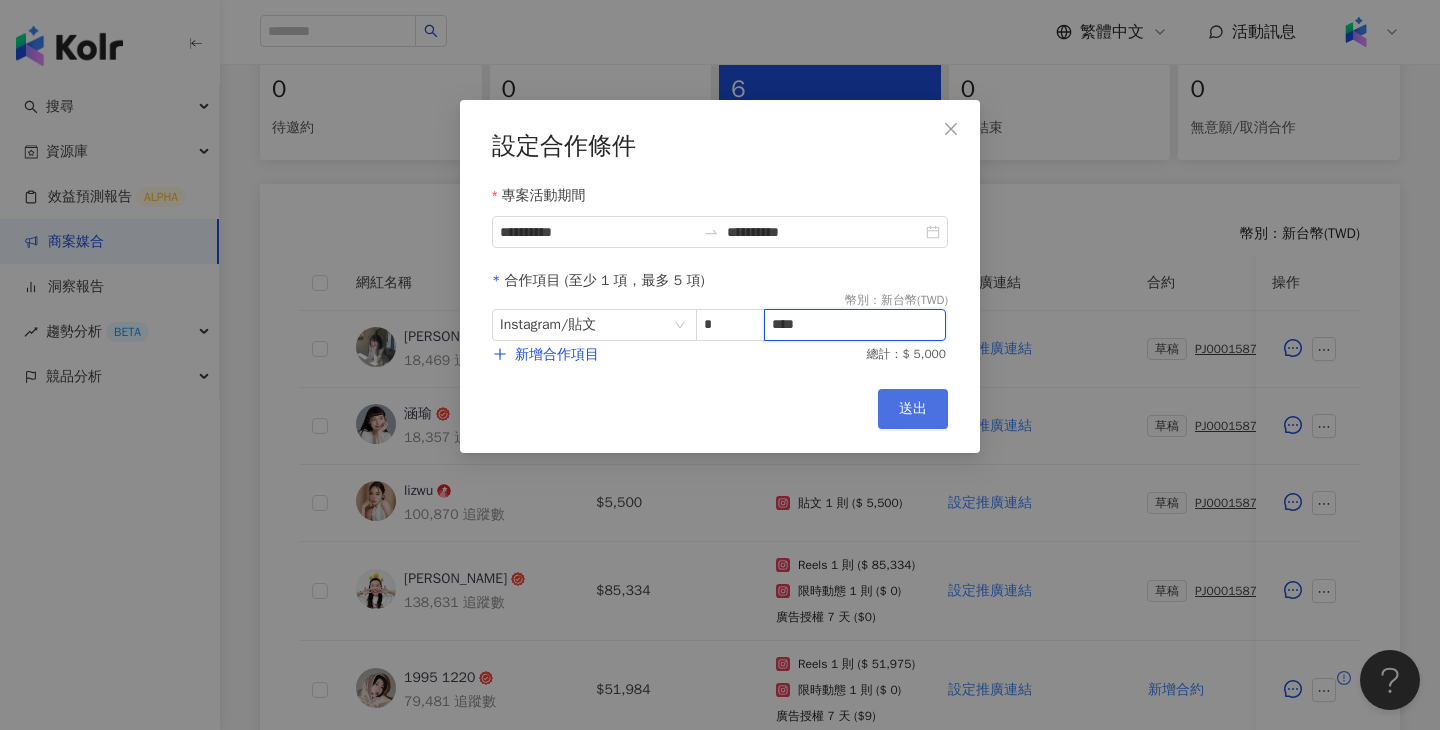 type on "****" 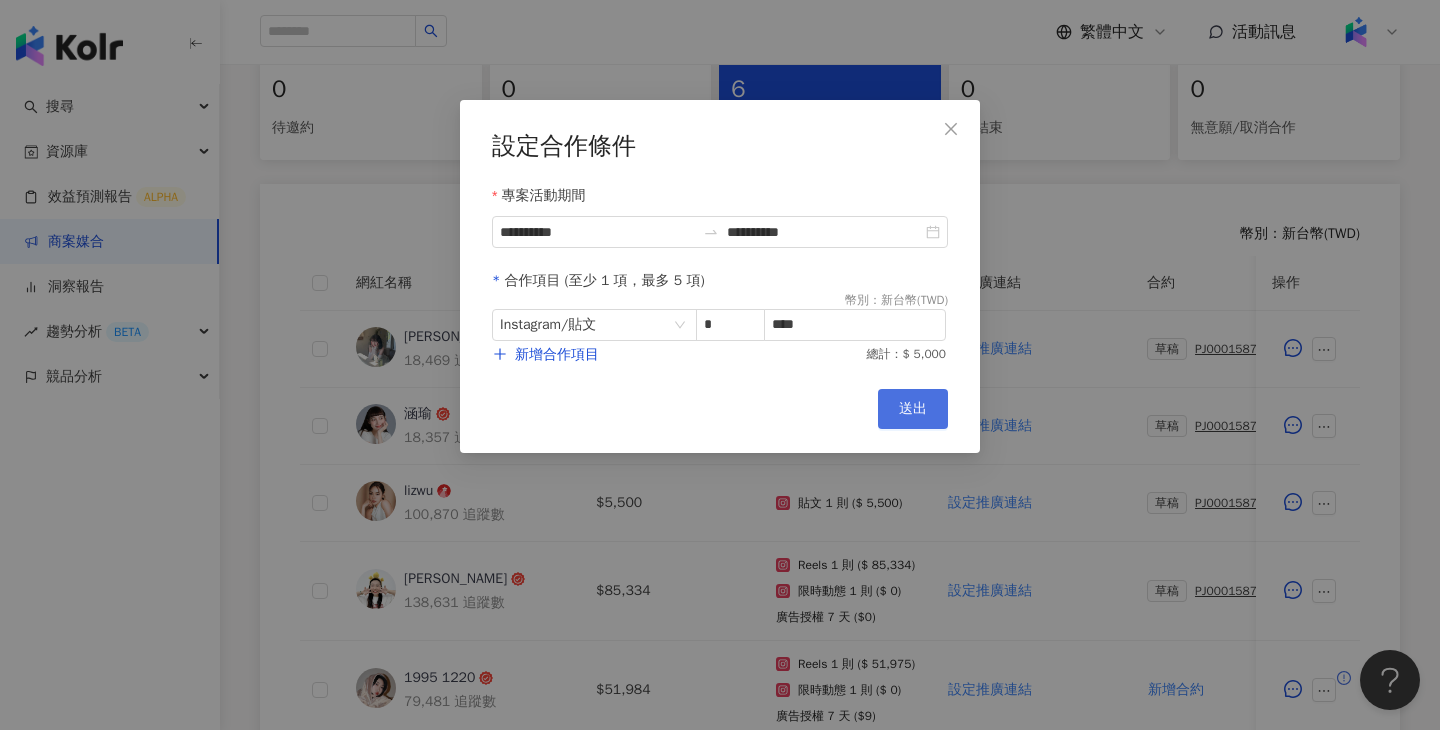 click on "送出" at bounding box center (913, 409) 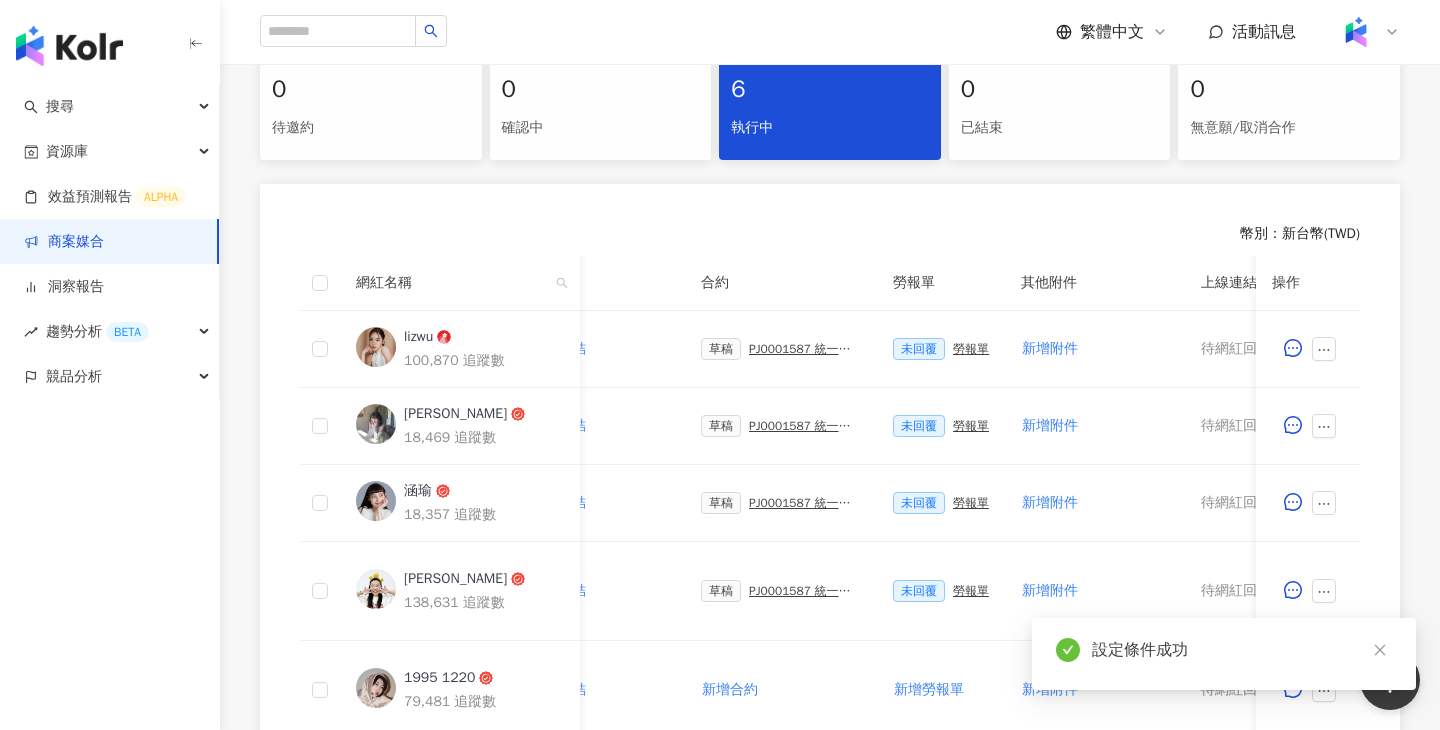 scroll, scrollTop: 0, scrollLeft: 526, axis: horizontal 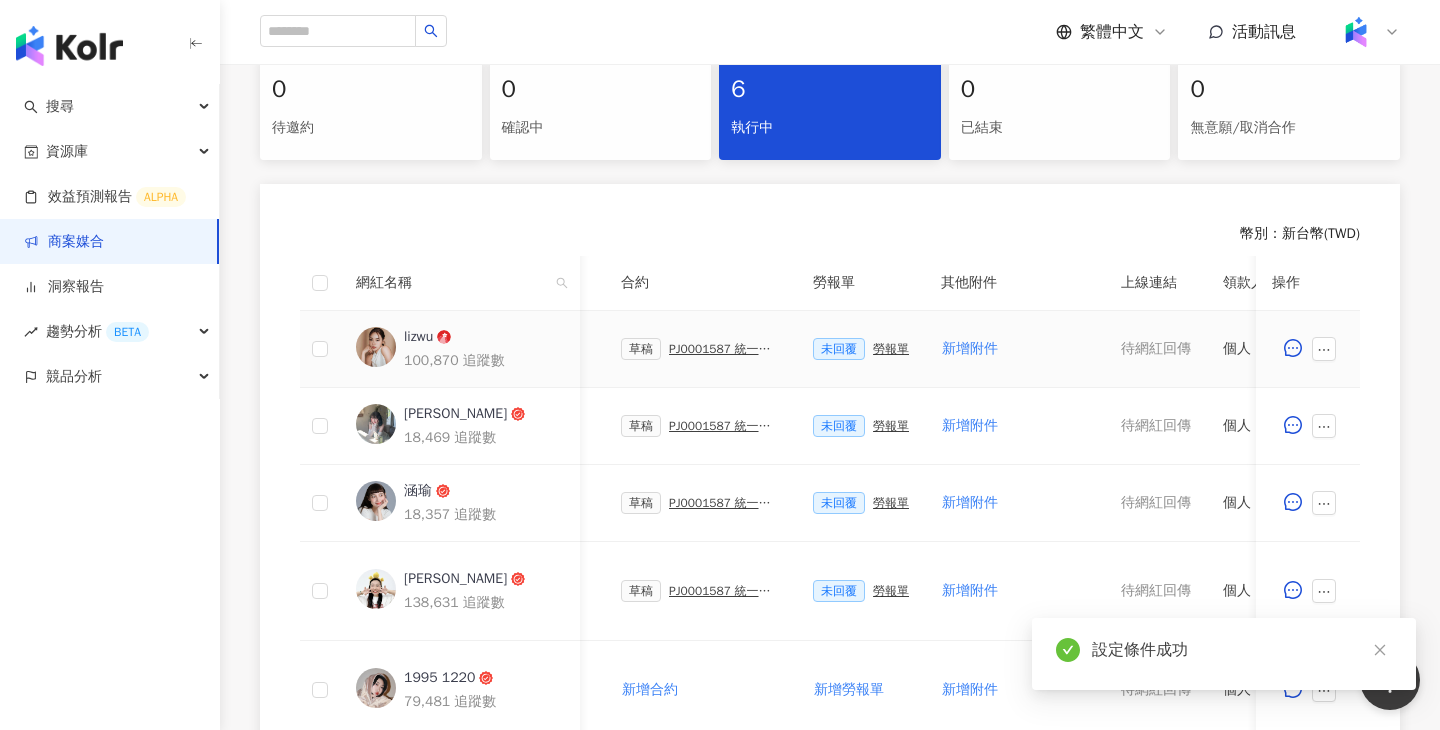 click on "PJ0001587 統一生活_康是美_週年慶活動_202509_活動確認單" at bounding box center [725, 349] 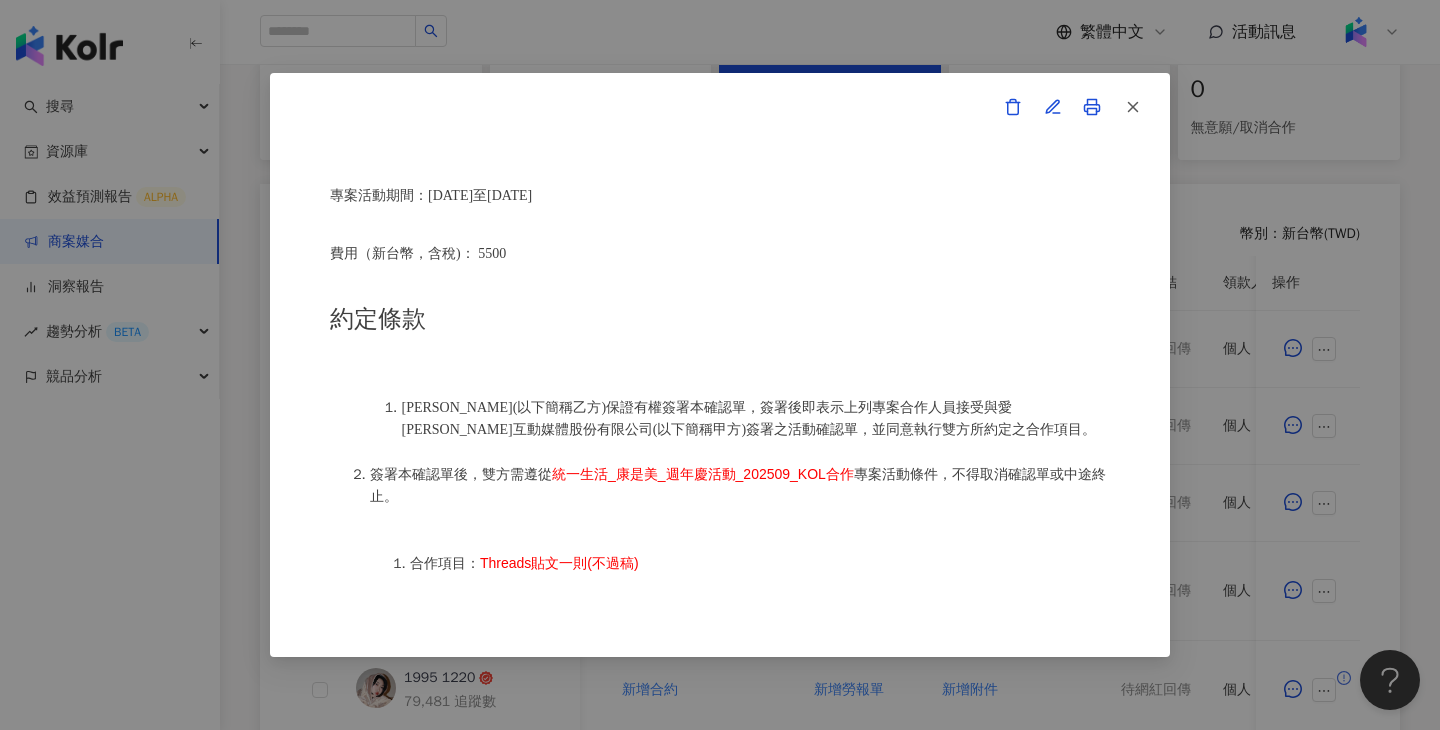 scroll, scrollTop: 712, scrollLeft: 0, axis: vertical 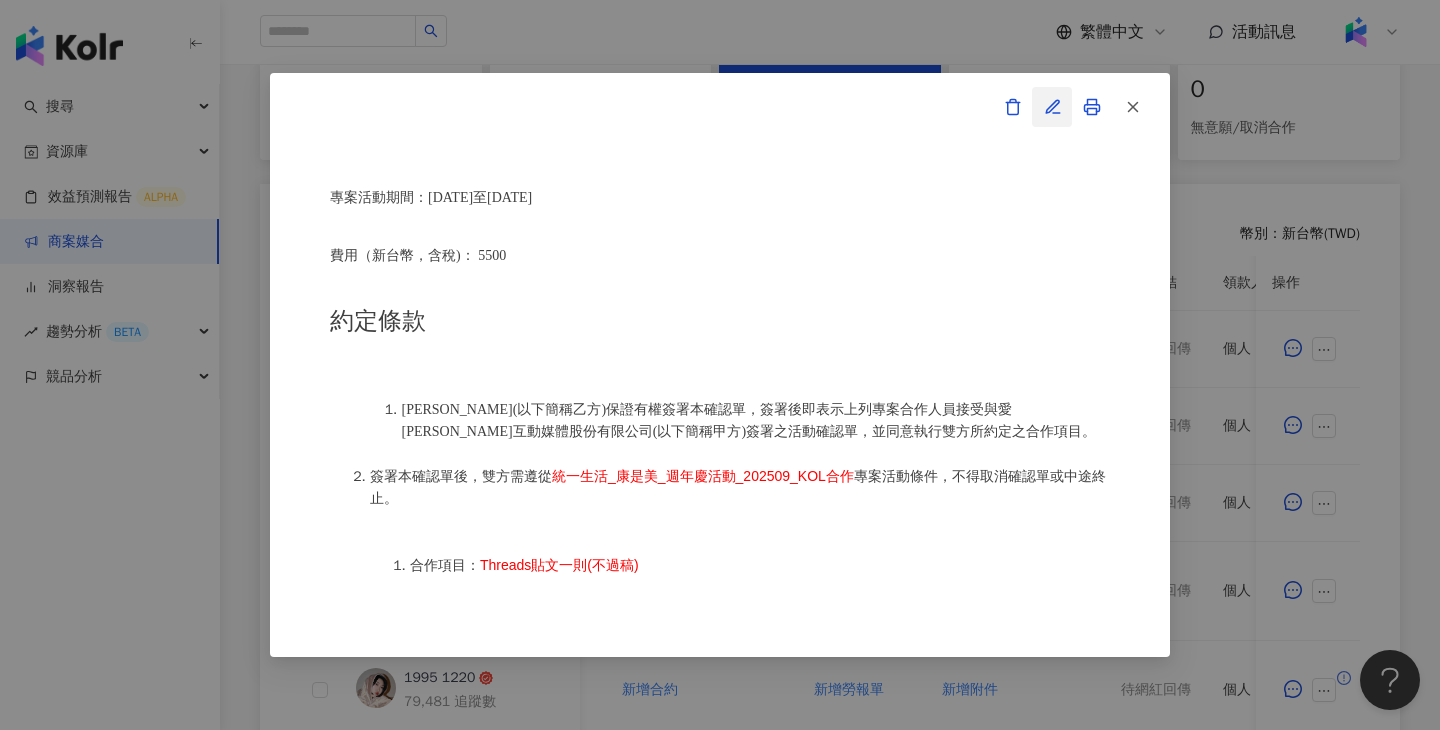 click 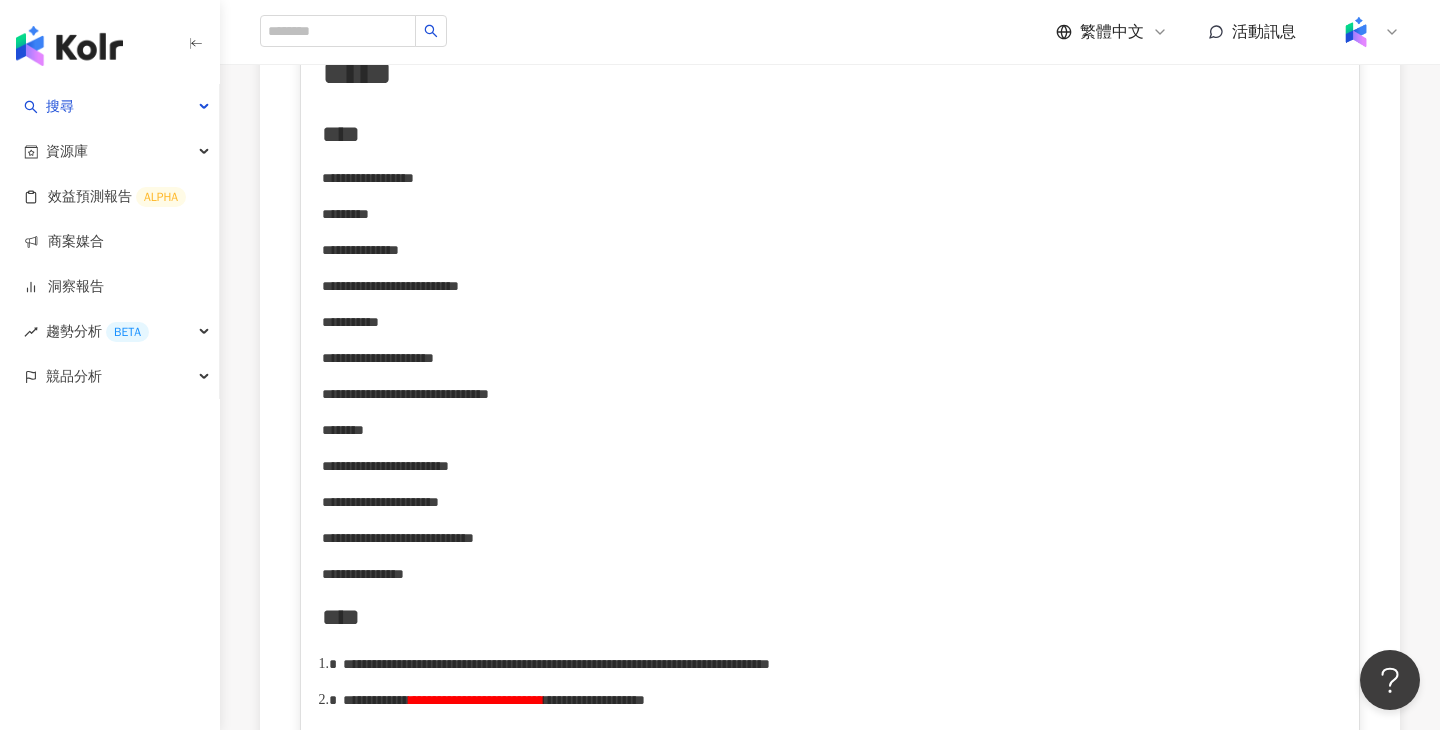 scroll, scrollTop: 556, scrollLeft: 0, axis: vertical 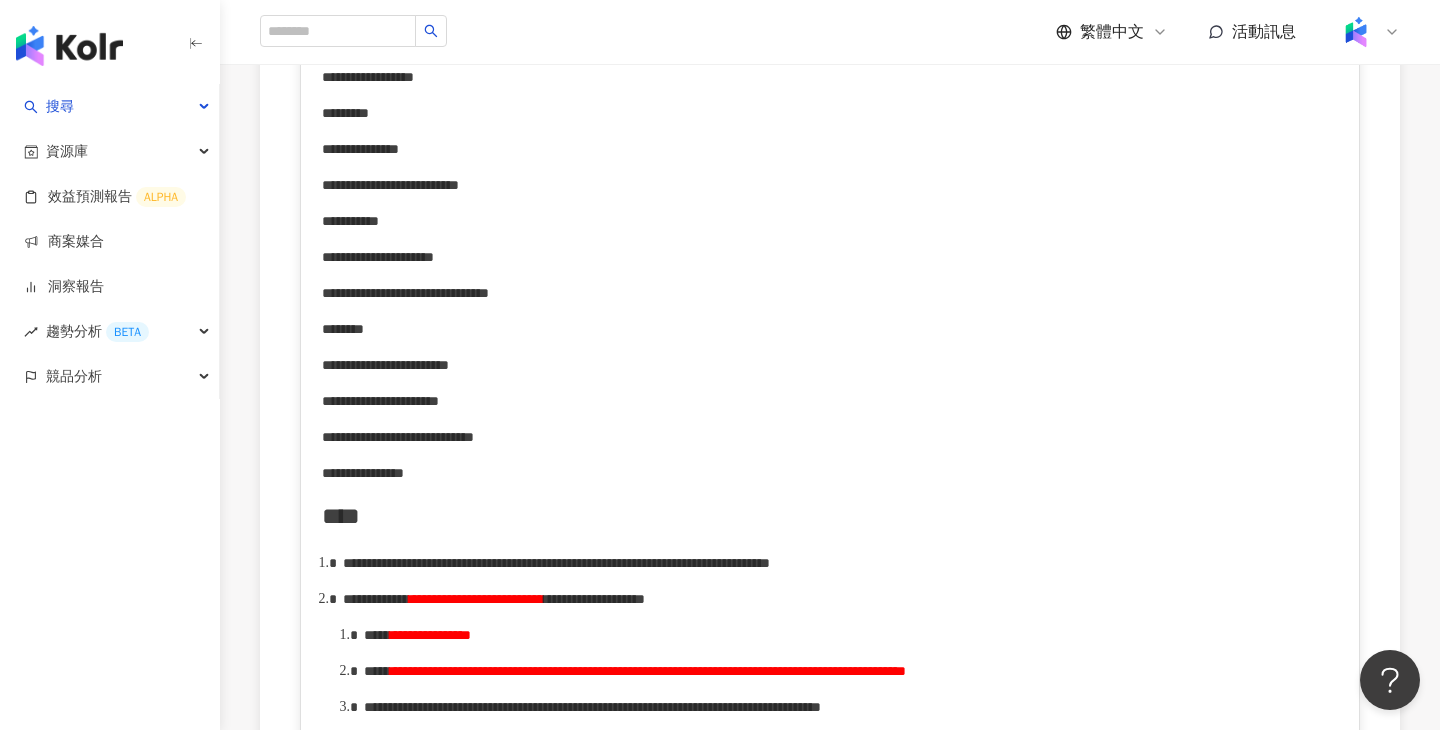 click on "**********" at bounding box center (363, 473) 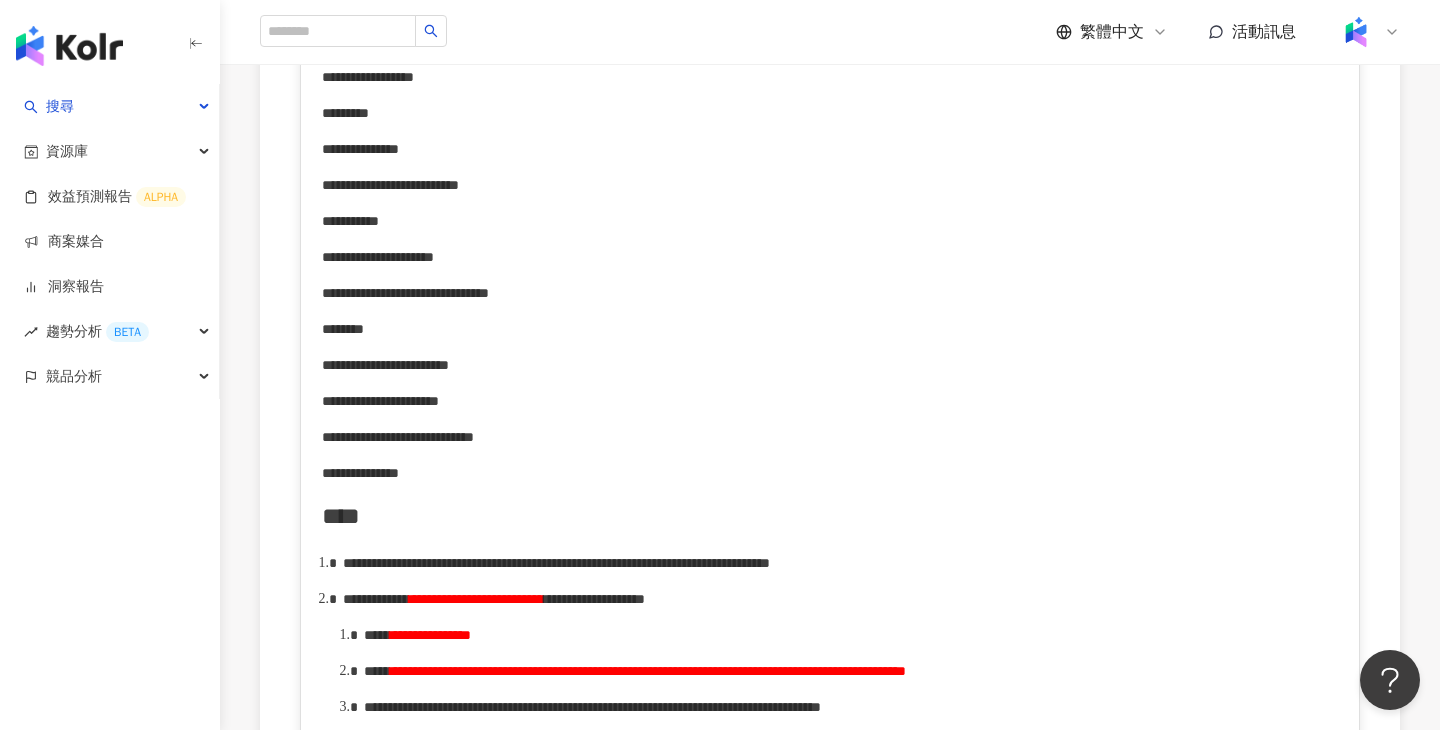type 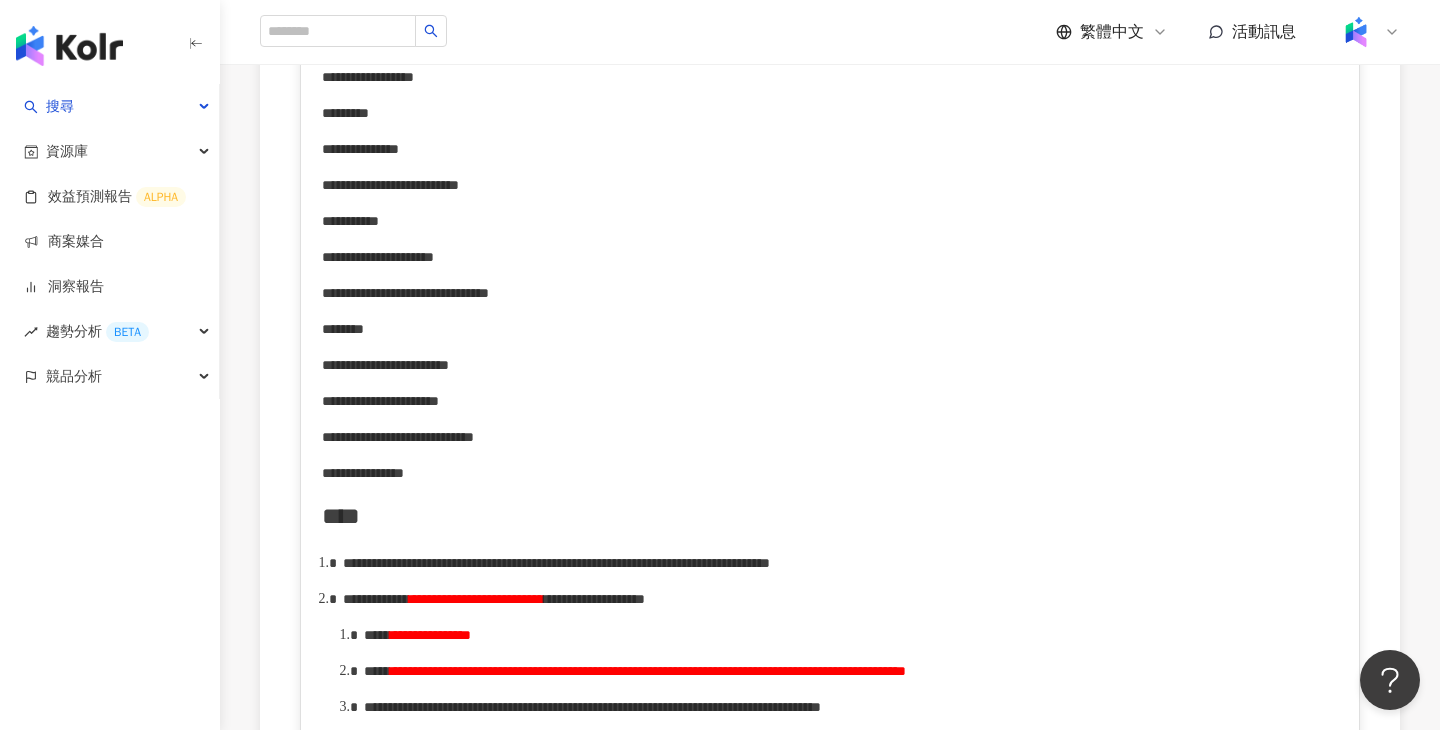 scroll, scrollTop: 0, scrollLeft: 0, axis: both 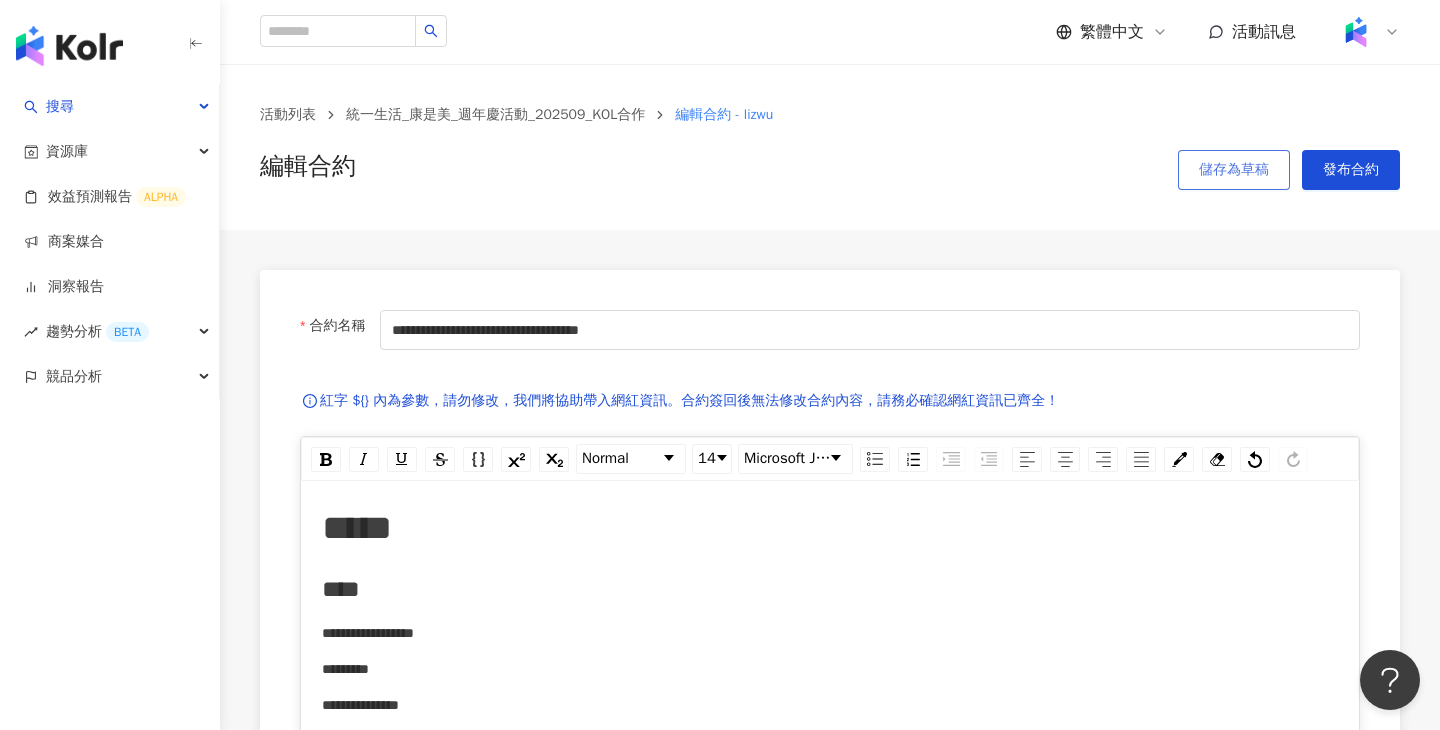 click on "儲存為草稿" at bounding box center [1234, 170] 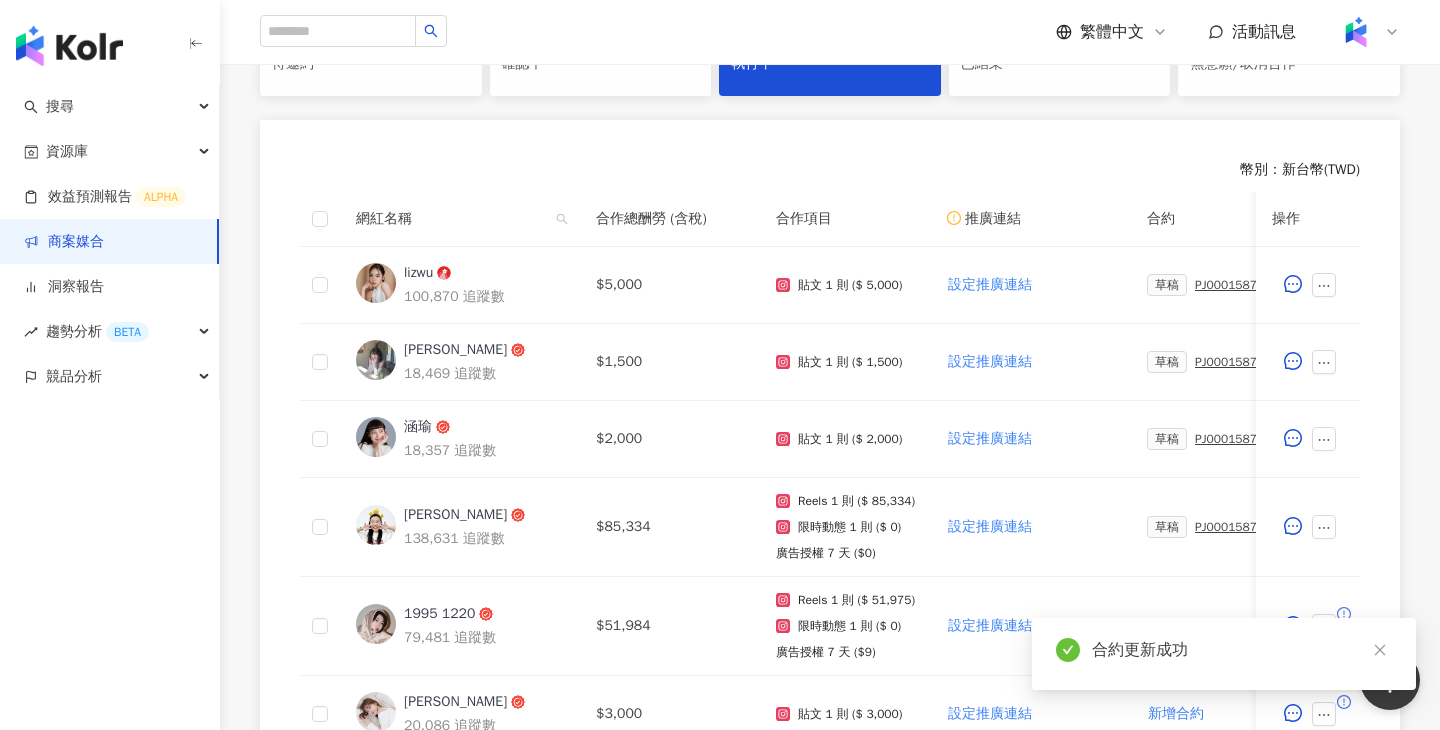 scroll, scrollTop: 596, scrollLeft: 0, axis: vertical 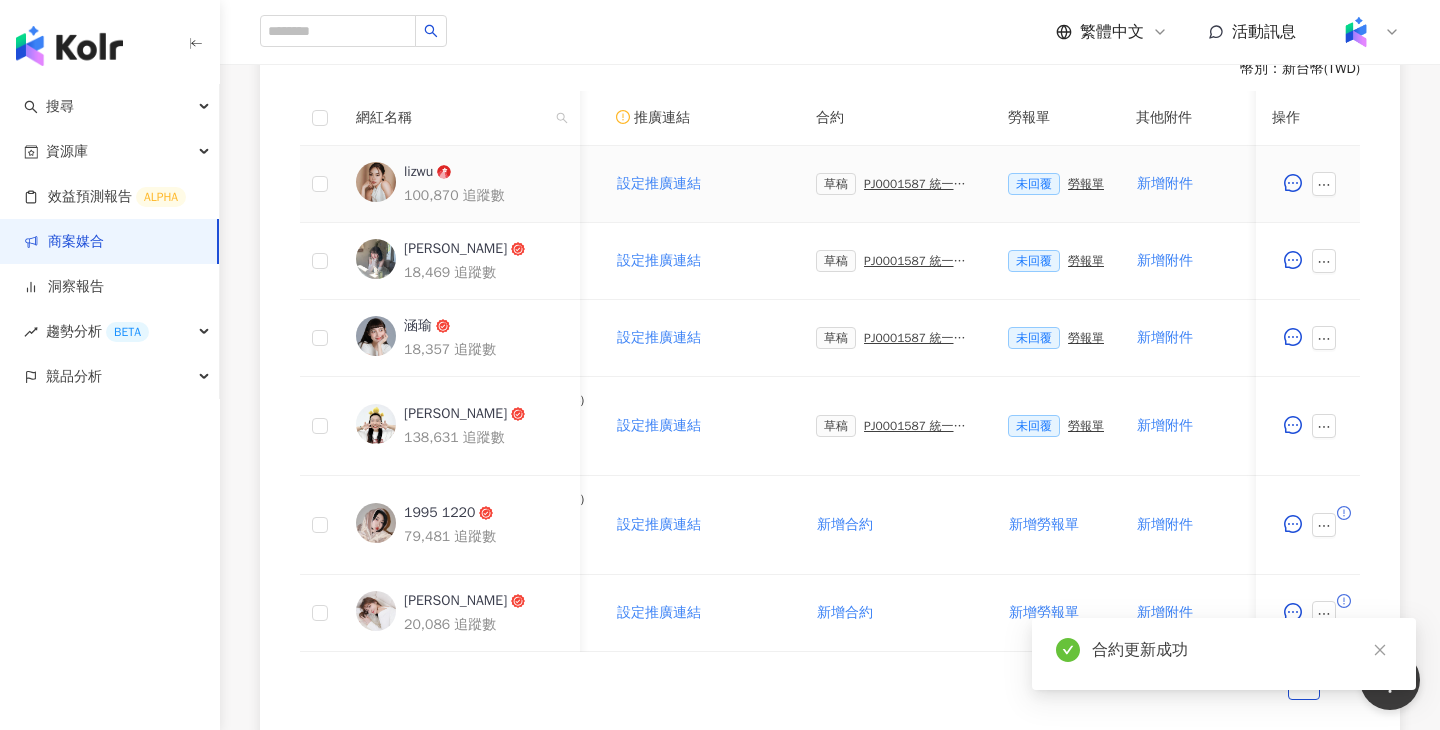 click on "PJ0001587 統一生活_康是美_週年慶活動_202509_活動確認單" at bounding box center [920, 184] 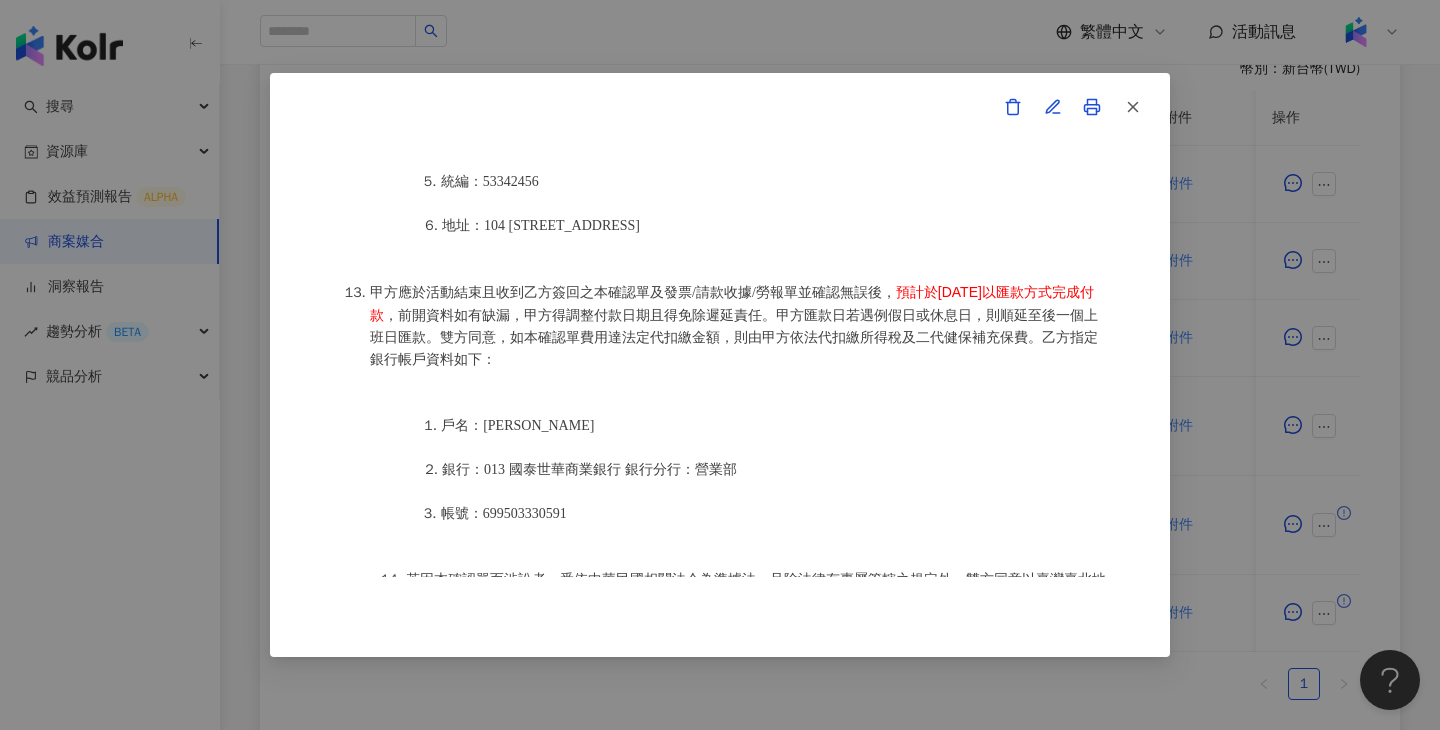 scroll, scrollTop: 2579, scrollLeft: 0, axis: vertical 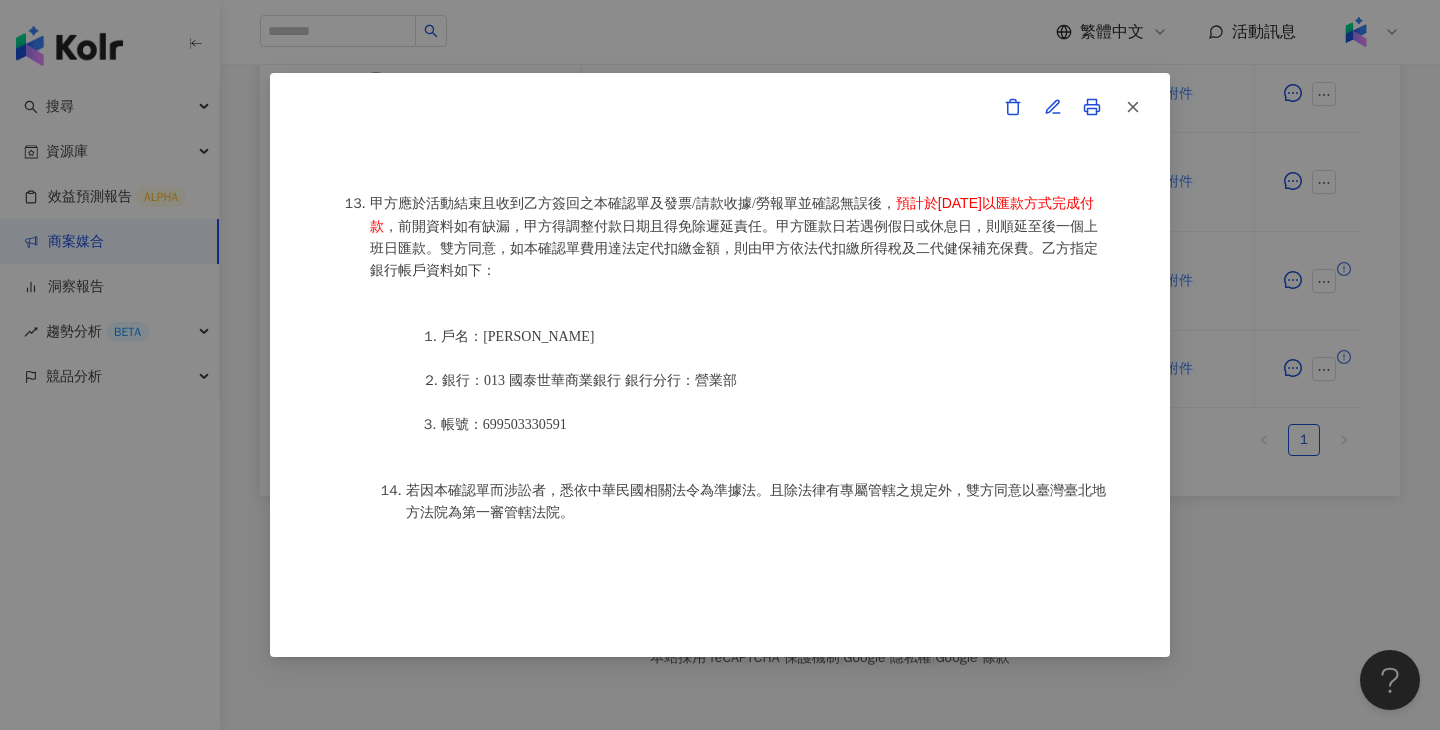 click on "活動確認單
約定雙方
甲方名稱：愛卡拉互動媒體股份有限公司
甲方負責人：程世嘉
甲方統一編號：53342456
甲方地址：104 台北市中山區南京東路二段167號8樓
甲方專案負責人：鄭采妮
甲方專案負責人電話：02 8768 1110
甲方專案負責人 Email：isla.cheng@ikala.ai
乙方名稱：伍淯羚
乙方地址：新北市土城區學府路2段22巷21號12樓
乙方統一編號/身分證字號：E224636572
專案活動期間：2025年09月24日至2025年10月10日
費用（新台幣，含稅)： 5000
約定條款
伍淯羚(以下簡稱乙方)保證有權簽署本確認單，簽署後即表示上列專案合作人員接受與愛卡拉互動媒體股份有限公司(以下簡稱甲方)簽署之活動確認單，並同意執行雙方所約定之合作項目。
簽署本確認單後，雙方需遵從 統一生活_康是美_週年慶活動_202509_KOL合作 專案活動條件，不得取消確認單或中途終止。" at bounding box center (720, 365) 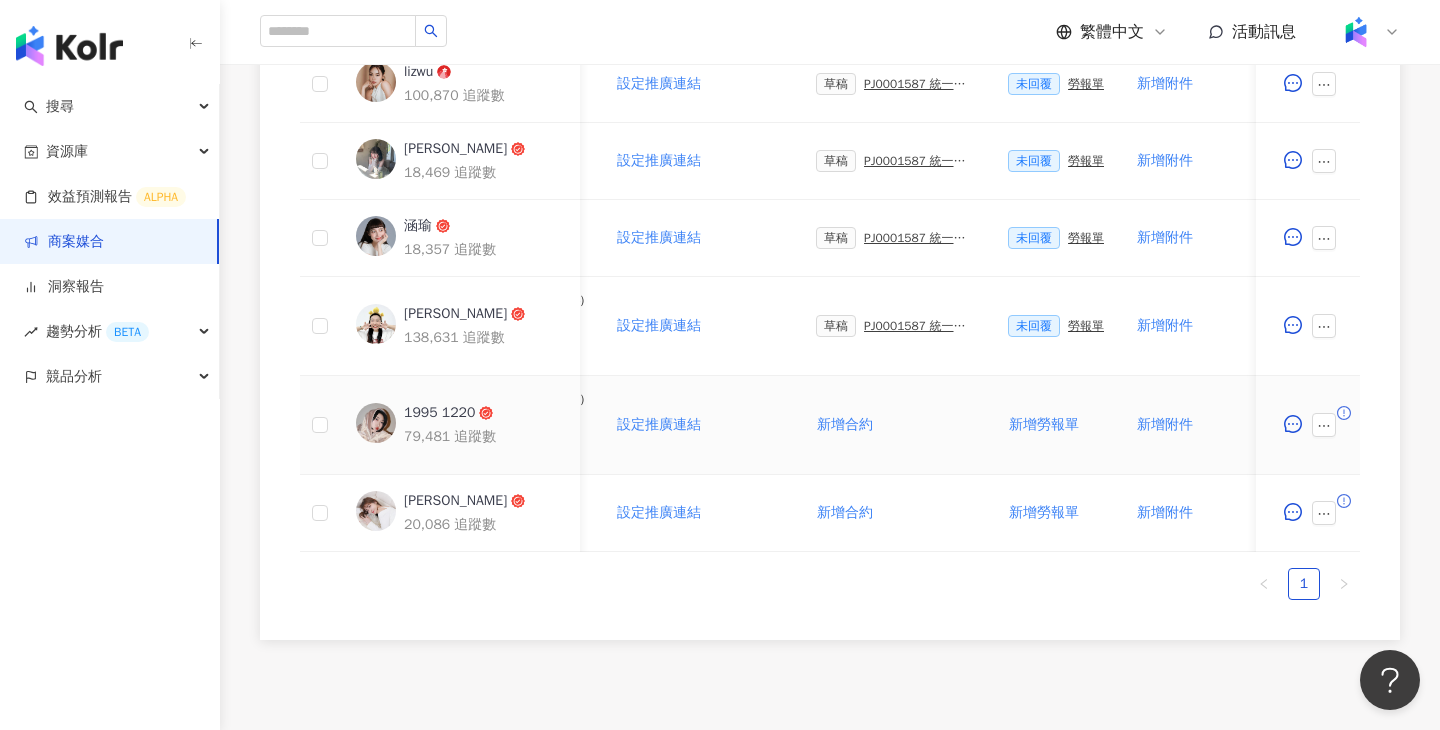 scroll, scrollTop: 581, scrollLeft: 0, axis: vertical 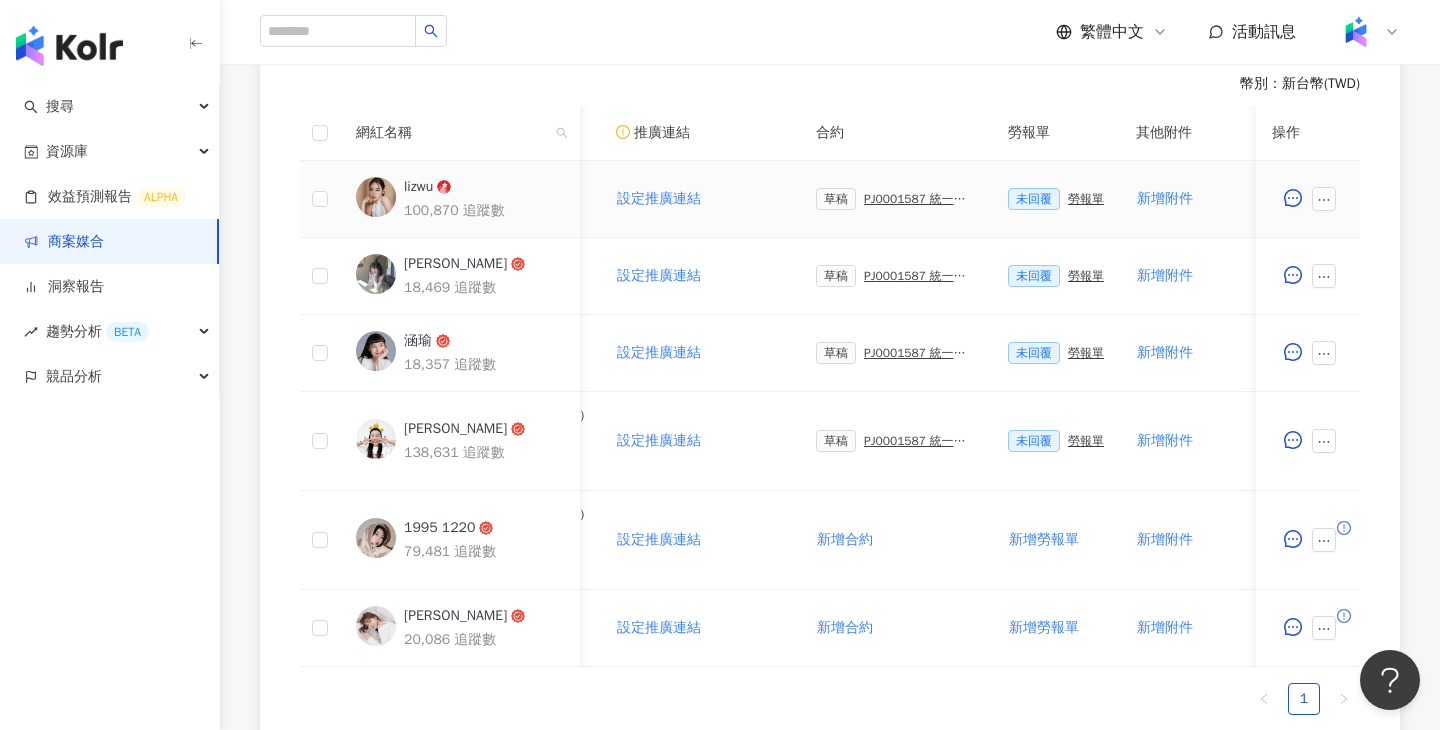 click on "勞報單" at bounding box center (1086, 199) 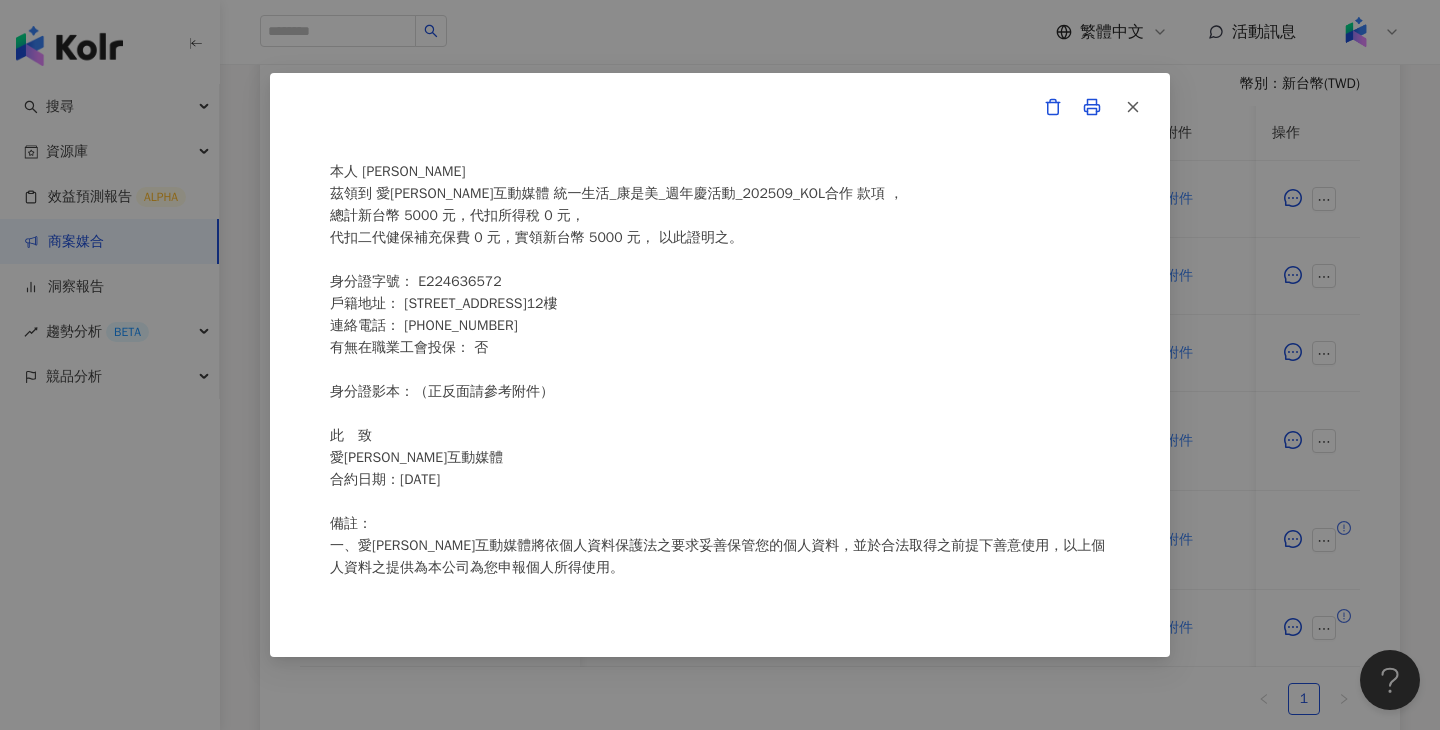scroll, scrollTop: 491, scrollLeft: 0, axis: vertical 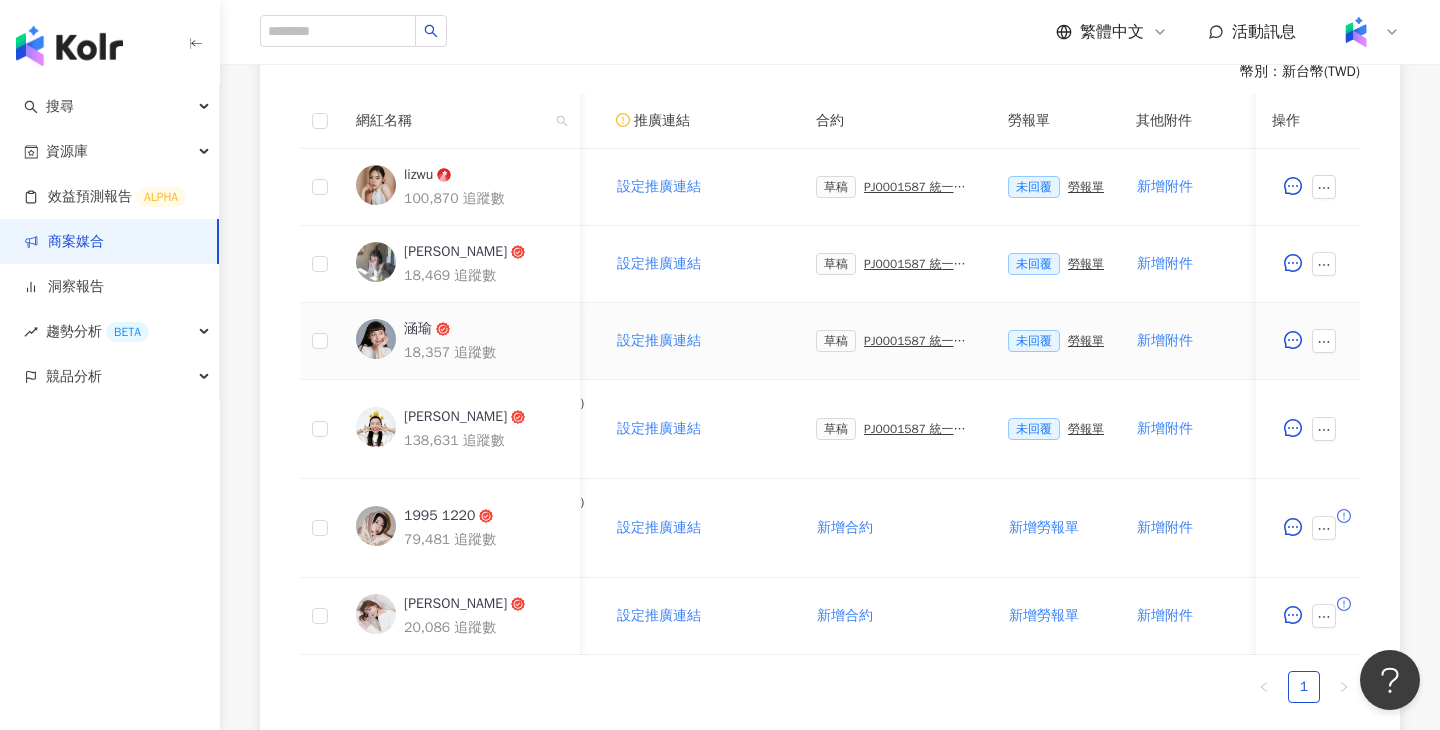click on "PJ0001587 統一生活_康是美_週年慶活動_202509_活動確認單" at bounding box center [920, 341] 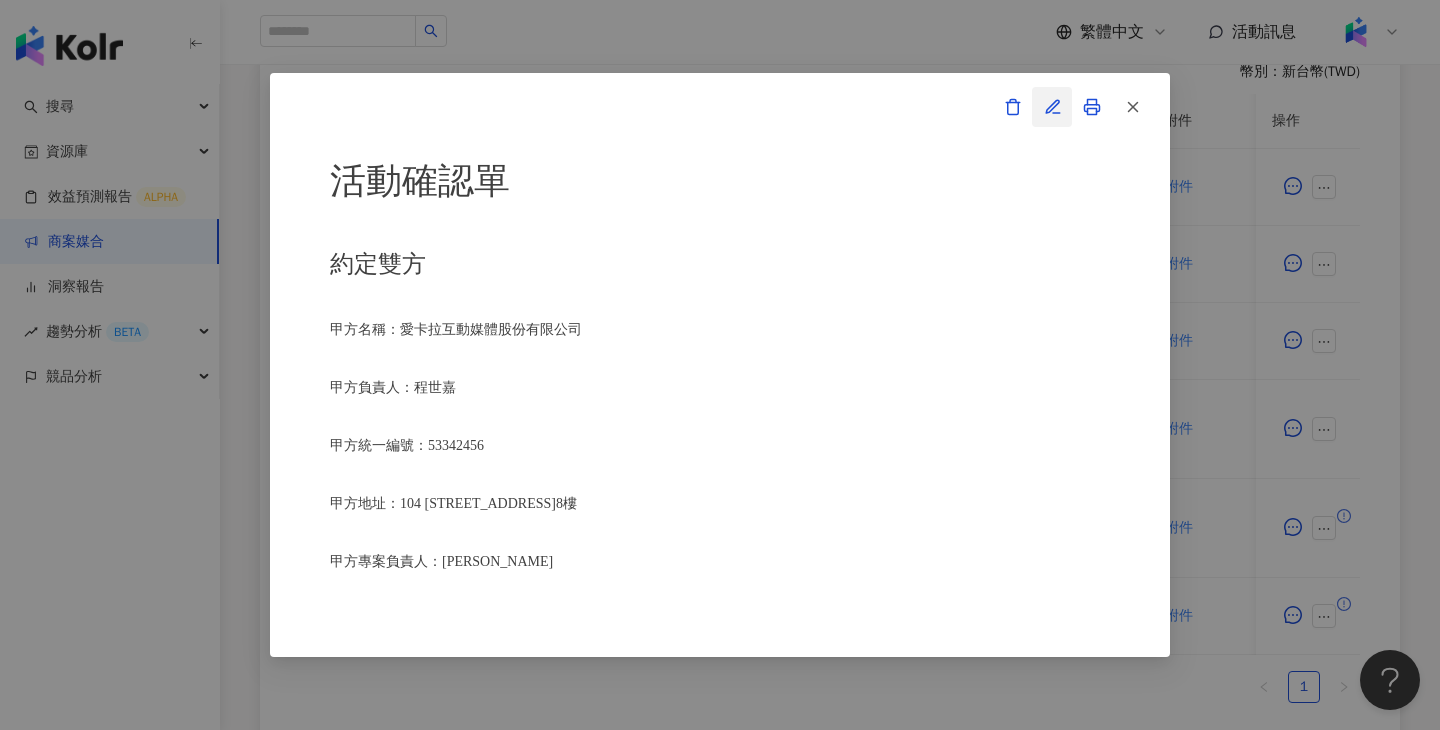 click at bounding box center (1052, 107) 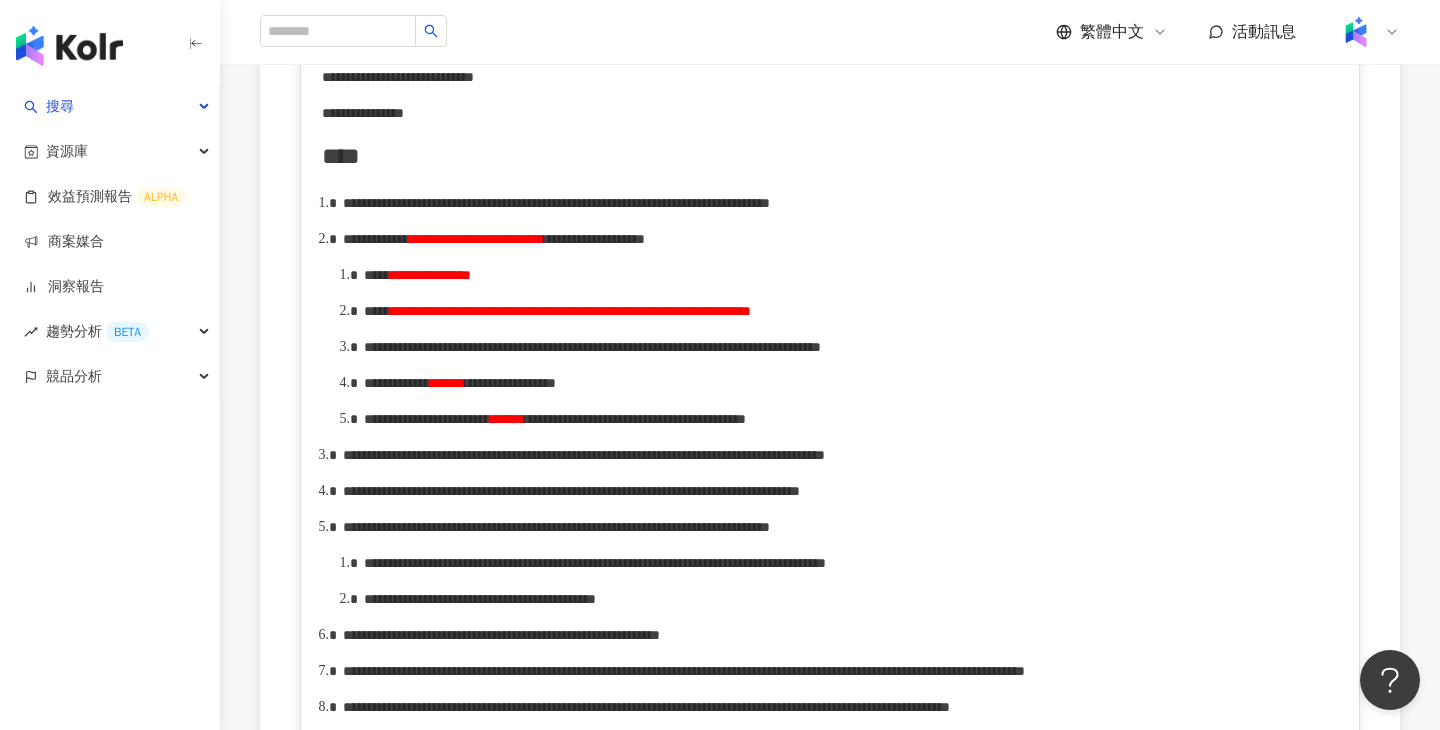 scroll, scrollTop: 945, scrollLeft: 0, axis: vertical 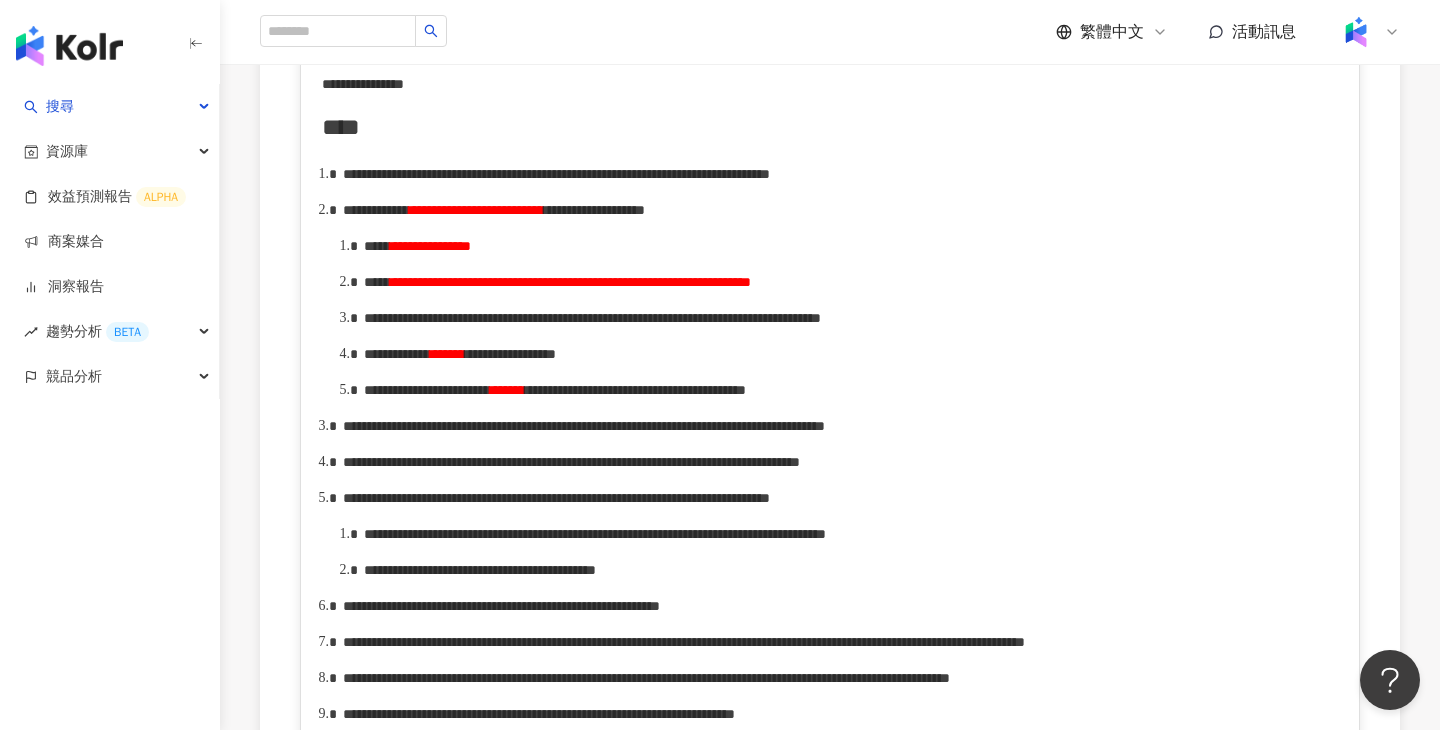 click on "**********" at bounding box center [570, 282] 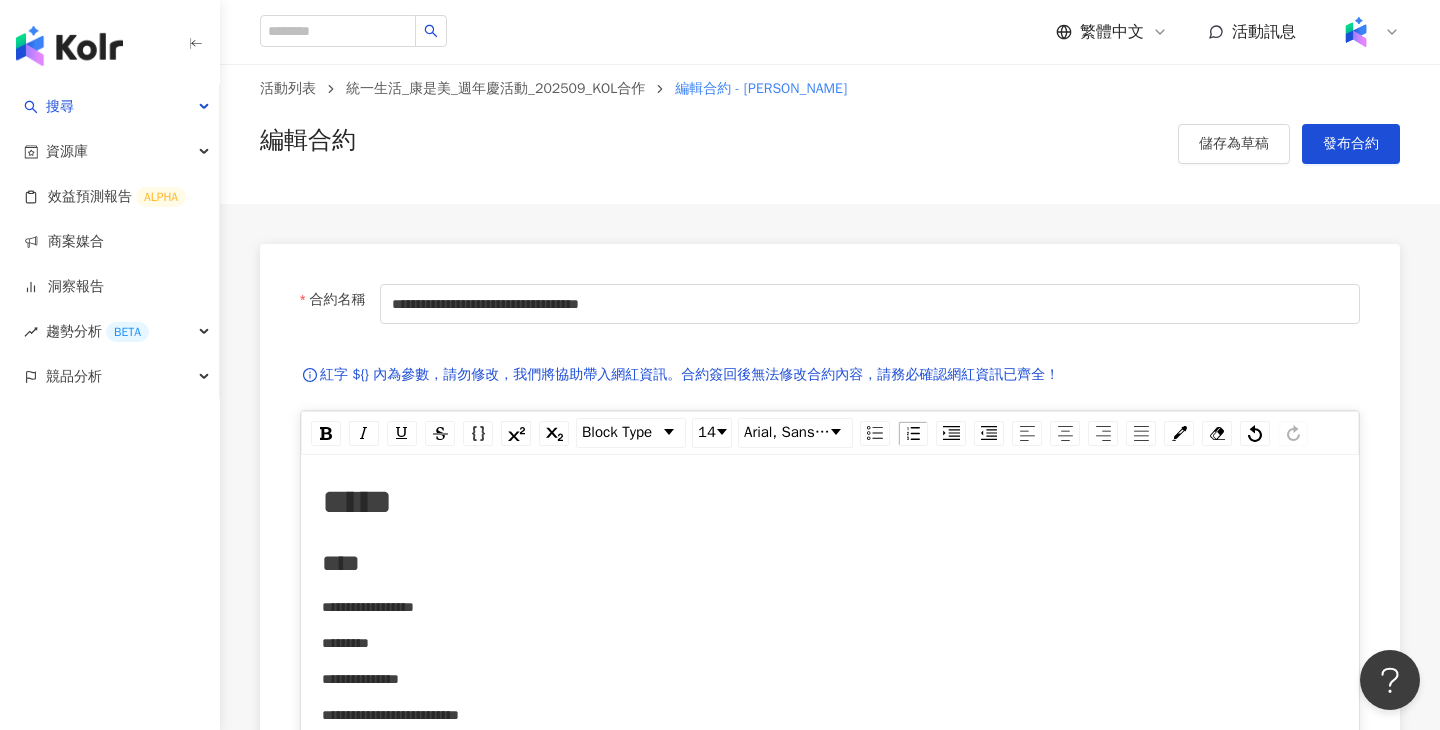 scroll, scrollTop: 0, scrollLeft: 0, axis: both 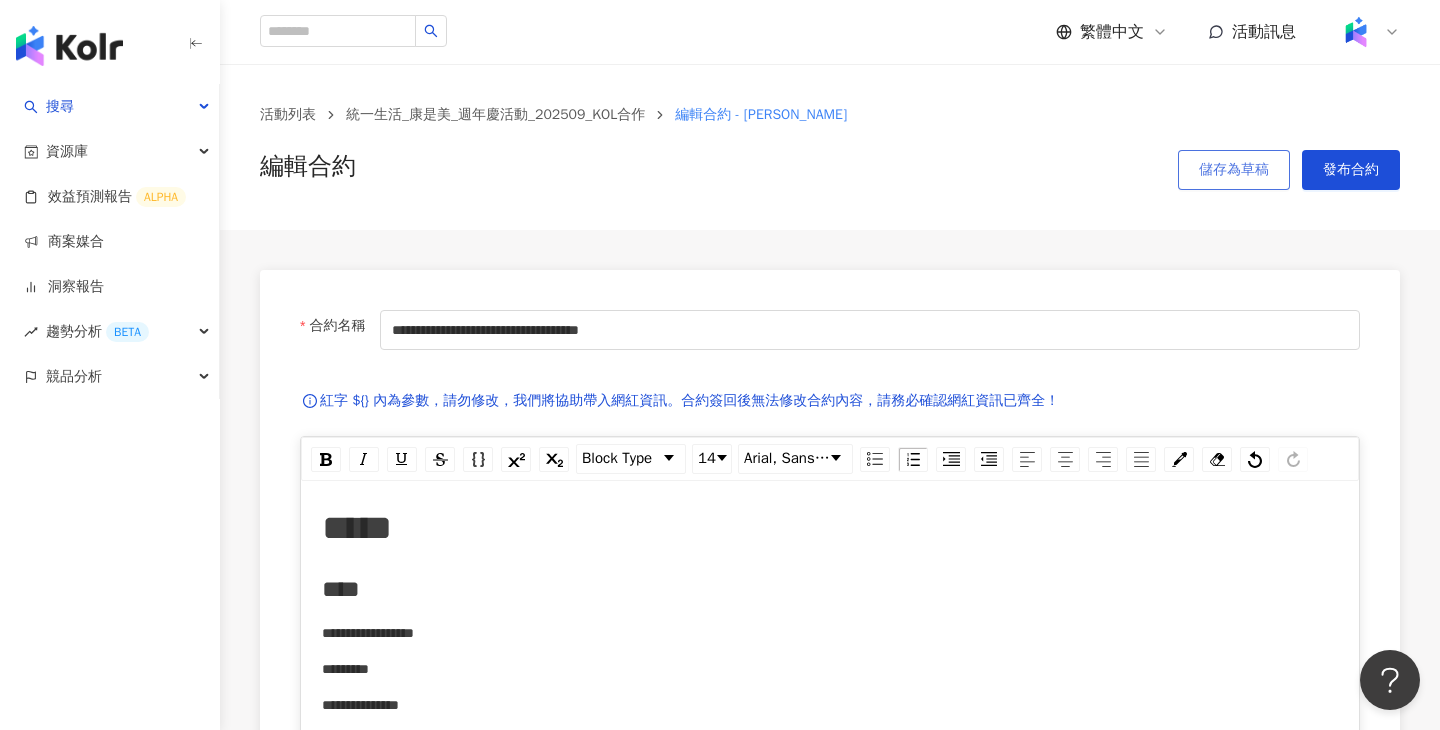 click on "儲存為草稿" at bounding box center [1234, 170] 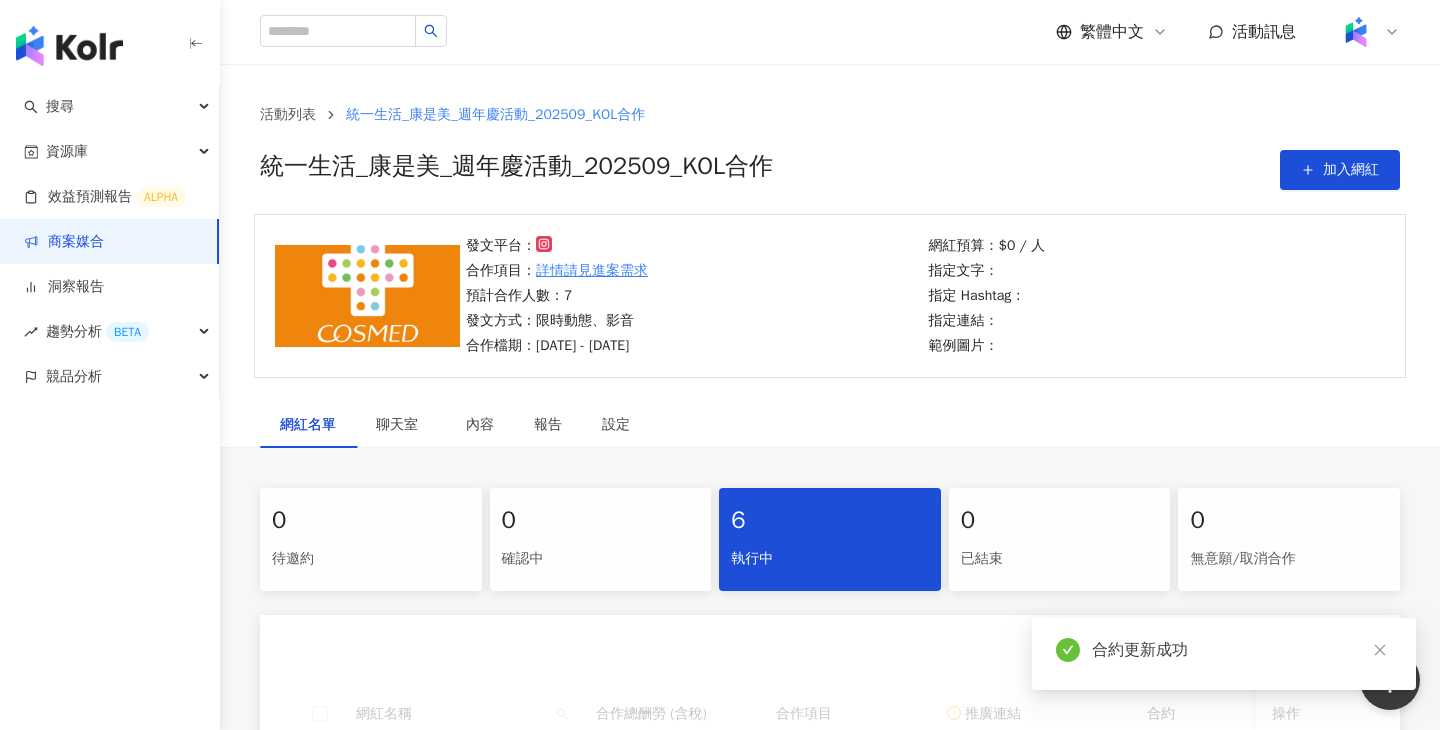 scroll, scrollTop: 298, scrollLeft: 0, axis: vertical 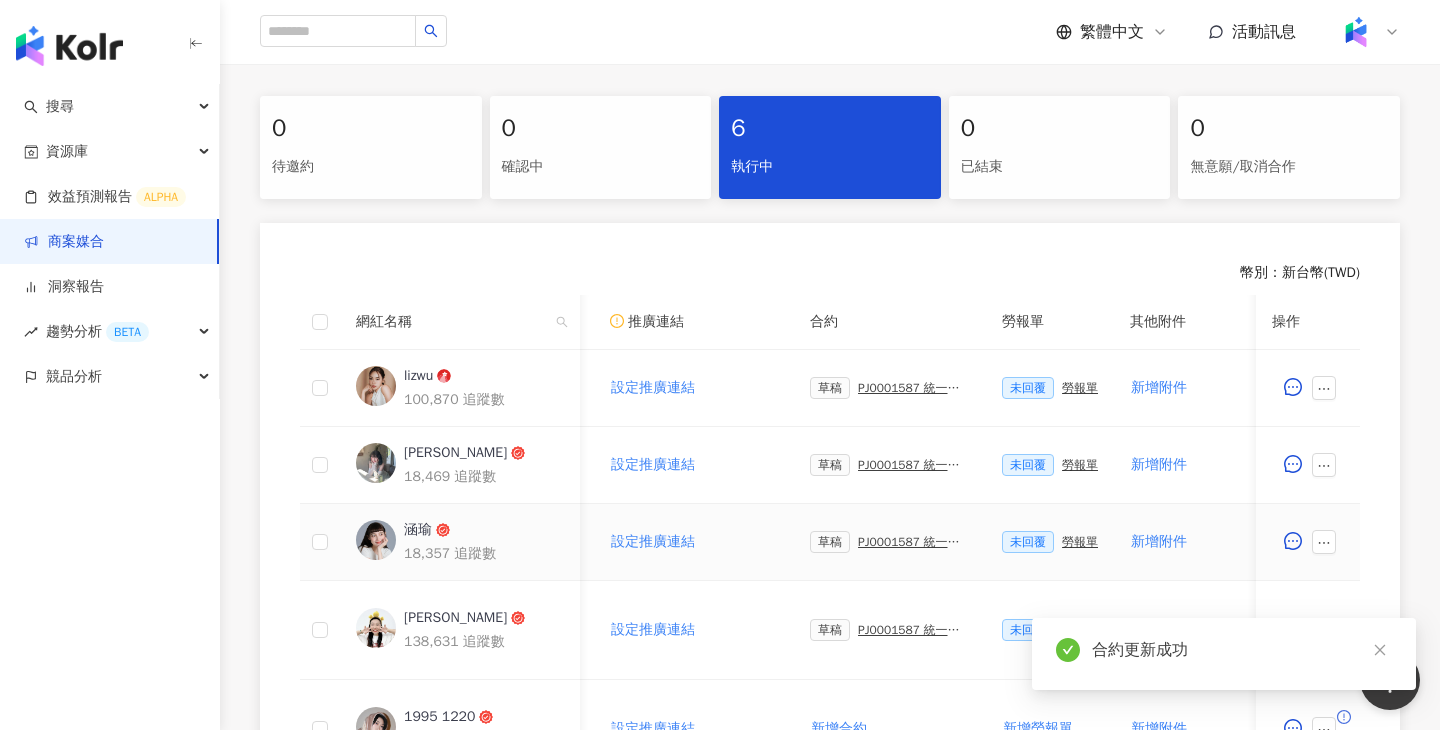 click on "PJ0001587 統一生活_康是美_週年慶活動_202509_活動確認單" at bounding box center (914, 542) 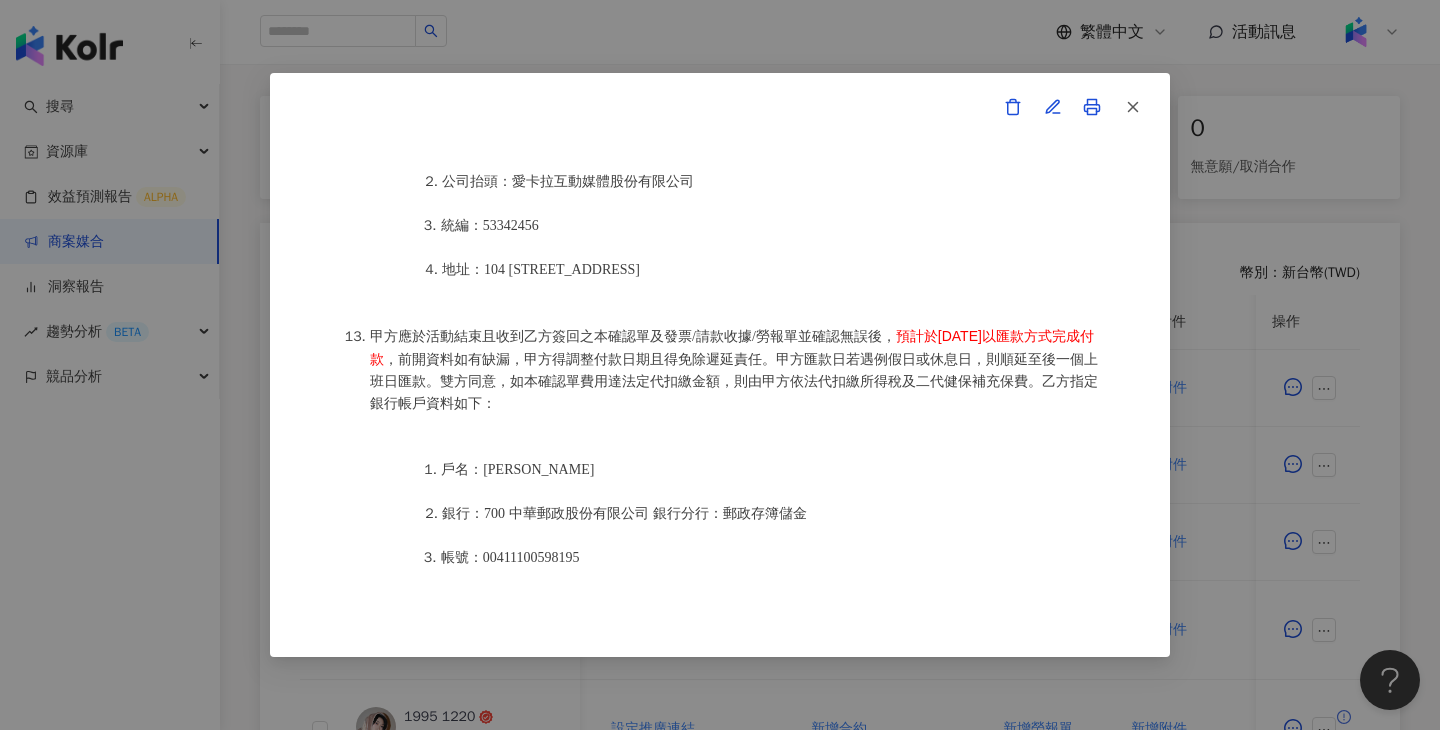 scroll, scrollTop: 2467, scrollLeft: 0, axis: vertical 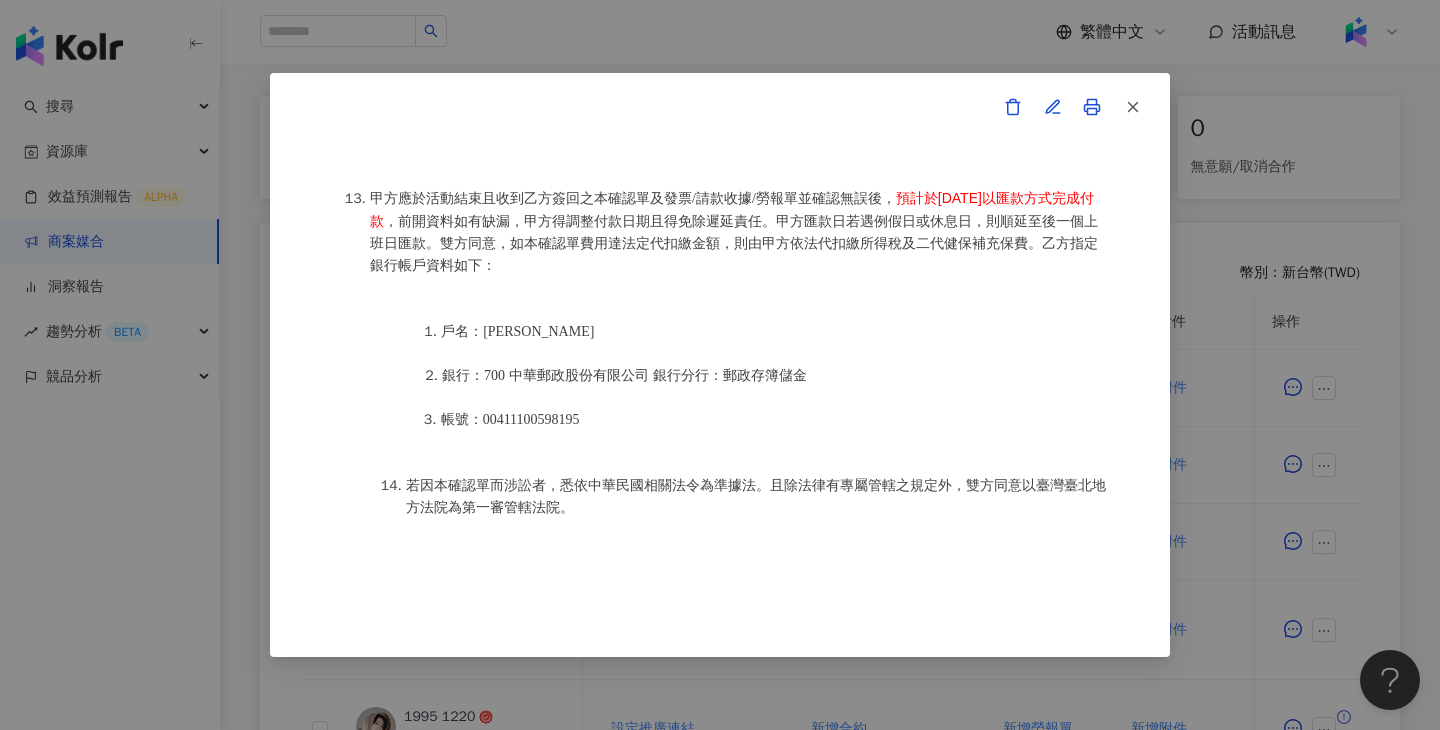 click on "活動確認單
約定雙方
甲方名稱：愛卡拉互動媒體股份有限公司
甲方負責人：程世嘉
甲方統一編號：53342456
甲方地址：104 台北市中山區南京東路二段167號8樓
甲方專案負責人：鄭采妮
甲方專案負責人電話：02 8768 1110
甲方專案負責人 Email：isla.cheng@ikala.ai
乙方名稱：沈涵瑜
乙方地址：高雄市鼓山區美術北一街7號六樓
乙方統一編號/身分證字號：S225394421
專案活動期間：2025年09月24日至2025年10月10日
費用（新台幣，含稅)： 2000
約定條款
沈涵瑜(以下簡稱乙方)保證有權簽署本確認單，簽署後即表示上列專案合作人員接受與愛卡拉互動媒體股份有限公司(以下簡稱甲方)簽署之活動確認單，並同意執行雙方所約定之合作項目。
簽署本確認單後，雙方需遵從 統一生活_康是美_週年慶活動_202509_KOL合作 專案活動條件，不得取消確認單或中途終止。" at bounding box center [720, 365] 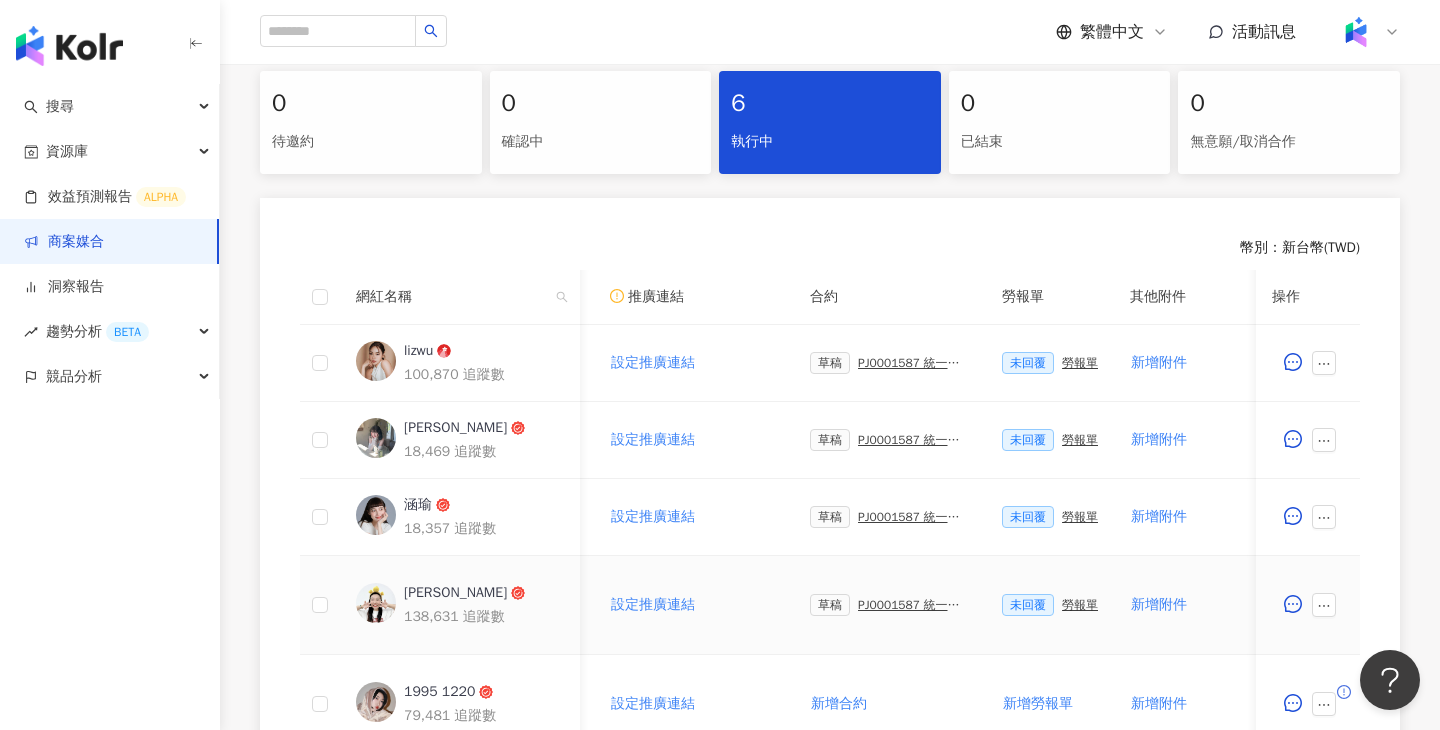 scroll, scrollTop: 86, scrollLeft: 0, axis: vertical 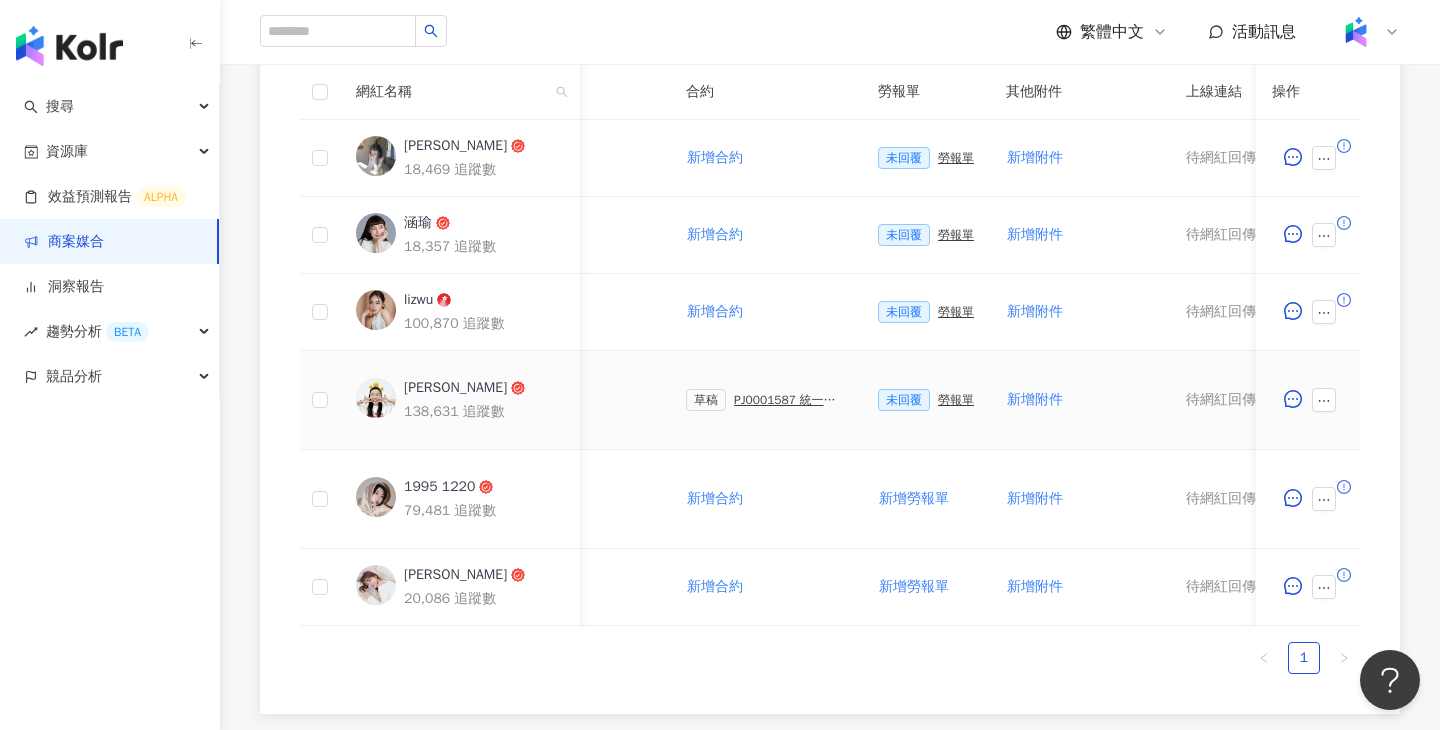 click on "PJ0001587 統一生活_康是美_週年慶活動_202509_活動確認單" at bounding box center [790, 400] 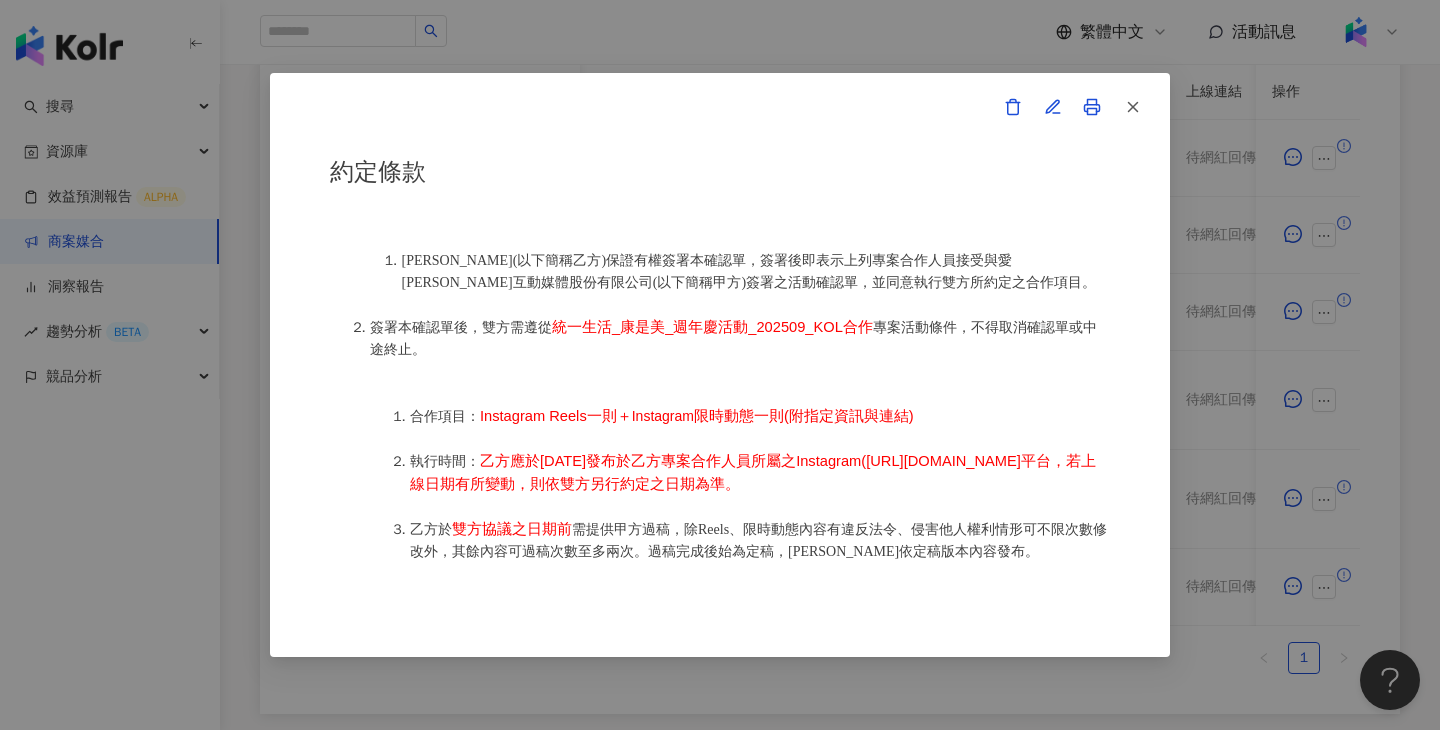 scroll, scrollTop: 887, scrollLeft: 0, axis: vertical 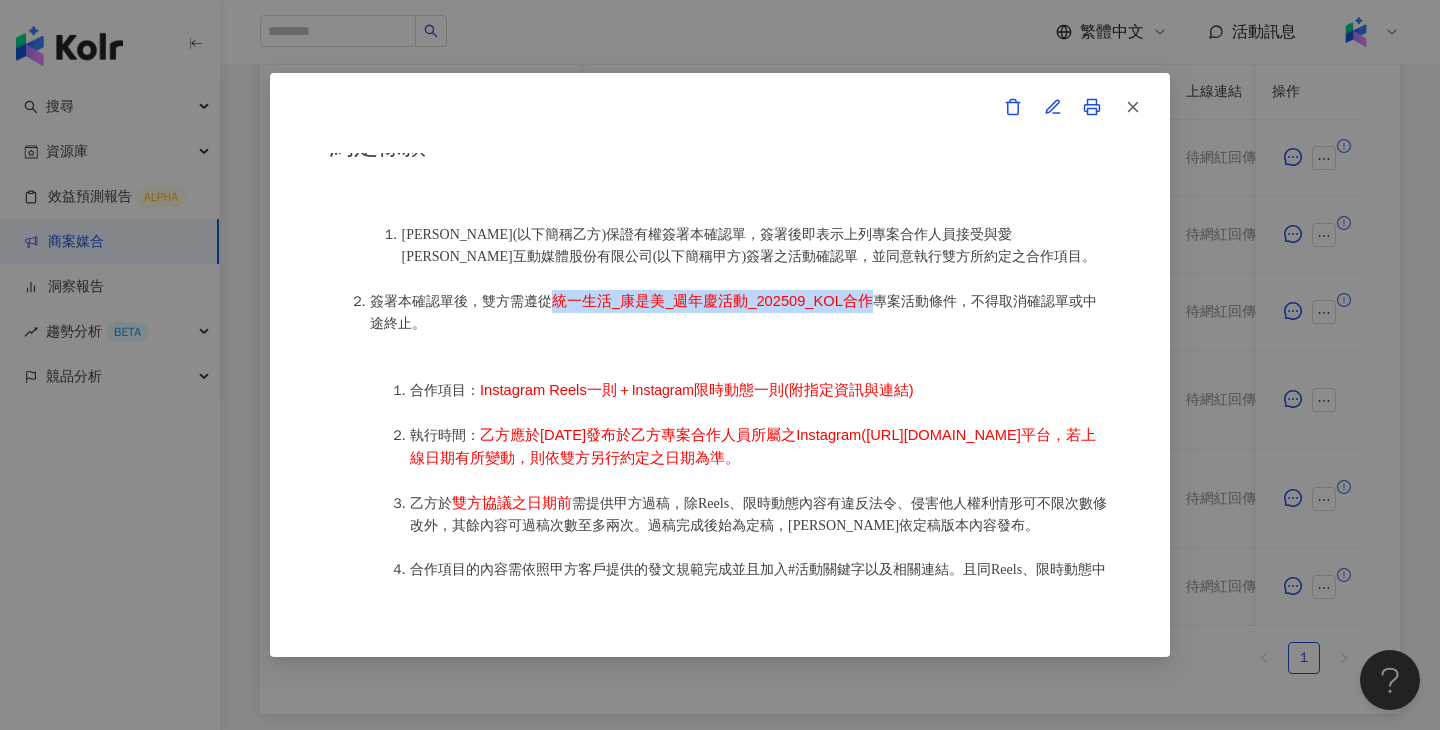 drag, startPoint x: 871, startPoint y: 296, endPoint x: 556, endPoint y: 300, distance: 315.0254 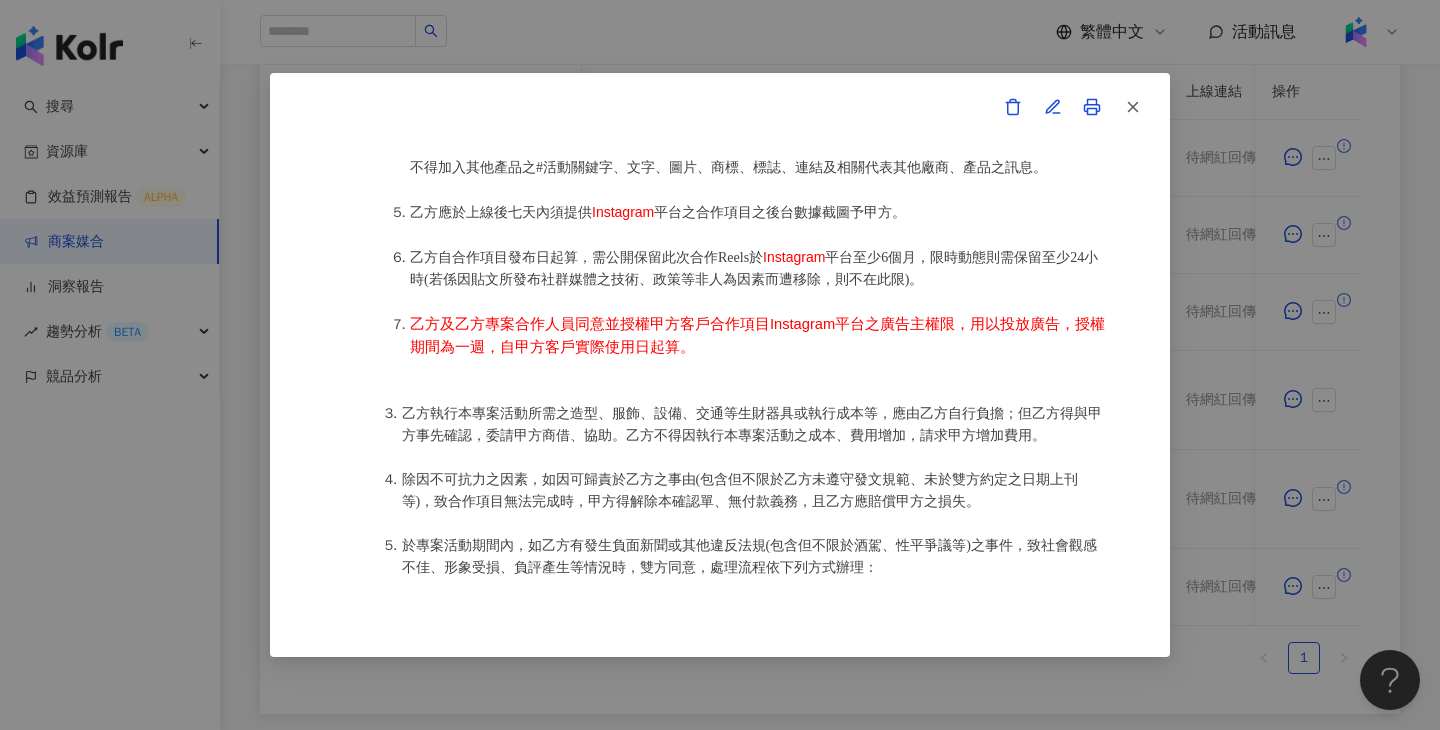 scroll, scrollTop: 2214, scrollLeft: 0, axis: vertical 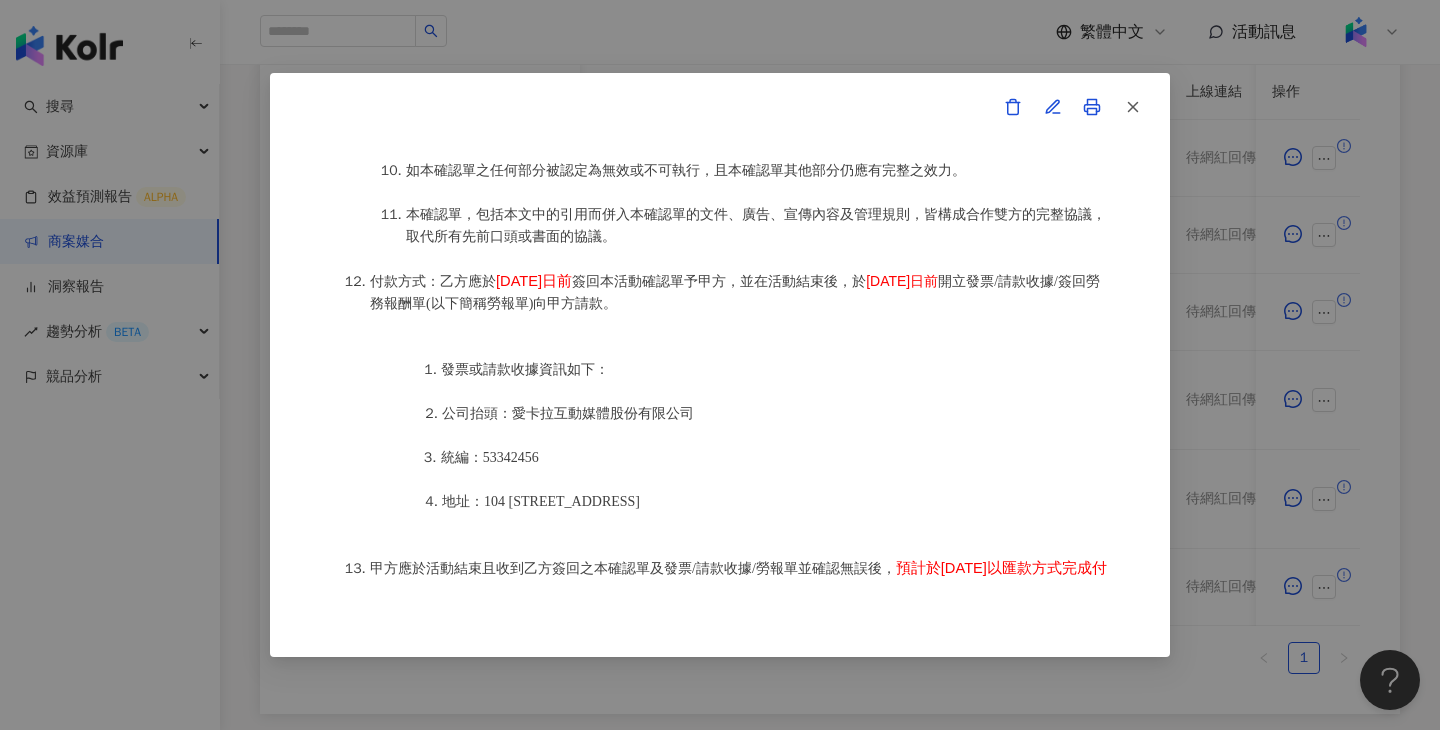 drag, startPoint x: 612, startPoint y: 303, endPoint x: 499, endPoint y: 303, distance: 113 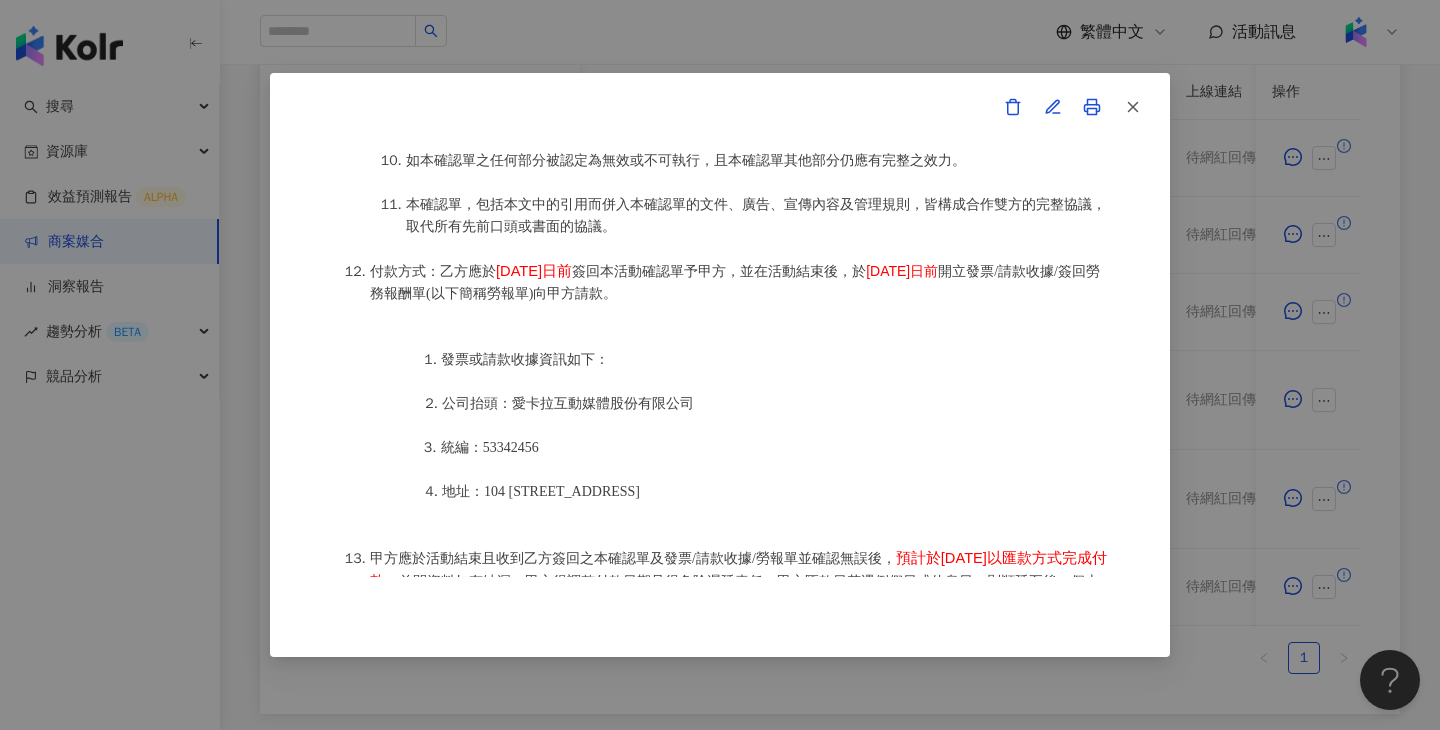 scroll, scrollTop: 2606, scrollLeft: 0, axis: vertical 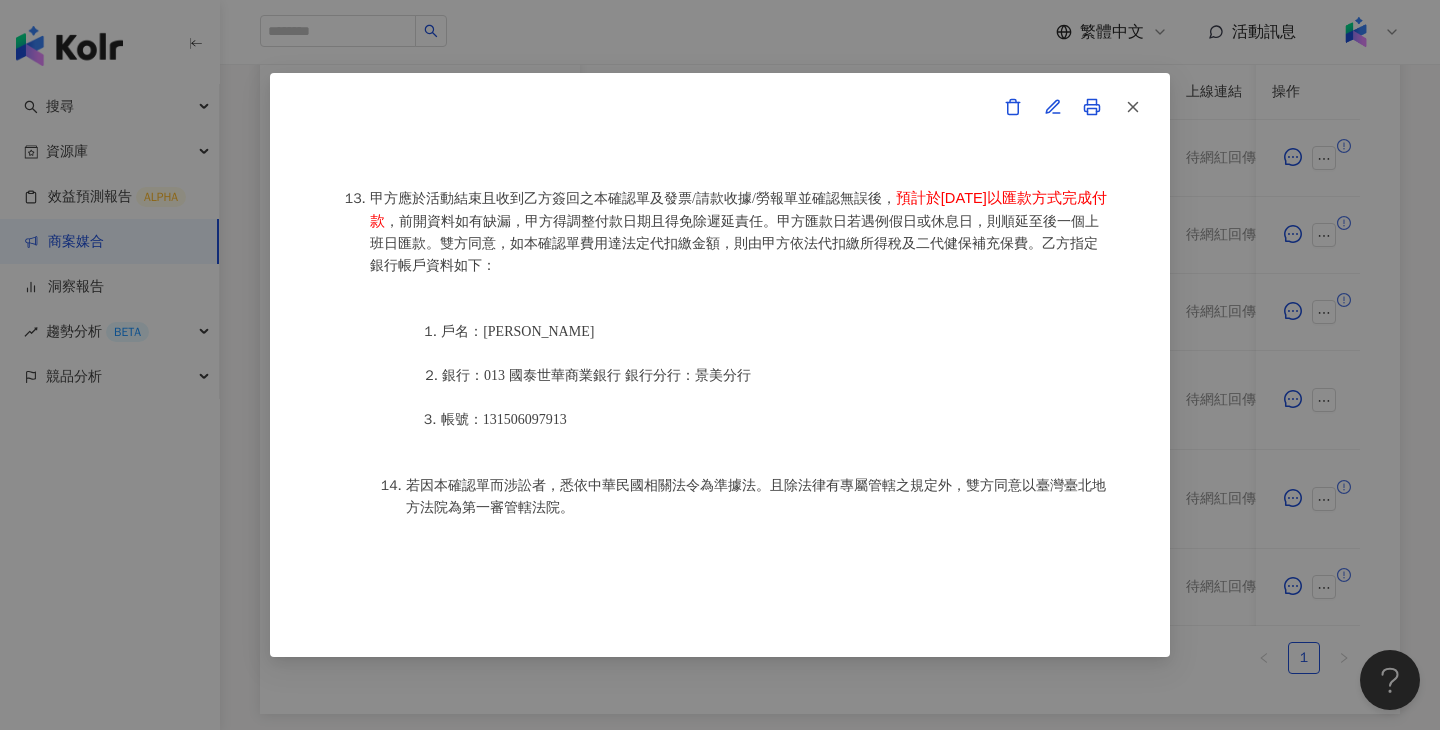 drag, startPoint x: 470, startPoint y: 225, endPoint x: 906, endPoint y: 203, distance: 436.5547 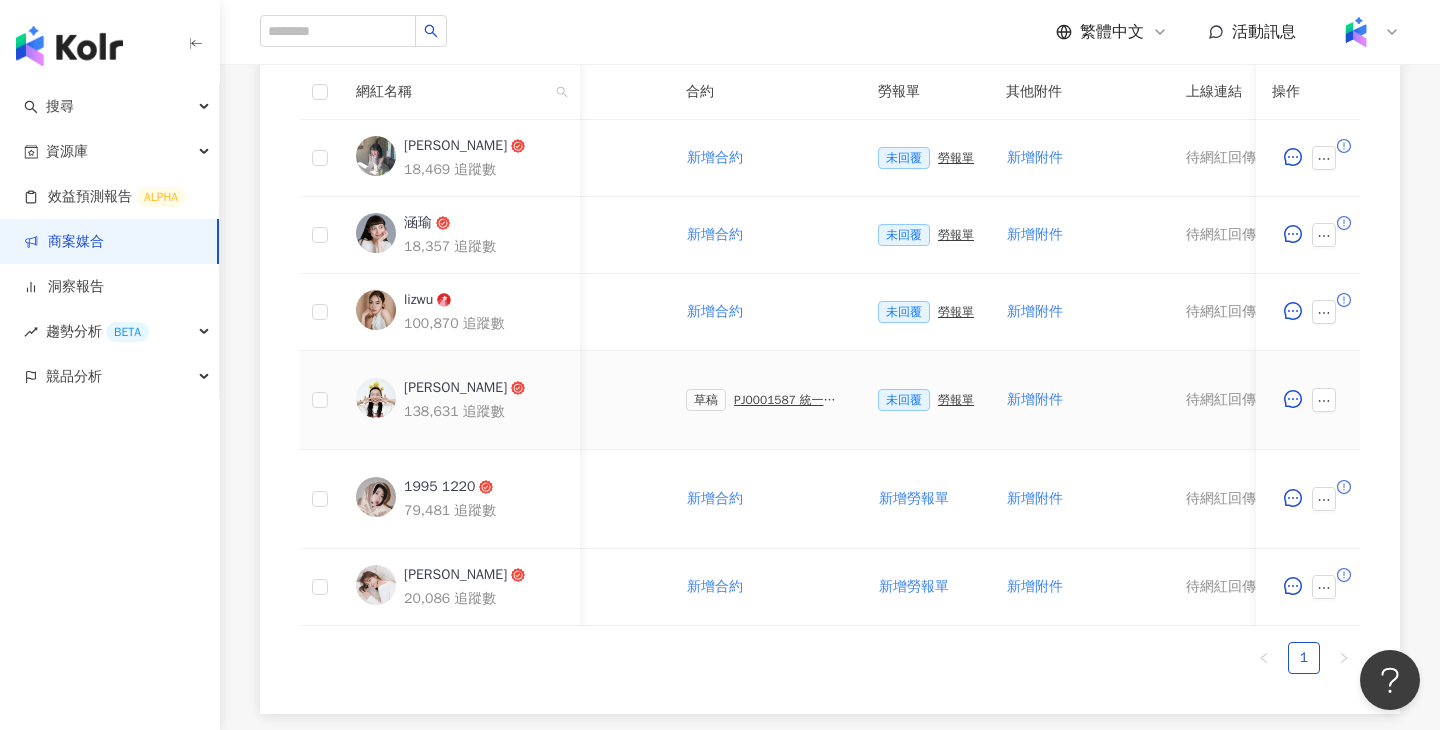 scroll, scrollTop: 0, scrollLeft: 474, axis: horizontal 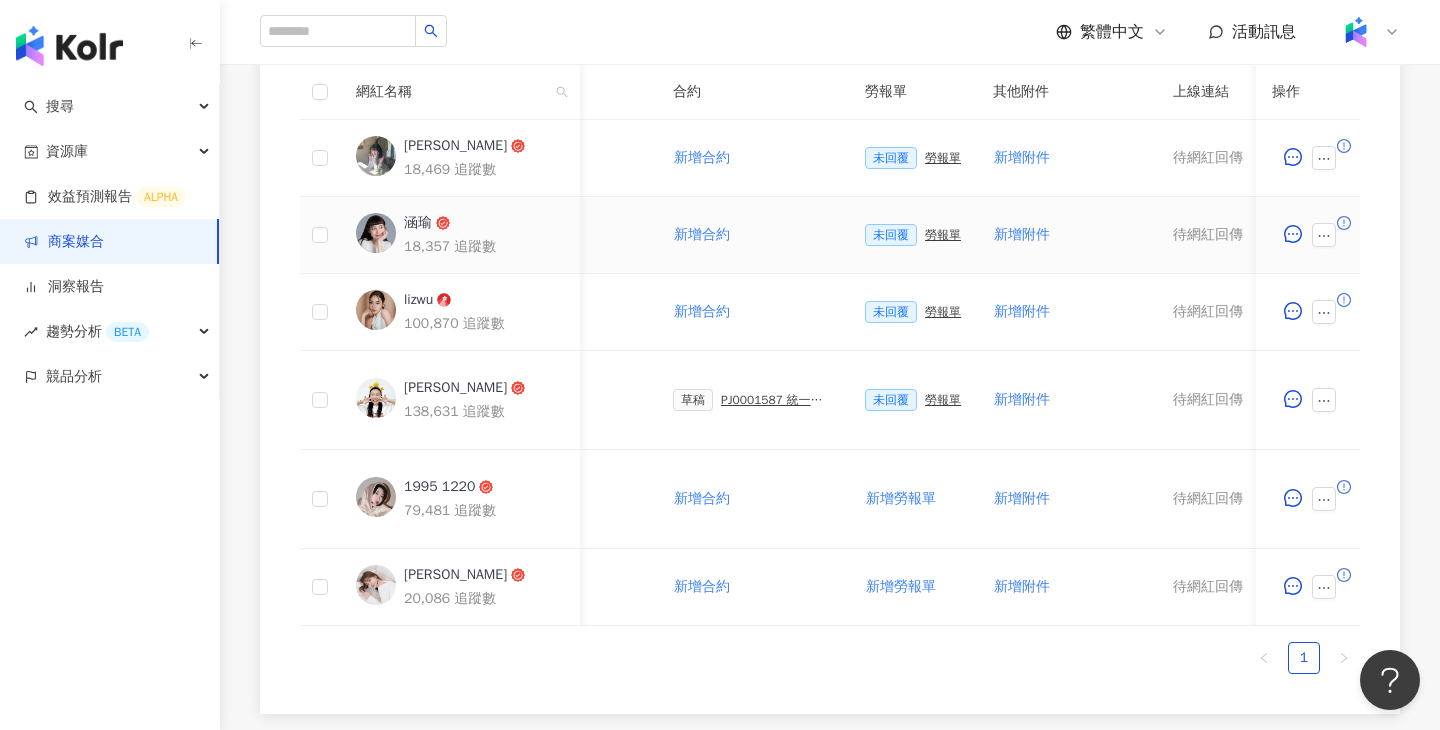 click on "涵瑜" at bounding box center [418, 223] 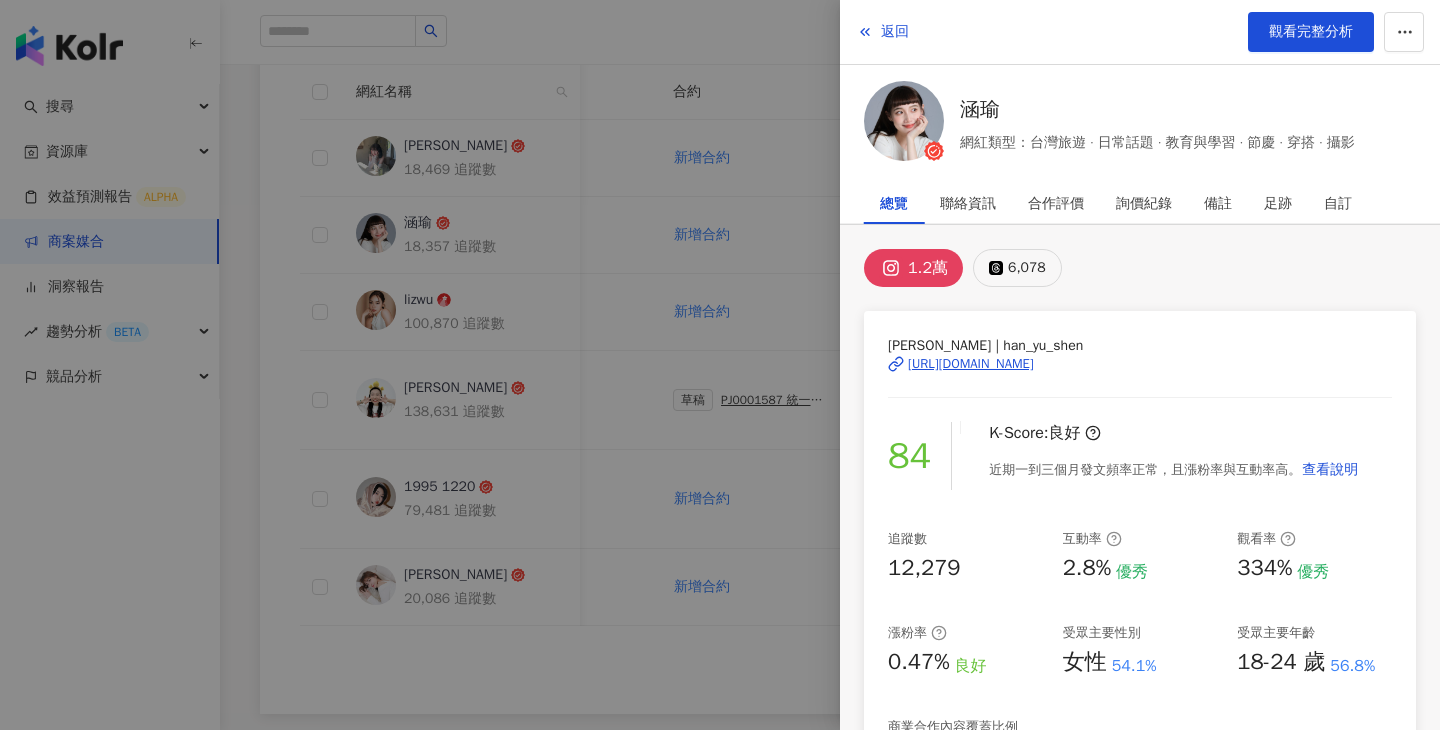 click on "6,078" at bounding box center (1017, 268) 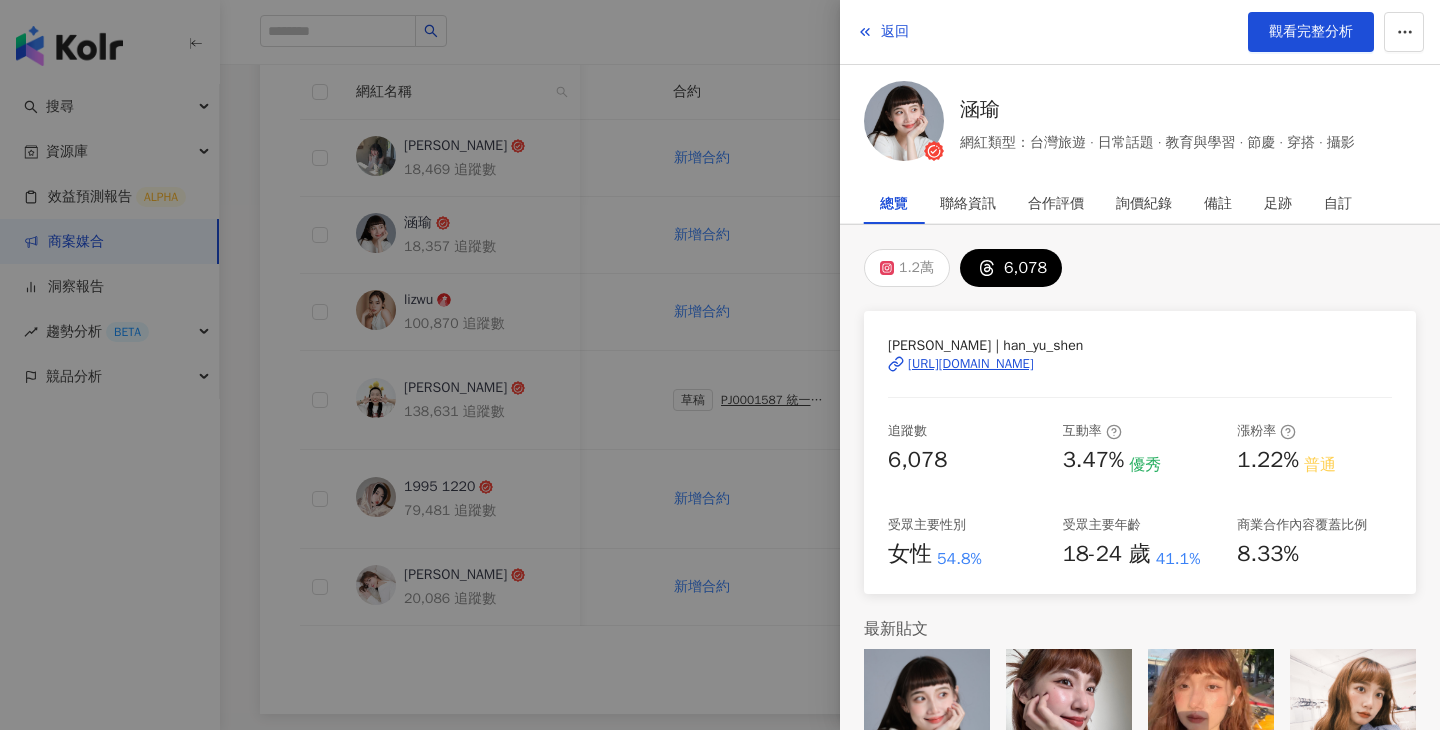 copy on "[URL][DOMAIN_NAME]" 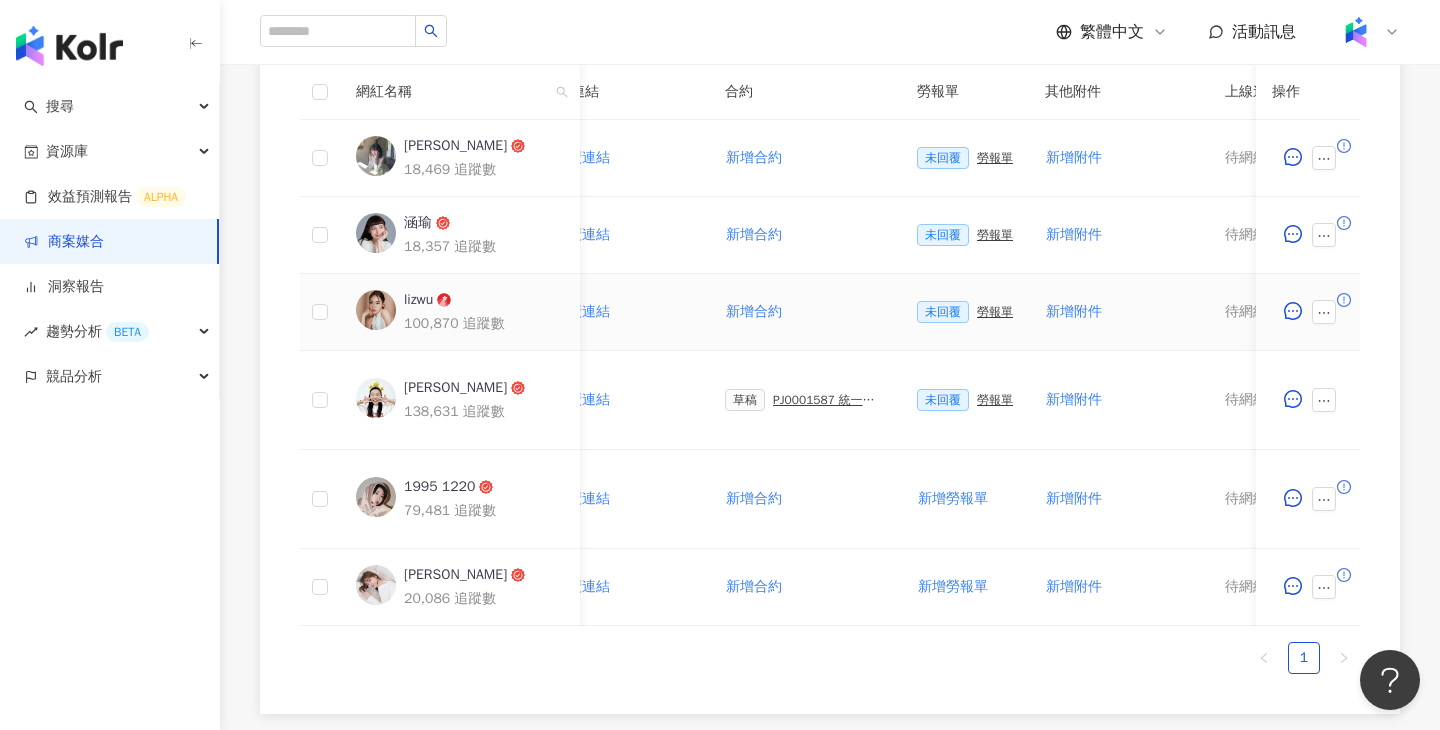 scroll, scrollTop: 0, scrollLeft: 166, axis: horizontal 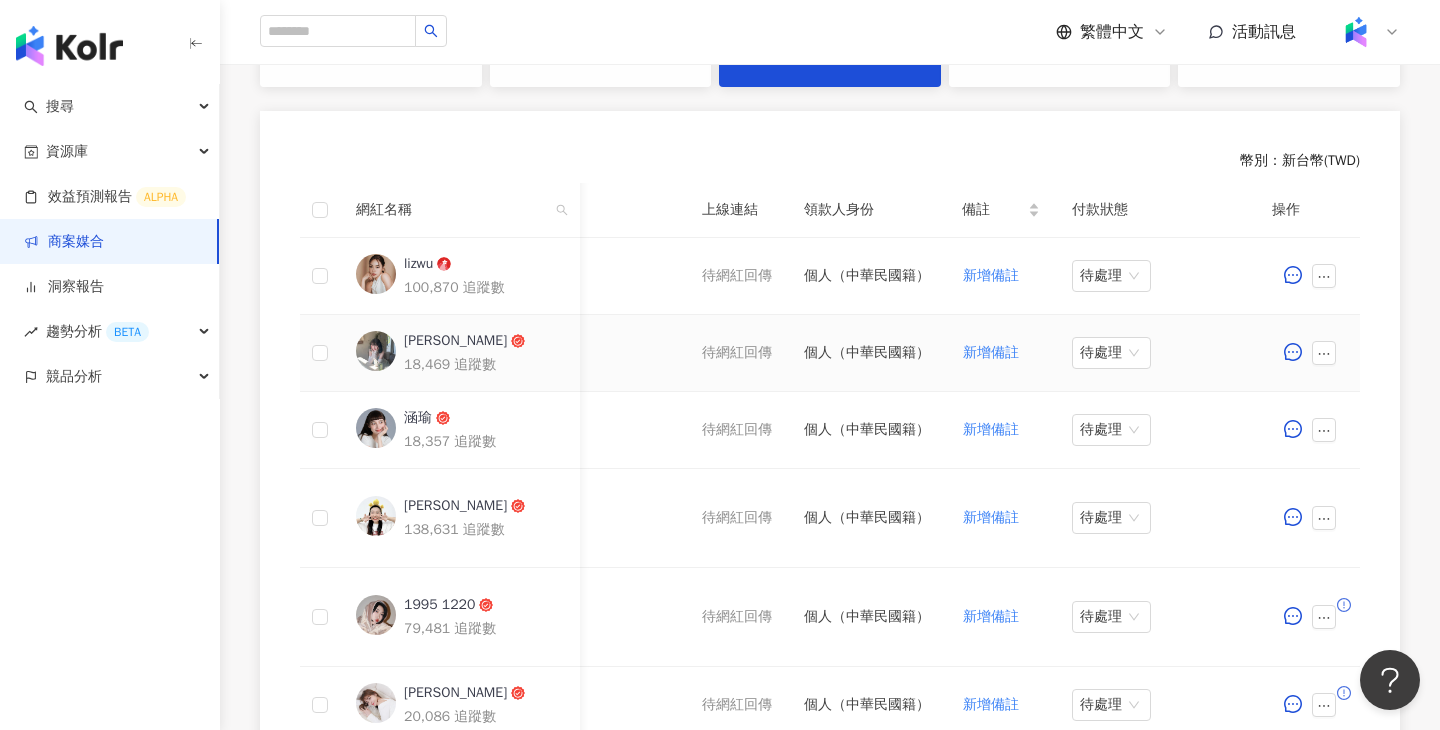 click on "[PERSON_NAME]" at bounding box center [455, 341] 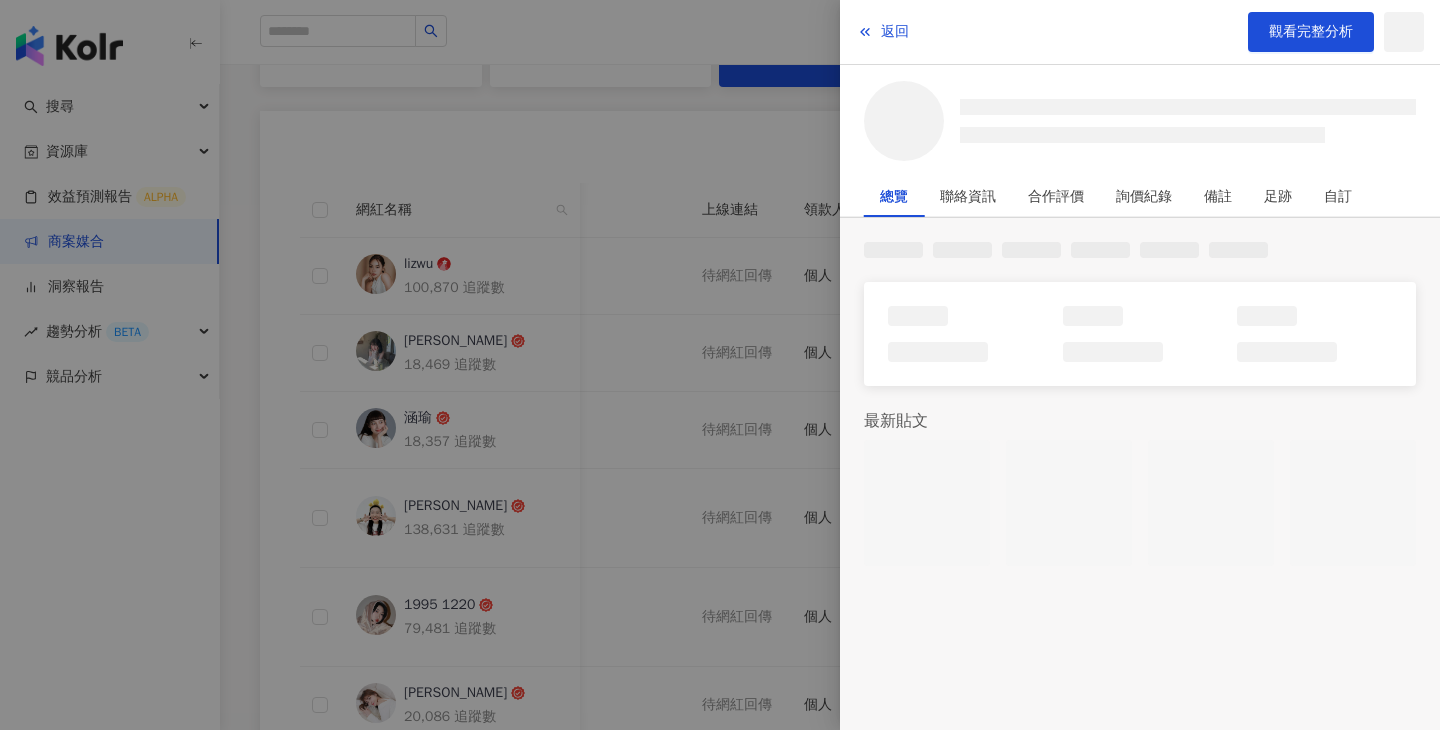 click at bounding box center [720, 365] 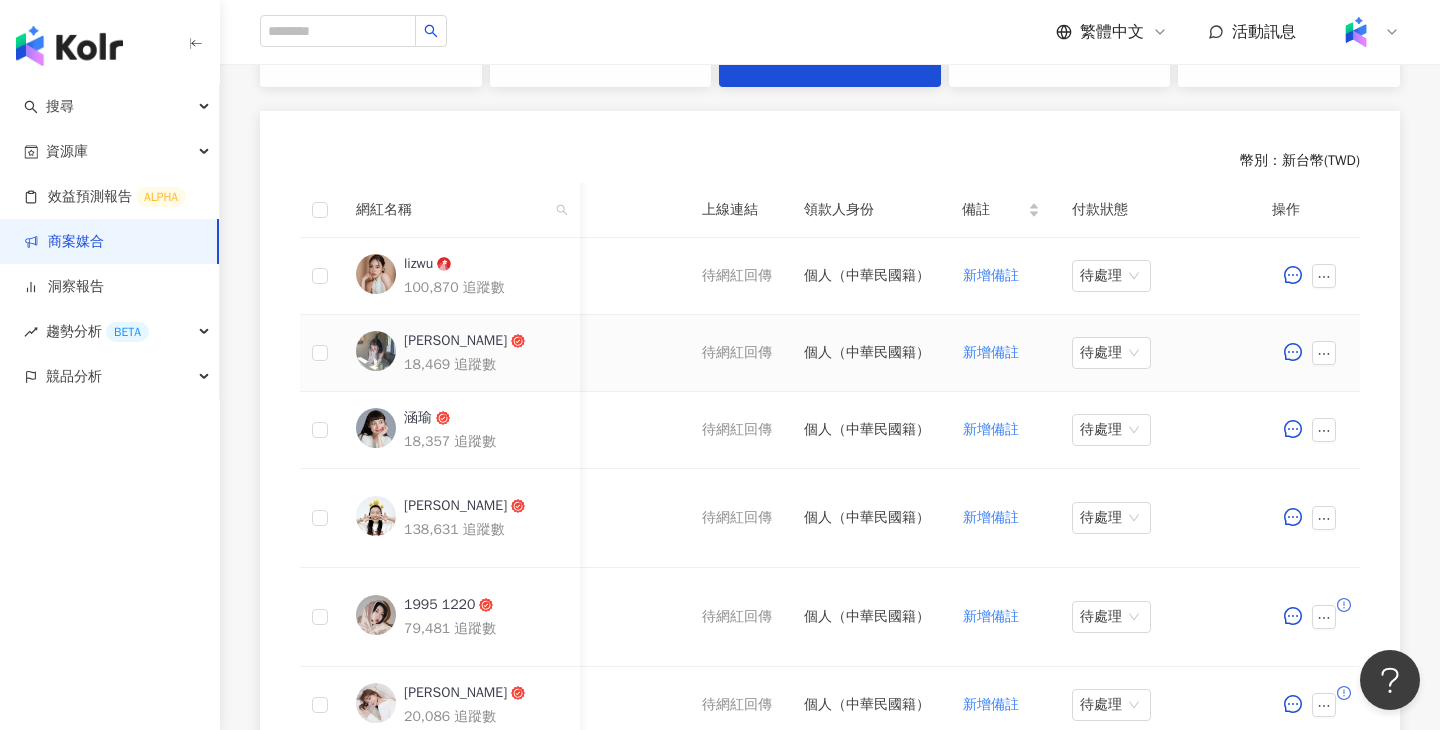 scroll, scrollTop: 502, scrollLeft: 0, axis: vertical 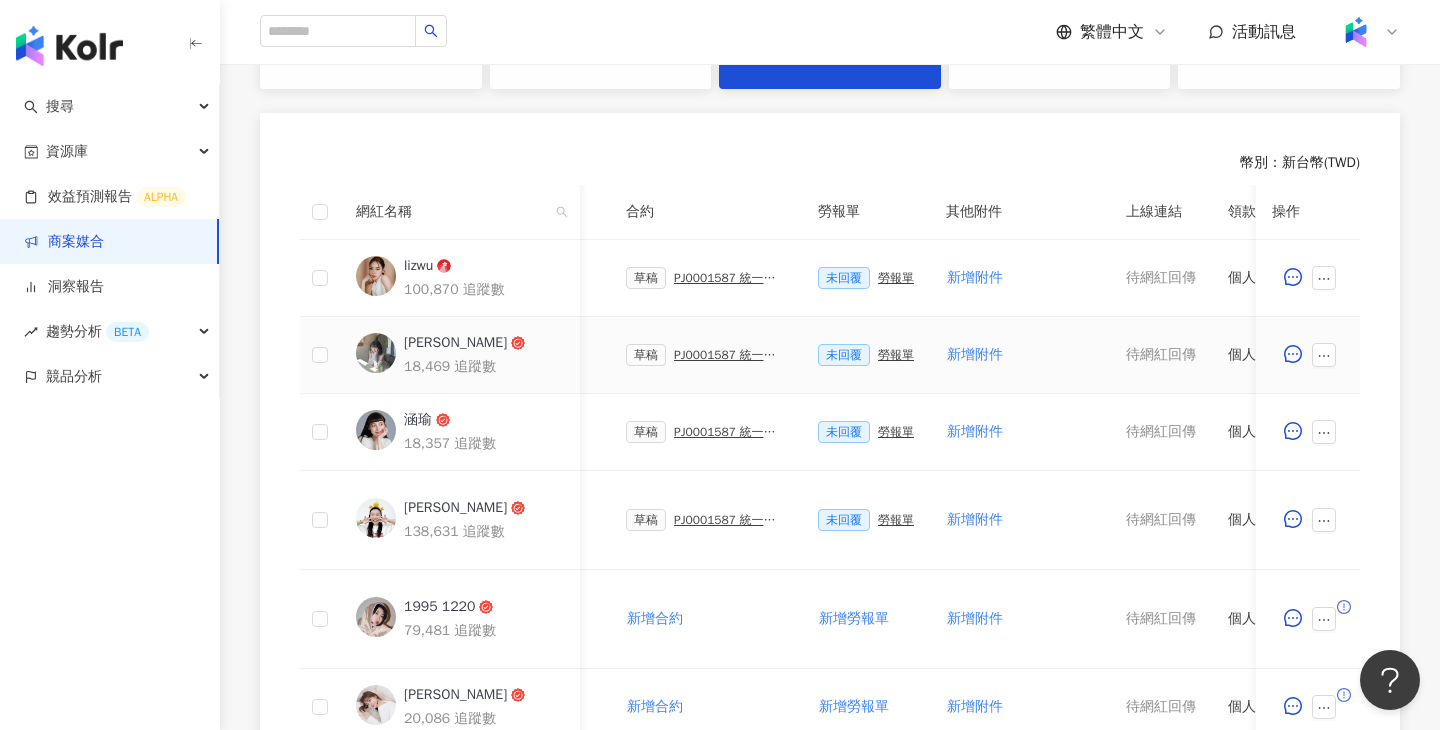 click on "未回覆 勞報單" at bounding box center (866, 355) 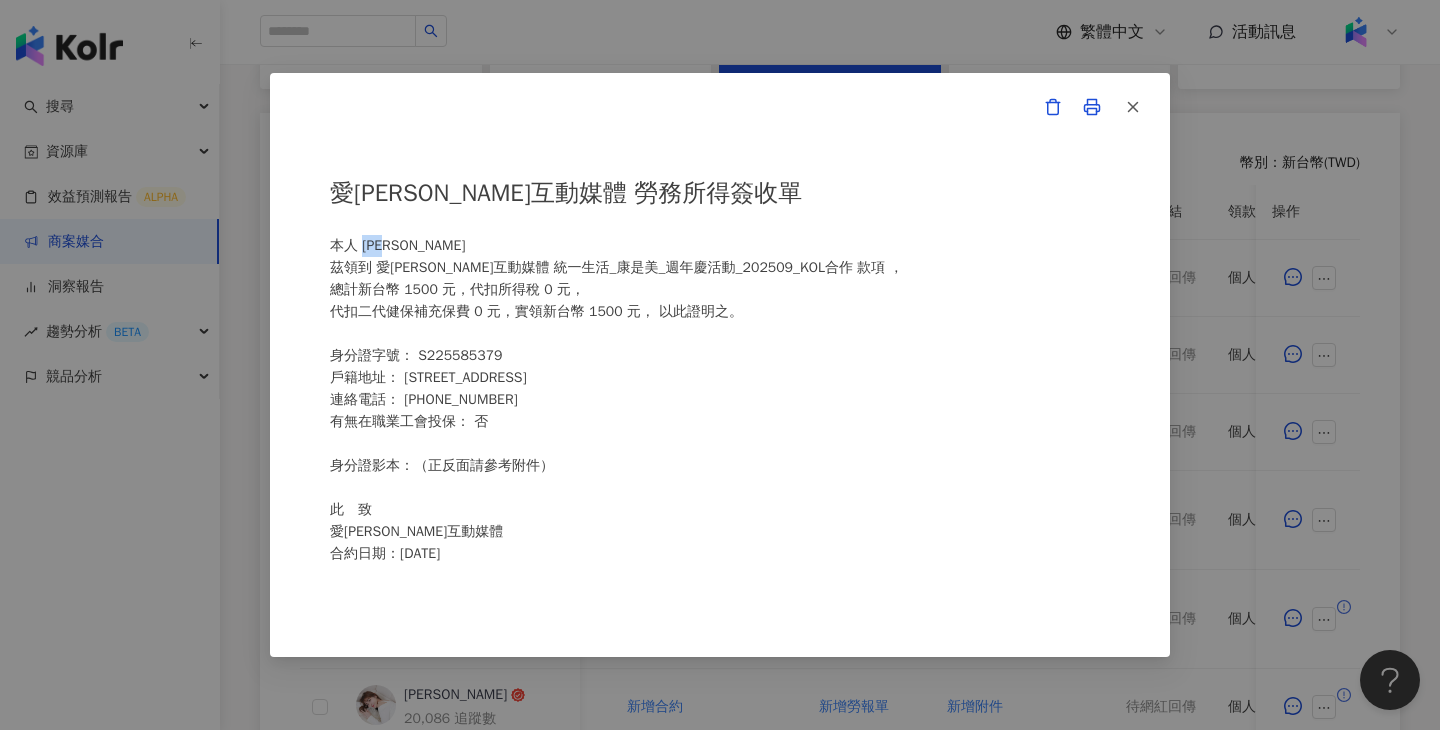 drag, startPoint x: 407, startPoint y: 239, endPoint x: 360, endPoint y: 239, distance: 47 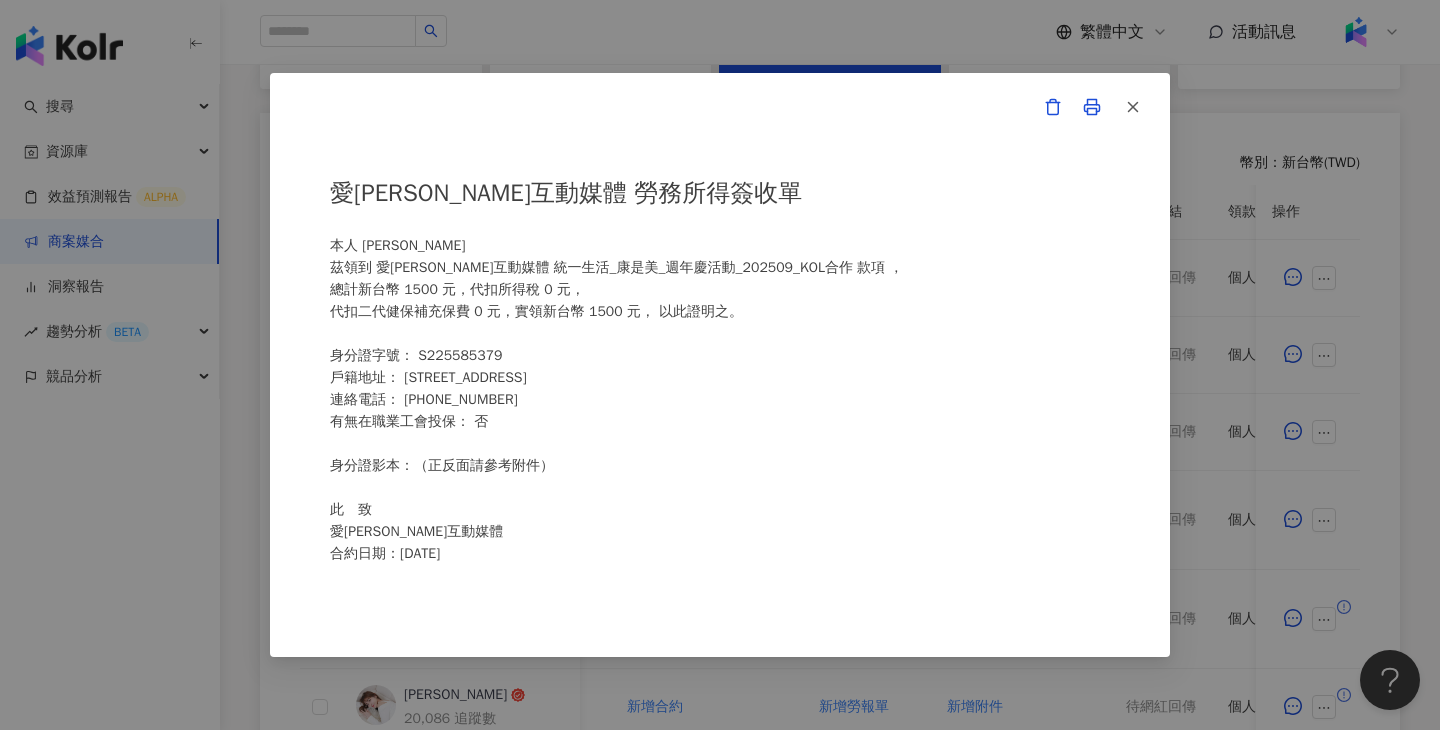 click on "愛卡拉互動媒體 勞務所得簽收單 本人 吳侑蓁 茲領到 愛卡拉互動媒體 統一生活_康是美_週年慶活動_202509_KOL合作 款項 ，  總計新台幣 1500 元，代扣所得稅 0 元， 代扣二代健保補充保費 0 元，實領新台幣 1500 元， 以此證明之。 身分證字號： S225585379 戶籍地址： 台中市北屯區山西路二段240號7樓 連絡電話： 0968159312 有無在職業工會投保： 否 身分證影本：（正反面請參考附件） 此　致 愛卡拉互動媒體 合約日期：114 年 7 月 21 日 備註： 一、愛卡拉互動媒體將依個人資料保護法之要求妥善保管您的個人資料，並於合法取得之前提下善意使用，以上個人資料之提供為本公司為您申報個人所得使用。 二、勞務所得人之簽名務必填具全名。 三、本國人每次給付所得金額達 NT$20,001元，必須代扣繳所得稅10% ; 單次給付金額達NT$20,000元，必須代扣 2.11% 二代健保補充保險費。" at bounding box center [720, 365] 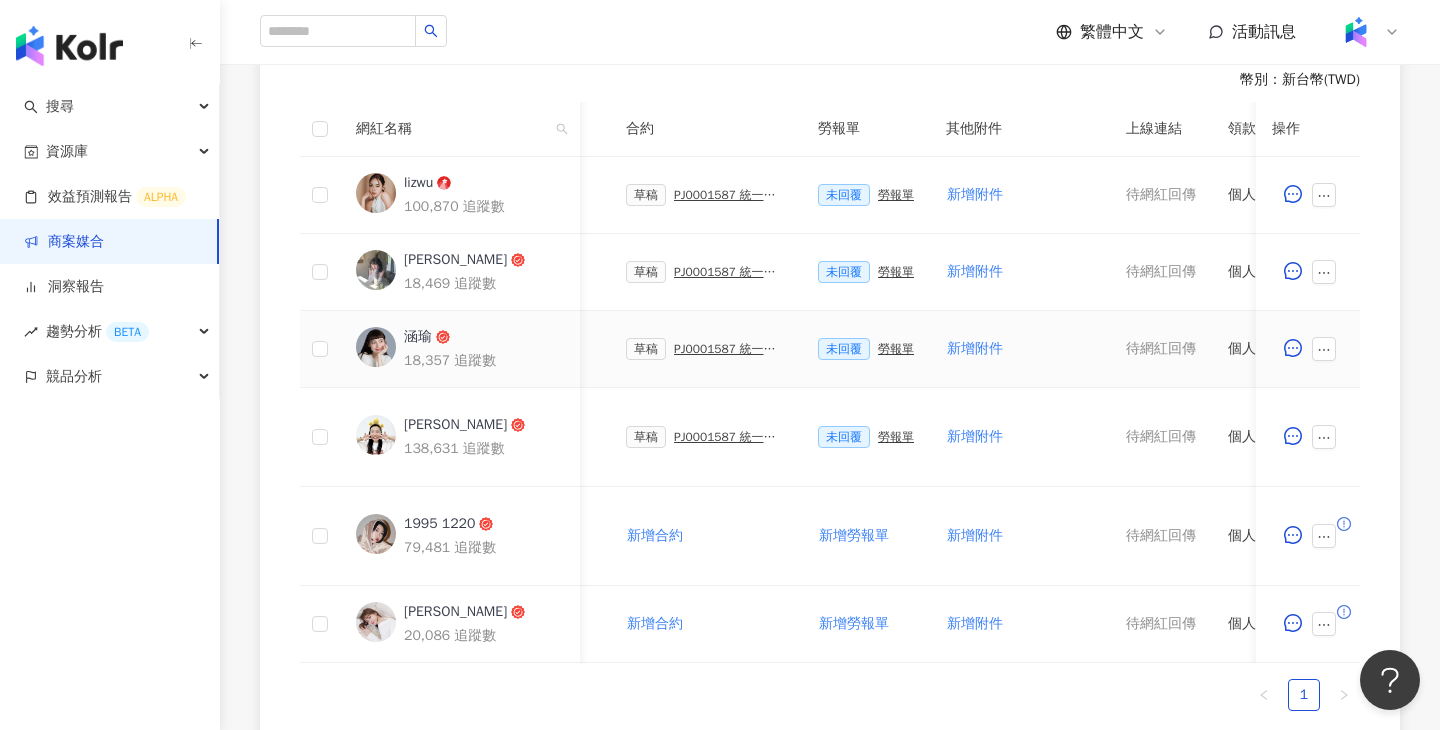 scroll, scrollTop: 586, scrollLeft: 0, axis: vertical 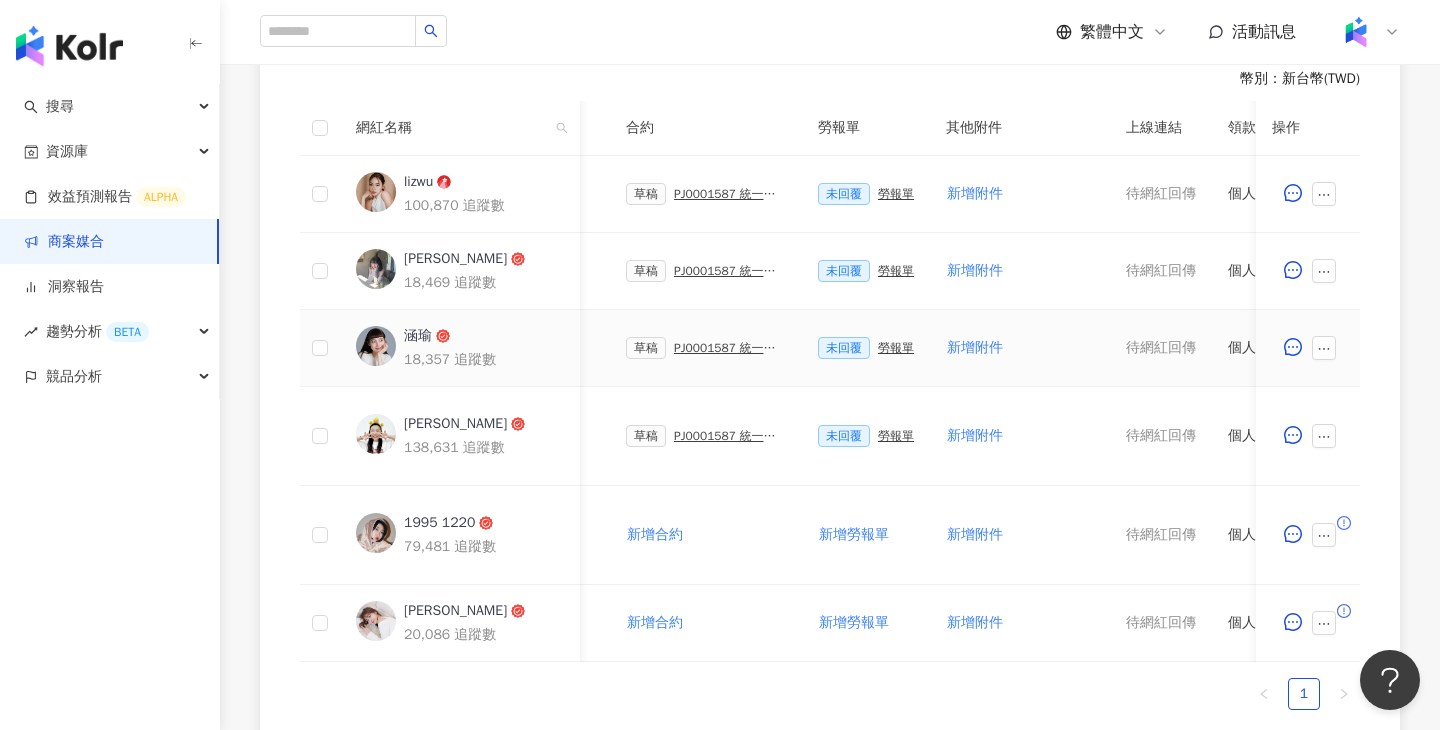 click on "勞報單" at bounding box center [896, 348] 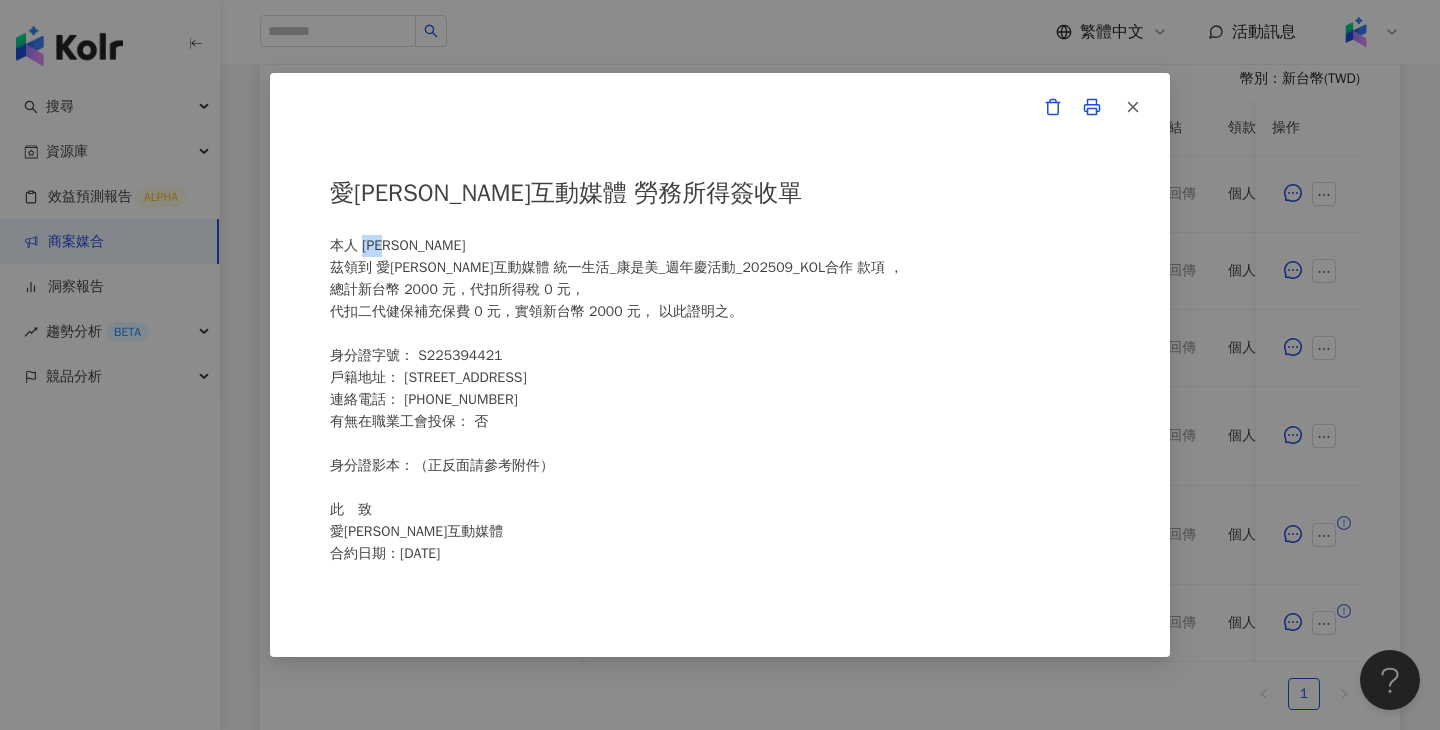 drag, startPoint x: 402, startPoint y: 240, endPoint x: 367, endPoint y: 240, distance: 35 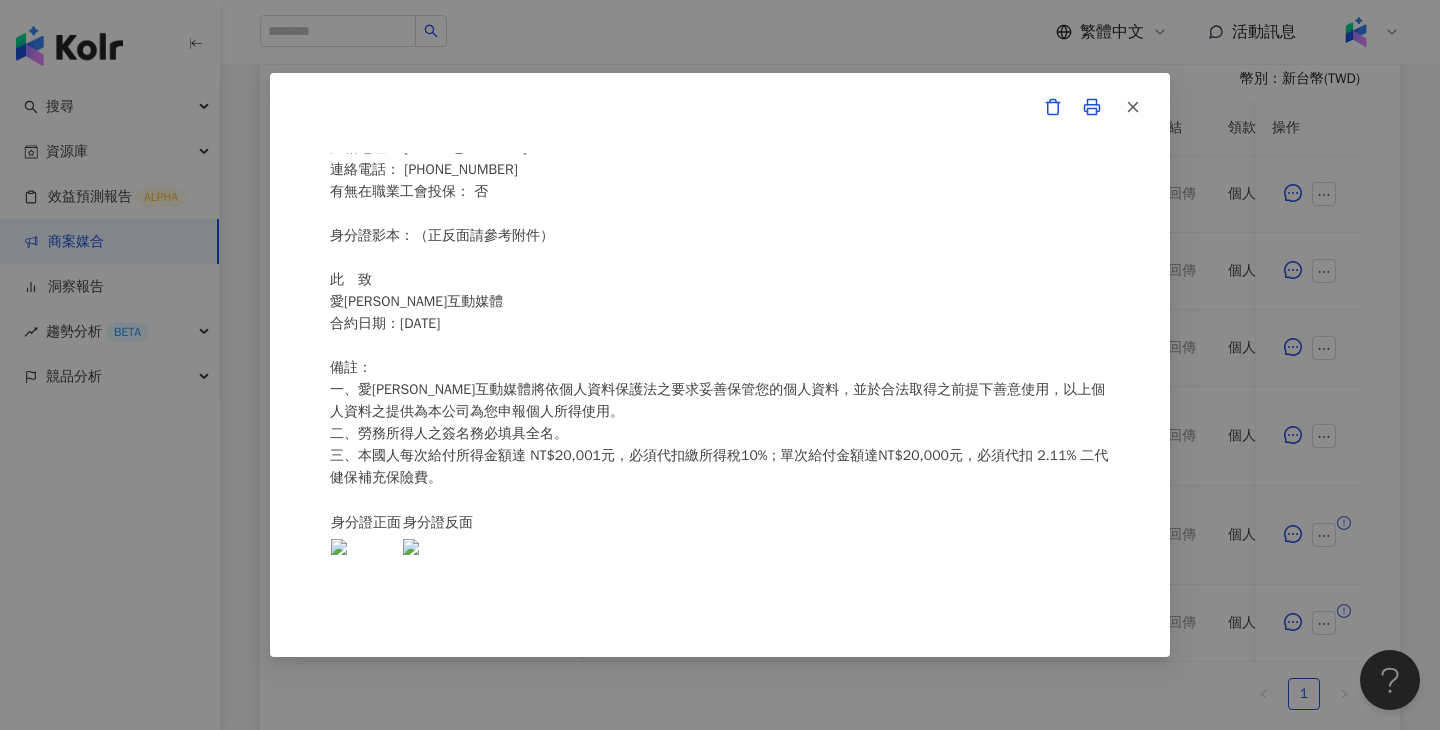scroll, scrollTop: 279, scrollLeft: 0, axis: vertical 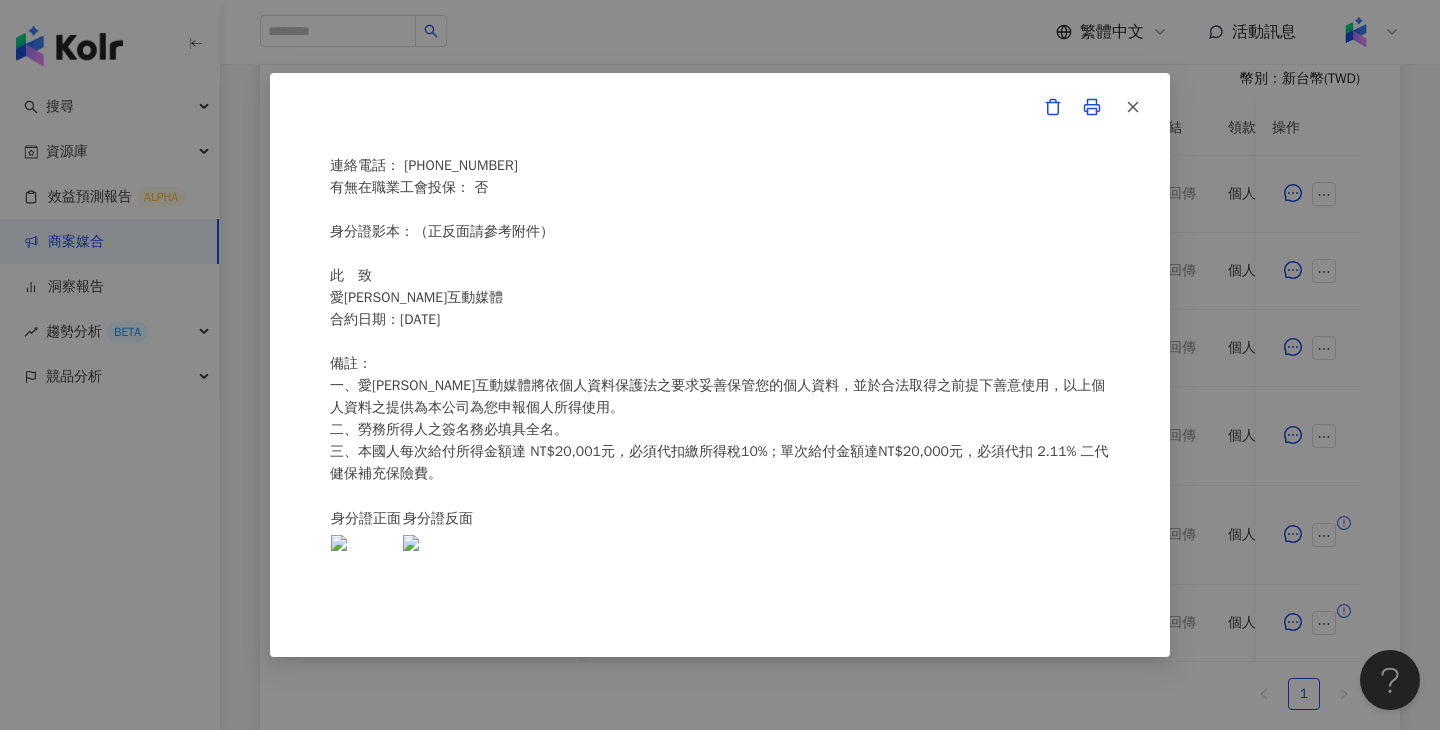 click on "愛卡拉互動媒體 勞務所得簽收單 本人 沈涵瑜 茲領到 愛卡拉互動媒體 統一生活_康是美_週年慶活動_202509_KOL合作 款項 ，  總計新台幣 2000 元，代扣所得稅 0 元， 代扣二代健保補充保費 0 元，實領新台幣 2000 元， 以此證明之。 身分證字號： S225394421 戶籍地址： 高雄市鼓山區美術北一街7號六樓 連絡電話： 0955196818 有無在職業工會投保： 否 身分證影本：（正反面請參考附件） 此　致 愛卡拉互動媒體 合約日期：114 年 7 月 21 日 備註： 一、愛卡拉互動媒體將依個人資料保護法之要求妥善保管您的個人資料，並於合法取得之前提下善意使用，以上個人資料之提供為本公司為您申報個人所得使用。 二、勞務所得人之簽名務必填具全名。 三、本國人每次給付所得金額達 NT$20,001元，必須代扣繳所得稅10% ; 單次給付金額達NT$20,000元，必須代扣 2.11% 二代健保補充保險費。" at bounding box center [720, 365] 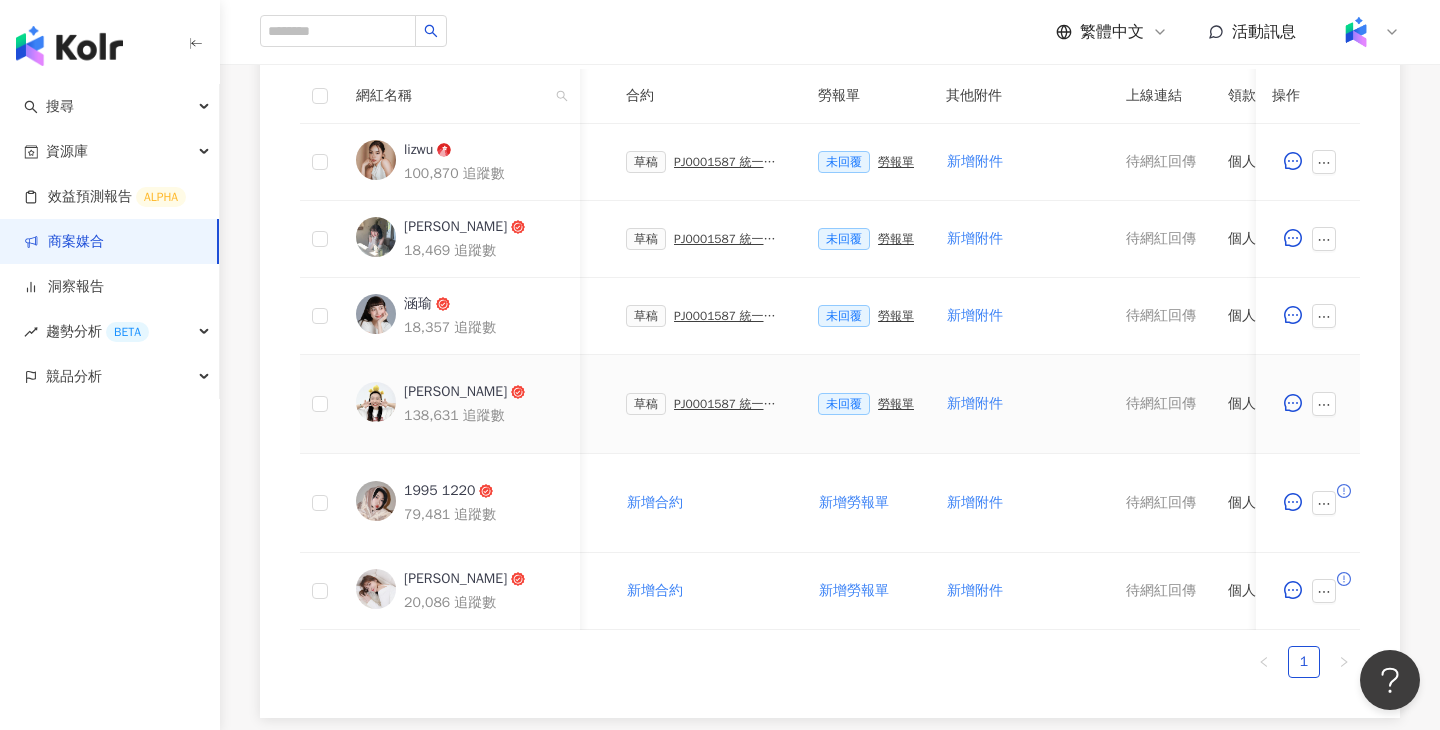 scroll, scrollTop: 620, scrollLeft: 0, axis: vertical 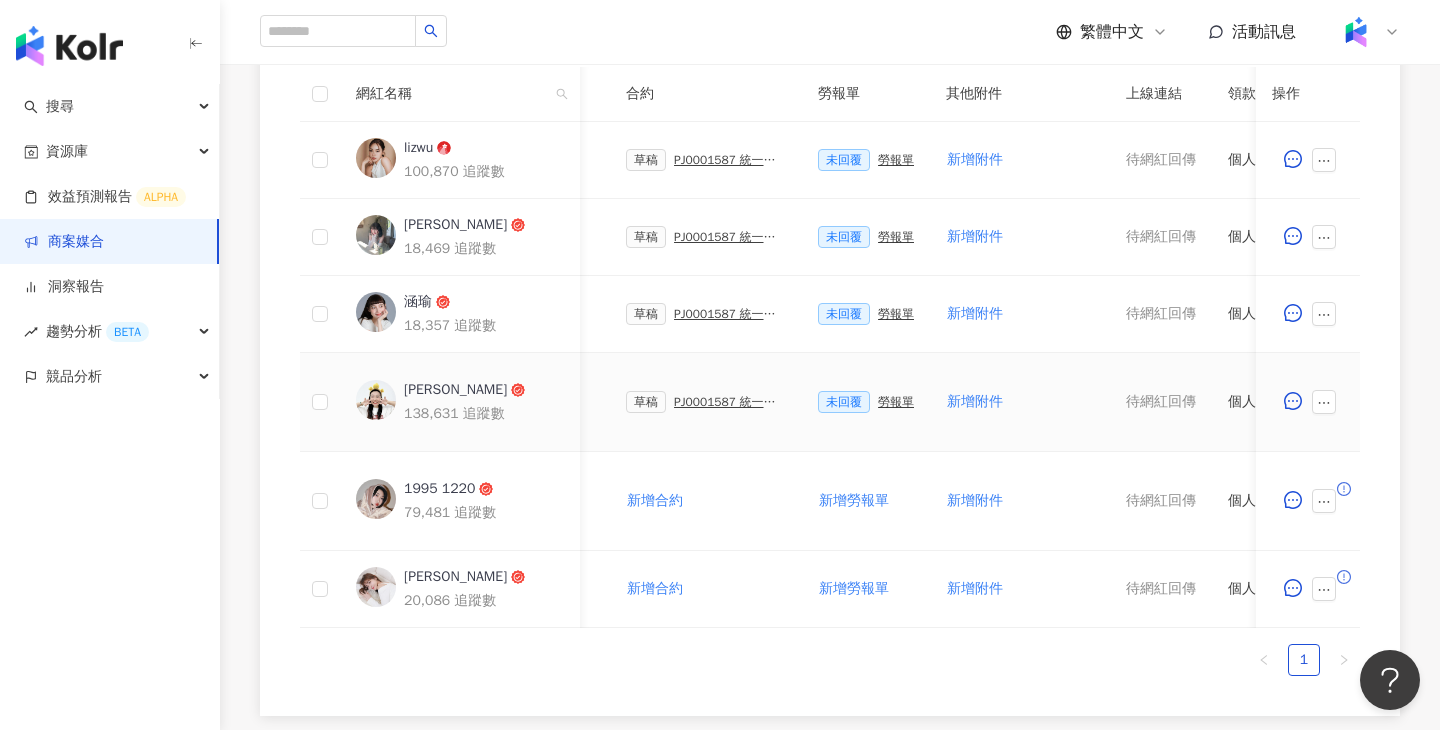 click on "勞報單" at bounding box center [896, 402] 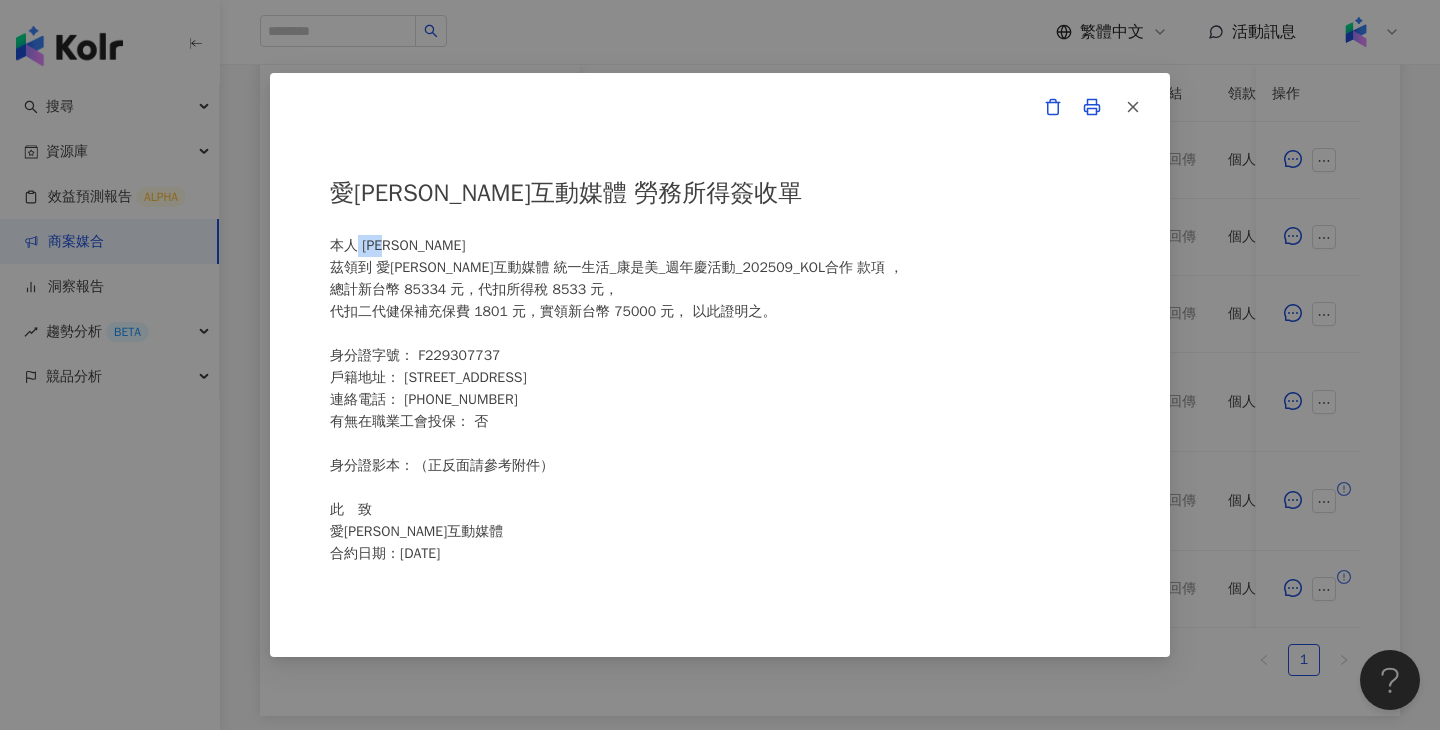 drag, startPoint x: 416, startPoint y: 245, endPoint x: 359, endPoint y: 245, distance: 57 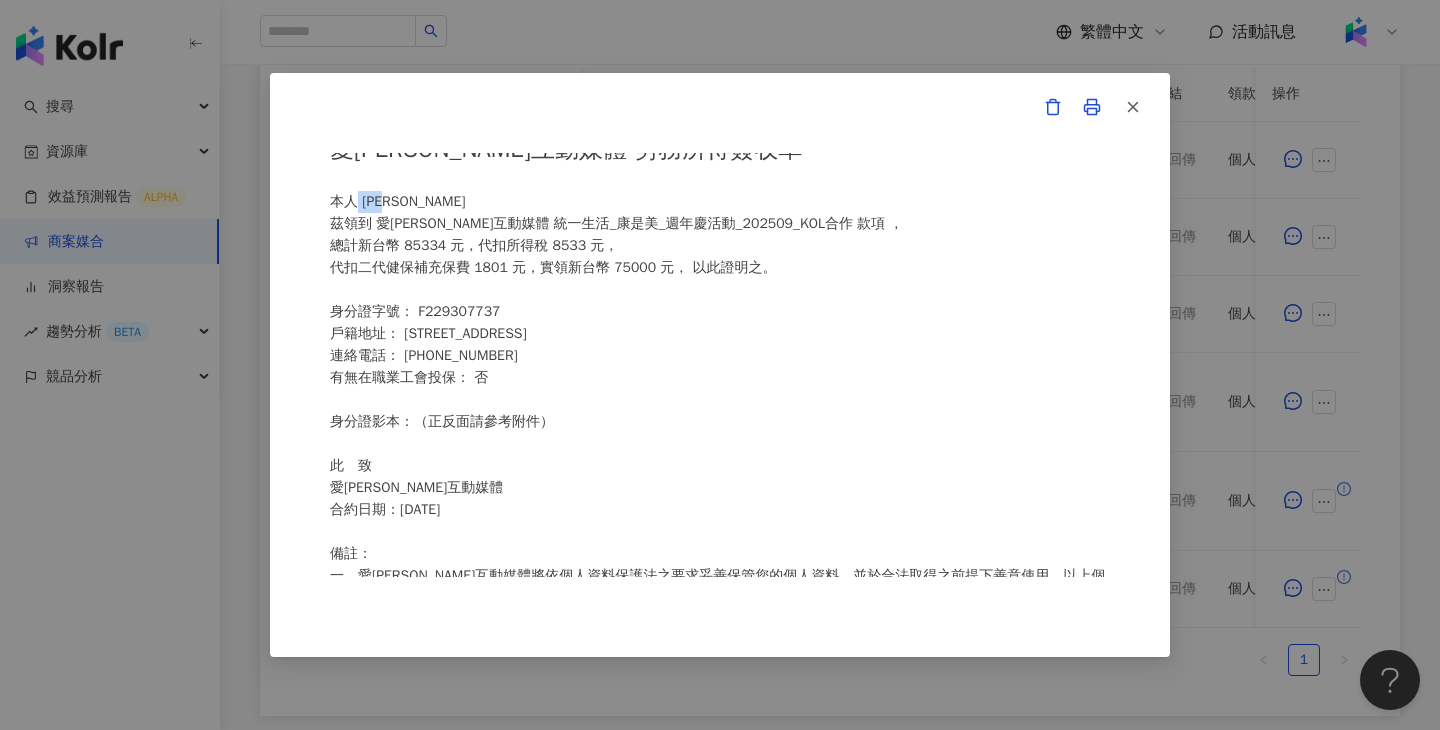 scroll, scrollTop: 42, scrollLeft: 0, axis: vertical 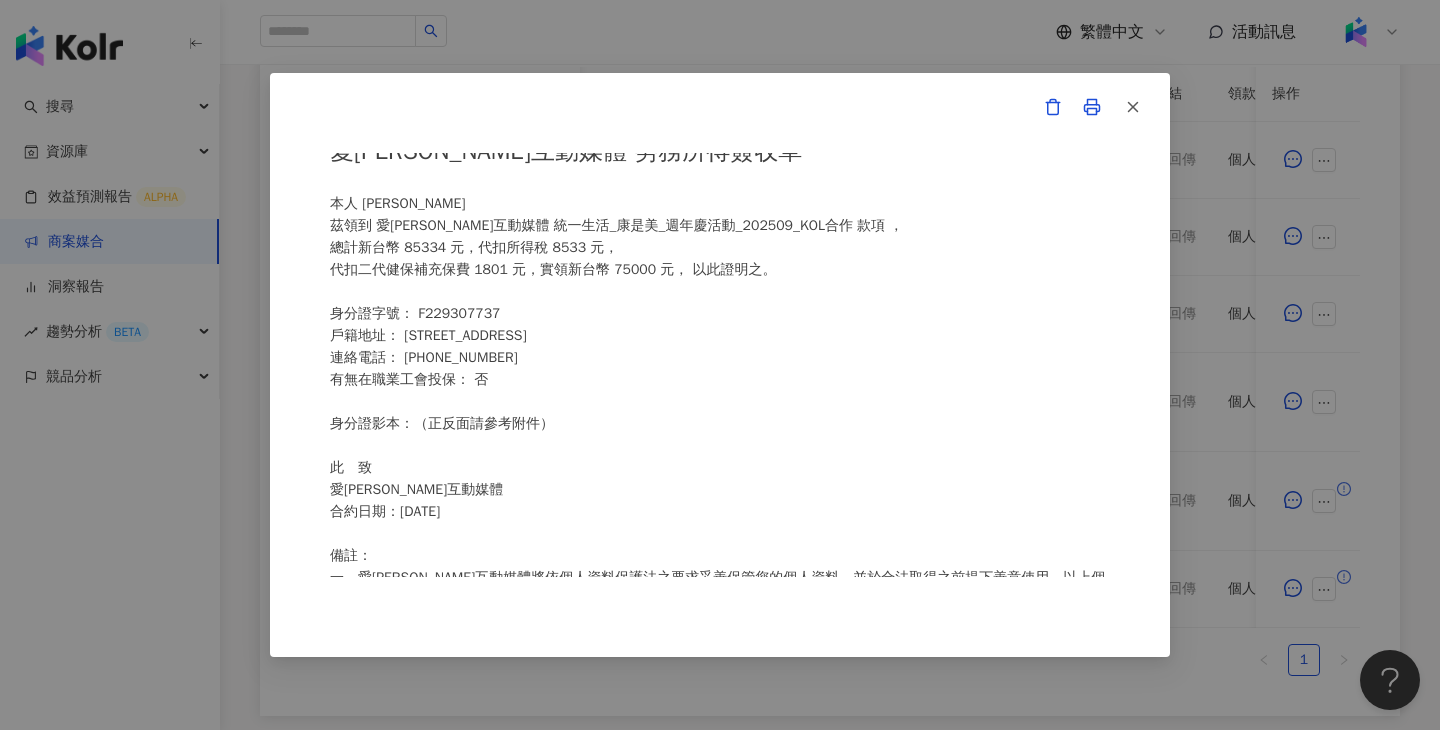click on "愛卡拉互動媒體 勞務所得簽收單 本人 王靖雯 茲領到 愛卡拉互動媒體 統一生活_康是美_週年慶活動_202509_KOL合作 款項 ，  總計新台幣 85334 元，代扣所得稅 8533 元， 代扣二代健保補充保費 1801 元，實領新台幣 75000 元， 以此證明之。 身分證字號： F229307737 戶籍地址： 彰化縣員林鎮三橋里12鄰建國路150巷7號 連絡電話： 0987593022 有無在職業工會投保： 否 身分證影本：（正反面請參考附件） 此　致 愛卡拉互動媒體 合約日期：114 年 7 月 18 日 備註： 一、愛卡拉互動媒體將依個人資料保護法之要求妥善保管您的個人資料，並於合法取得之前提下善意使用，以上個人資料之提供為本公司為您申報個人所得使用。 二、勞務所得人之簽名務必填具全名。 身分證正面 身分證反面" at bounding box center [720, 365] 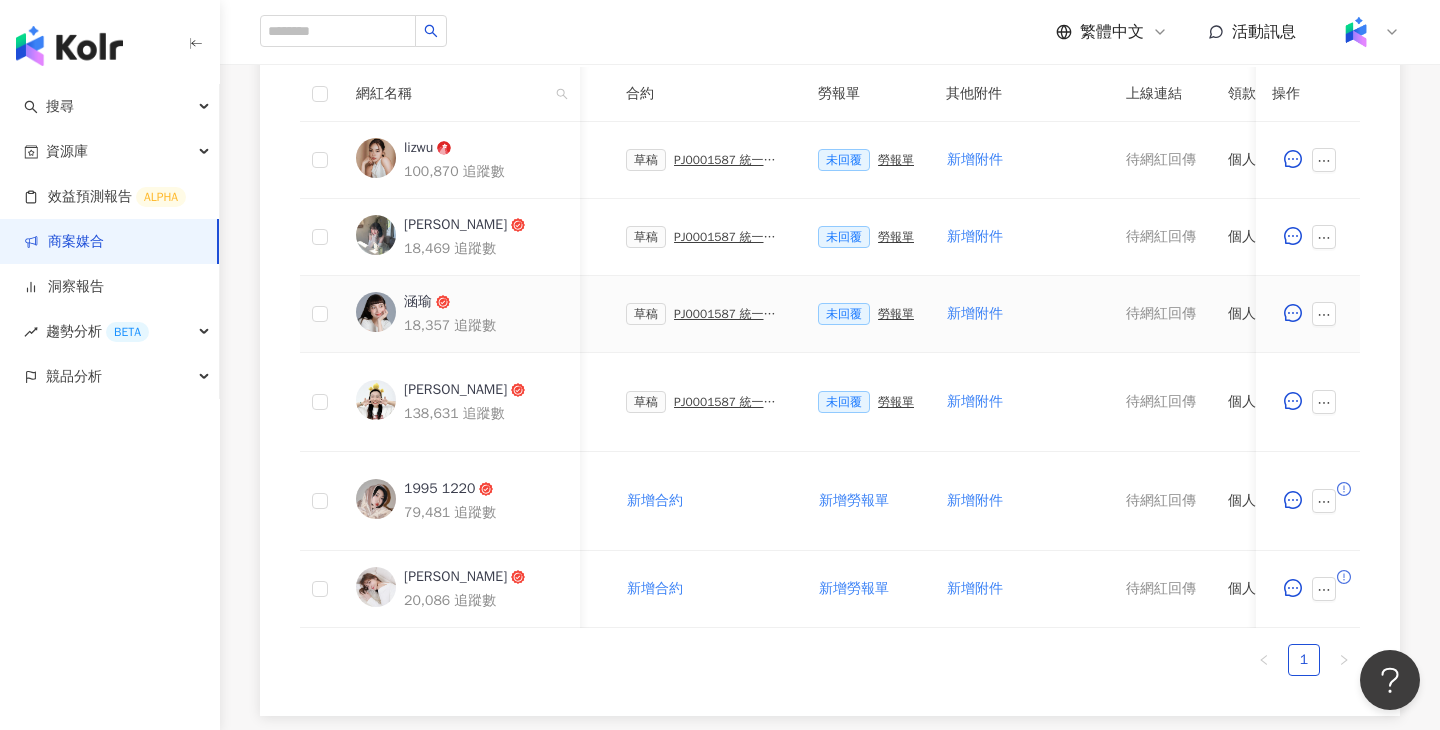 click on "PJ0001587 統一生活_康是美_週年慶活動_202509_活動確認單" at bounding box center [730, 314] 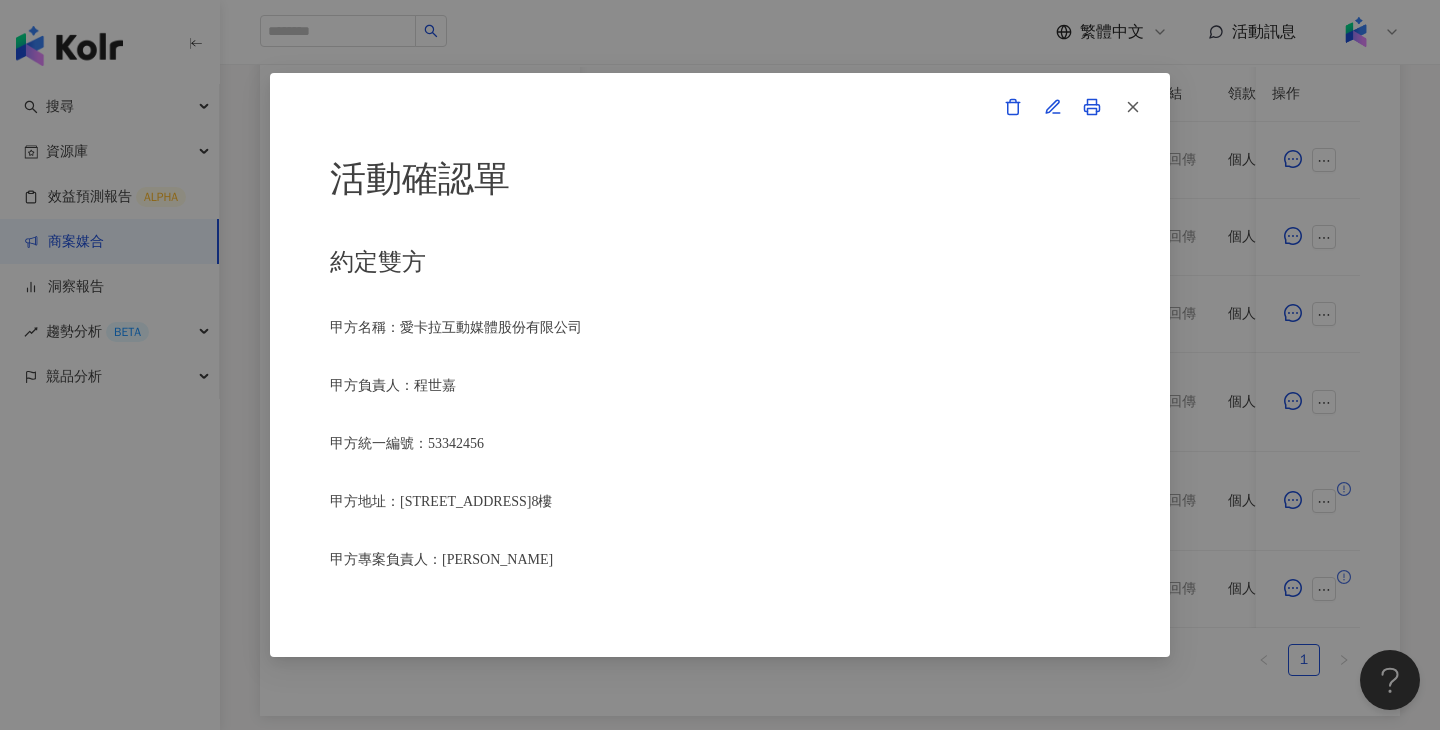 scroll, scrollTop: 0, scrollLeft: 0, axis: both 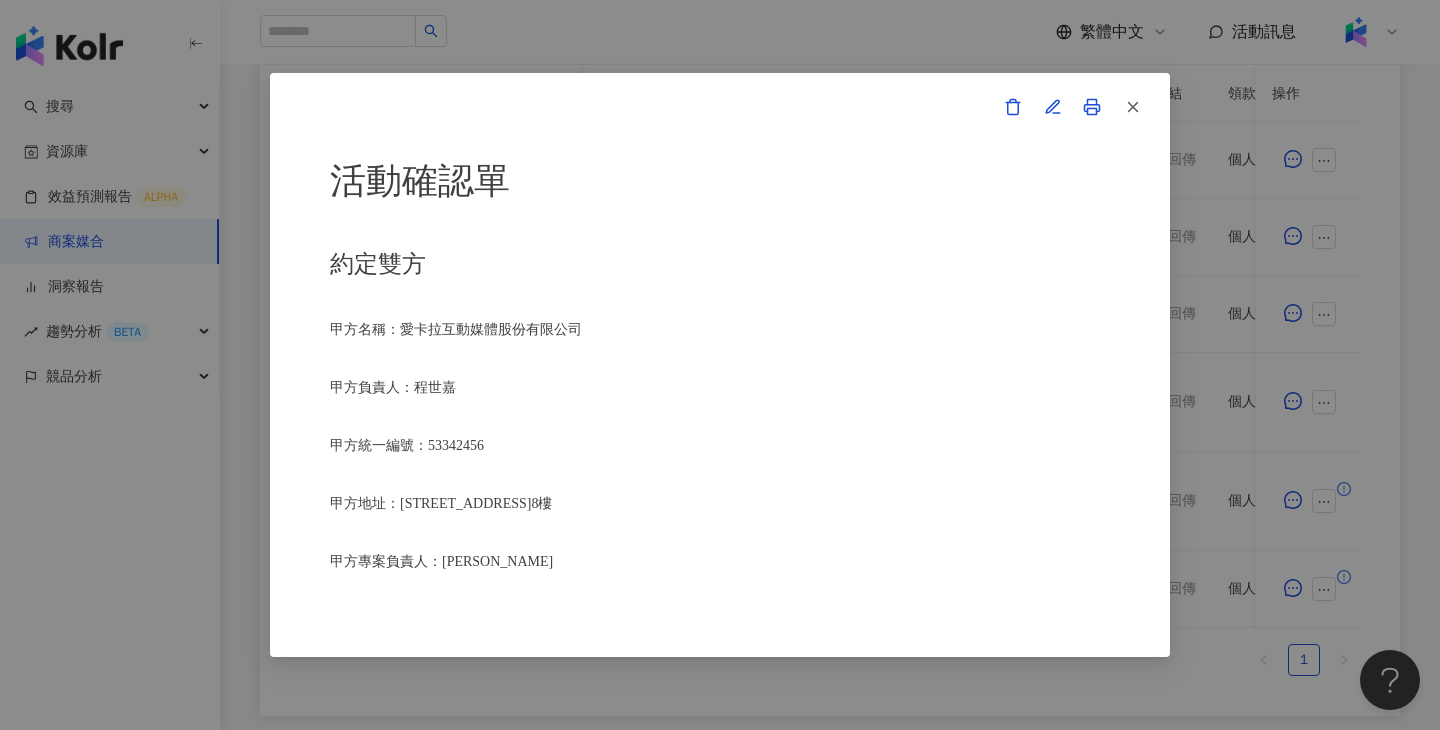 click on "活動確認單
約定雙方
甲方名稱：愛卡拉互動媒體股份有限公司
甲方負責人：程世嘉
甲方統一編號：53342456
甲方地址：104 台北市中山區南京東路二段167號8樓
甲方專案負責人：鄭采妮
甲方專案負責人電話：02 8768 1110
甲方專案負責人 Email：isla.cheng@ikala.ai
乙方名稱：沈涵瑜
乙方地址：高雄市鼓山區美術北一街7號六樓
乙方統一編號/身分證字號：S225394421
專案活動期間：2025年09月24日至2025年10月10日
費用（新台幣，含稅)： 2000
約定條款
沈涵瑜(以下簡稱乙方)保證有權簽署本確認單，簽署後即表示上列專案合作人員接受與愛卡拉互動媒體股份有限公司(以下簡稱甲方)簽署之活動確認單，並同意執行雙方所約定之合作項目。
簽署本確認單後，雙方需遵從 統一生活_康是美_週年慶活動_202509_KOL合作 專案活動條件，不得取消確認單或中途終止。" at bounding box center [720, 365] 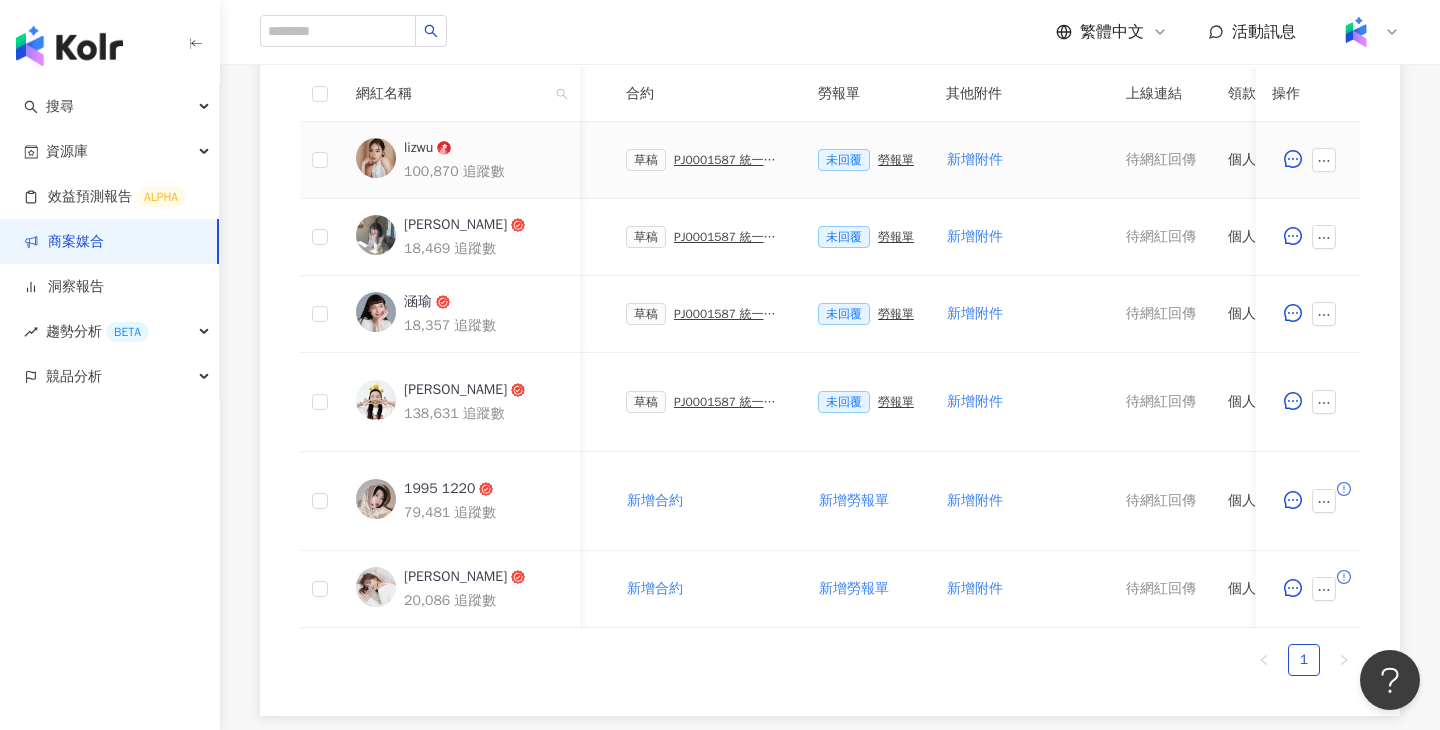 click on "草稿 PJ0001587 統一生活_康是美_週年慶活動_202509_活動確認單" at bounding box center [706, 160] 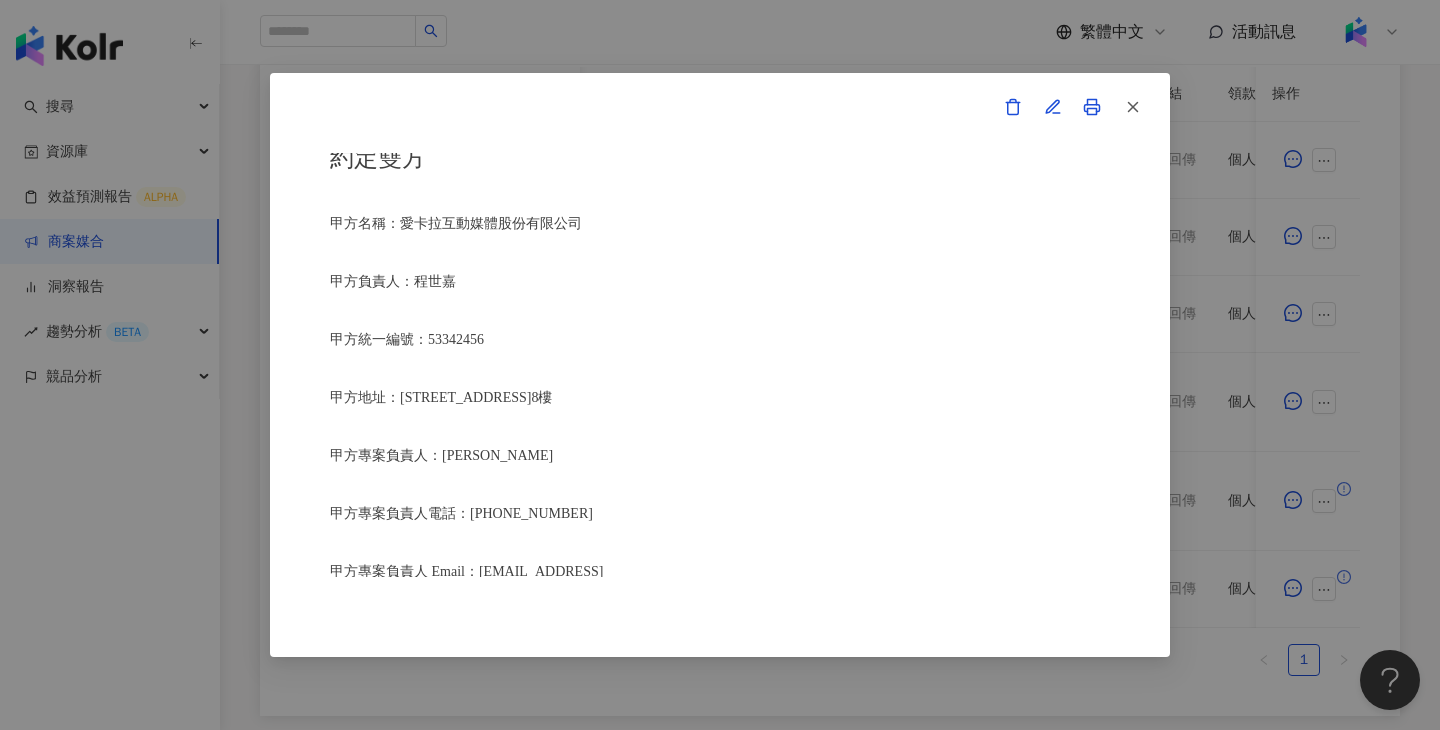scroll, scrollTop: 302, scrollLeft: 0, axis: vertical 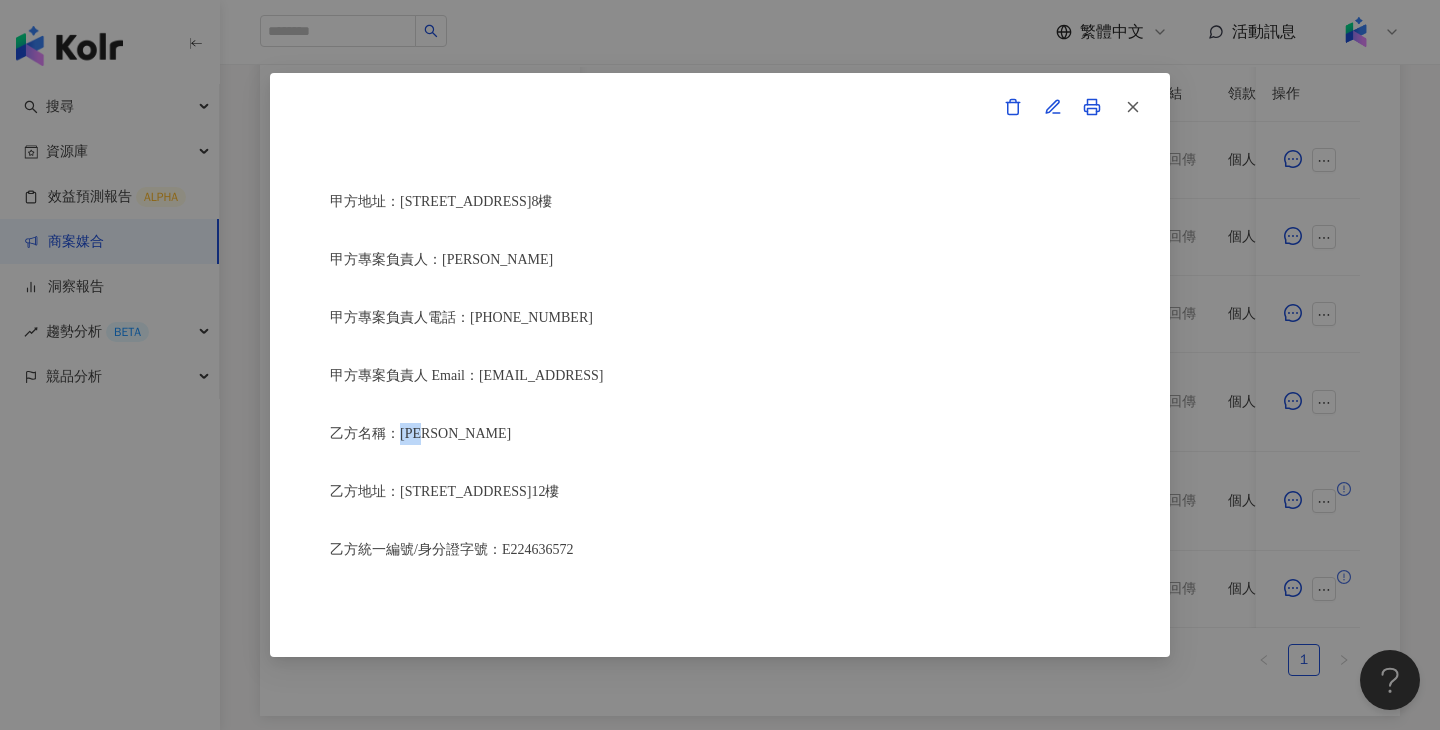 drag, startPoint x: 453, startPoint y: 433, endPoint x: 399, endPoint y: 433, distance: 54 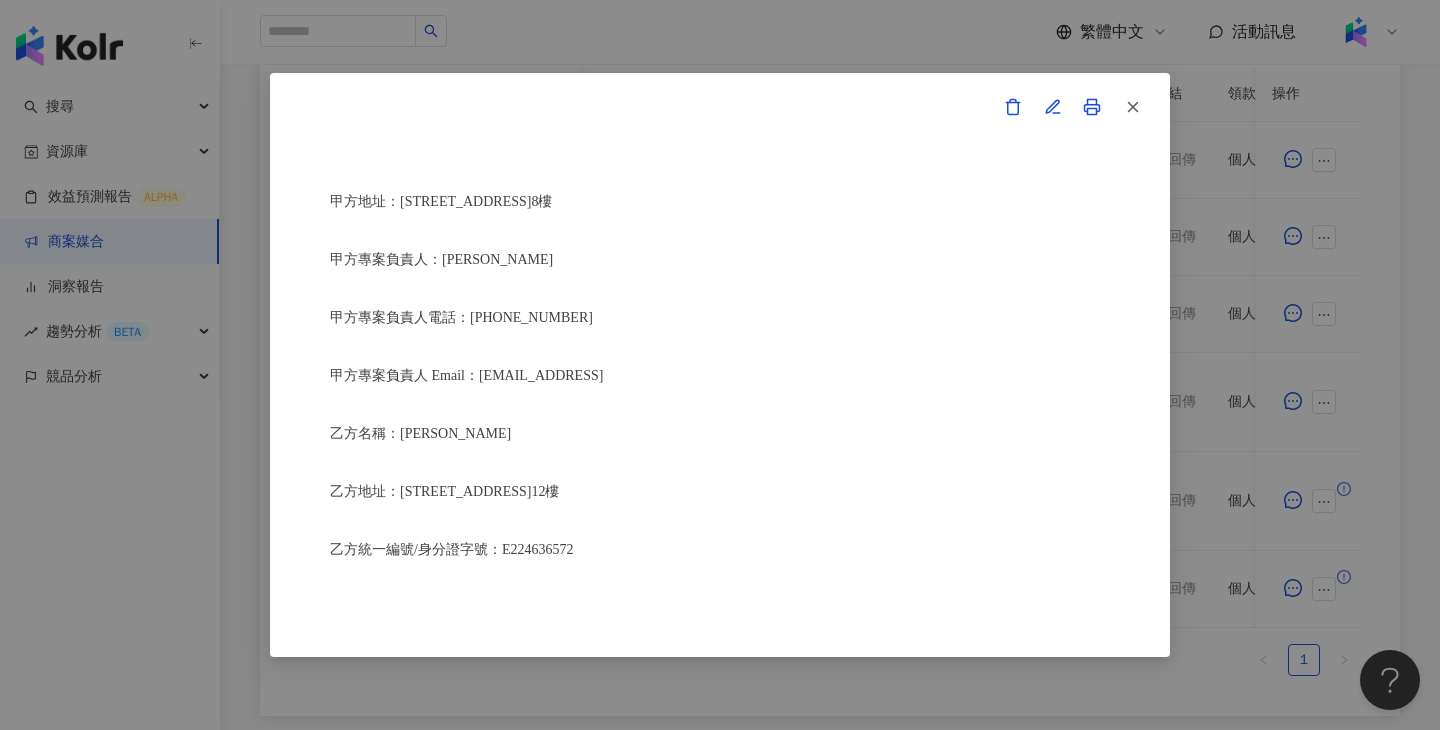 click on "乙方名稱：伍淯羚" at bounding box center [720, 434] 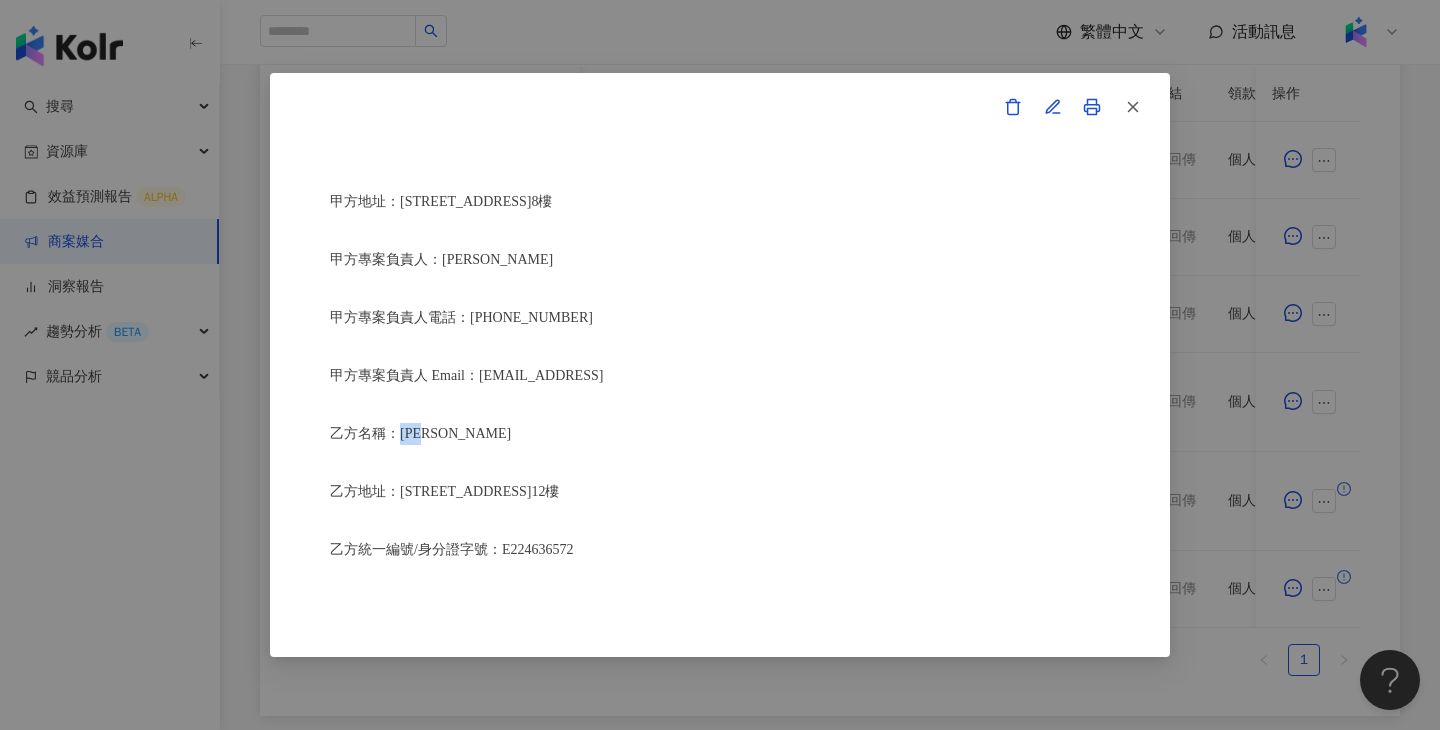 drag, startPoint x: 460, startPoint y: 430, endPoint x: 400, endPoint y: 429, distance: 60.00833 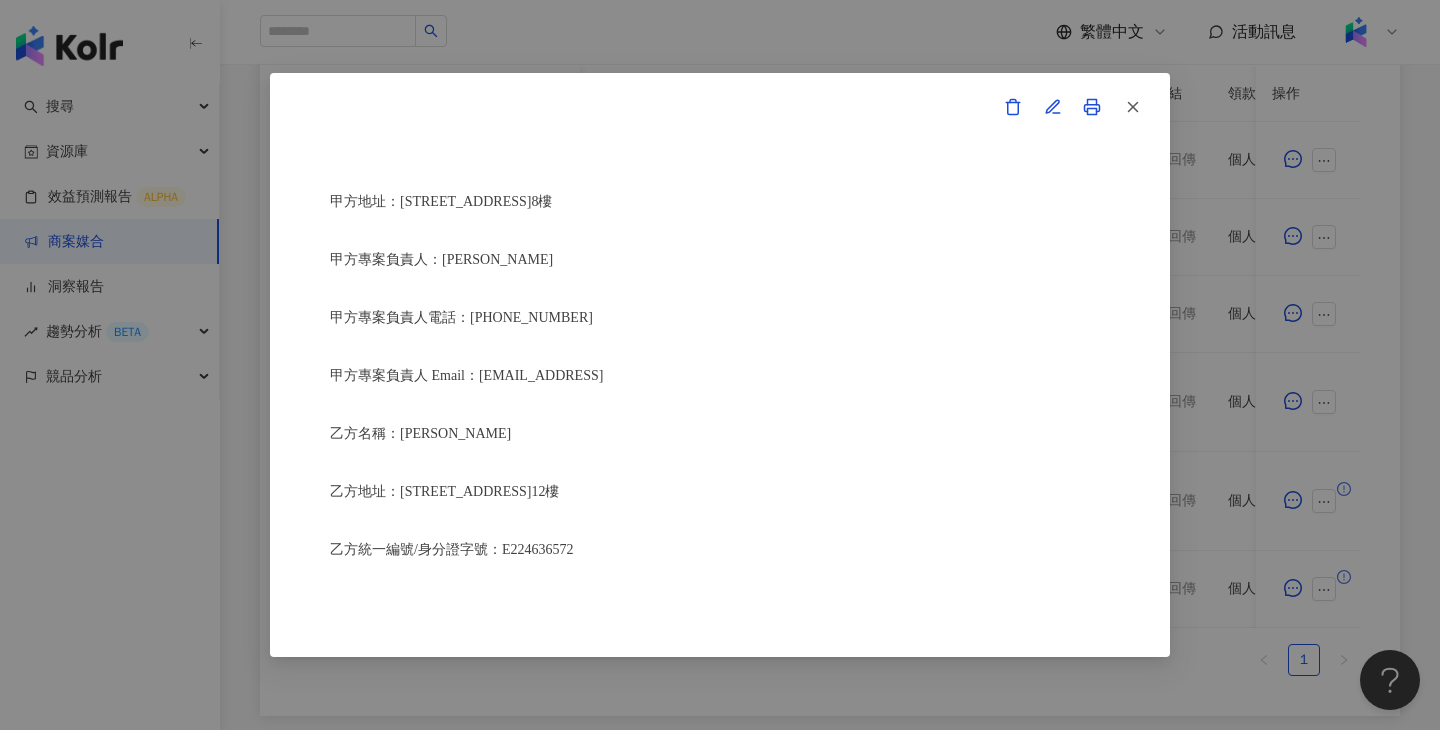 click on "甲方專案負責人：[PERSON_NAME]" at bounding box center (720, 260) 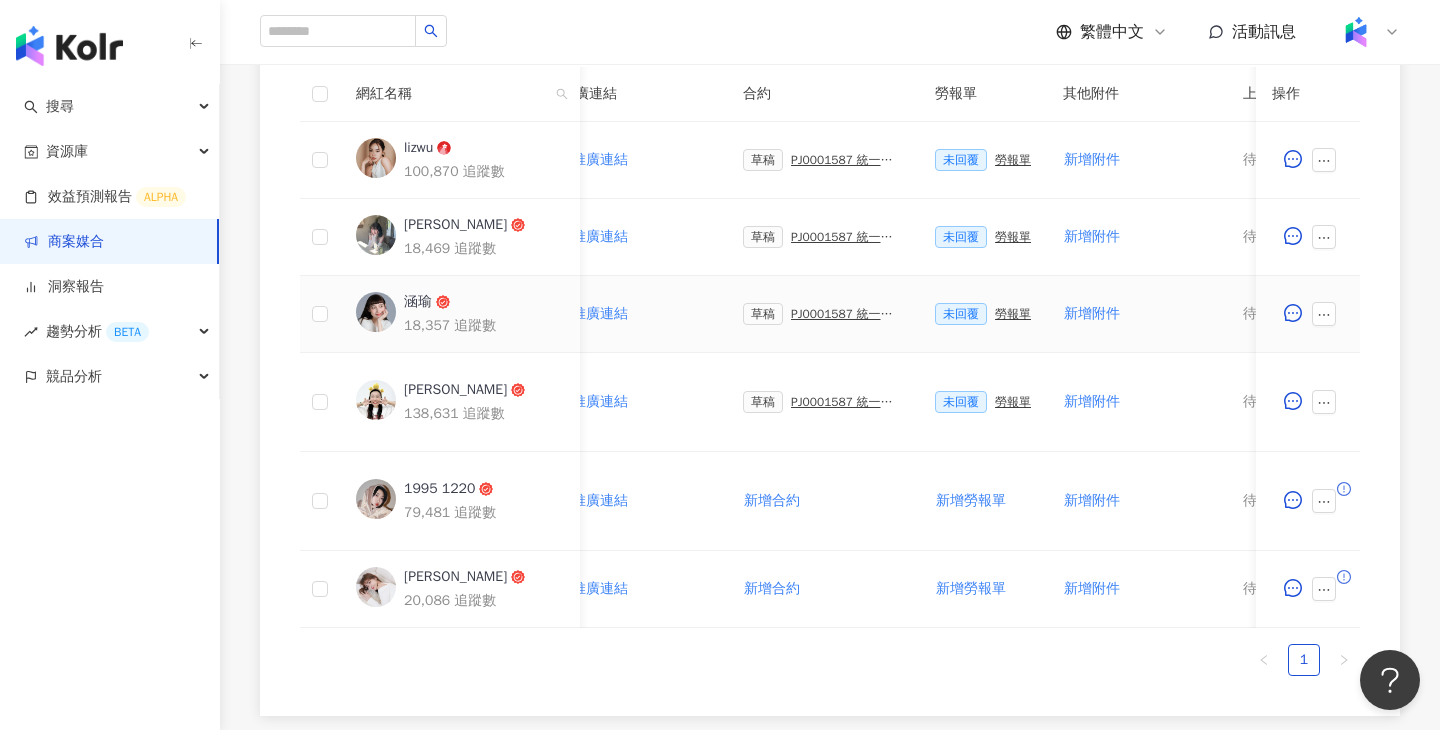 scroll, scrollTop: 0, scrollLeft: 428, axis: horizontal 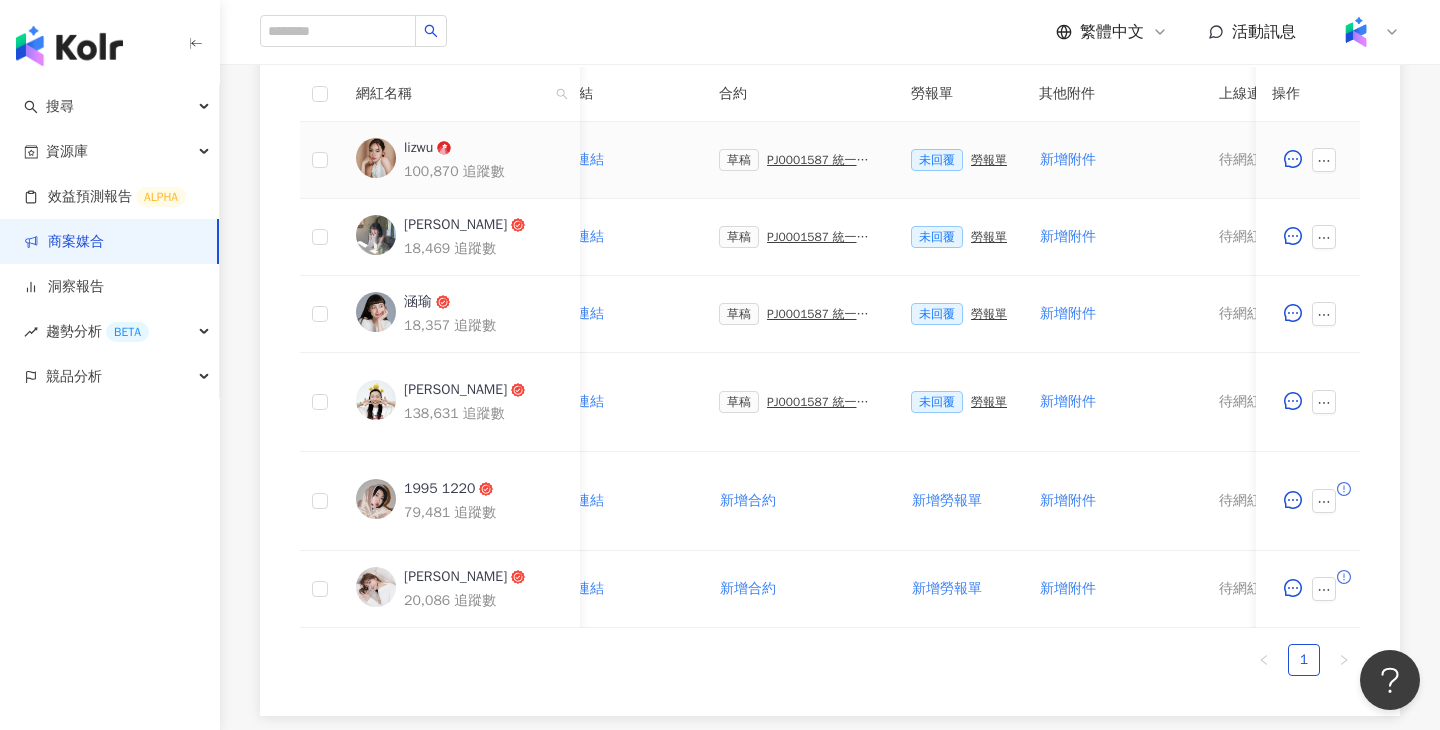 click on "草稿 PJ0001587 統一生活_康是美_週年慶活動_202509_活動確認單" at bounding box center [799, 160] 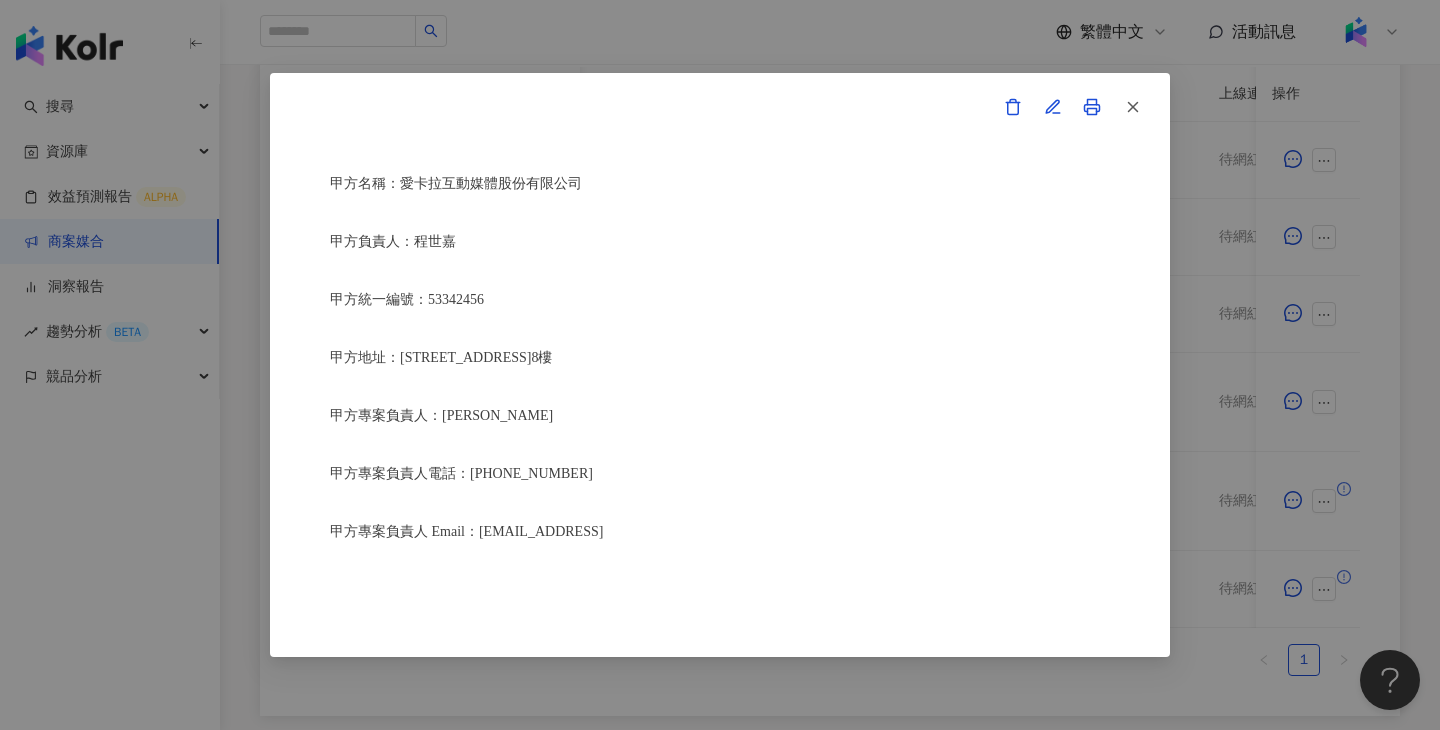 scroll, scrollTop: 224, scrollLeft: 0, axis: vertical 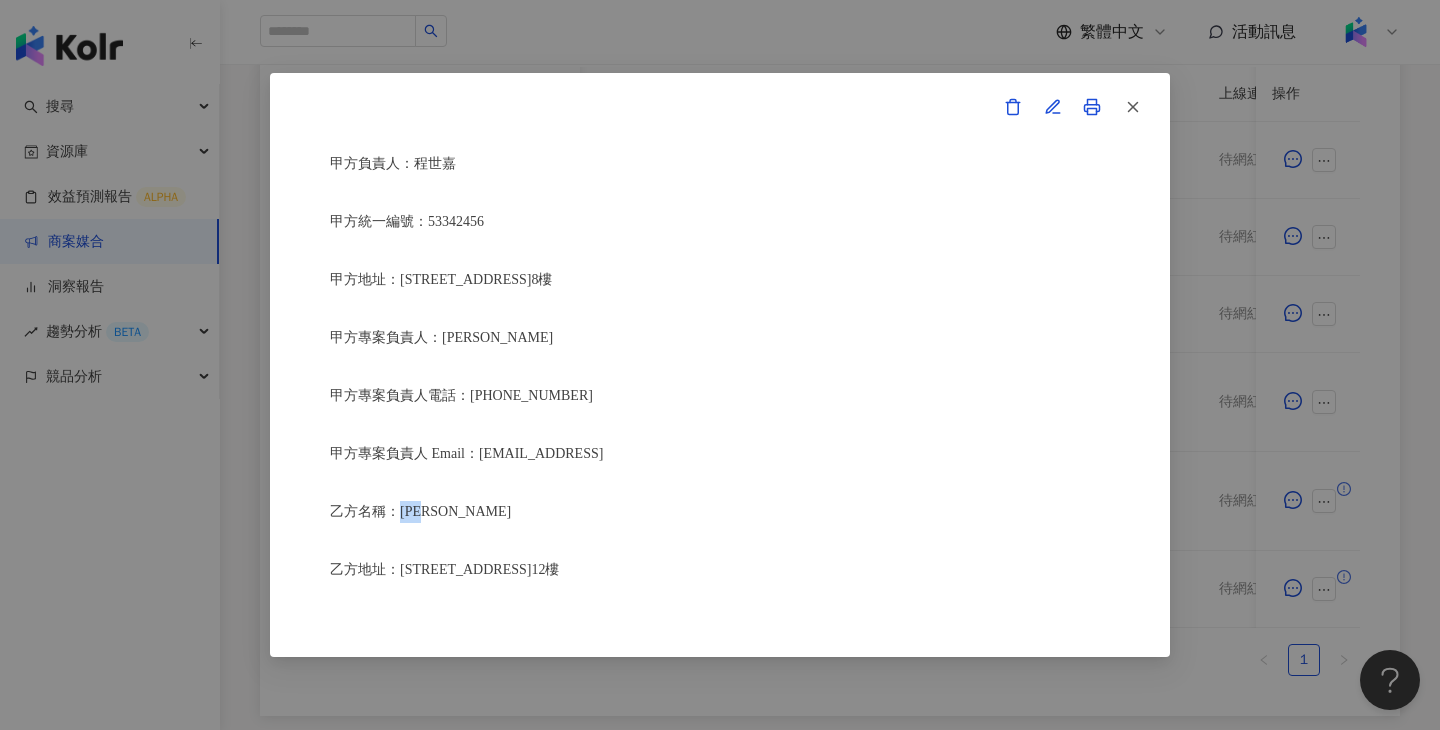 drag, startPoint x: 459, startPoint y: 508, endPoint x: 397, endPoint y: 510, distance: 62.03225 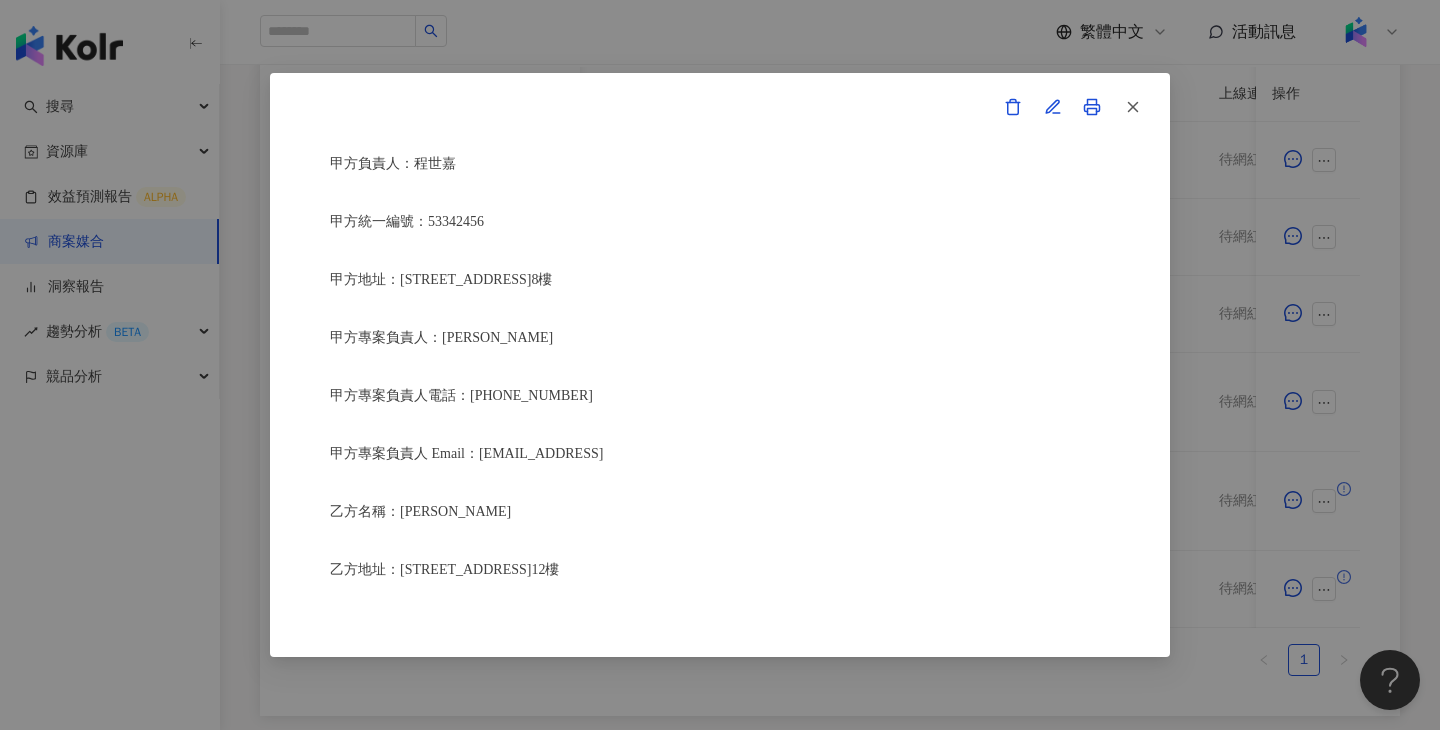 click on "活動確認單
約定雙方
甲方名稱：愛卡拉互動媒體股份有限公司
甲方負責人：程世嘉
甲方統一編號：53342456
甲方地址：104 台北市中山區南京東路二段167號8樓
甲方專案負責人：鄭采妮
甲方專案負責人電話：02 8768 1110
甲方專案負責人 Email：isla.cheng@ikala.ai
乙方名稱：伍淯羚
乙方地址：新北市土城區學府路2段22巷21號12樓
乙方統一編號/身分證字號：E224636572
專案活動期間：2025年09月24日至2025年10月10日
費用（新台幣，含稅)： 5000
約定條款
伍淯羚(以下簡稱乙方)保證有權簽署本確認單，簽署後即表示上列專案合作人員接受與愛卡拉互動媒體股份有限公司(以下簡稱甲方)簽署之活動確認單，並同意執行雙方所約定之合作項目。
簽署本確認單後，雙方需遵從 統一生活_康是美_週年慶活動_202509_KOL合作 專案活動條件，不得取消確認單或中途終止。" at bounding box center (720, 365) 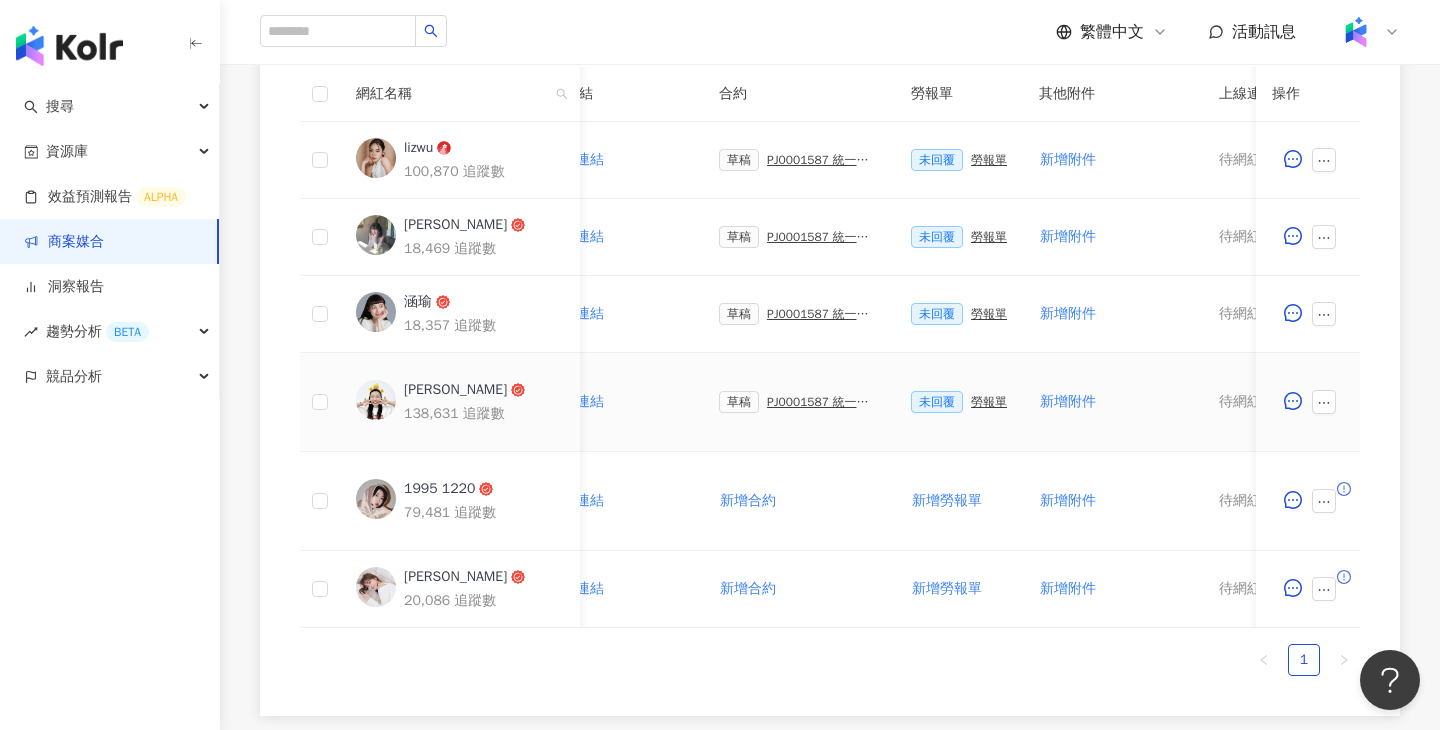 click on "勞報單" at bounding box center (989, 402) 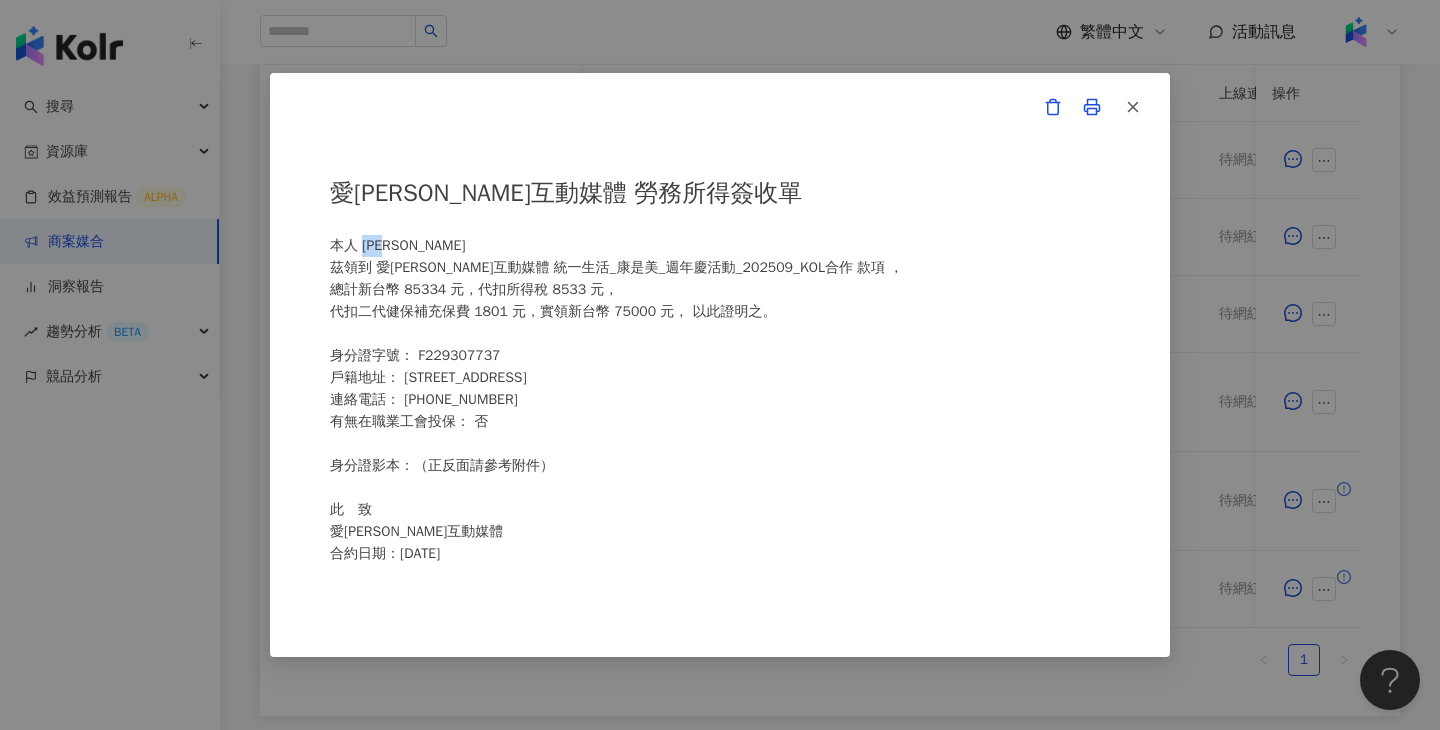 drag, startPoint x: 410, startPoint y: 243, endPoint x: 362, endPoint y: 240, distance: 48.09366 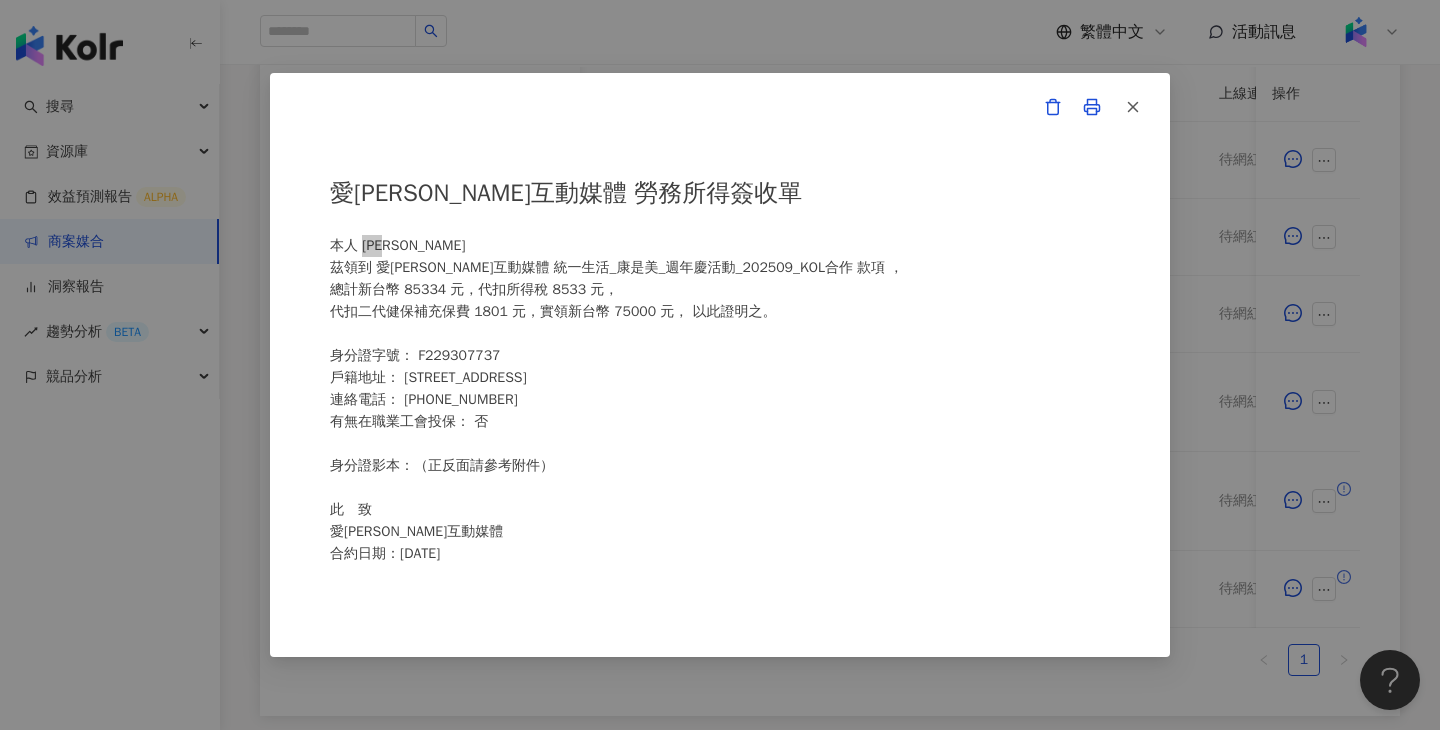 click on "愛卡拉互動媒體 勞務所得簽收單 本人 王靖雯 茲領到 愛卡拉互動媒體 統一生活_康是美_週年慶活動_202509_KOL合作 款項 ，  總計新台幣 85334 元，代扣所得稅 8533 元， 代扣二代健保補充保費 1801 元，實領新台幣 75000 元， 以此證明之。 身分證字號： F229307737 戶籍地址： 彰化縣員林鎮三橋里12鄰建國路150巷7號 連絡電話： 0987593022 有無在職業工會投保： 否 身分證影本：（正反面請參考附件） 此　致 愛卡拉互動媒體 合約日期：114 年 7 月 18 日 備註： 一、愛卡拉互動媒體將依個人資料保護法之要求妥善保管您的個人資料，並於合法取得之前提下善意使用，以上個人資料之提供為本公司為您申報個人所得使用。 二、勞務所得人之簽名務必填具全名。 身分證正面 身分證反面" at bounding box center [720, 365] 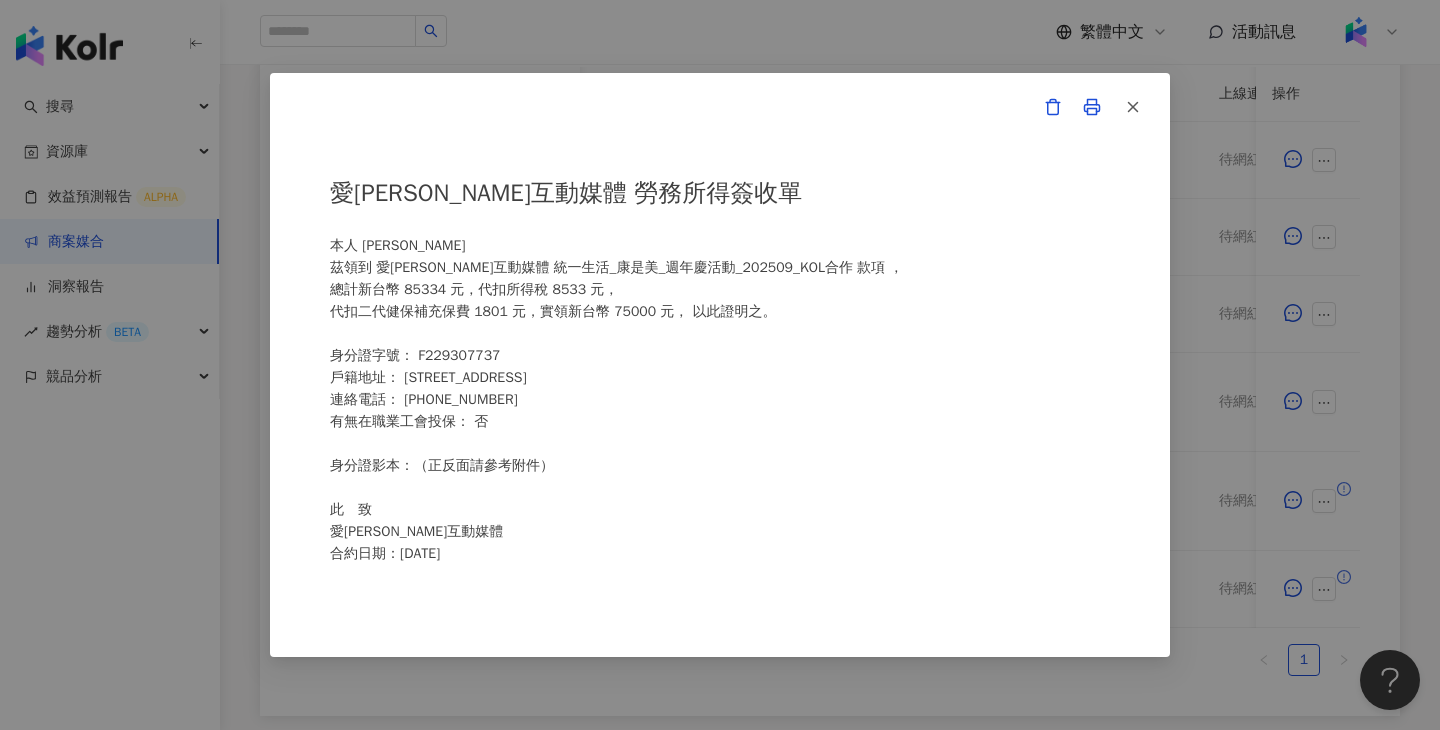 click on "愛卡拉互動媒體 勞務所得簽收單 本人 王靖雯 茲領到 愛卡拉互動媒體 統一生活_康是美_週年慶活動_202509_KOL合作 款項 ，  總計新台幣 85334 元，代扣所得稅 8533 元， 代扣二代健保補充保費 1801 元，實領新台幣 75000 元， 以此證明之。 身分證字號： F229307737 戶籍地址： 彰化縣員林鎮三橋里12鄰建國路150巷7號 連絡電話： 0987593022 有無在職業工會投保： 否 身分證影本：（正反面請參考附件） 此　致 愛卡拉互動媒體 合約日期：114 年 7 月 18 日 備註： 一、愛卡拉互動媒體將依個人資料保護法之要求妥善保管您的個人資料，並於合法取得之前提下善意使用，以上個人資料之提供為本公司為您申報個人所得使用。 二、勞務所得人之簽名務必填具全名。 身分證正面 身分證反面" at bounding box center (720, 365) 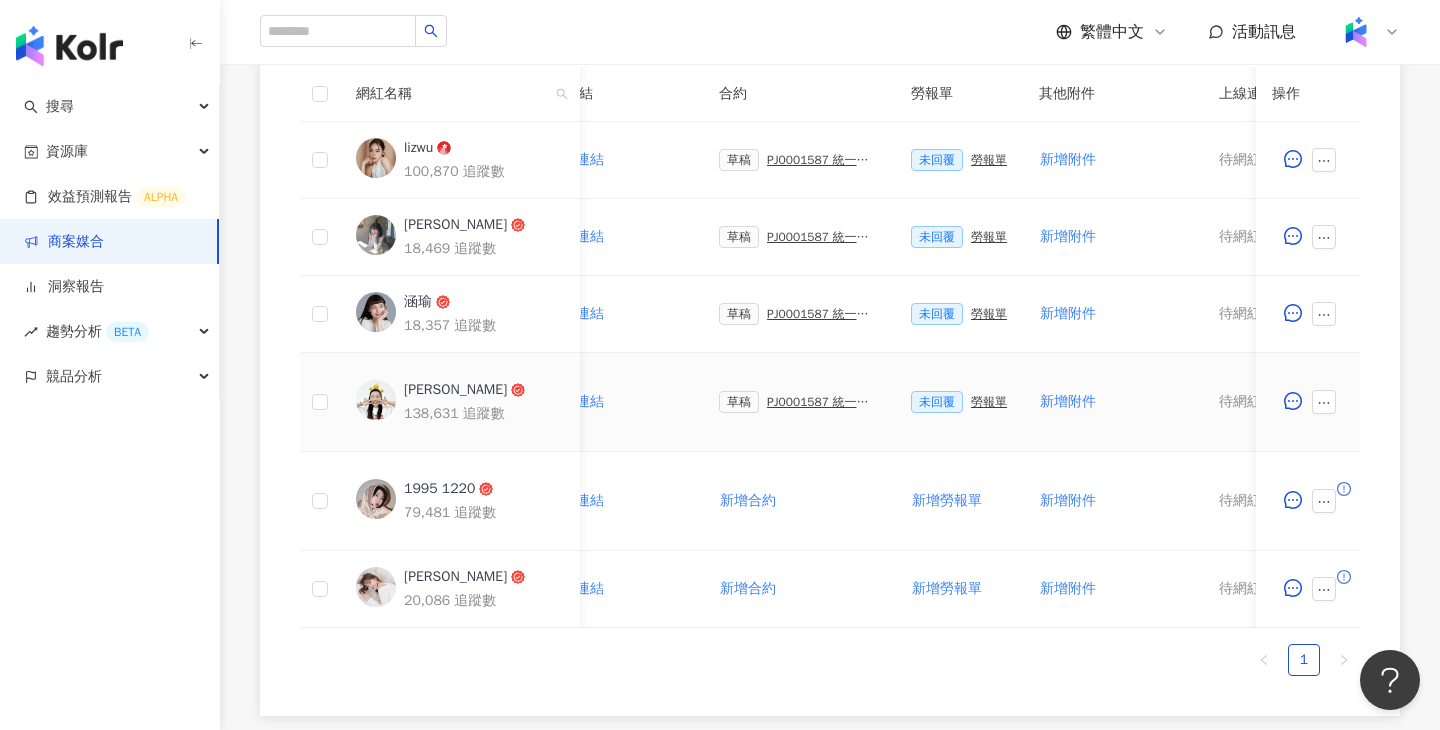 click on "PJ0001587 統一生活_康是美_週年慶活動_202509_活動確認單" at bounding box center [823, 402] 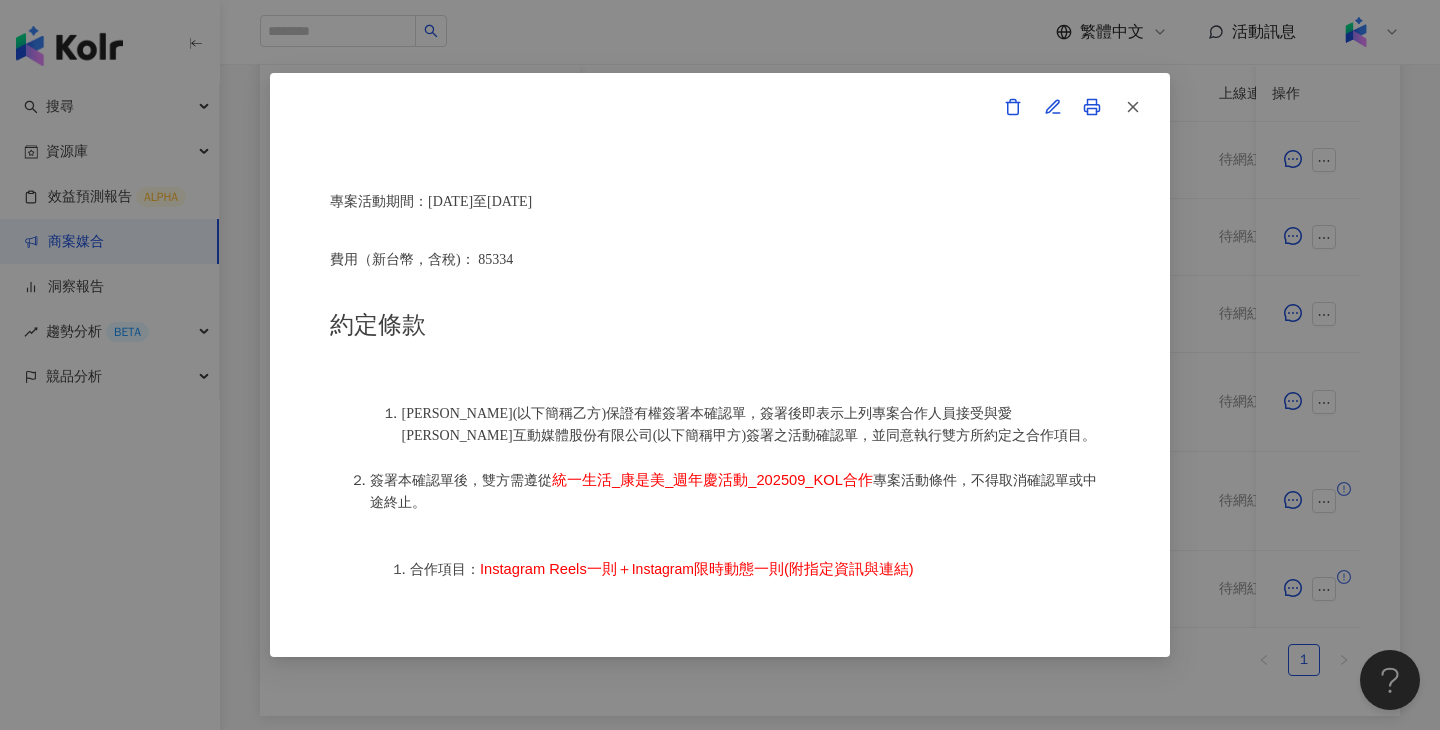 scroll, scrollTop: 963, scrollLeft: 0, axis: vertical 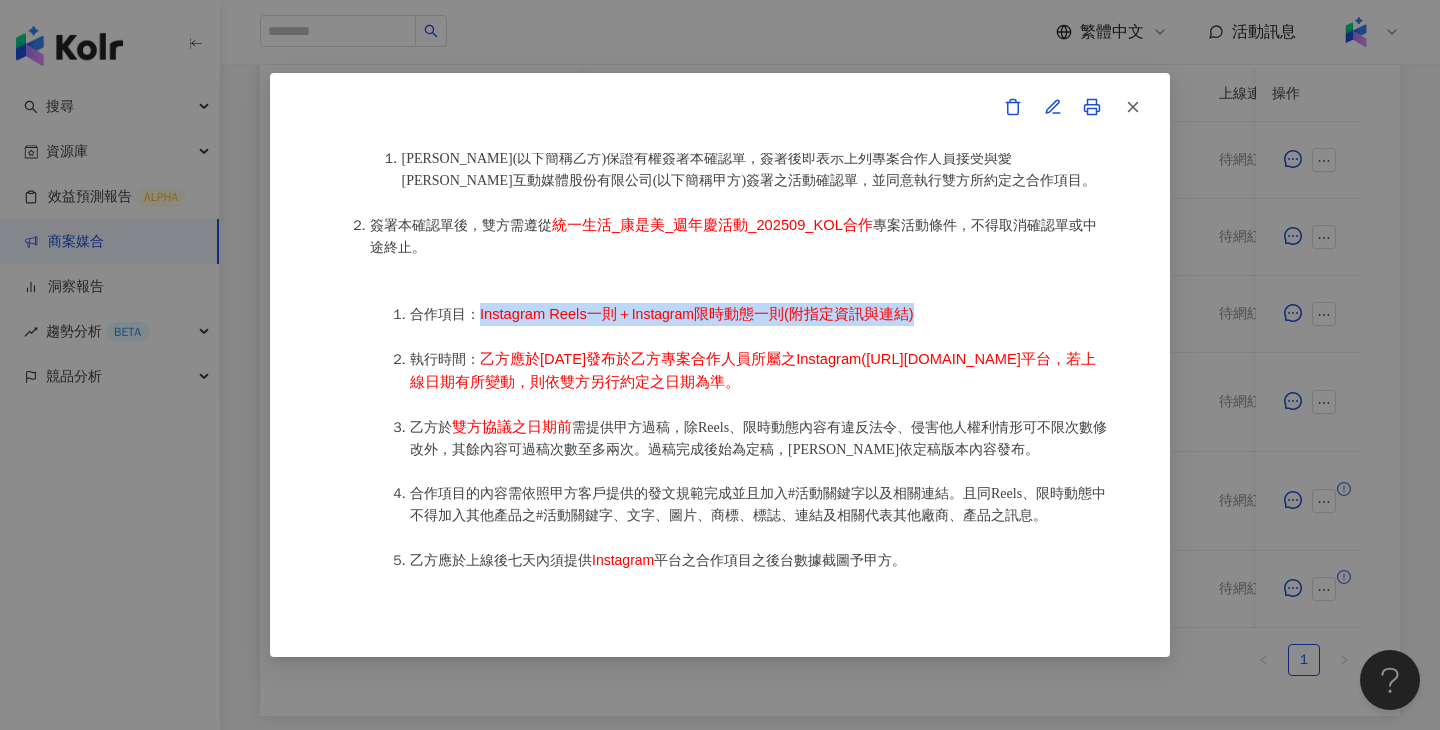 drag, startPoint x: 962, startPoint y: 320, endPoint x: 479, endPoint y: 317, distance: 483.0093 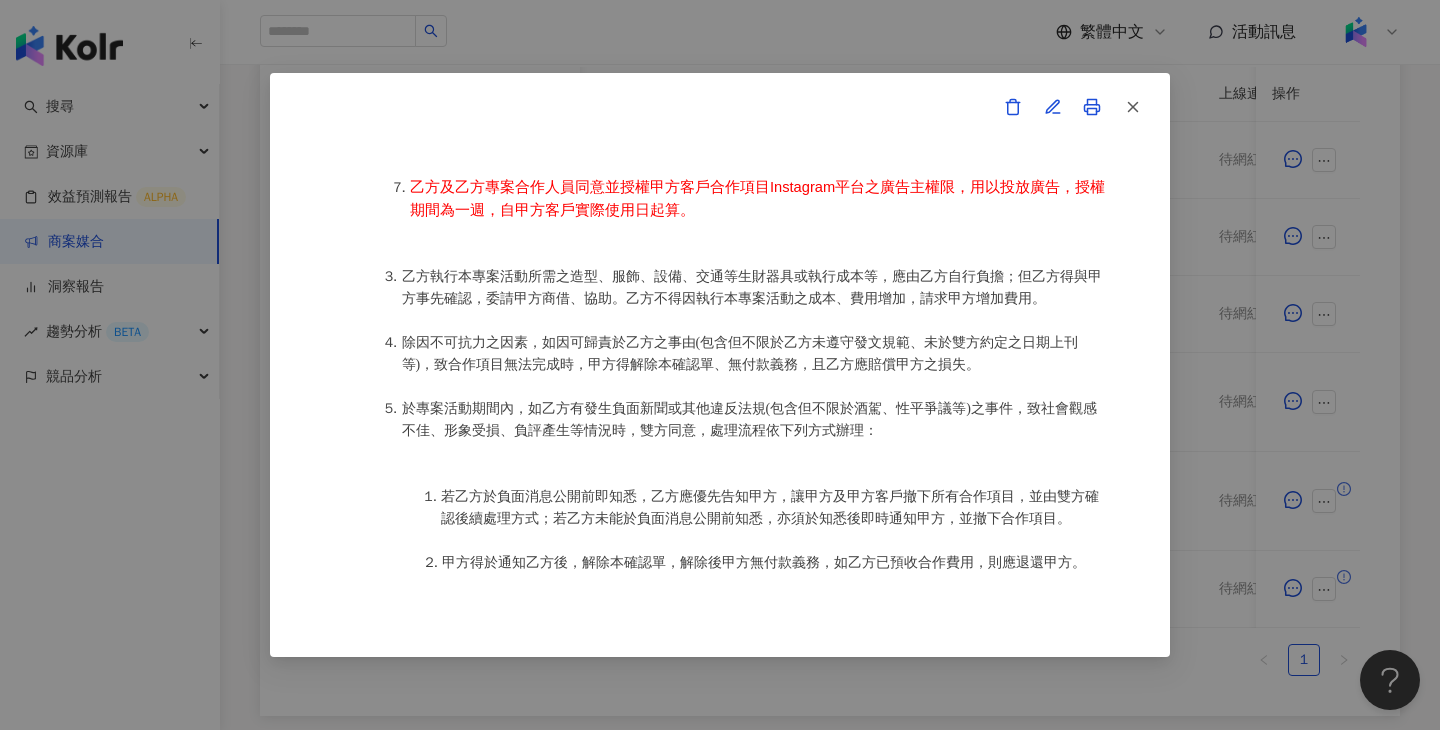 scroll, scrollTop: 1440, scrollLeft: 0, axis: vertical 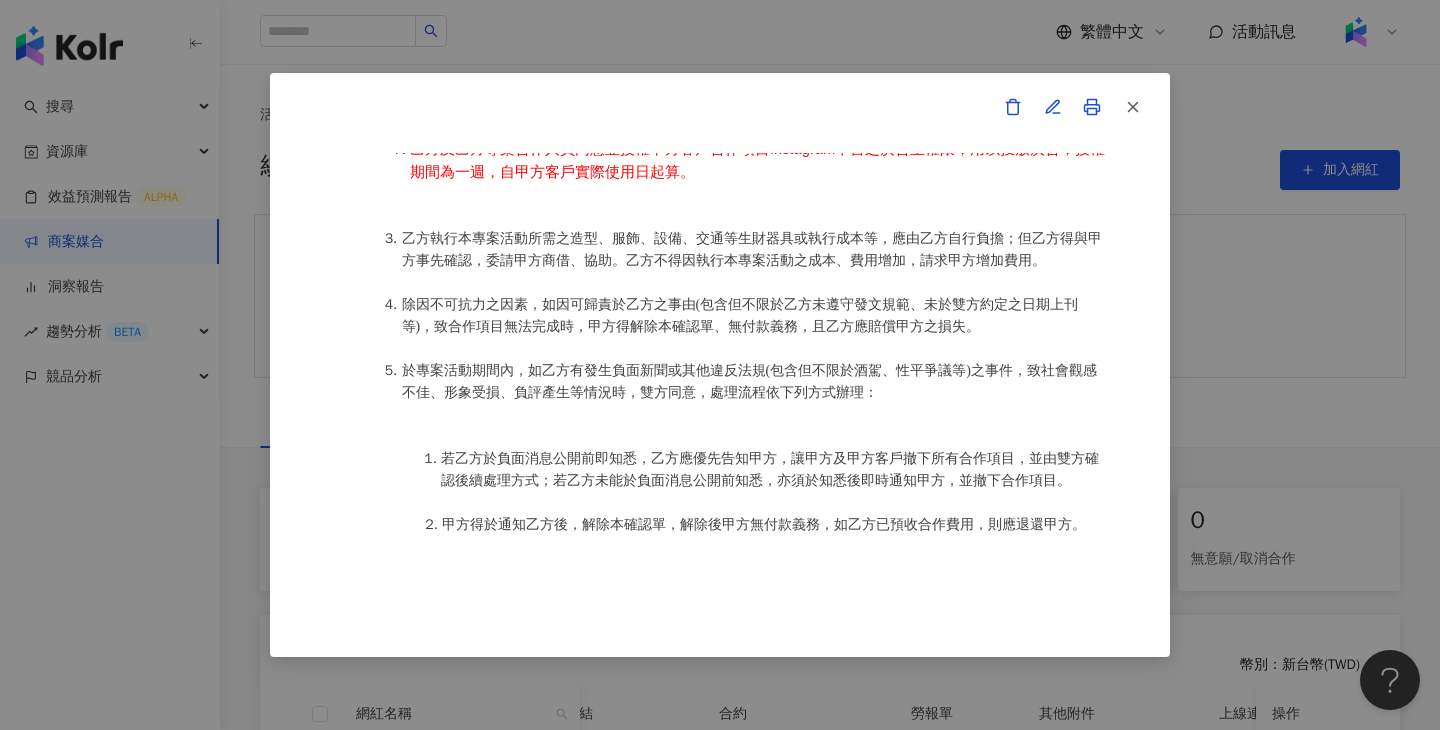 click on "活動確認單
約定雙方
甲方名稱：愛[PERSON_NAME]互動媒體股份有限公司
甲方負責人：程世嘉
甲方統一編號：53342456
甲方地址：104 [STREET_ADDRESS]
甲方專案負責人：[PERSON_NAME]方專案負責人電話：[PHONE_NUMBER]
甲方專案負責人 Email：[EMAIL_ADDRESS]
乙方名稱：[PERSON_NAME]
乙方地址：[STREET_ADDRESS]
乙方統一編號/身分證字號：F229307737
專案活動期間：[DATE]至[DATE]
費用（新台幣，含稅)： 85334
約定條款
[PERSON_NAME](以下簡稱乙方)保證有權簽署本確認單，簽署後即表示上列專案合作人員接受與愛[PERSON_NAME]互動媒體股份有限公司(以下簡稱甲方)簽署之活動確認單，並同意執行雙方所約定之合作項目。
簽署本確認單後，雙方需遵從 統一生活_康是美_週年慶活動_202509_KOL合作 專案活動條件，不得取消確認單或中途終止。" at bounding box center [720, 365] 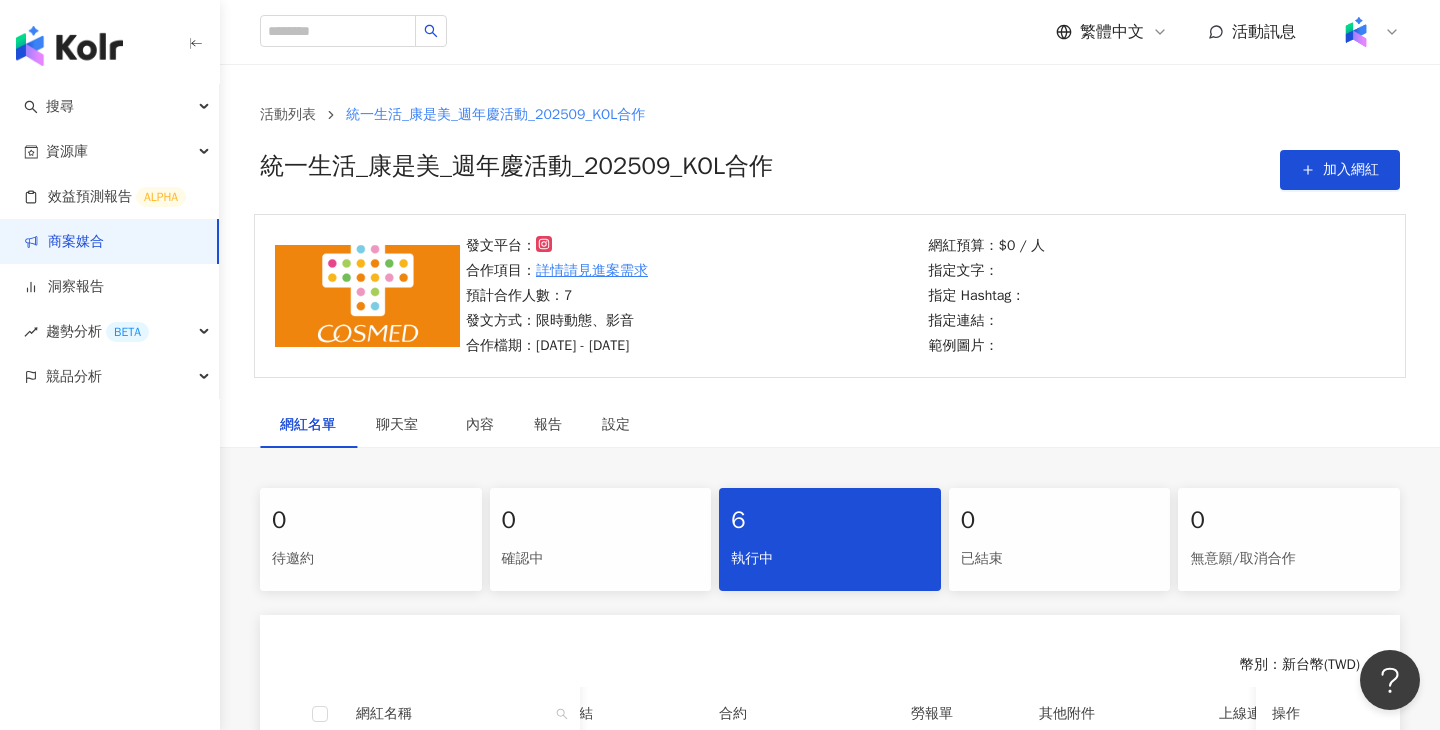 scroll, scrollTop: 806, scrollLeft: 0, axis: vertical 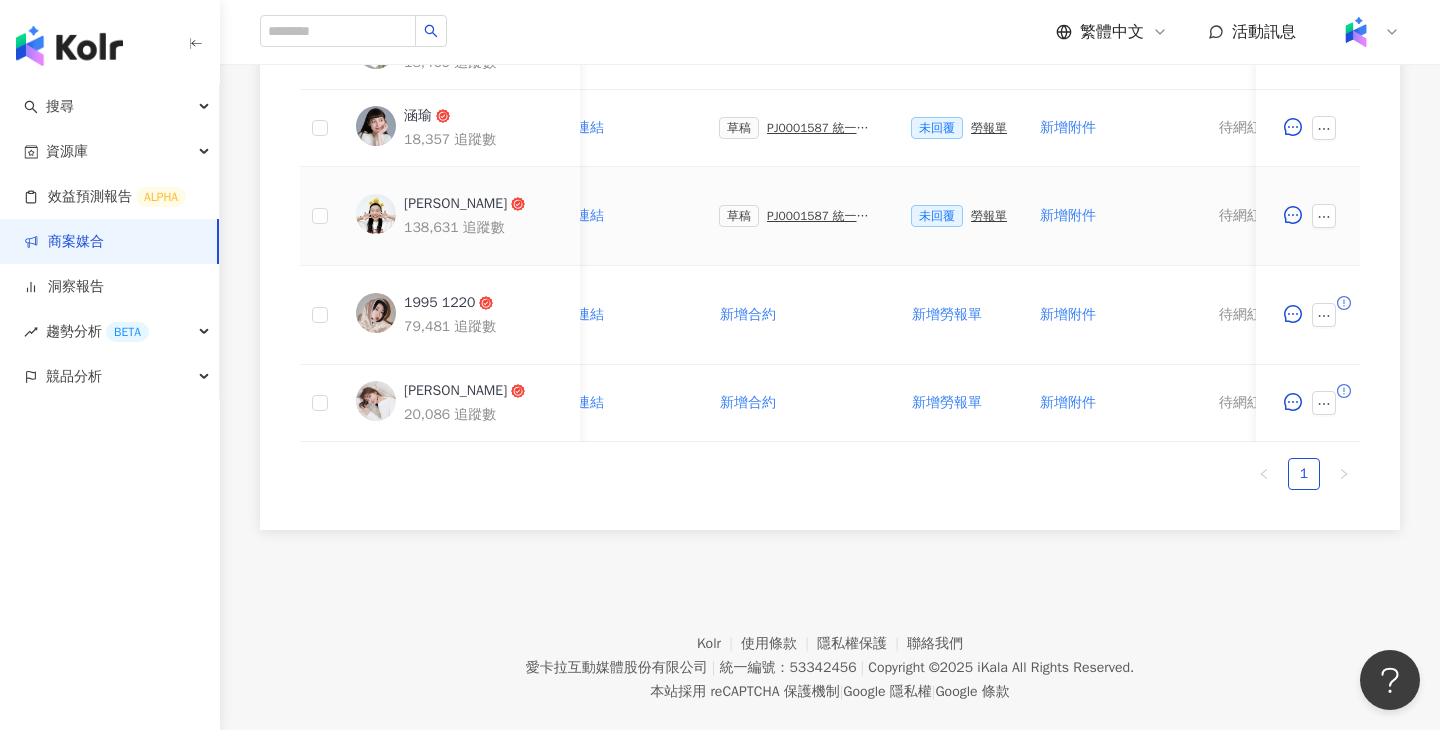 click on "勞報單" at bounding box center (989, 216) 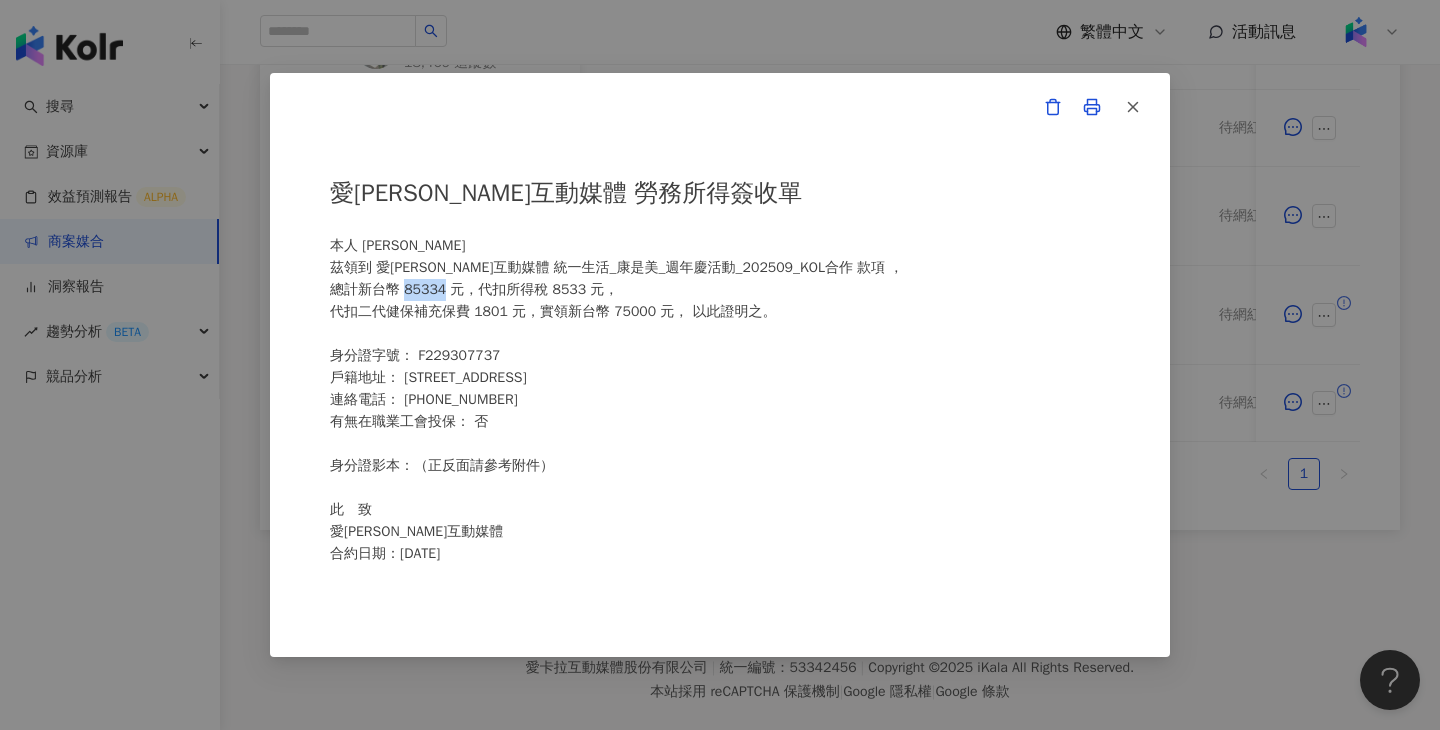 drag, startPoint x: 448, startPoint y: 289, endPoint x: 406, endPoint y: 289, distance: 42 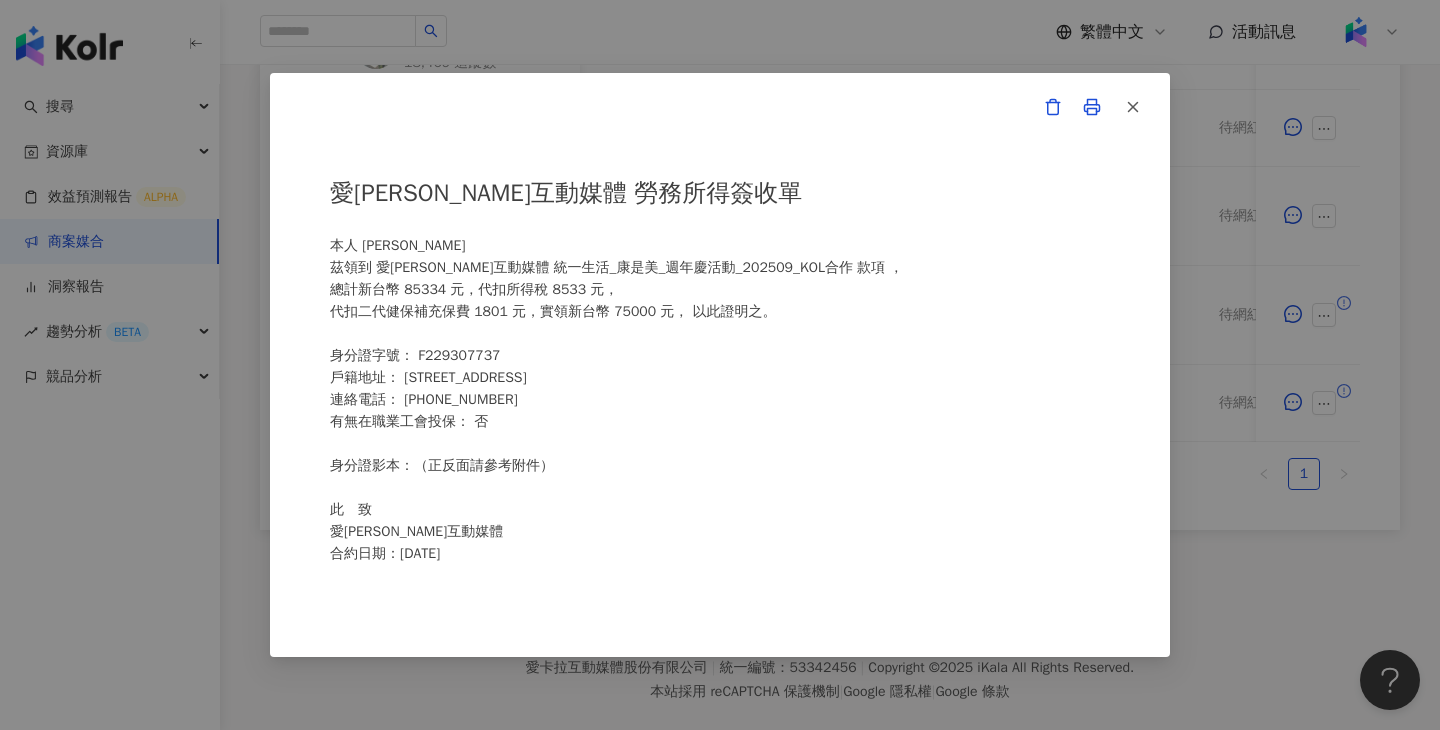 click on "愛卡拉互動媒體 勞務所得簽收單 本人 王靖雯 茲領到 愛卡拉互動媒體 統一生活_康是美_週年慶活動_202509_KOL合作 款項 ，  總計新台幣 85334 元，代扣所得稅 8533 元， 代扣二代健保補充保費 1801 元，實領新台幣 75000 元， 以此證明之。 身分證字號： F229307737 戶籍地址： 彰化縣員林鎮三橋里12鄰建國路150巷7號 連絡電話： 0987593022 有無在職業工會投保： 否 身分證影本：（正反面請參考附件） 此　致 愛卡拉互動媒體 合約日期：114 年 7 月 18 日 備註： 一、愛卡拉互動媒體將依個人資料保護法之要求妥善保管您的個人資料，並於合法取得之前提下善意使用，以上個人資料之提供為本公司為您申報個人所得使用。 二、勞務所得人之簽名務必填具全名。 身分證正面 身分證反面" at bounding box center (720, 365) 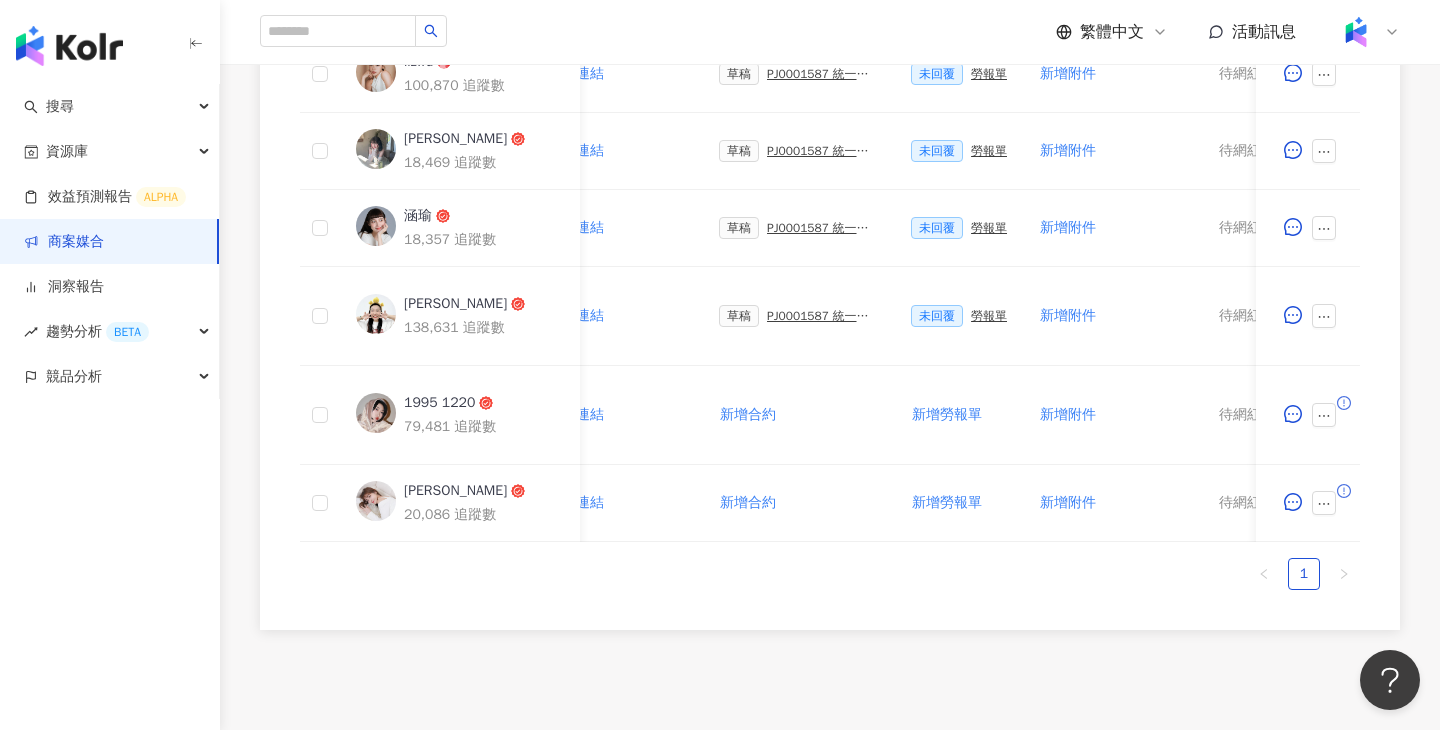 scroll, scrollTop: 651, scrollLeft: 0, axis: vertical 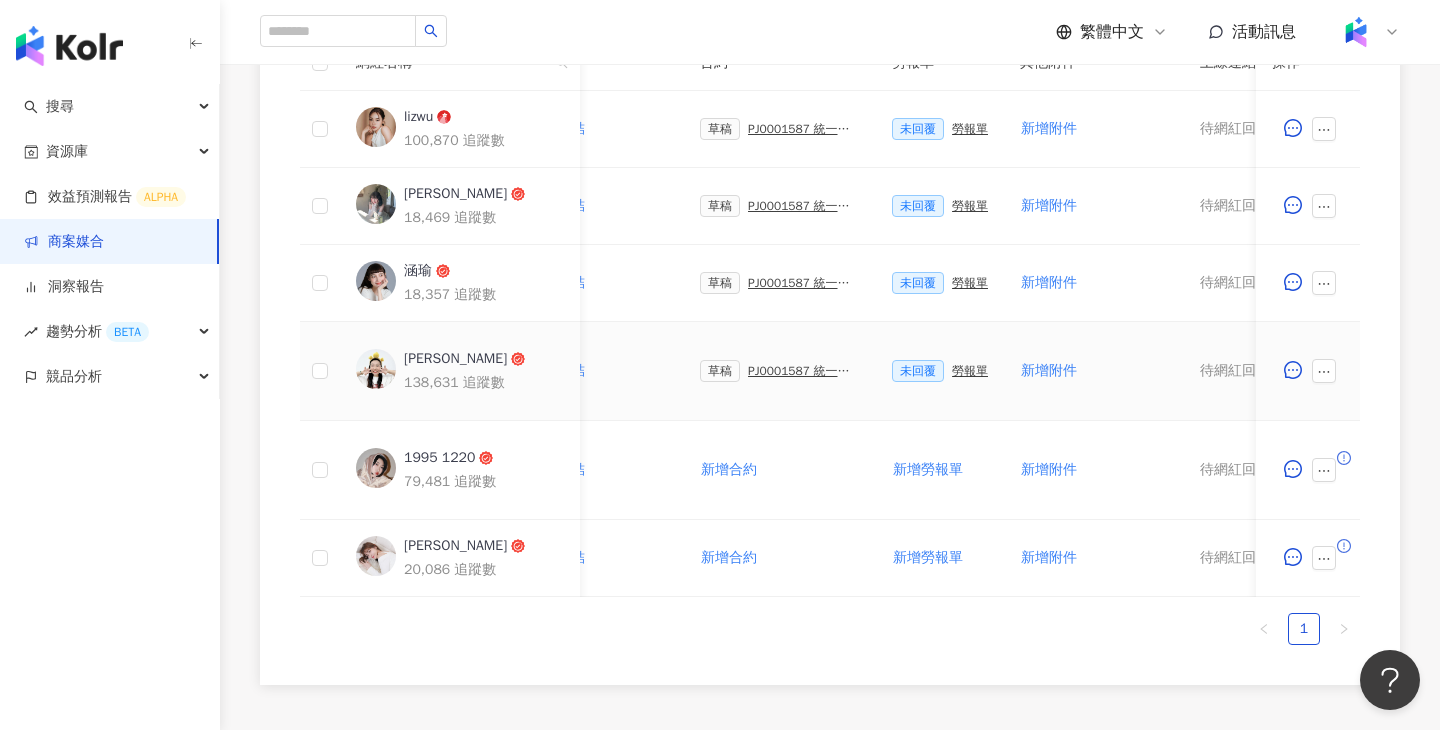 click on "PJ0001587 統一生活_康是美_週年慶活動_202509_活動確認單" at bounding box center [804, 371] 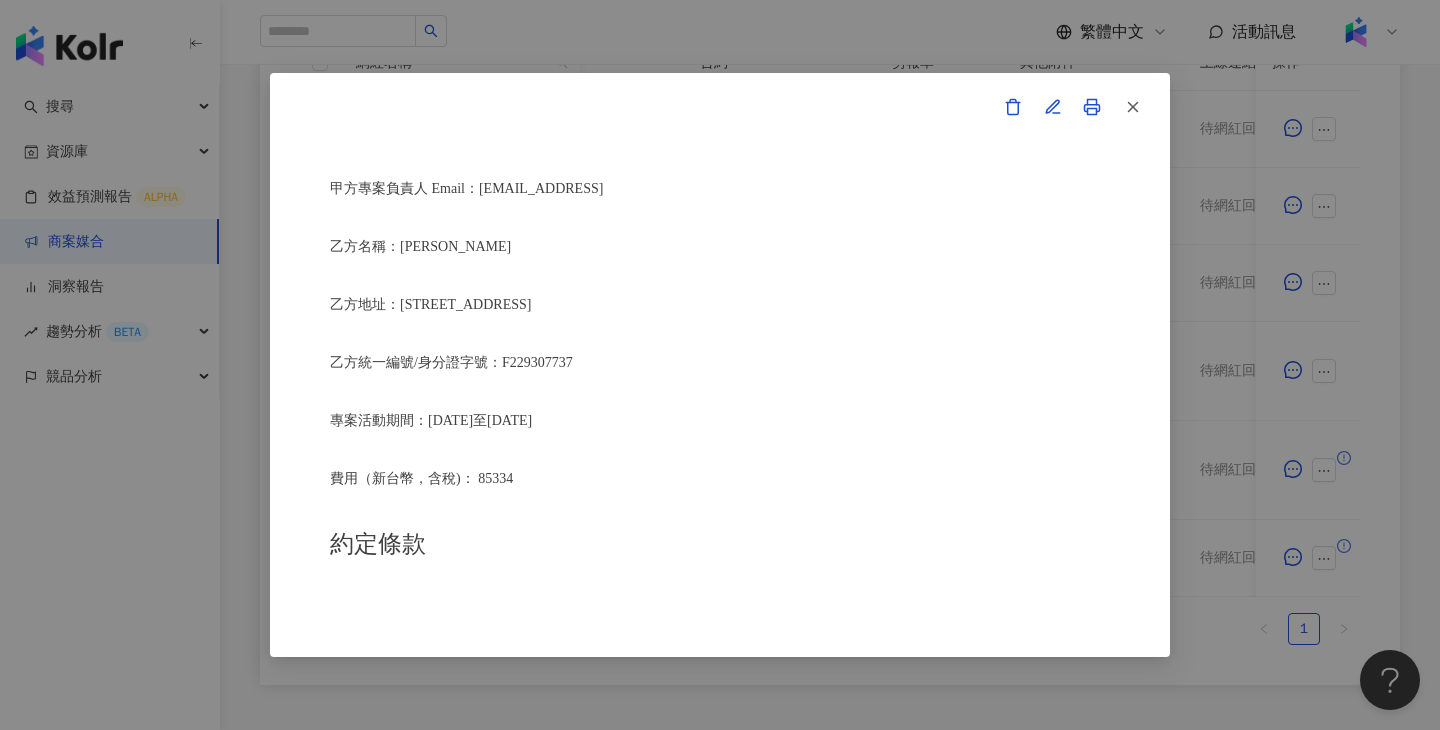 scroll, scrollTop: 534, scrollLeft: 0, axis: vertical 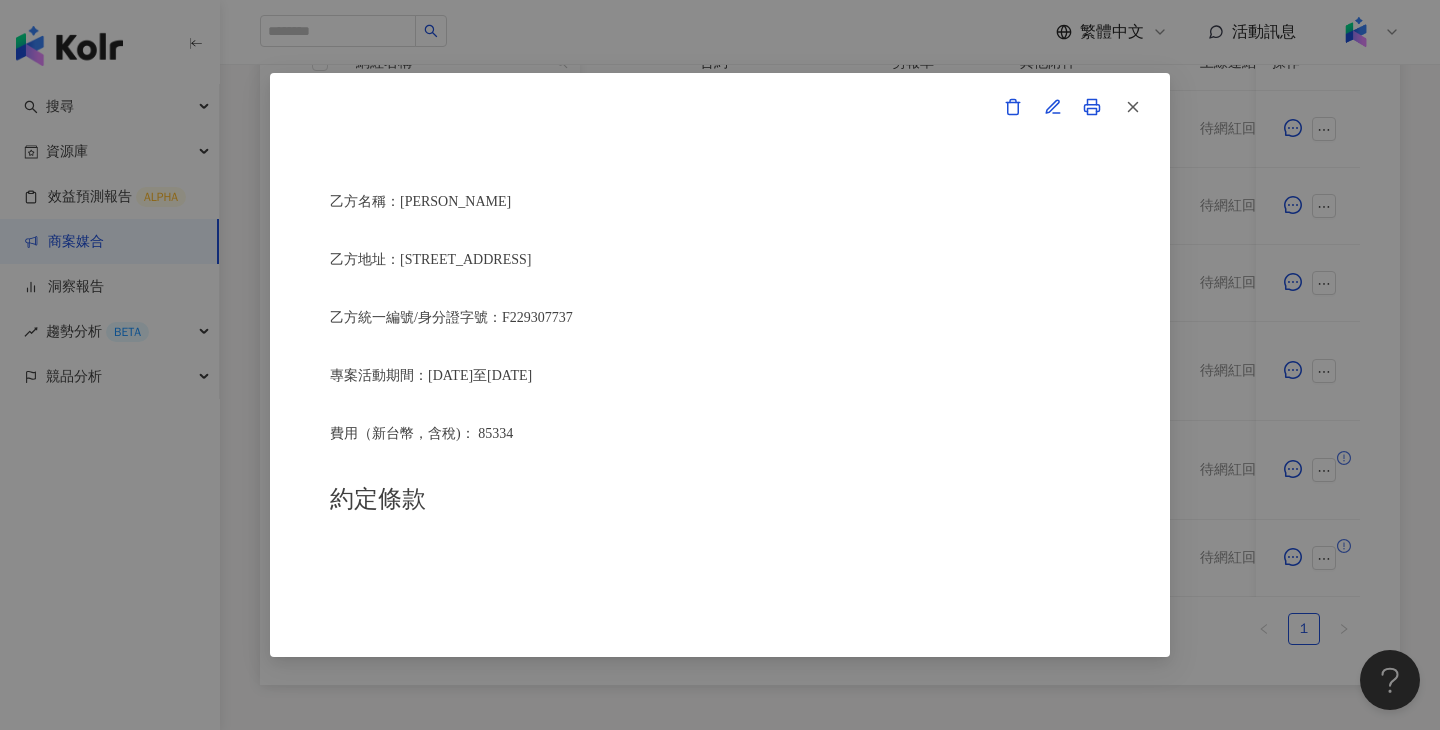 click on "活動確認單
約定雙方
甲方名稱：愛[PERSON_NAME]互動媒體股份有限公司
甲方負責人：程世嘉
甲方統一編號：53342456
甲方地址：104 [STREET_ADDRESS]
甲方專案負責人：[PERSON_NAME]方專案負責人電話：[PHONE_NUMBER]
甲方專案負責人 Email：[EMAIL_ADDRESS]
乙方名稱：[PERSON_NAME]
乙方地址：[STREET_ADDRESS]
乙方統一編號/身分證字號：F229307737
專案活動期間：[DATE]至[DATE]
費用（新台幣，含稅)： 85334
約定條款
[PERSON_NAME](以下簡稱乙方)保證有權簽署本確認單，簽署後即表示上列專案合作人員接受與愛[PERSON_NAME]互動媒體股份有限公司(以下簡稱甲方)簽署之活動確認單，並同意執行雙方所約定之合作項目。
簽署本確認單後，雙方需遵從 統一生活_康是美_週年慶活動_202509_KOL合作 專案活動條件，不得取消確認單或中途終止。" at bounding box center (720, 365) 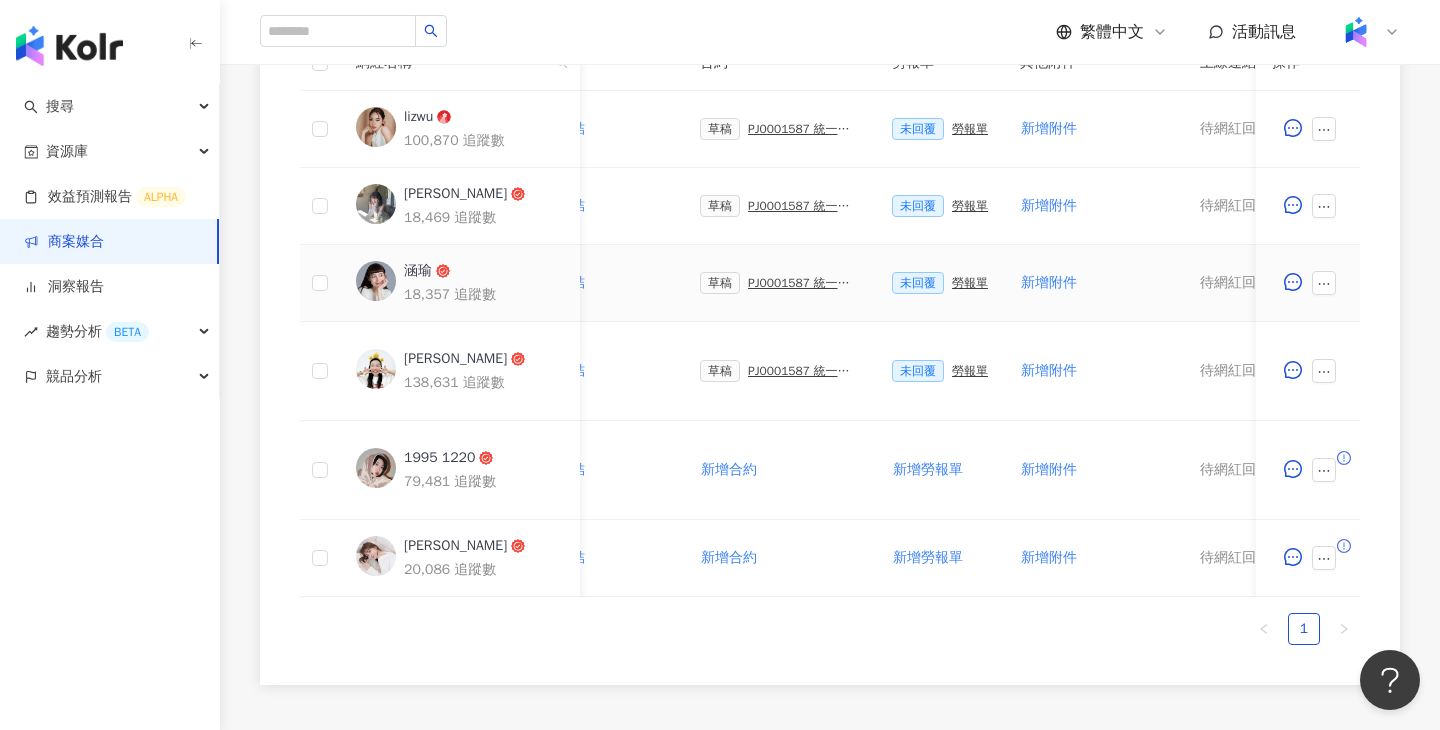 click on "PJ0001587 統一生活_康是美_週年慶活動_202509_活動確認單" at bounding box center [804, 283] 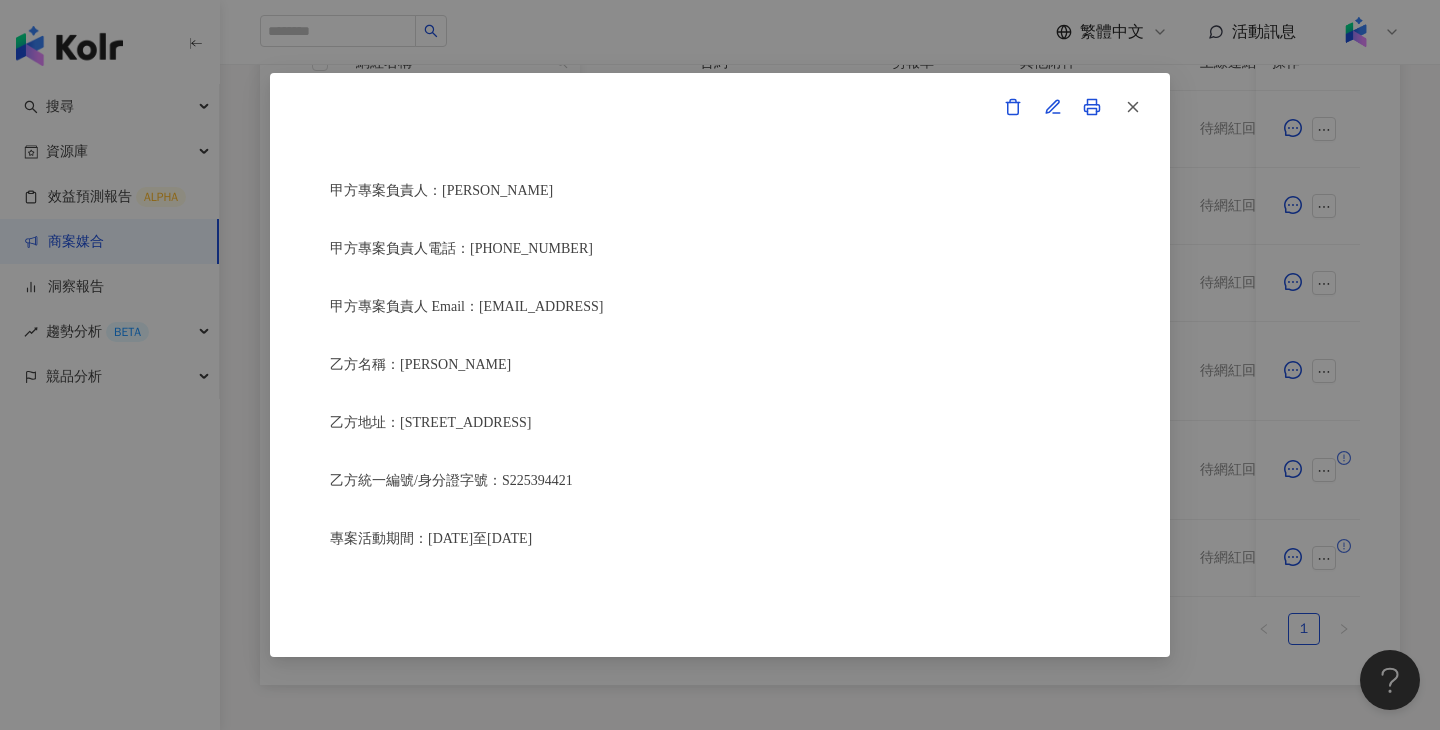 scroll, scrollTop: 372, scrollLeft: 0, axis: vertical 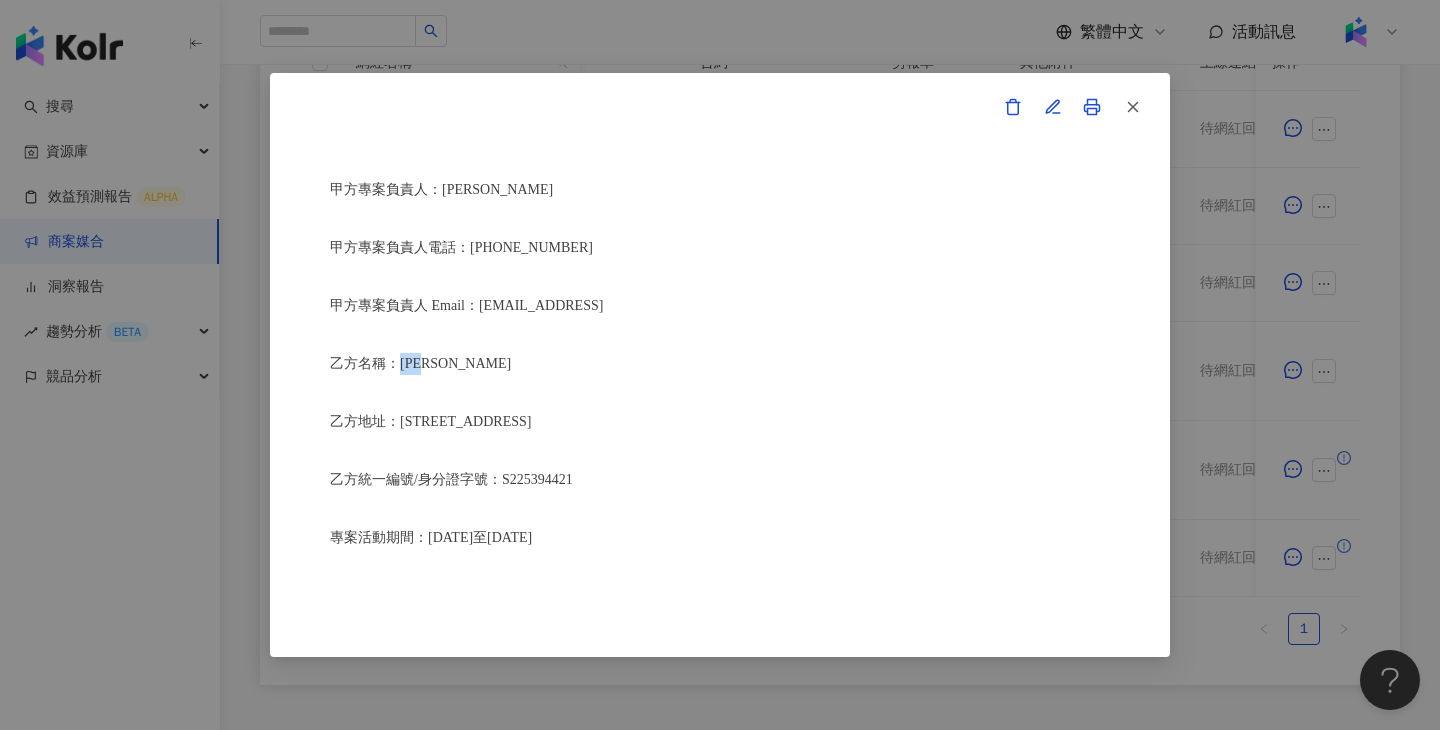drag, startPoint x: 459, startPoint y: 368, endPoint x: 403, endPoint y: 367, distance: 56.008926 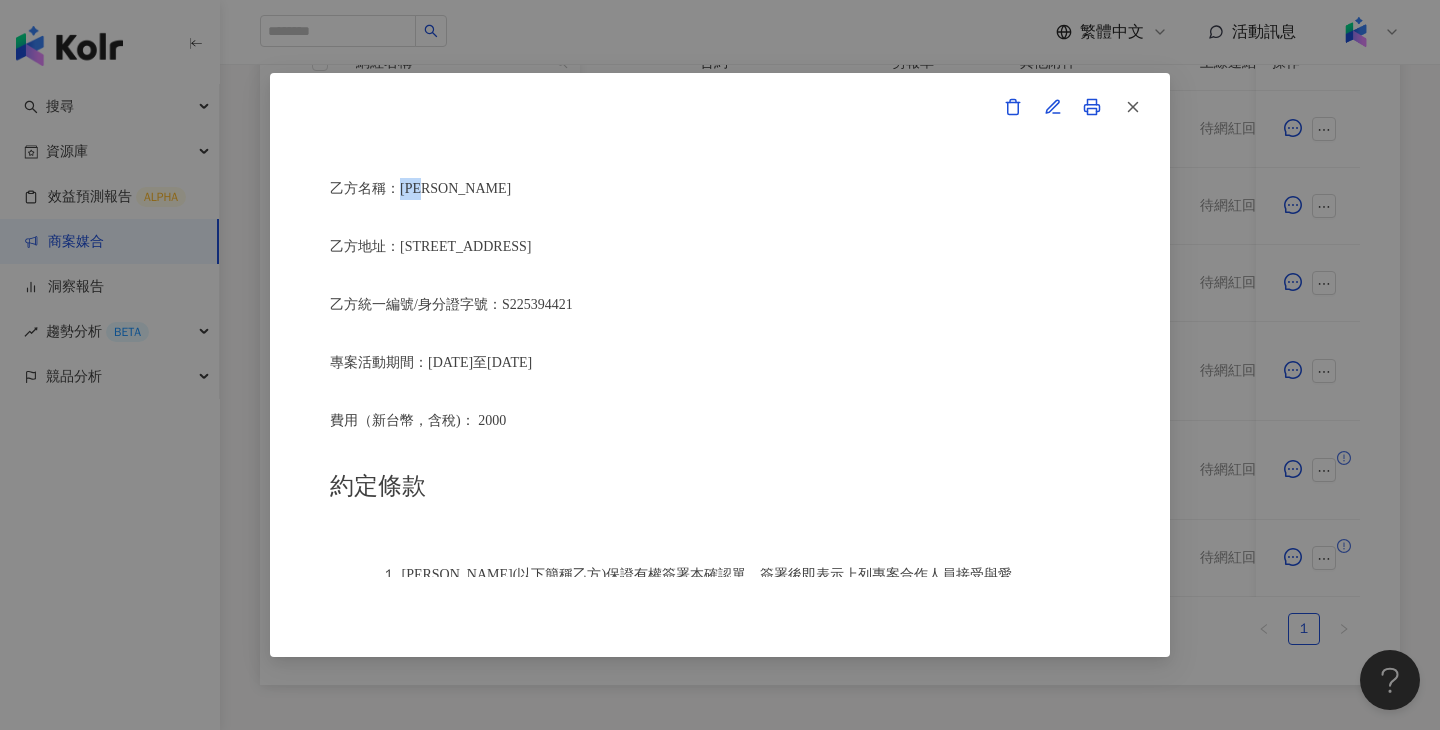 scroll, scrollTop: 686, scrollLeft: 0, axis: vertical 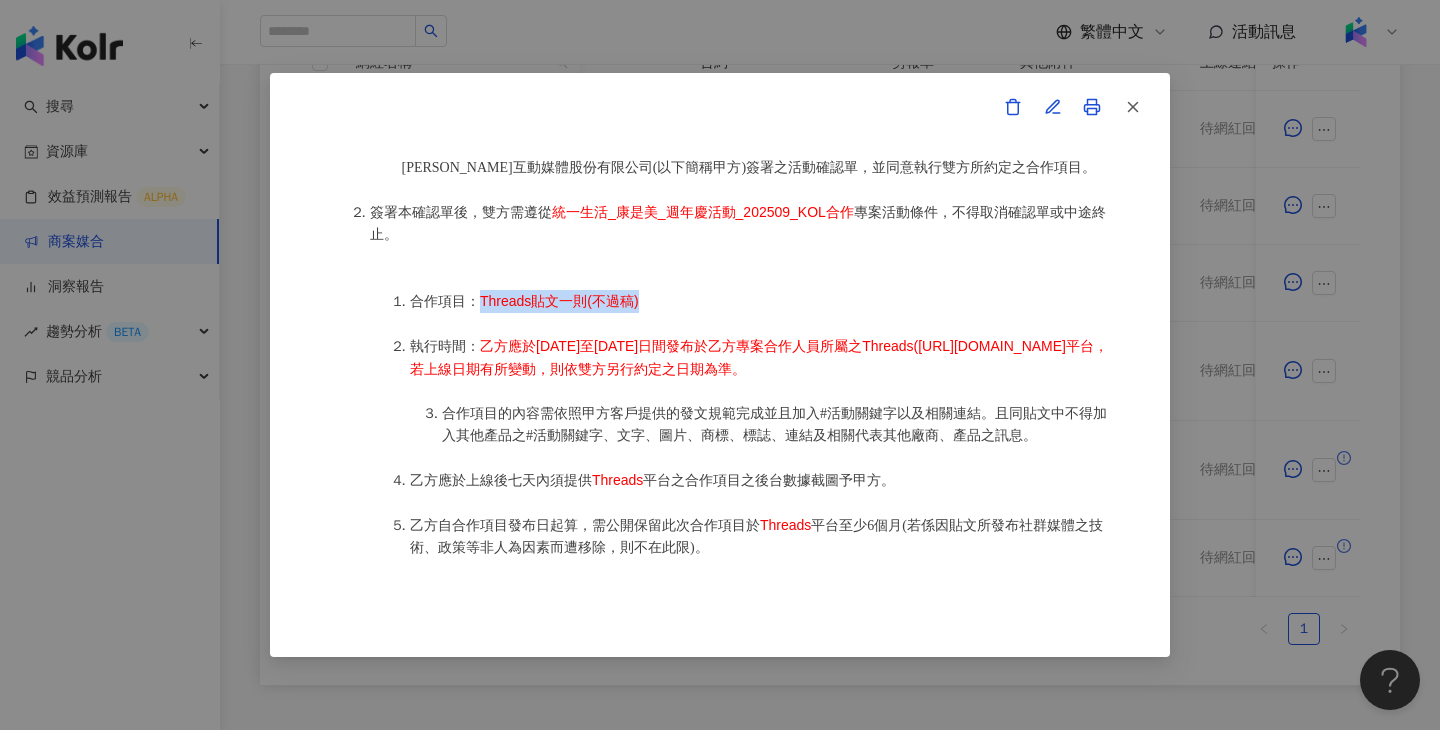 drag, startPoint x: 664, startPoint y: 306, endPoint x: 478, endPoint y: 302, distance: 186.043 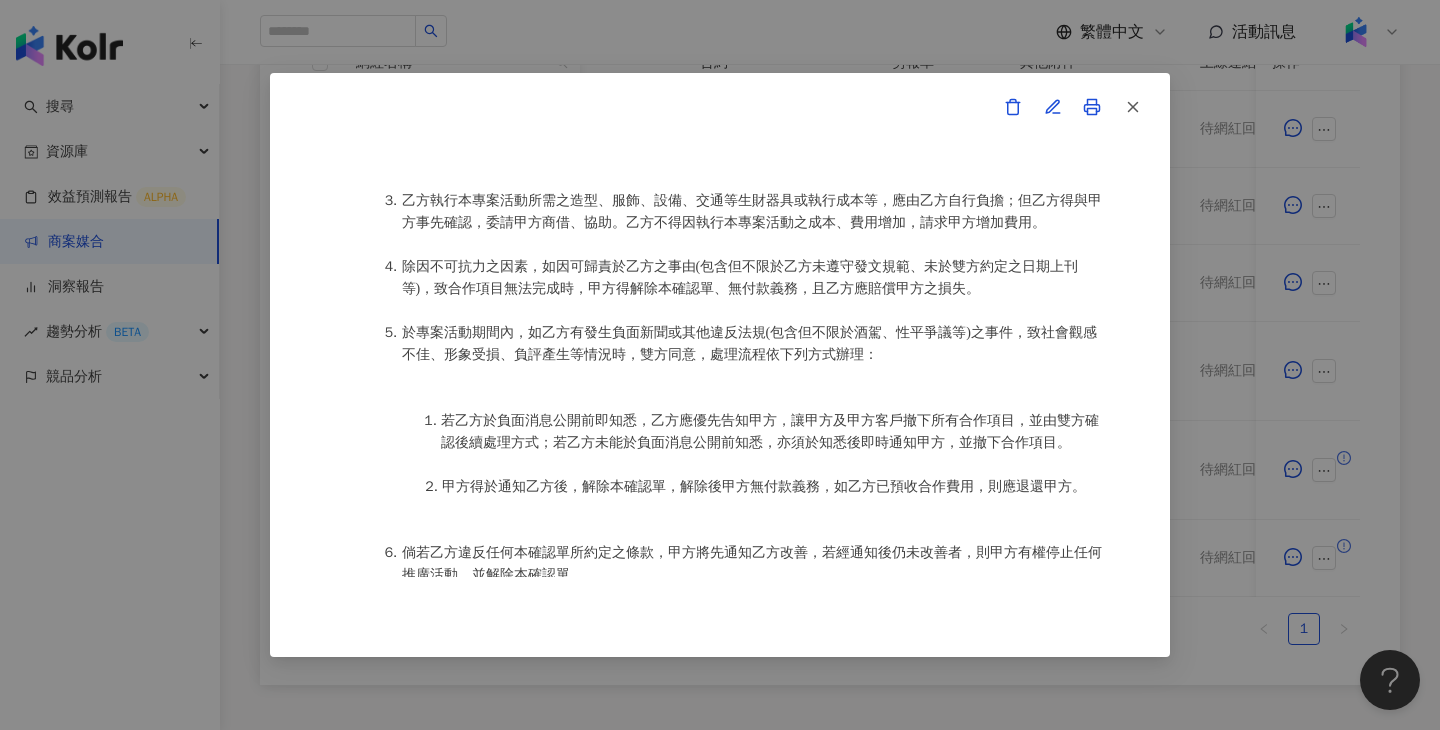 scroll, scrollTop: 1514, scrollLeft: 0, axis: vertical 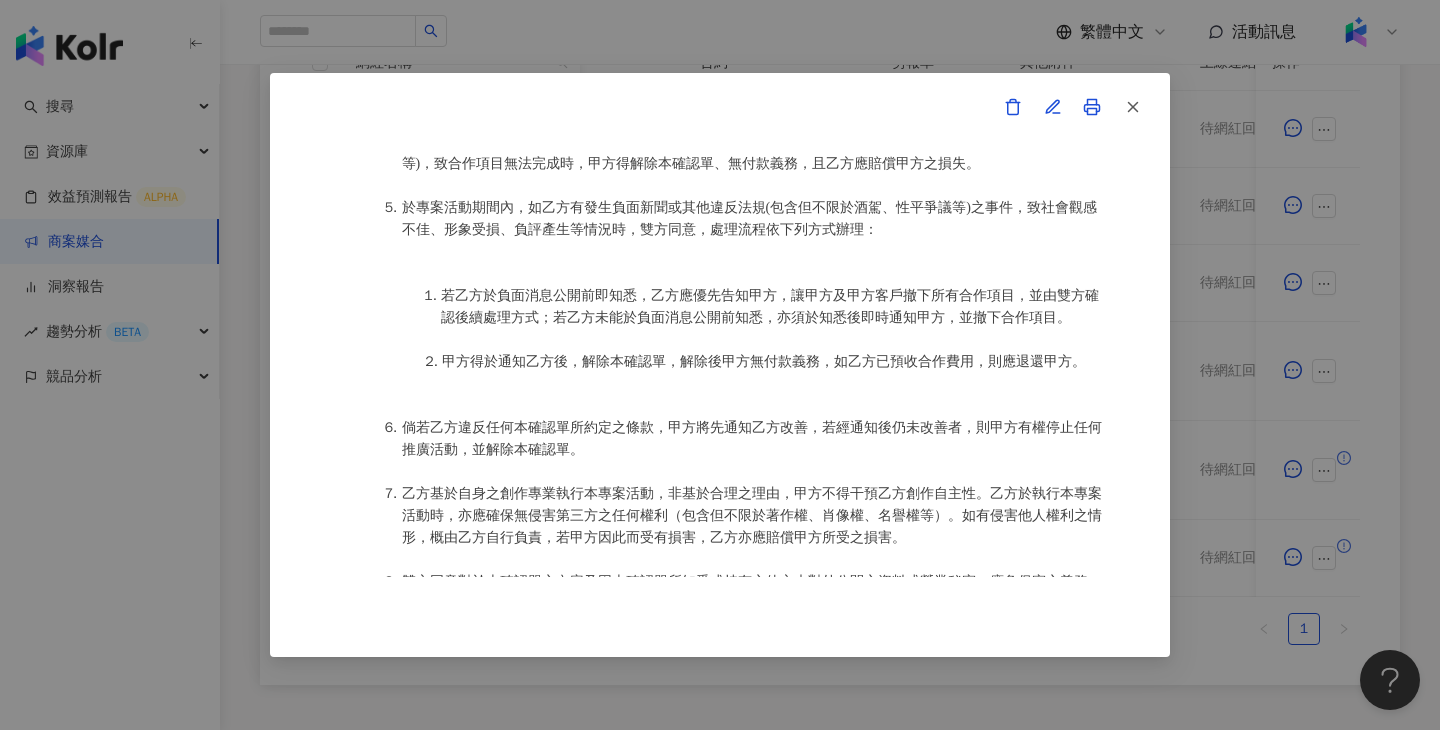 click on "活動確認單
約定雙方
甲方名稱：愛卡拉互動媒體股份有限公司
甲方負責人：程世嘉
甲方統一編號：53342456
甲方地址：104 台北市中山區南京東路二段167號8樓
甲方專案負責人：鄭采妮
甲方專案負責人電話：02 8768 1110
甲方專案負責人 Email：isla.cheng@ikala.ai
乙方名稱：沈涵瑜
乙方地址：高雄市鼓山區美術北一街7號六樓
乙方統一編號/身分證字號：S225394421
專案活動期間：2025年09月24日至2025年10月10日
費用（新台幣，含稅)： 2000
約定條款
沈涵瑜(以下簡稱乙方)保證有權簽署本確認單，簽署後即表示上列專案合作人員接受與愛卡拉互動媒體股份有限公司(以下簡稱甲方)簽署之活動確認單，並同意執行雙方所約定之合作項目。
簽署本確認單後，雙方需遵從 統一生活_康是美_週年慶活動_202509_KOL合作 專案活動條件，不得取消確認單或中途終止。" at bounding box center [720, 365] 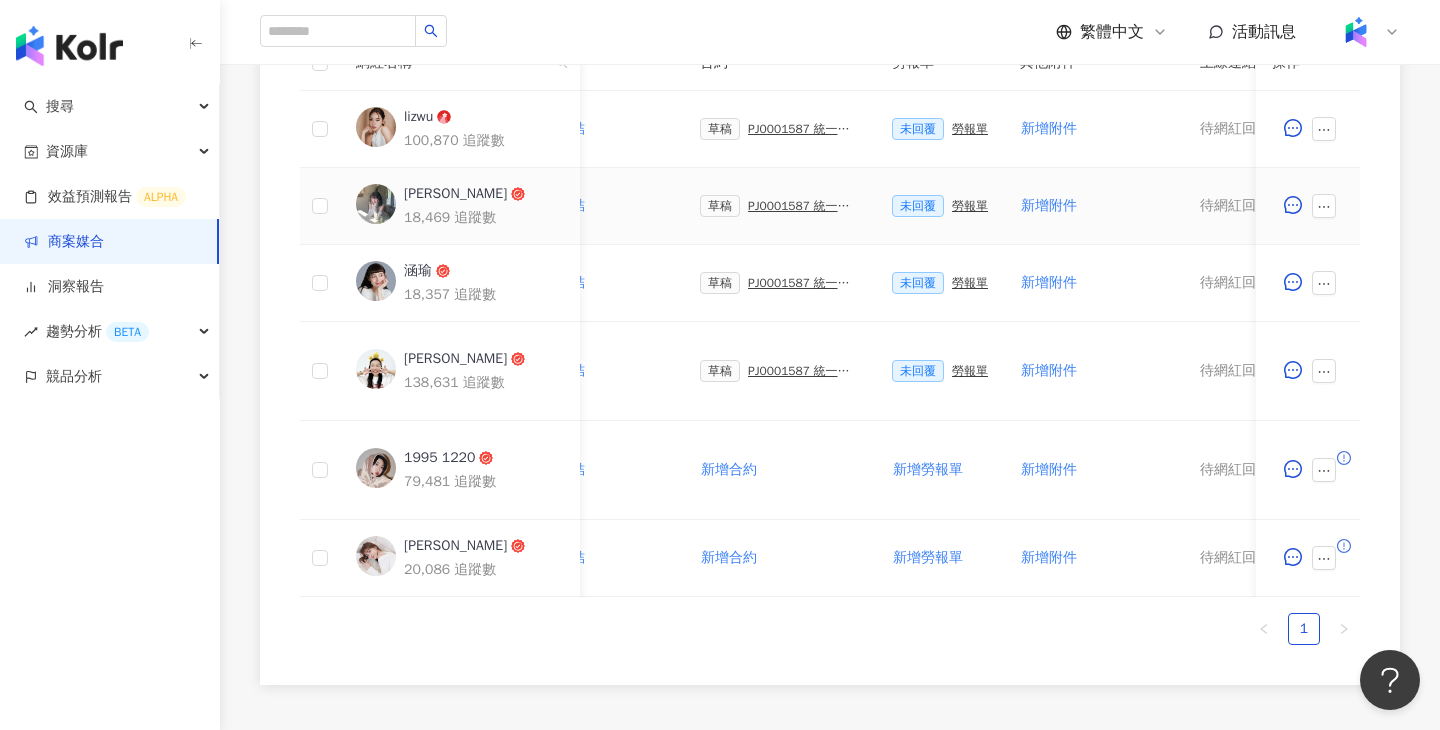 click on "PJ0001587 統一生活_康是美_週年慶活動_202509_活動確認單" at bounding box center (804, 206) 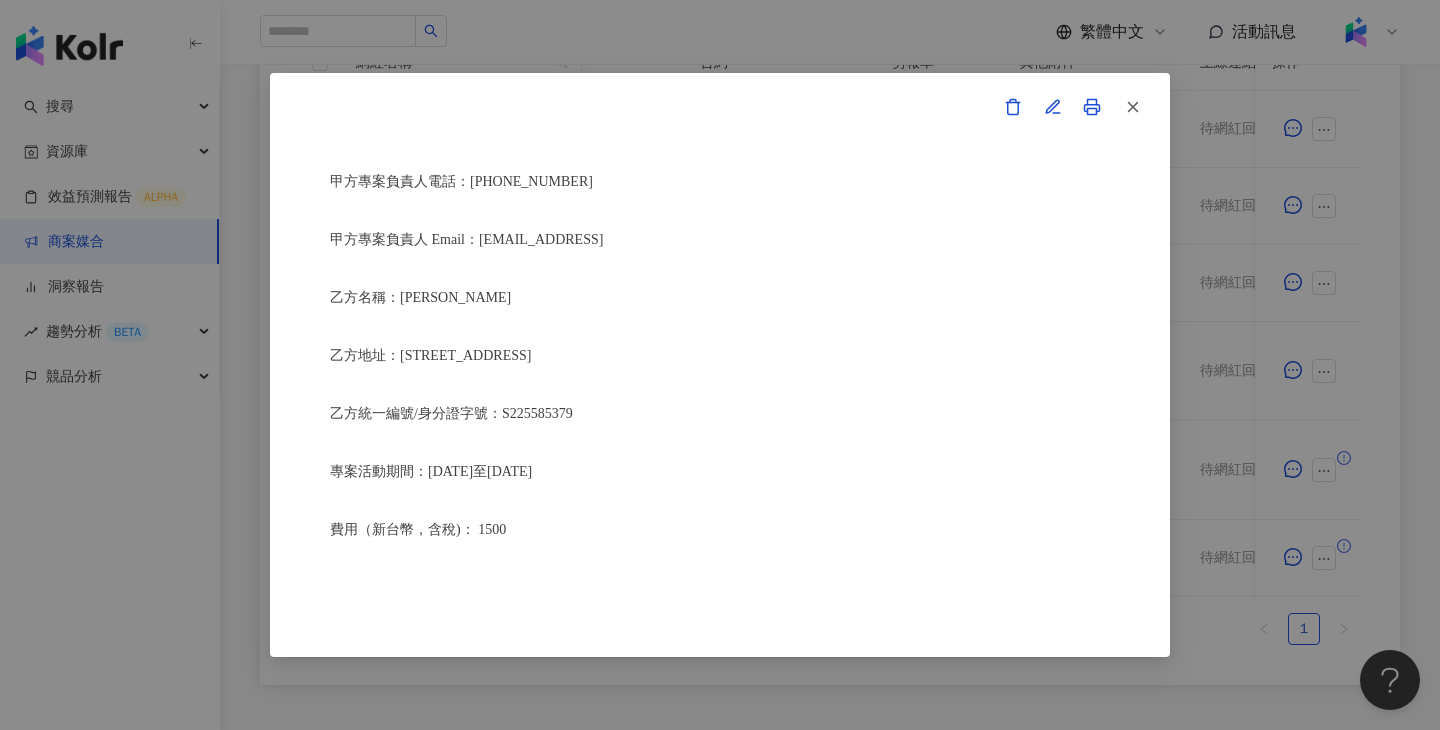 scroll, scrollTop: 421, scrollLeft: 0, axis: vertical 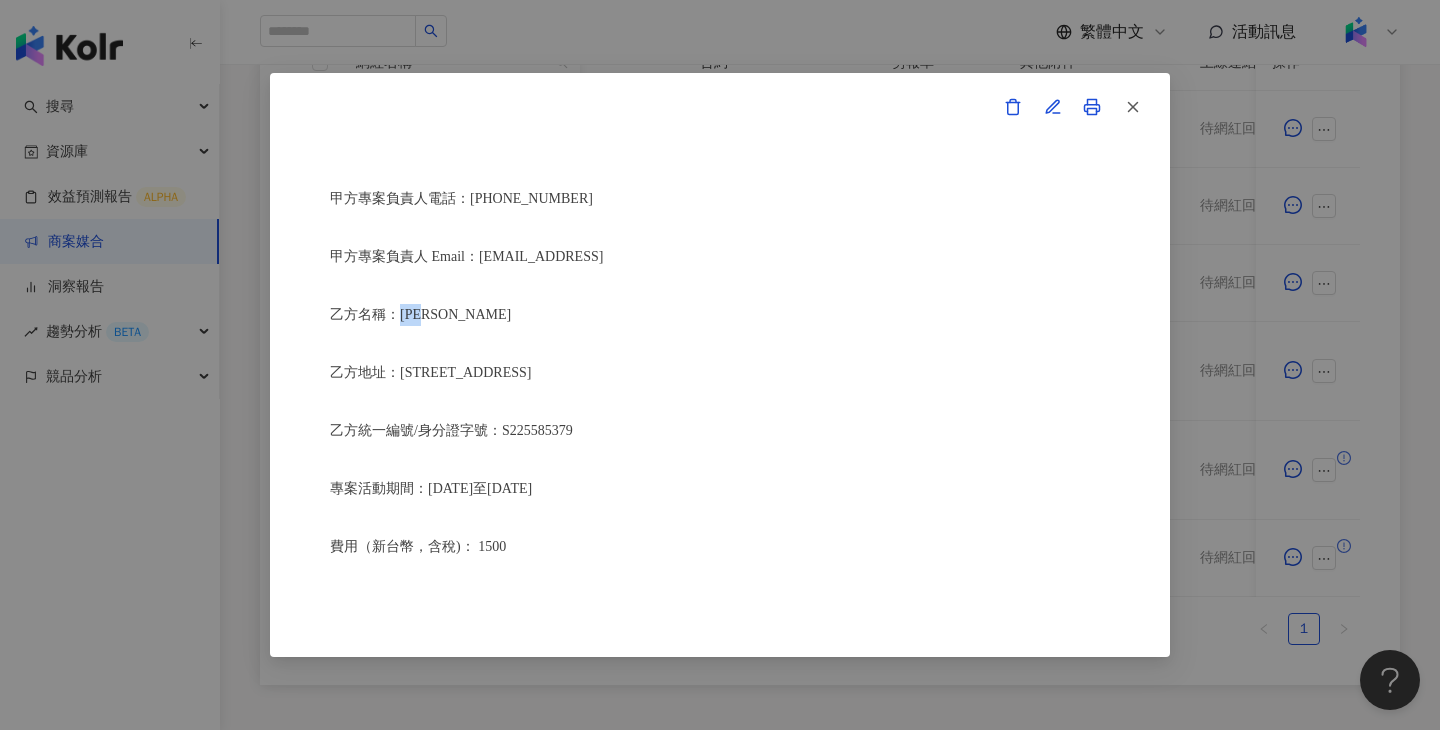 drag, startPoint x: 450, startPoint y: 317, endPoint x: 402, endPoint y: 318, distance: 48.010414 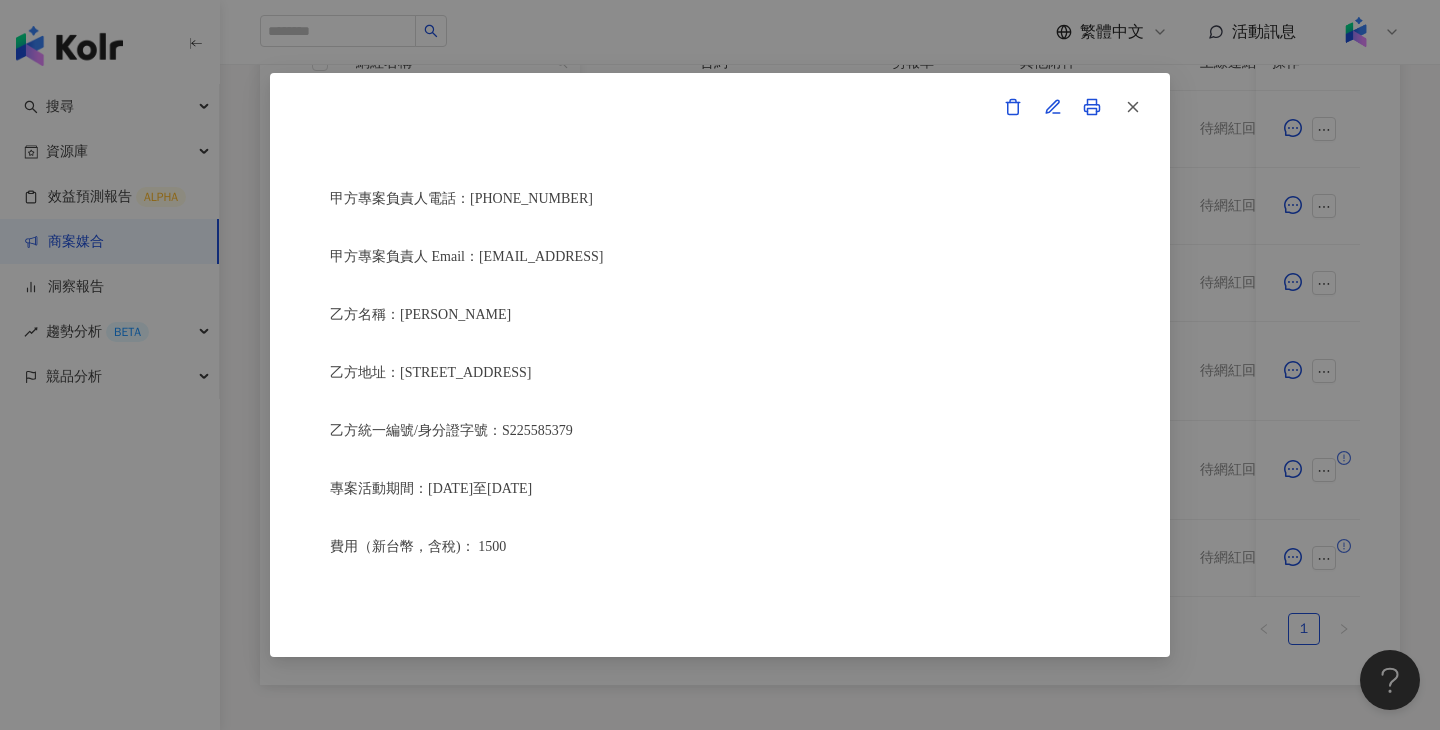 click on "活動確認單
約定雙方
甲方名稱：愛卡拉互動媒體股份有限公司
甲方負責人：程世嘉
甲方統一編號：53342456
甲方地址：104 台北市中山區南京東路二段167號8樓
甲方專案負責人：鄭采妮
甲方專案負責人電話：02 8768 1110
甲方專案負責人 Email：isla.cheng@ikala.ai
乙方名稱：吳侑蓁
乙方地址：台中市北屯區山西路二段240號7樓
乙方統一編號/身分證字號：S225585379
專案活動期間：2025年09月24日至2025年10月10日
費用（新台幣，含稅)： 1500
約定條款
吳侑蓁(以下簡稱乙方)保證有權簽署本確認單，簽署後即表示上列專案合作人員接受與愛卡拉互動媒體股份有限公司(以下簡稱甲方)簽署之活動確認單，並同意執行雙方所約定之合作項目。
簽署本確認單後，雙方需遵從 統一生活_康是美_週年慶活動_202509_KOL合作 專案活動條件，不得取消確認單或中途終止。" at bounding box center (720, 365) 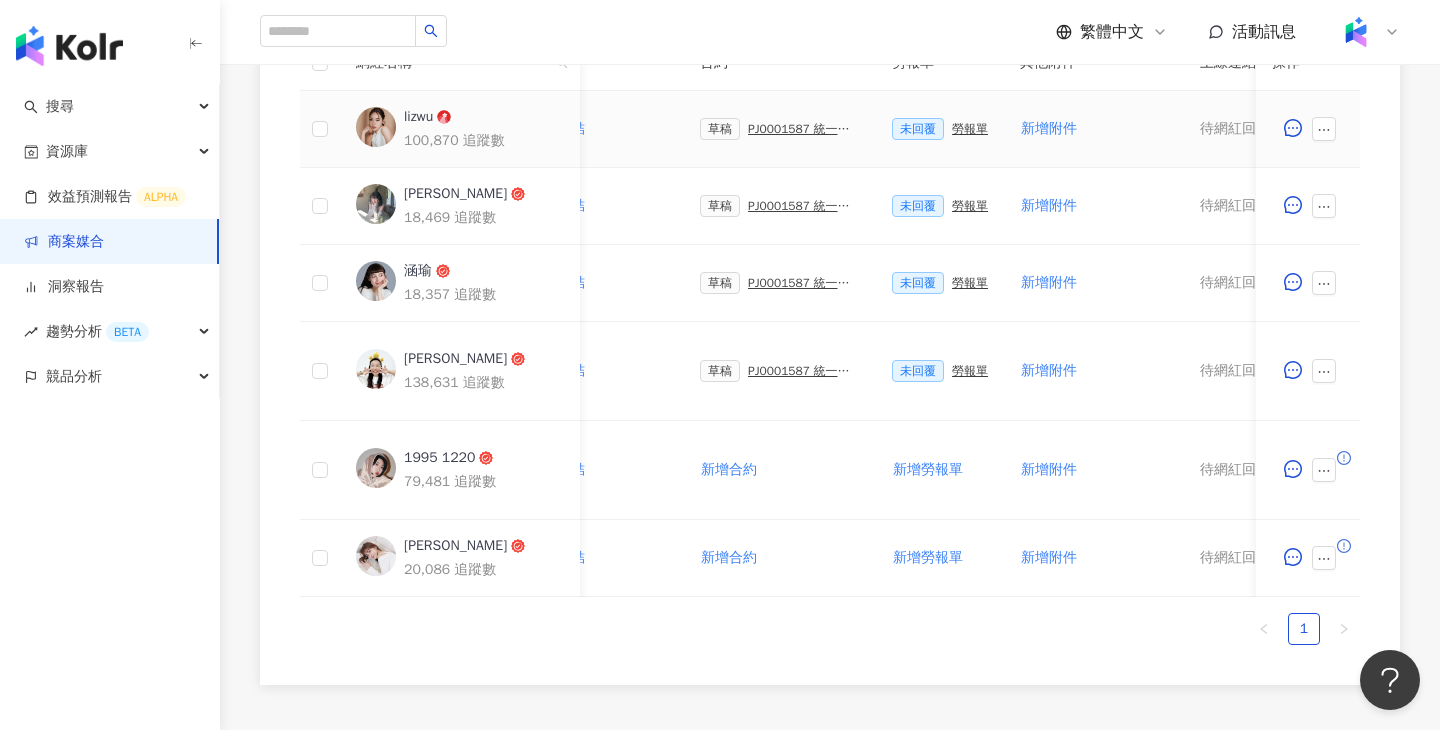click on "PJ0001587 統一生活_康是美_週年慶活動_202509_活動確認單" at bounding box center [804, 129] 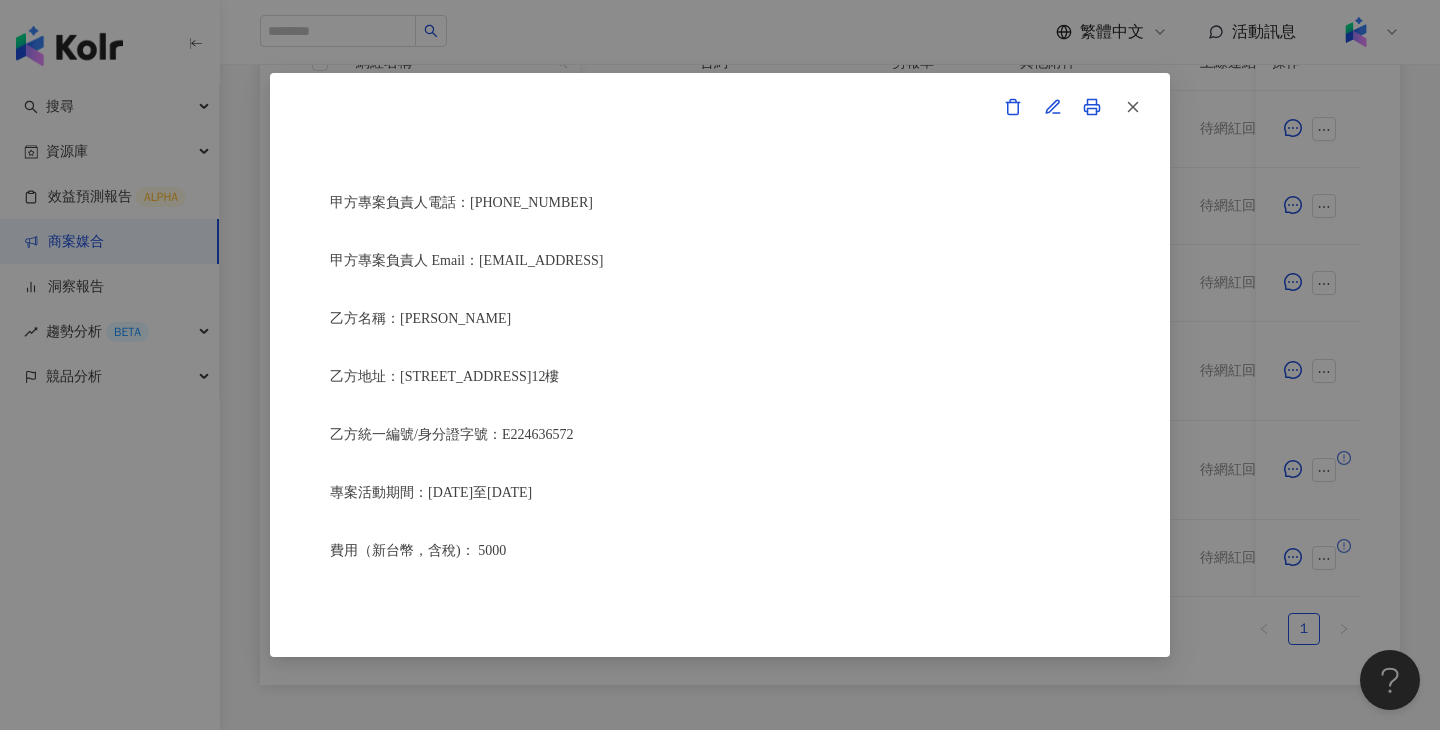 scroll, scrollTop: 685, scrollLeft: 0, axis: vertical 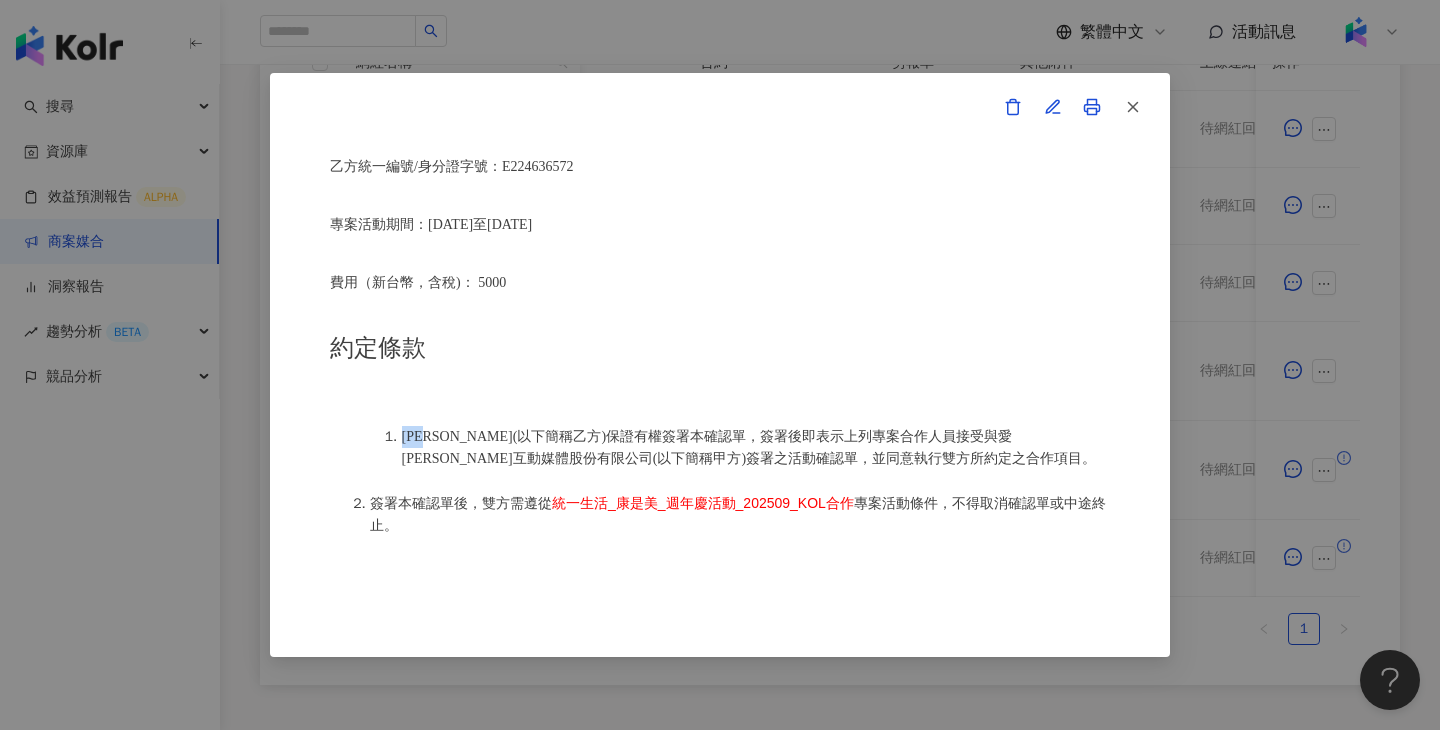 drag, startPoint x: 443, startPoint y: 442, endPoint x: 397, endPoint y: 441, distance: 46.010868 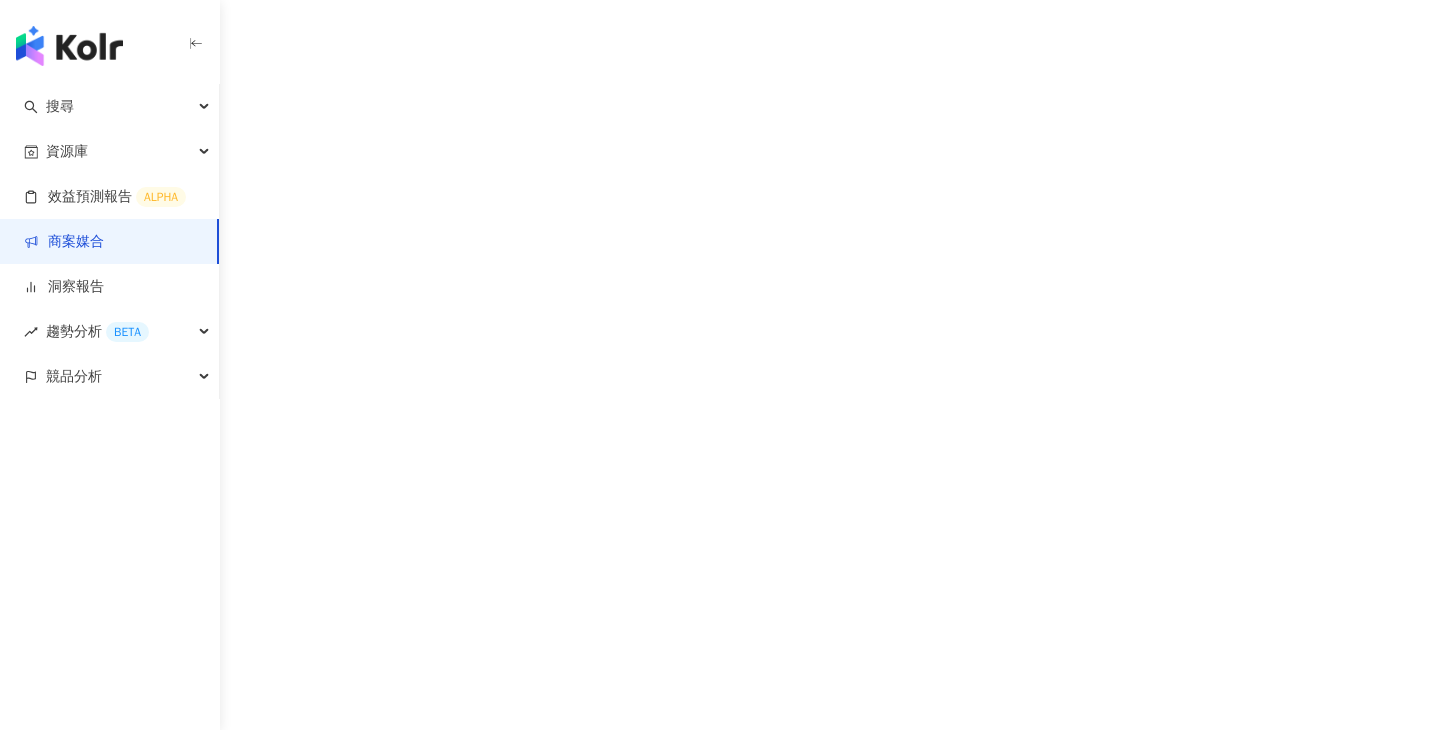 scroll, scrollTop: 0, scrollLeft: 0, axis: both 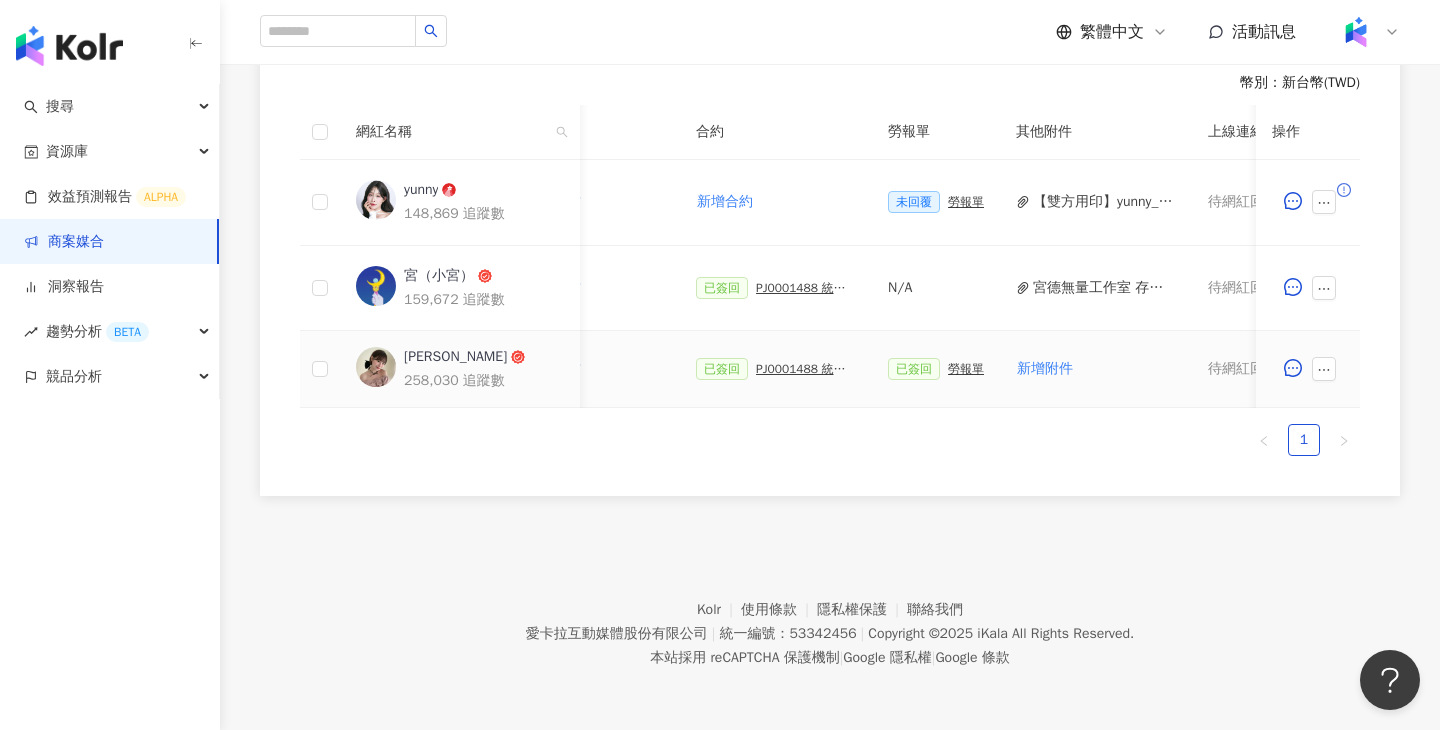 click on "PJ0001488 統一藥品_雅漾_極速清爽控油防曬液史奴比組_202506_活動確認單" at bounding box center [806, 369] 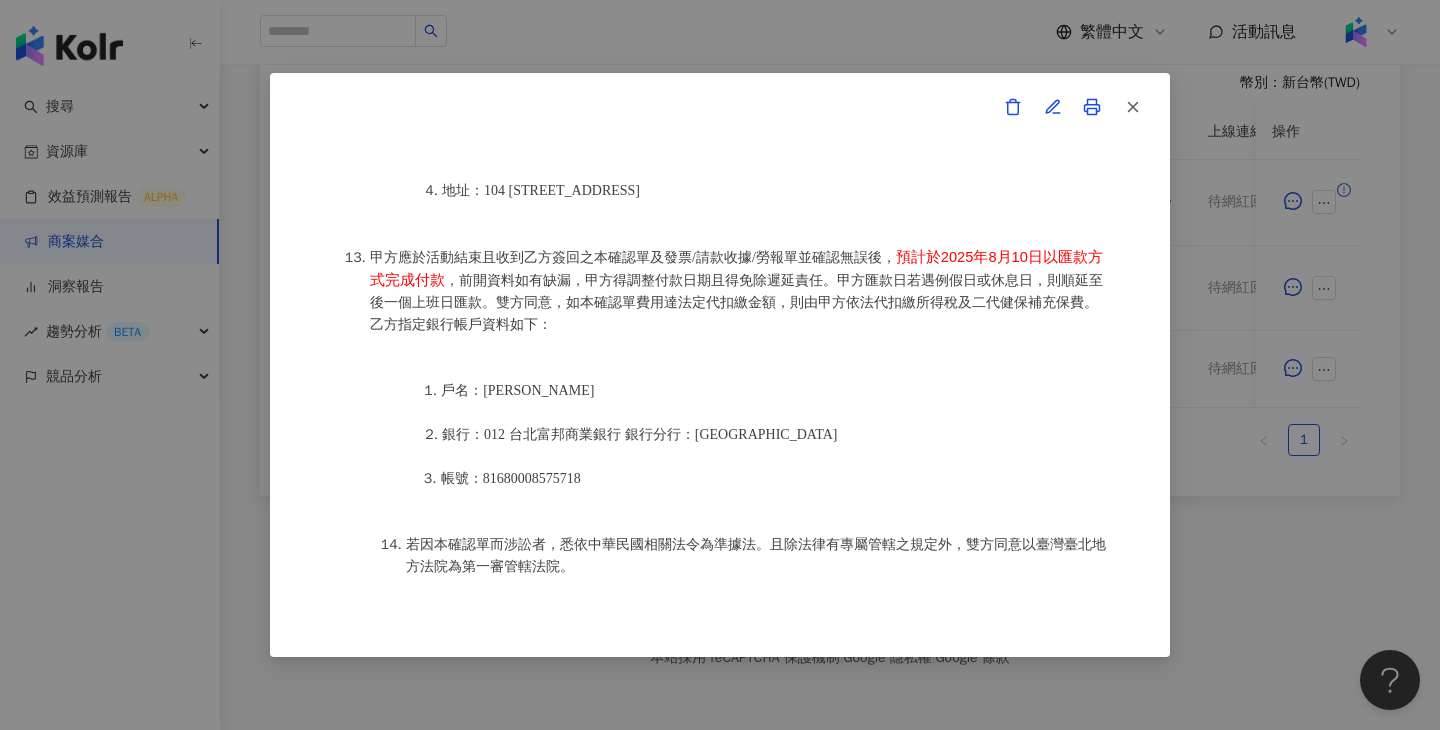 scroll, scrollTop: 2484, scrollLeft: 0, axis: vertical 